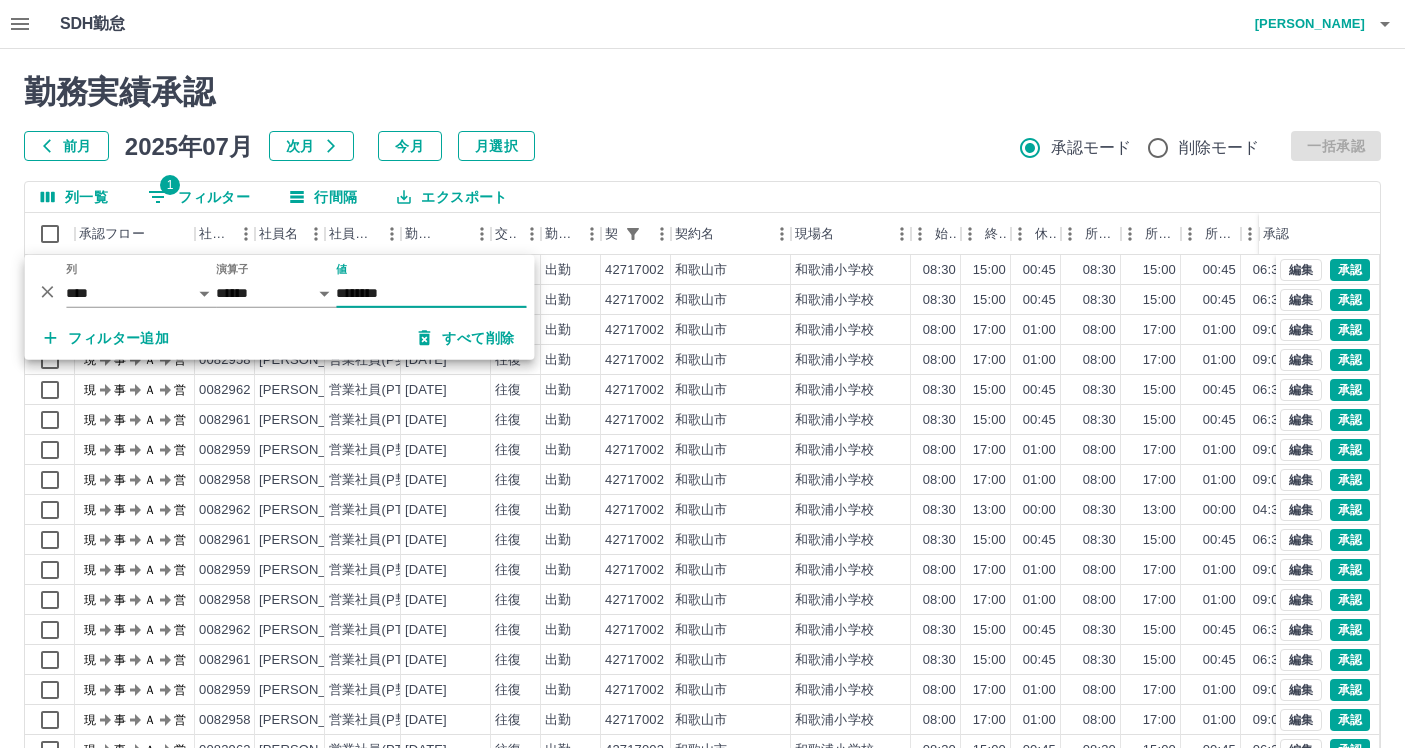 select on "**********" 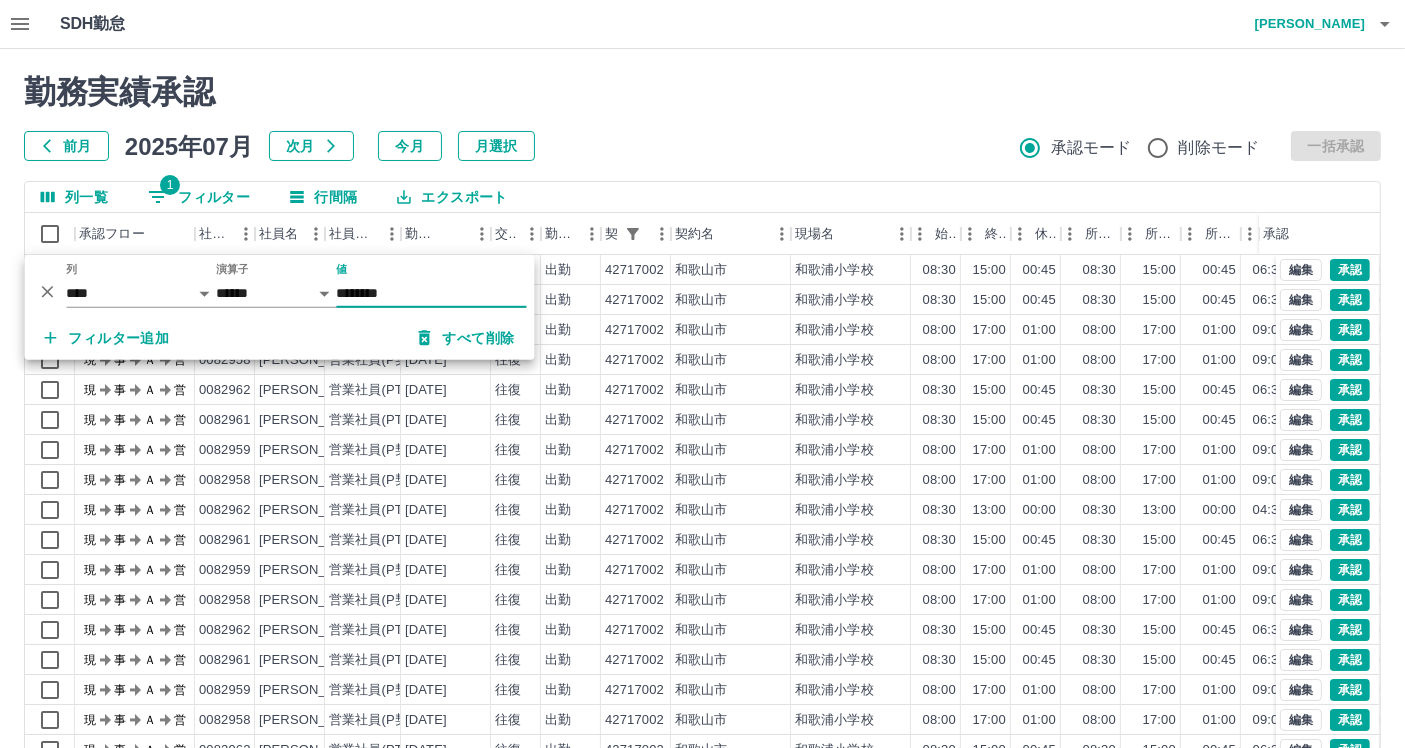 click on "勤務実績承認" at bounding box center [702, 92] 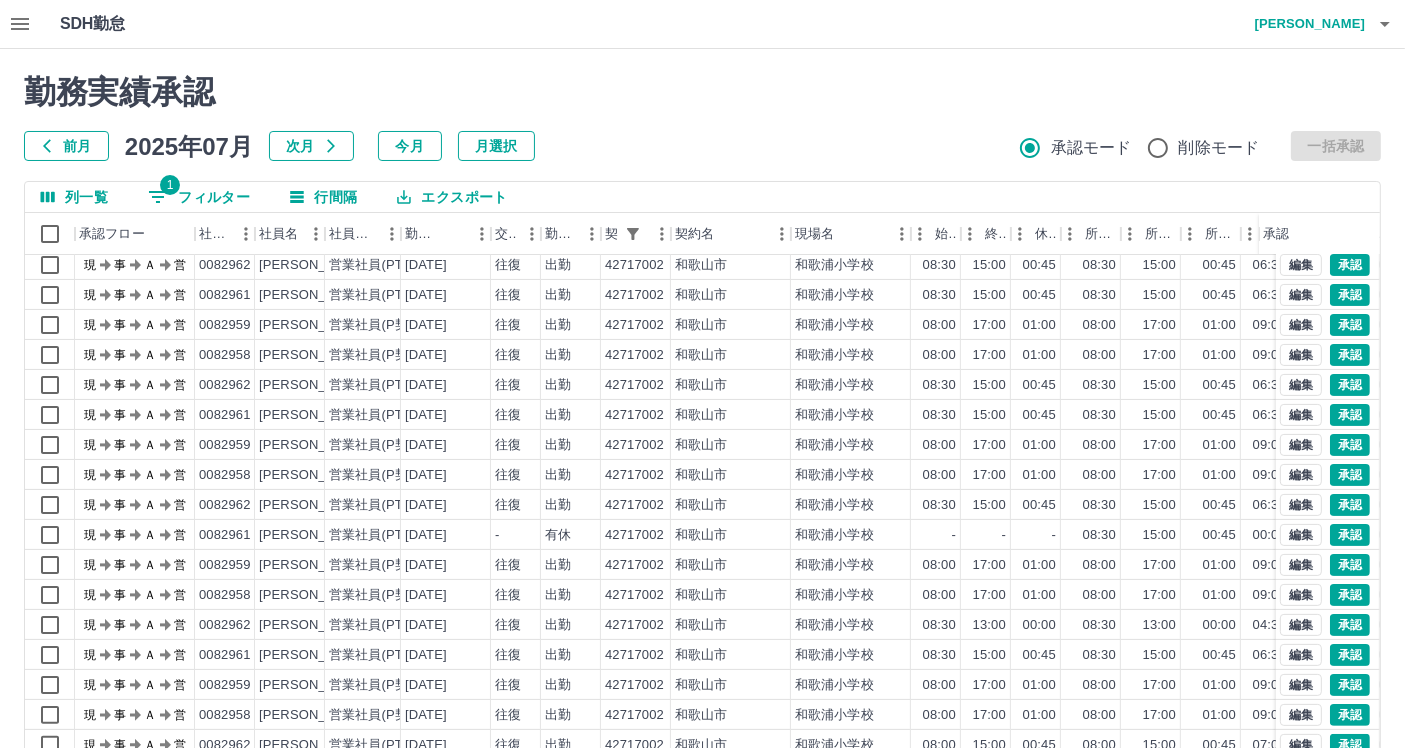 scroll, scrollTop: 582, scrollLeft: 0, axis: vertical 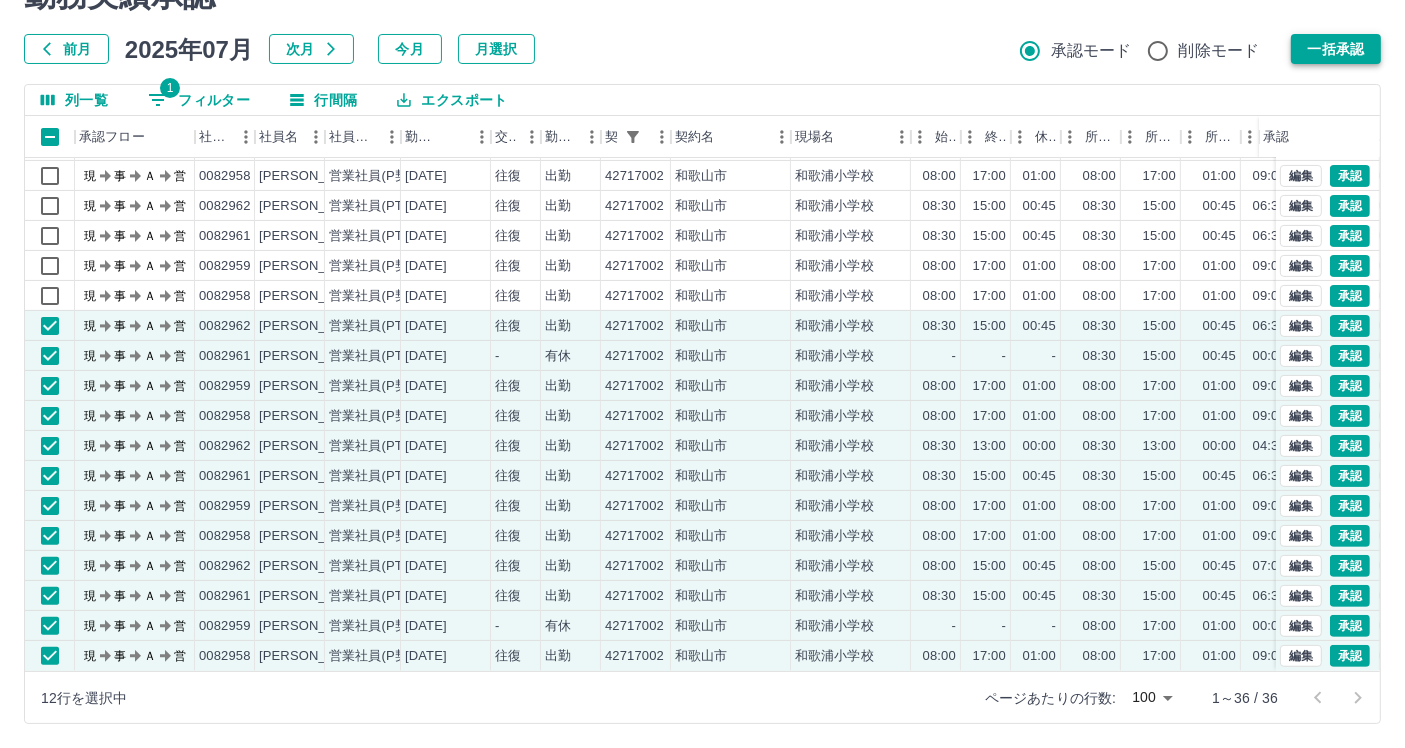click on "一括承認" at bounding box center (1336, 49) 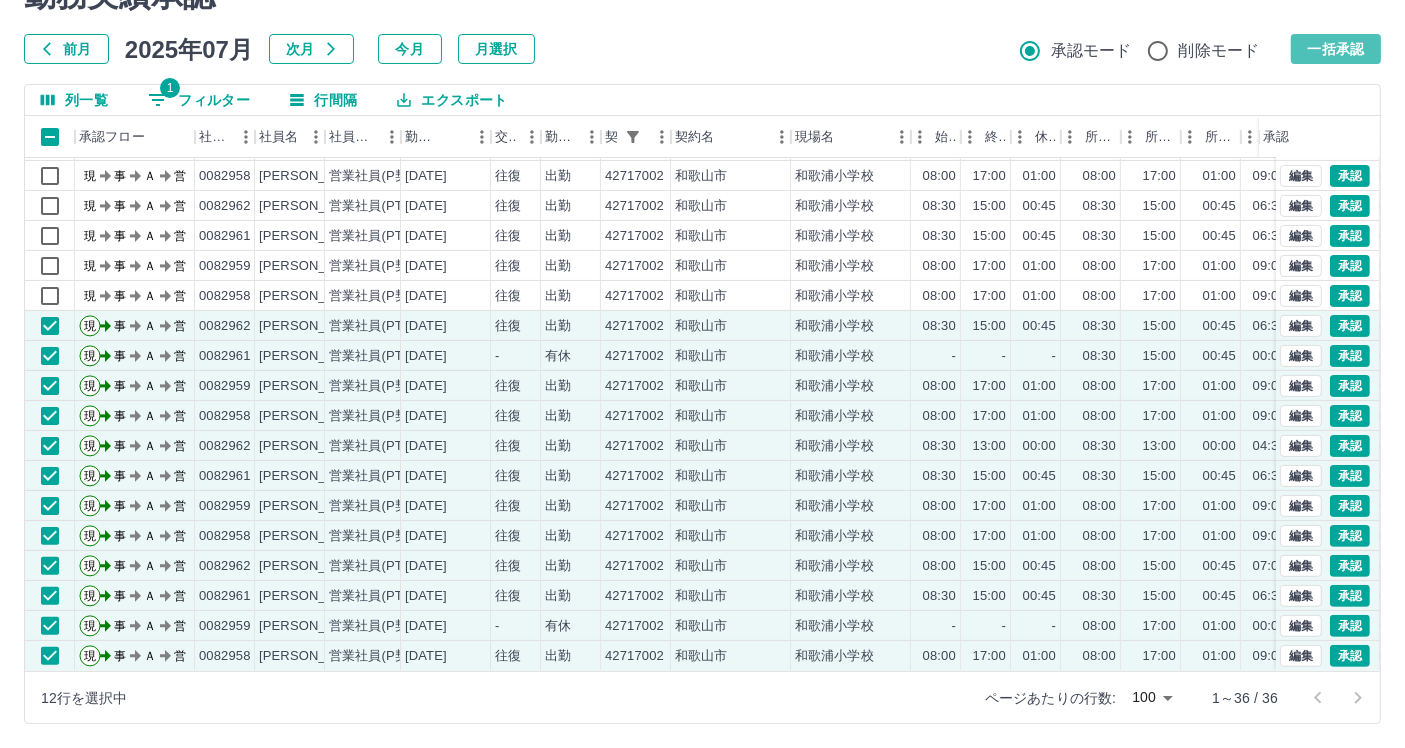 click on "一括承認" at bounding box center (1336, 49) 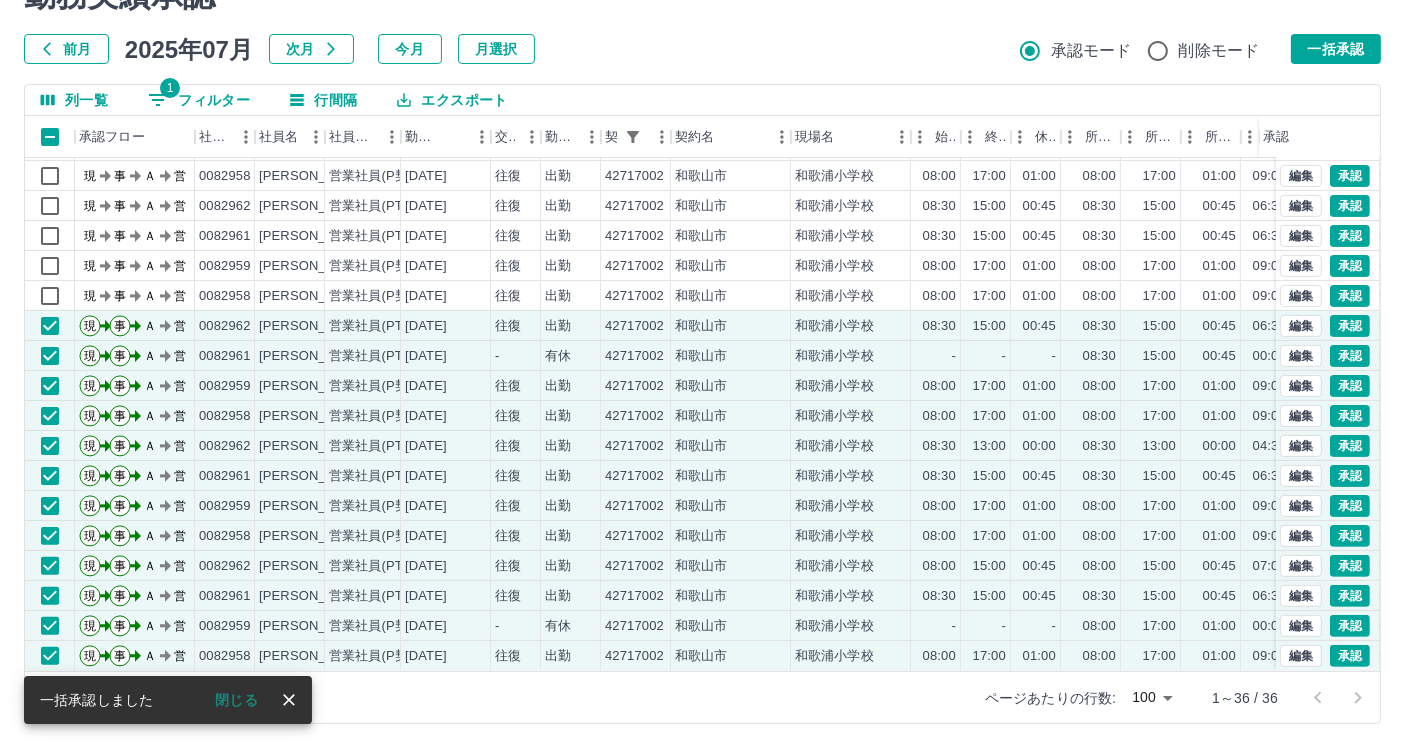 scroll, scrollTop: 249, scrollLeft: 0, axis: vertical 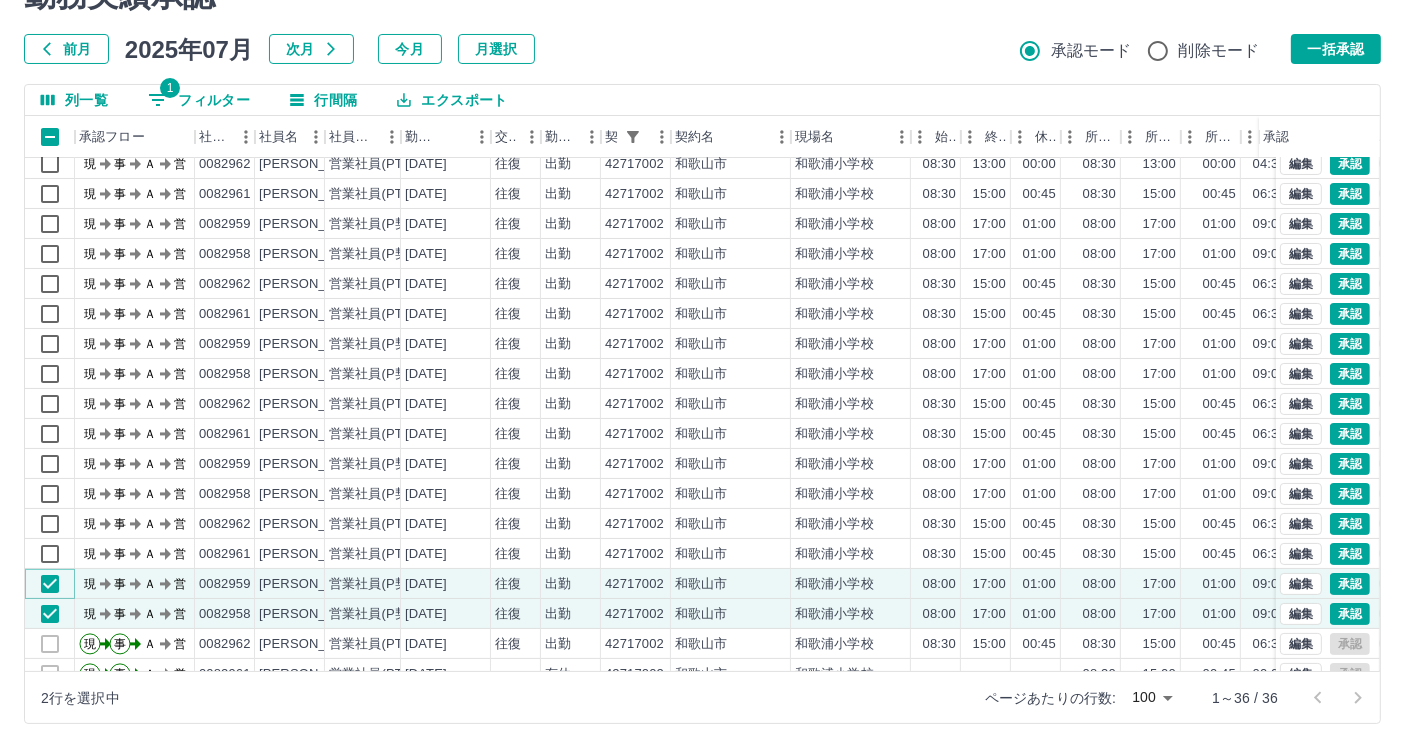 click on "現 事 Ａ 営 0082959 橋本　郁美 営業社員(P契約) 2025-07-10 往復 出勤 42717002 和歌山市 和歌浦小学校 08:00 17:00 01:00 08:00 17:00 01:00 09:00 08:00 00:00 現場責任者承認待 現 事 Ａ 営 0082958 奥田　佳苗 営業社員(P契約) 2025-07-10 往復 出勤 42717002 和歌山市 和歌浦小学校 08:00 17:00 01:00 08:00 17:00 01:00 09:00 08:00 00:00 現場責任者承認待 現 事 Ａ 営 0082962 中前　美有紀 営業社員(PT契約) 2025-07-09 往復 出勤 42717002 和歌山市 和歌浦小学校 08:30 13:00 00:00 08:30 13:00 00:00 04:30 04:30 00:00 現場責任者承認待 現 事 Ａ 営 0082961 上林　由夏 営業社員(PT契約) 2025-07-09 往復 出勤 42717002 和歌山市 和歌浦小学校 08:30 15:00 00:45 08:30 15:00 00:45 06:30 05:45 00:00 現場責任者承認待 現 事 Ａ 営 0082959 橋本　郁美 営業社員(P契約) 2025-07-09 往復 出勤 42717002 和歌山市 和歌浦小学校 08:00 17:00 01:00 08:00 17:00 01:00 09:00 08:00 00:00 現 事 -" at bounding box center [846, 419] 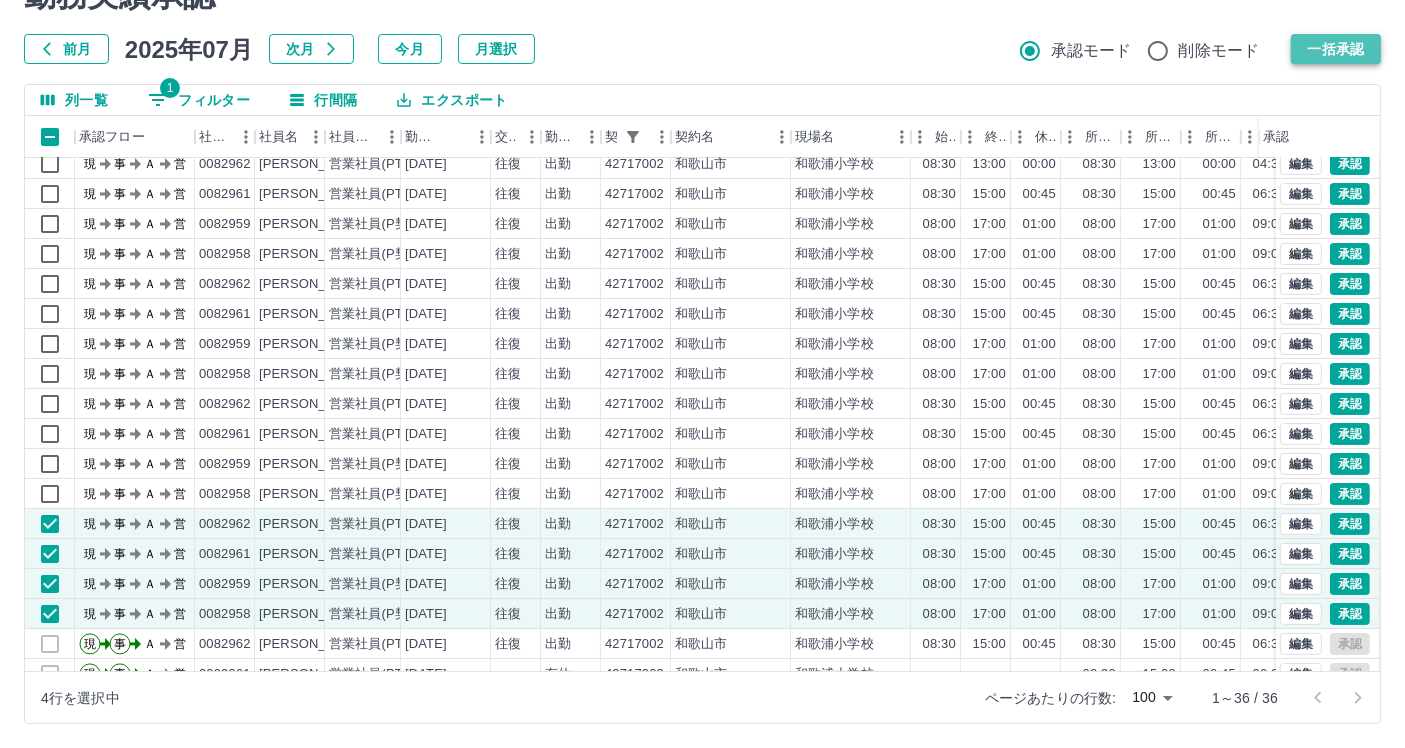 click on "一括承認" at bounding box center [1336, 49] 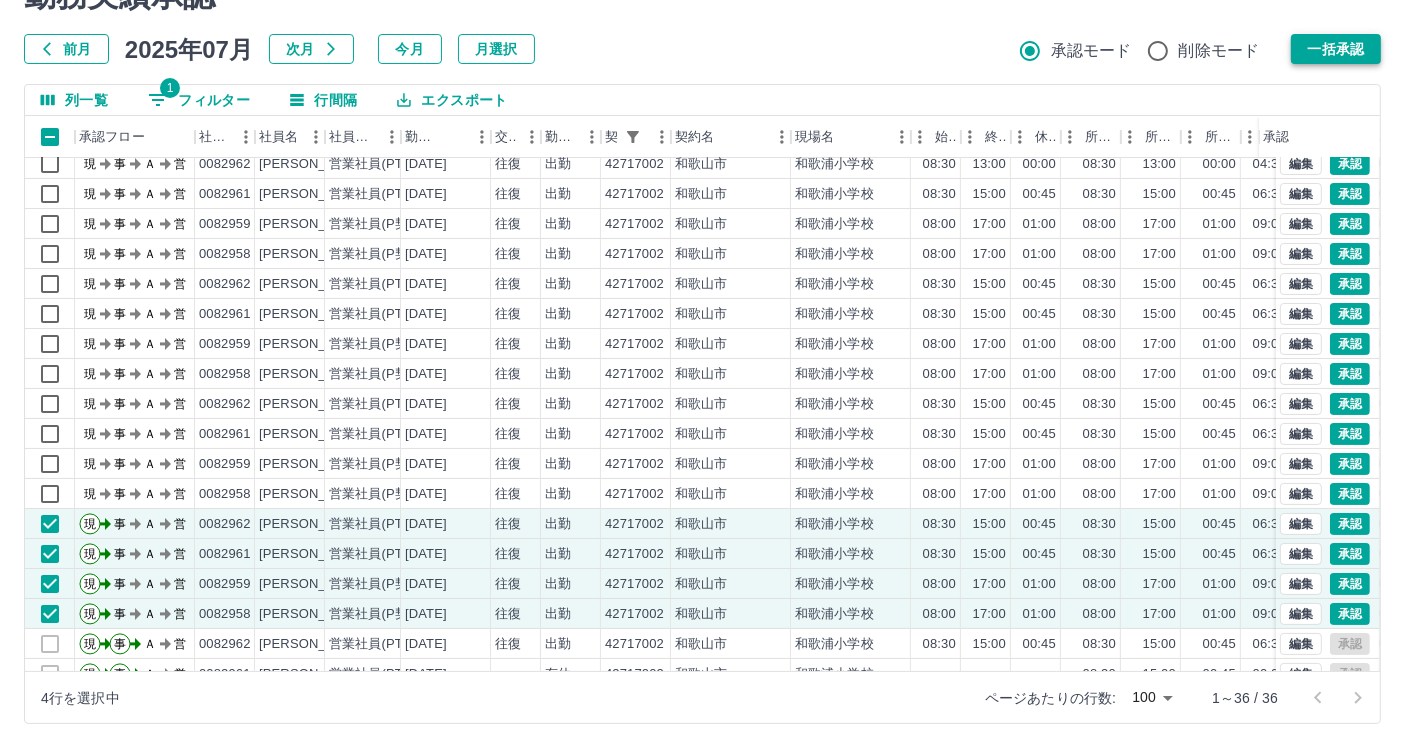 click on "一括承認" at bounding box center (1336, 49) 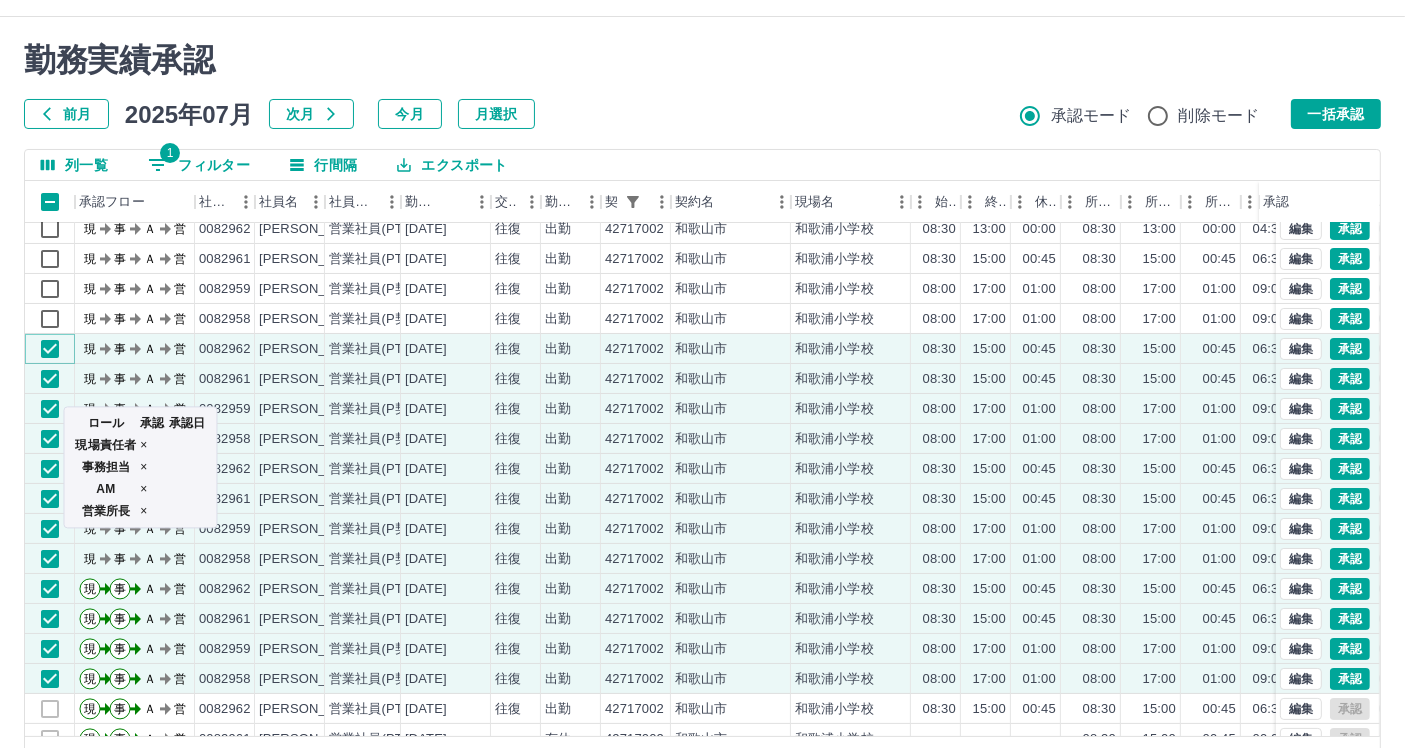 scroll, scrollTop: 0, scrollLeft: 0, axis: both 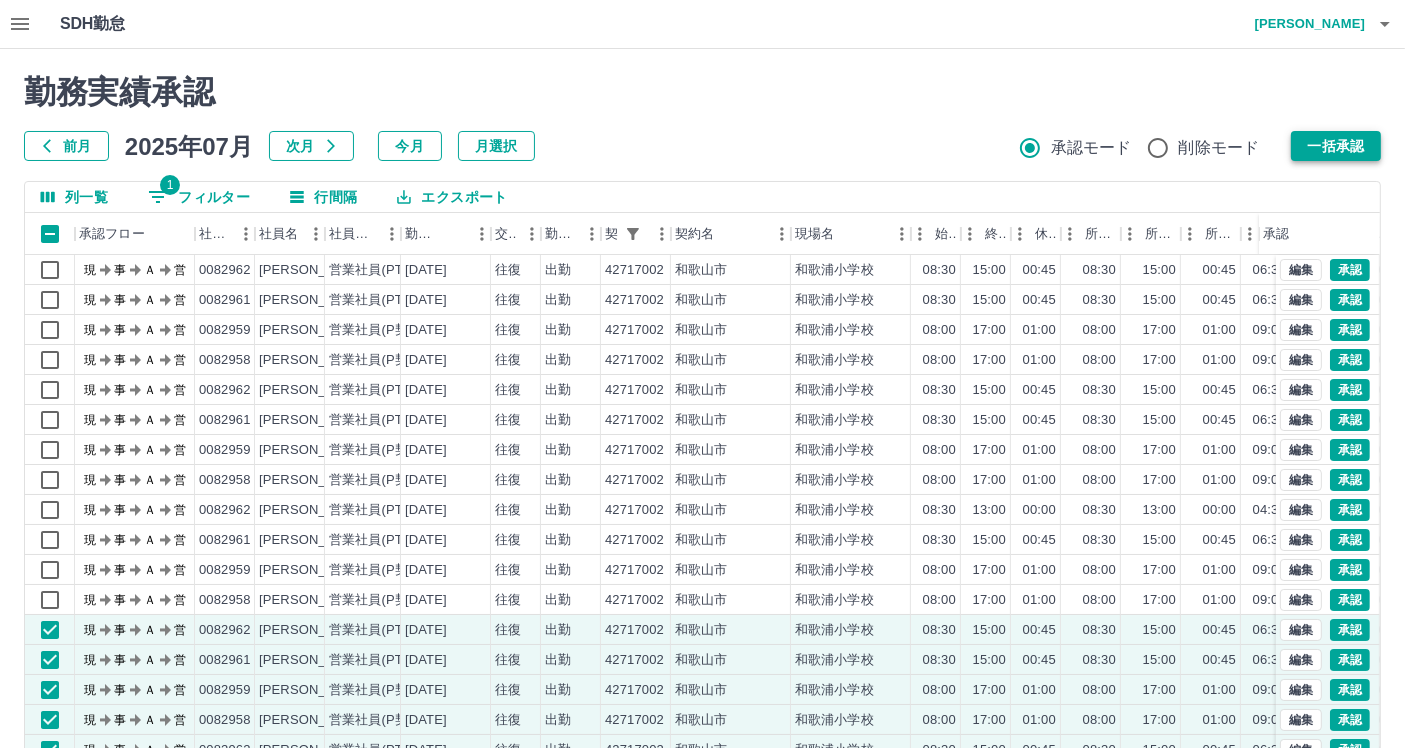 click on "一括承認" at bounding box center (1336, 146) 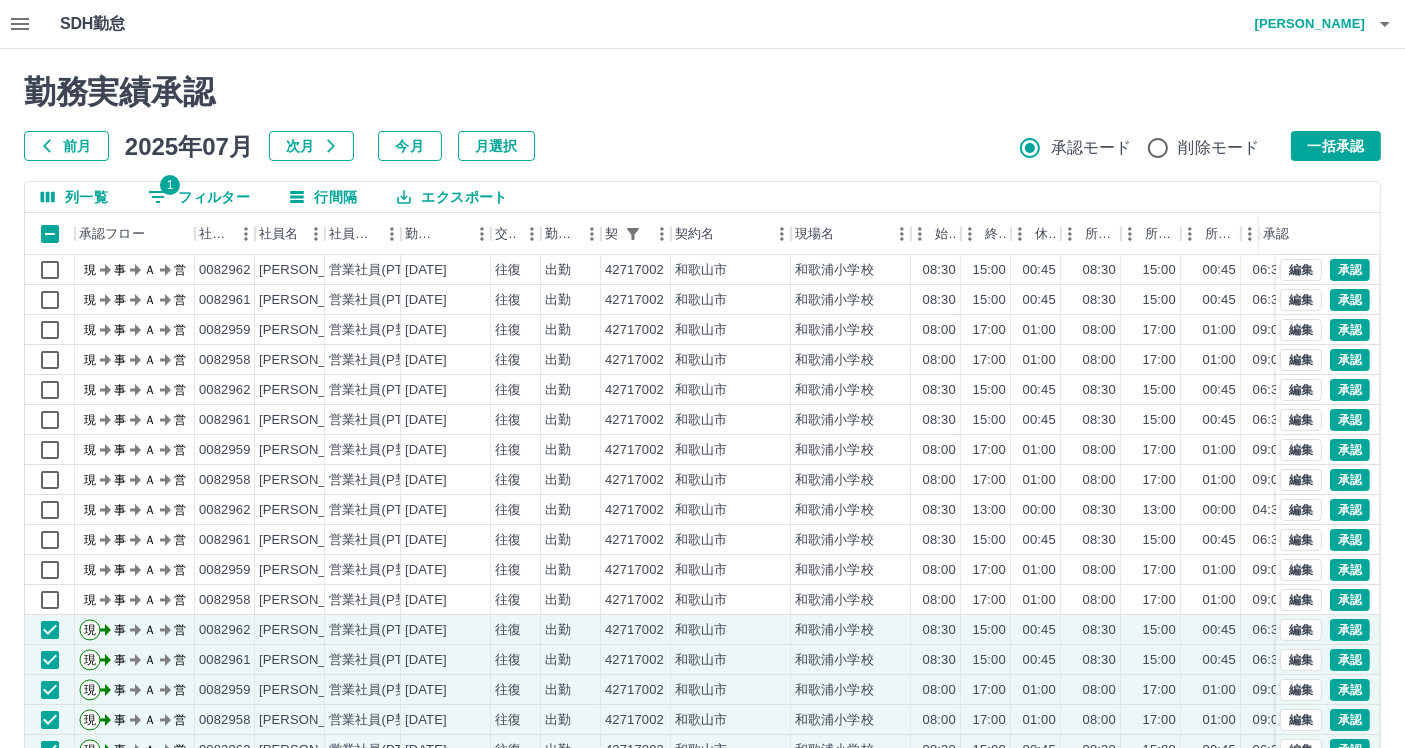 click on "一括承認" at bounding box center (1336, 146) 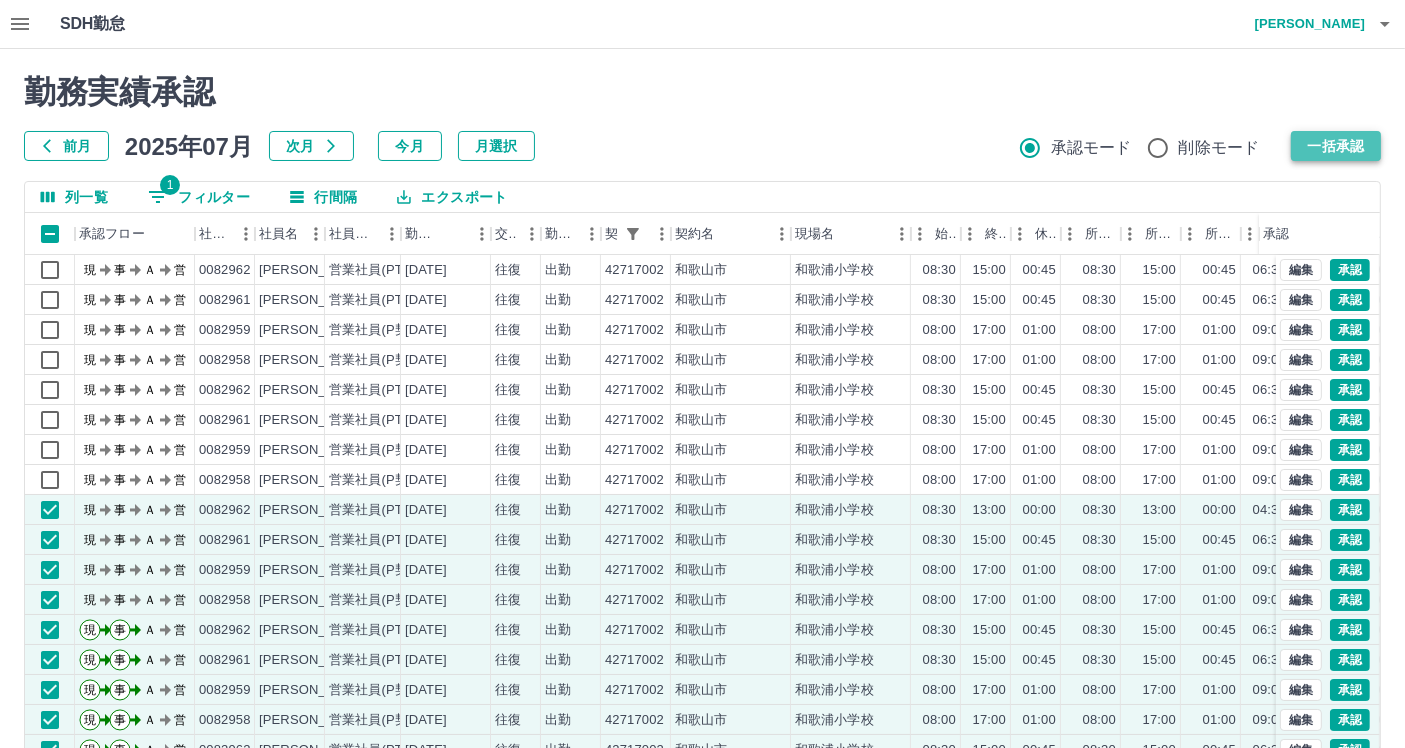 click on "一括承認" at bounding box center (1336, 146) 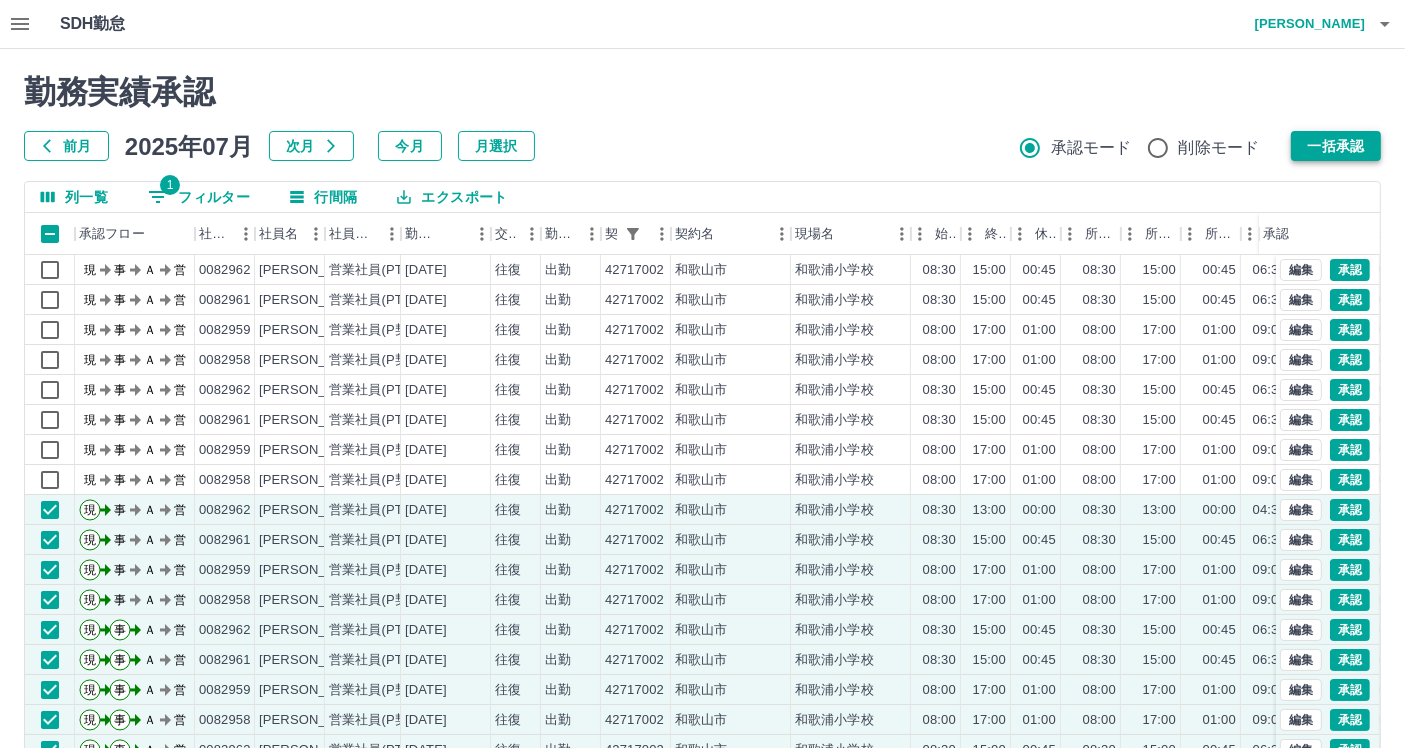 click on "一括承認" at bounding box center (1336, 146) 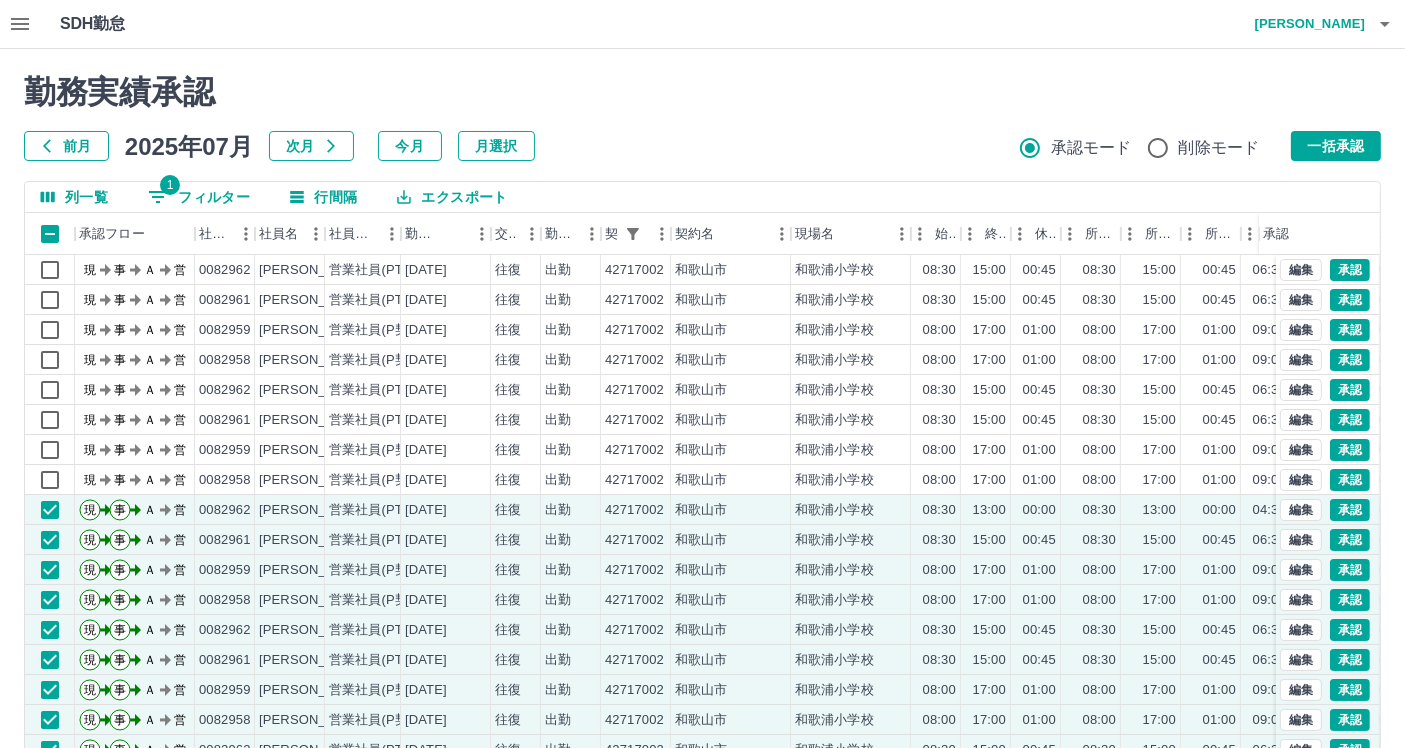 click on "勤務実績承認 前月 2025年07月 次月 今月 月選択 承認モード 削除モード 一括承認 列一覧 1 フィルター 行間隔 エクスポート 承認フロー 社員番号 社員名 社員区分 勤務日 交通費 勤務区分 契約コード 契約名 現場名 始業 終業 休憩 所定開始 所定終業 所定休憩 拘束 勤務 遅刻等 コメント ステータス 承認 現 事 Ａ 営 0082962 中前　美有紀 営業社員(PT契約) 2025-07-11 往復 出勤 42717002 和歌山市 和歌浦小学校 08:30 15:00 00:45 08:30 15:00 00:45 06:30 05:45 00:00 現場責任者承認待 現 事 Ａ 営 0082961 上林　由夏 営業社員(PT契約) 2025-07-11 往復 出勤 42717002 和歌山市 和歌浦小学校 08:30 15:00 00:45 08:30 15:00 00:45 06:30 05:45 00:00 現場責任者承認待 現 事 Ａ 営 0082959 橋本　郁美 営業社員(P契約) 2025-07-11 往復 出勤 42717002 和歌山市 和歌浦小学校 08:00 17:00 01:00 08:00 17:00 01:00 09:00 08:00 00:00 現 事 Ａ 営" at bounding box center (702, 447) 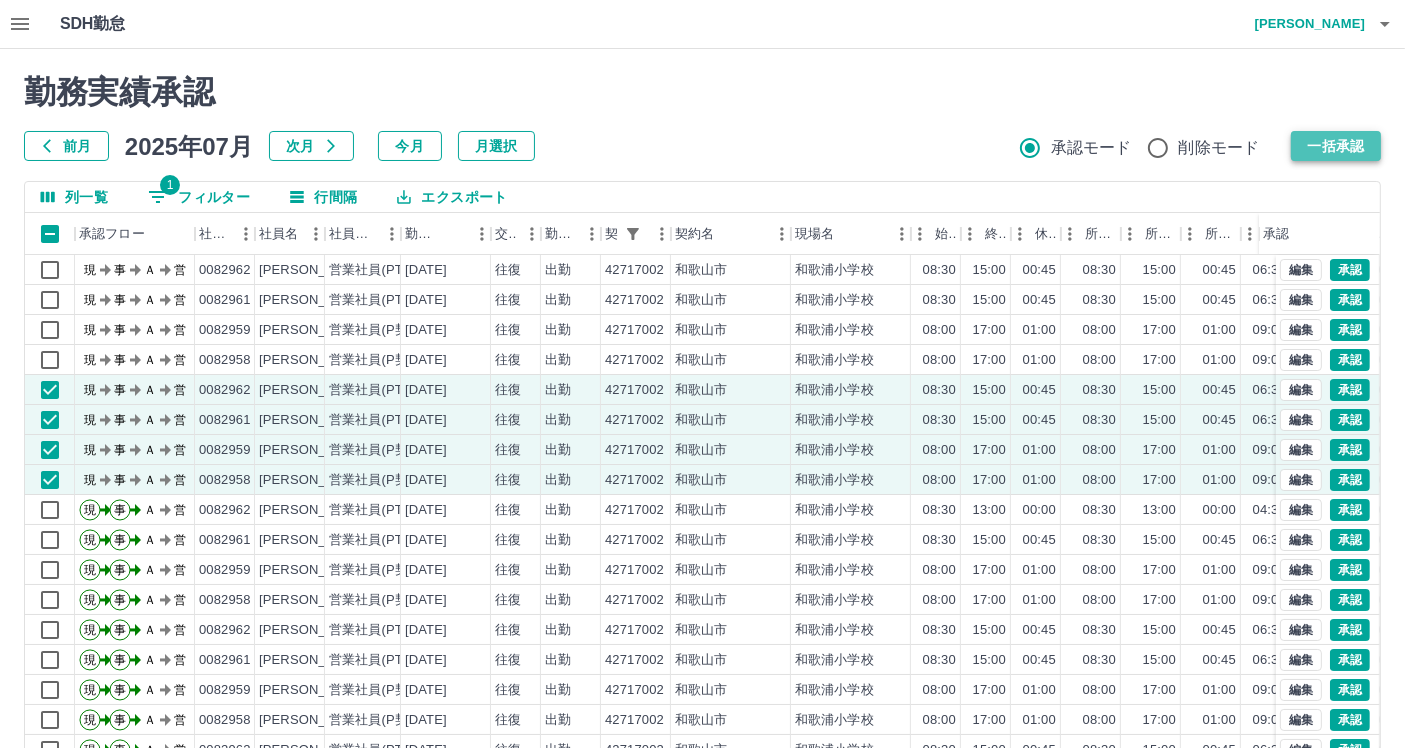 click on "一括承認" at bounding box center [1336, 146] 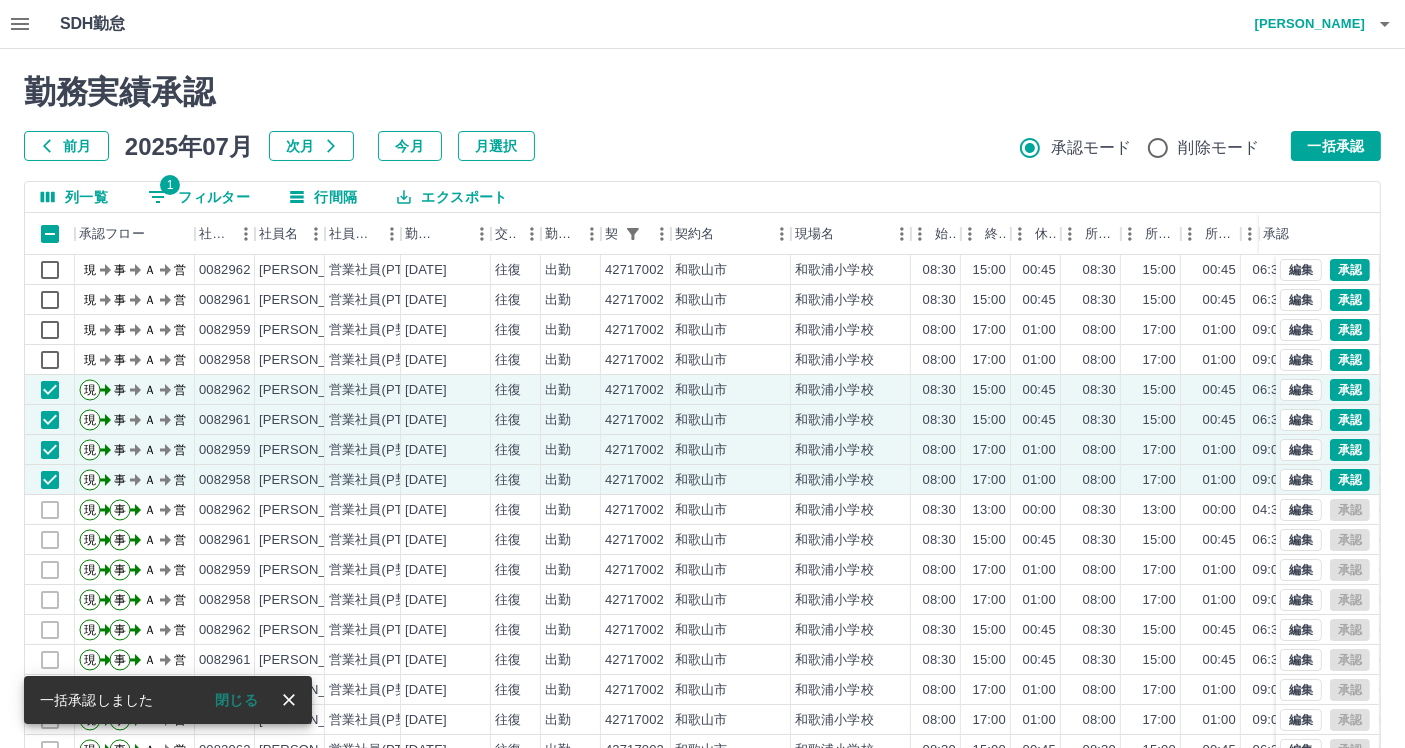 click on "勤務実績承認 前月 2025年07月 次月 今月 月選択 承認モード 削除モード 一括承認 列一覧 1 フィルター 行間隔 エクスポート 承認フロー 社員番号 社員名 社員区分 勤務日 交通費 勤務区分 契約コード 契約名 現場名 始業 終業 休憩 所定開始 所定終業 所定休憩 拘束 勤務 遅刻等 コメント ステータス 承認 現 事 Ａ 営 0082962 中前　美有紀 営業社員(PT契約) 2025-07-11 往復 出勤 42717002 和歌山市 和歌浦小学校 08:30 15:00 00:45 08:30 15:00 00:45 06:30 05:45 00:00 現場責任者承認待 現 事 Ａ 営 0082961 上林　由夏 営業社員(PT契約) 2025-07-11 往復 出勤 42717002 和歌山市 和歌浦小学校 08:30 15:00 00:45 08:30 15:00 00:45 06:30 05:45 00:00 現場責任者承認待 現 事 Ａ 営 0082959 橋本　郁美 営業社員(P契約) 2025-07-11 往復 出勤 42717002 和歌山市 和歌浦小学校 08:00 17:00 01:00 08:00 17:00 01:00 09:00 08:00 00:00 現 事 Ａ 営" at bounding box center [702, 447] 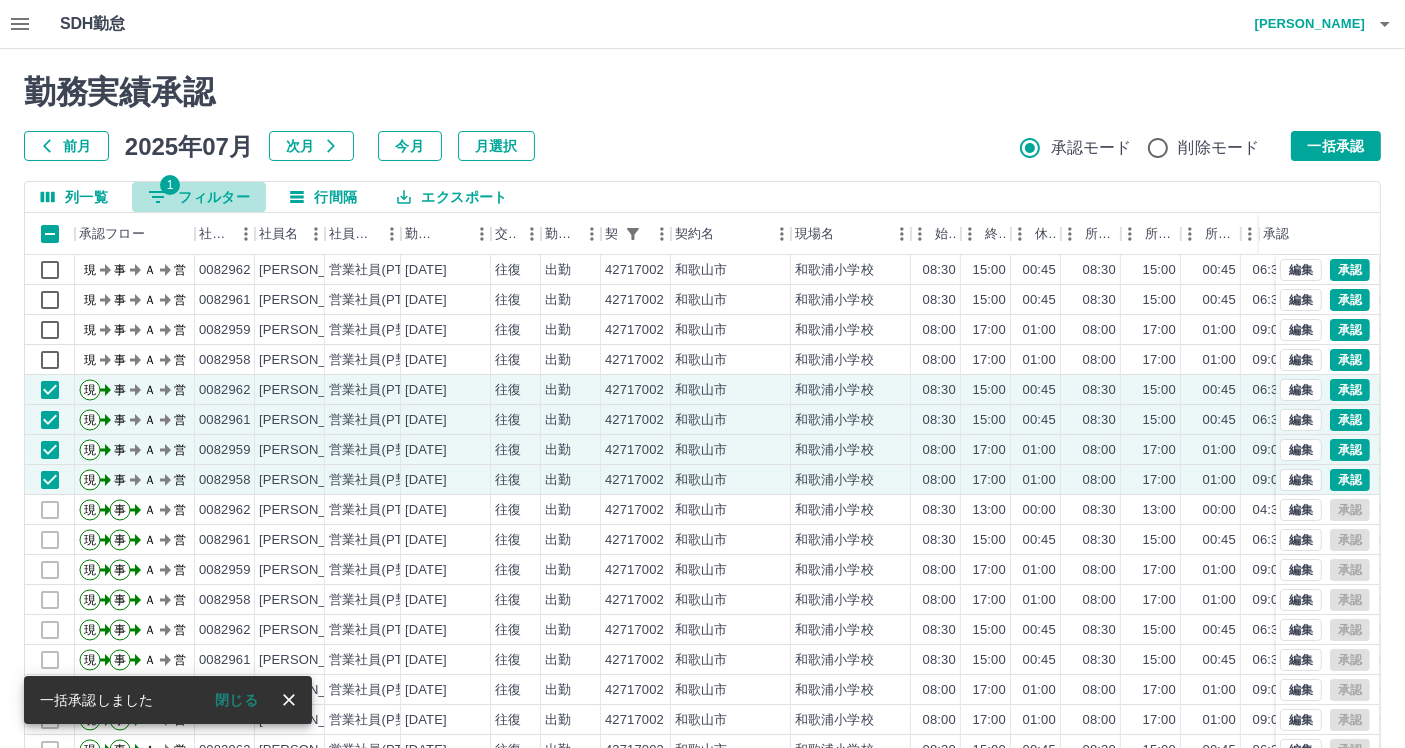 click on "1 フィルター" at bounding box center (199, 197) 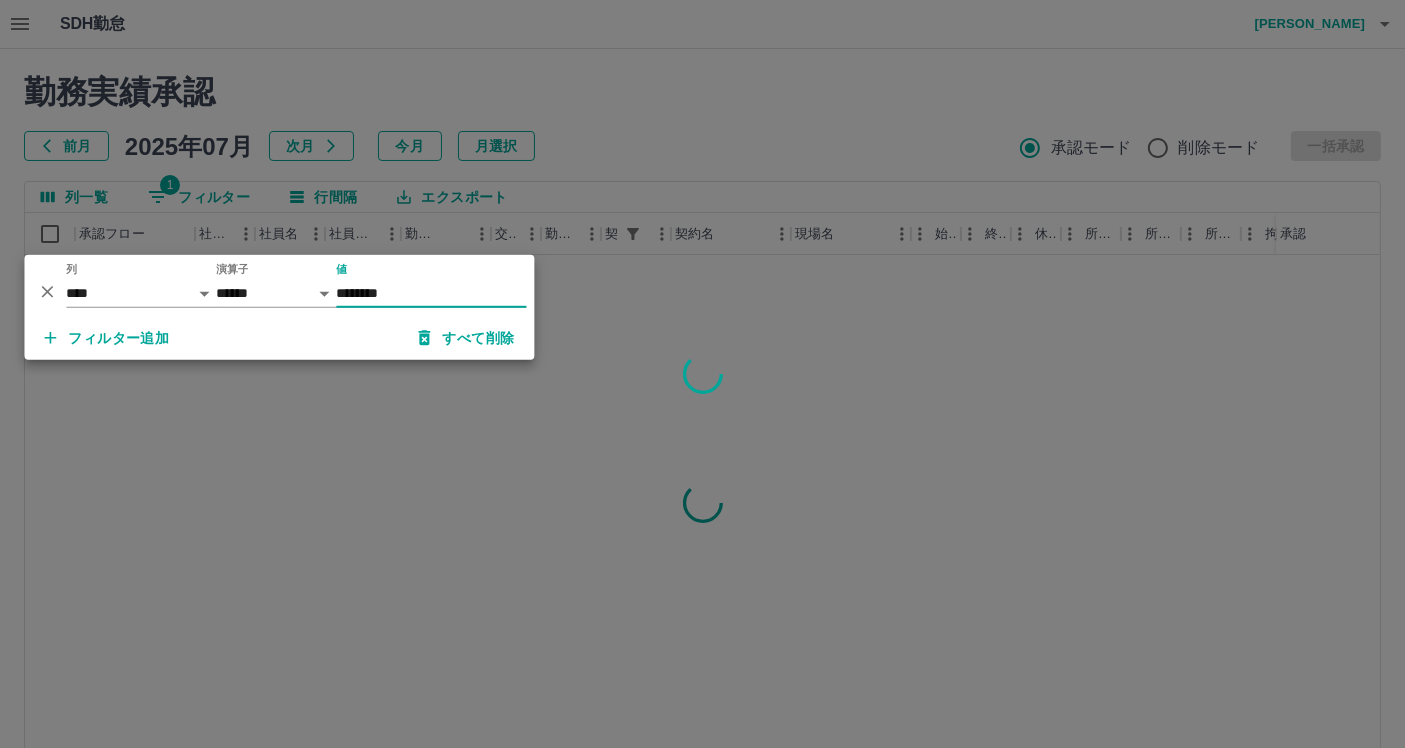 type on "********" 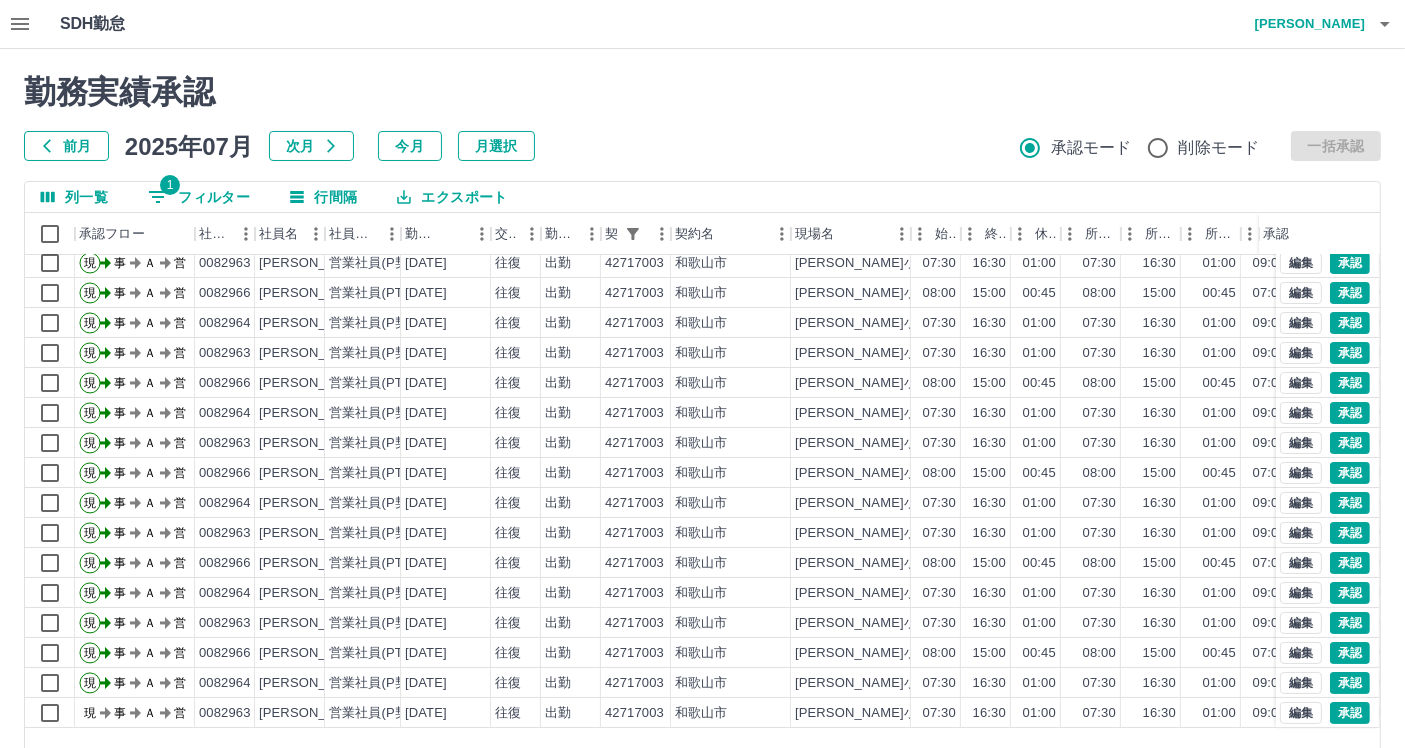scroll, scrollTop: 312, scrollLeft: 0, axis: vertical 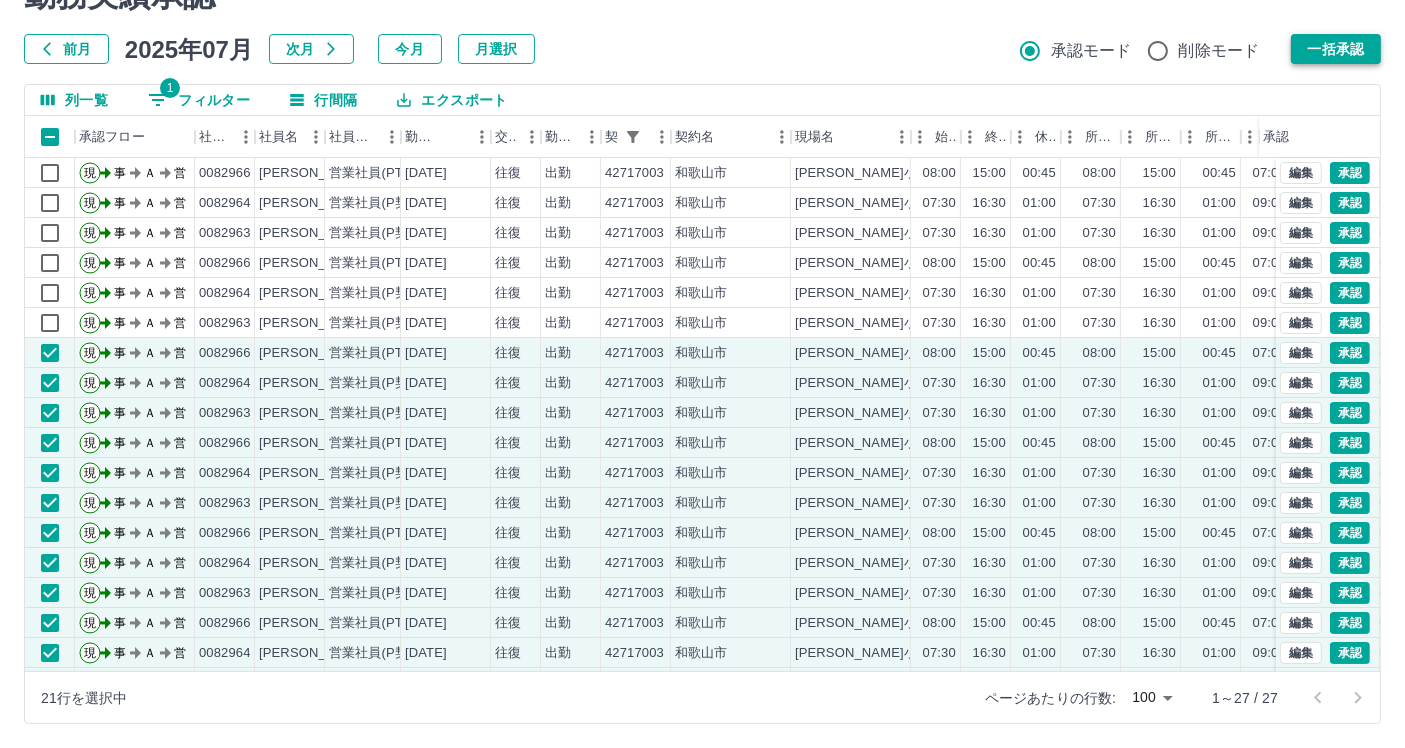 click on "一括承認" at bounding box center (1336, 49) 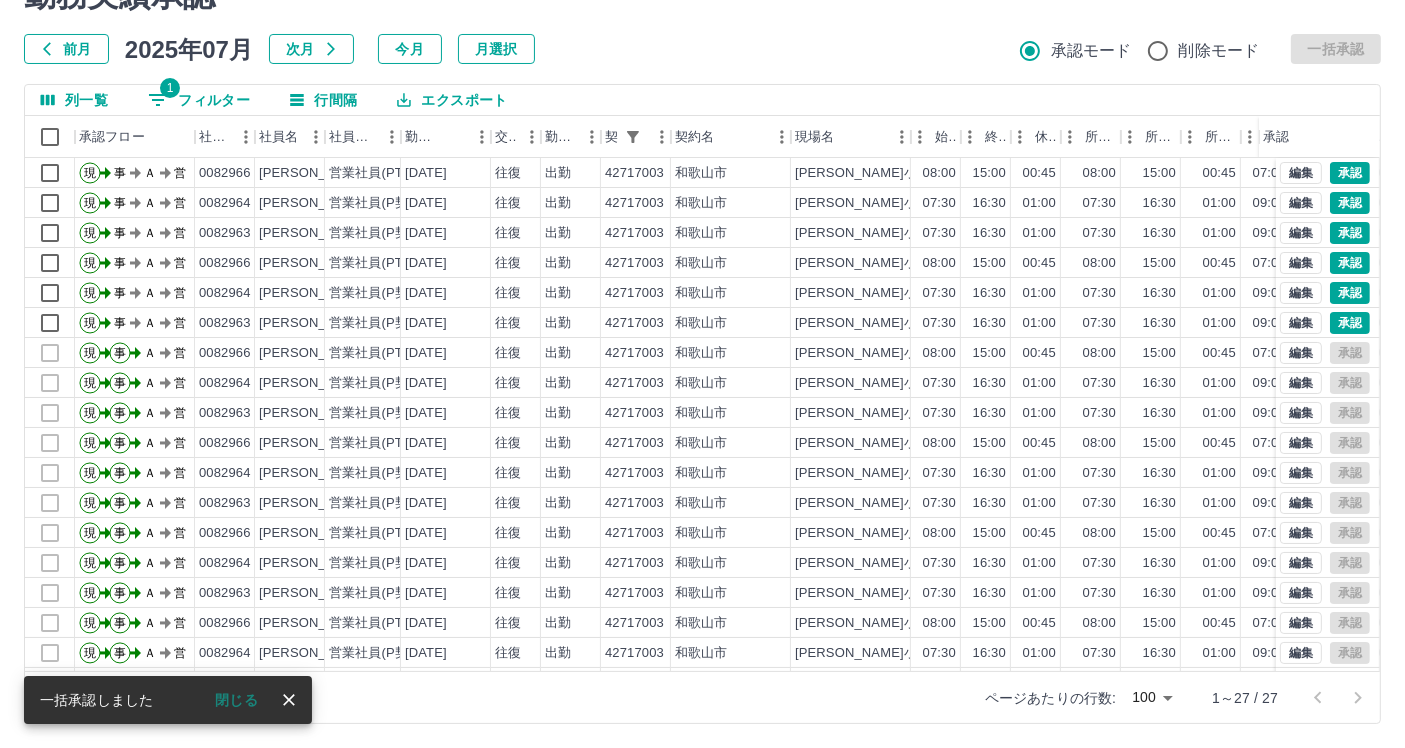 click on "1 フィルター" at bounding box center (199, 100) 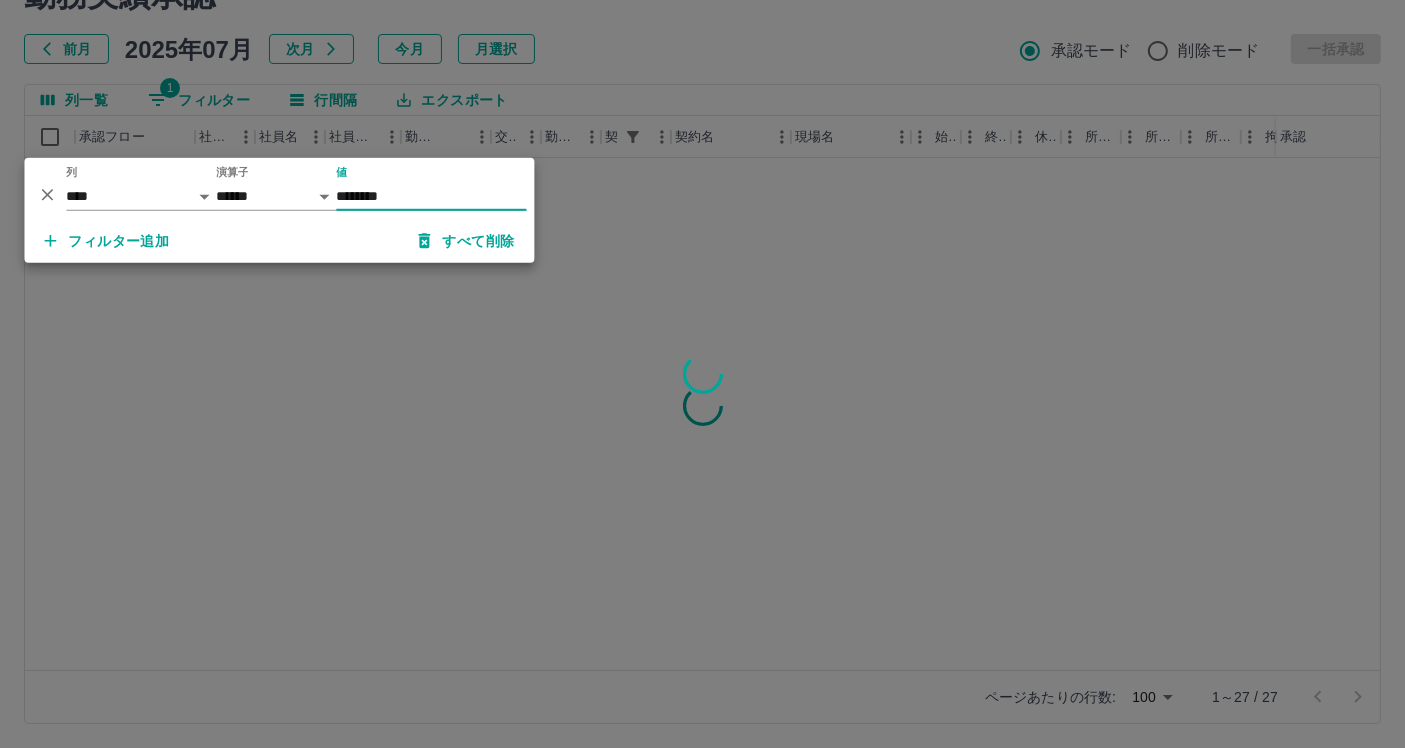type on "********" 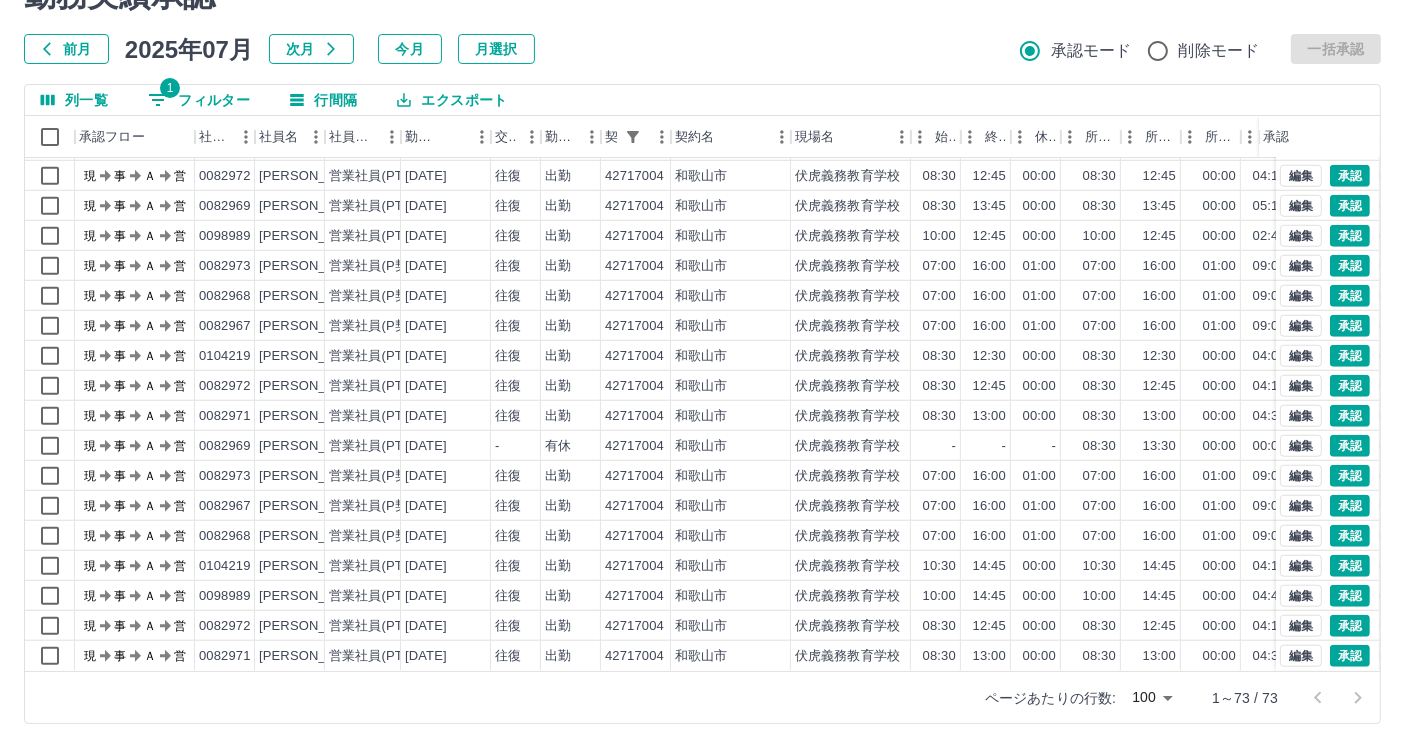 scroll, scrollTop: 1692, scrollLeft: 0, axis: vertical 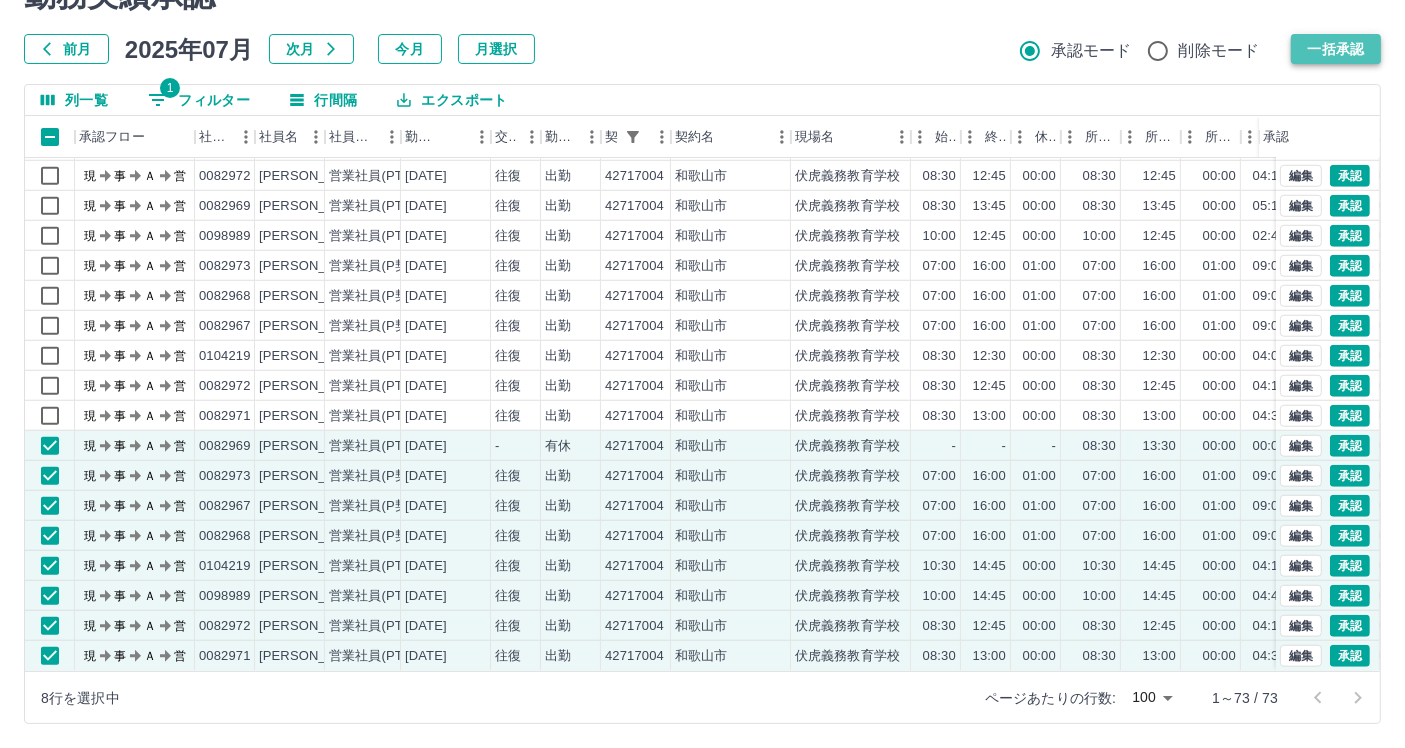 click on "一括承認" at bounding box center [1336, 49] 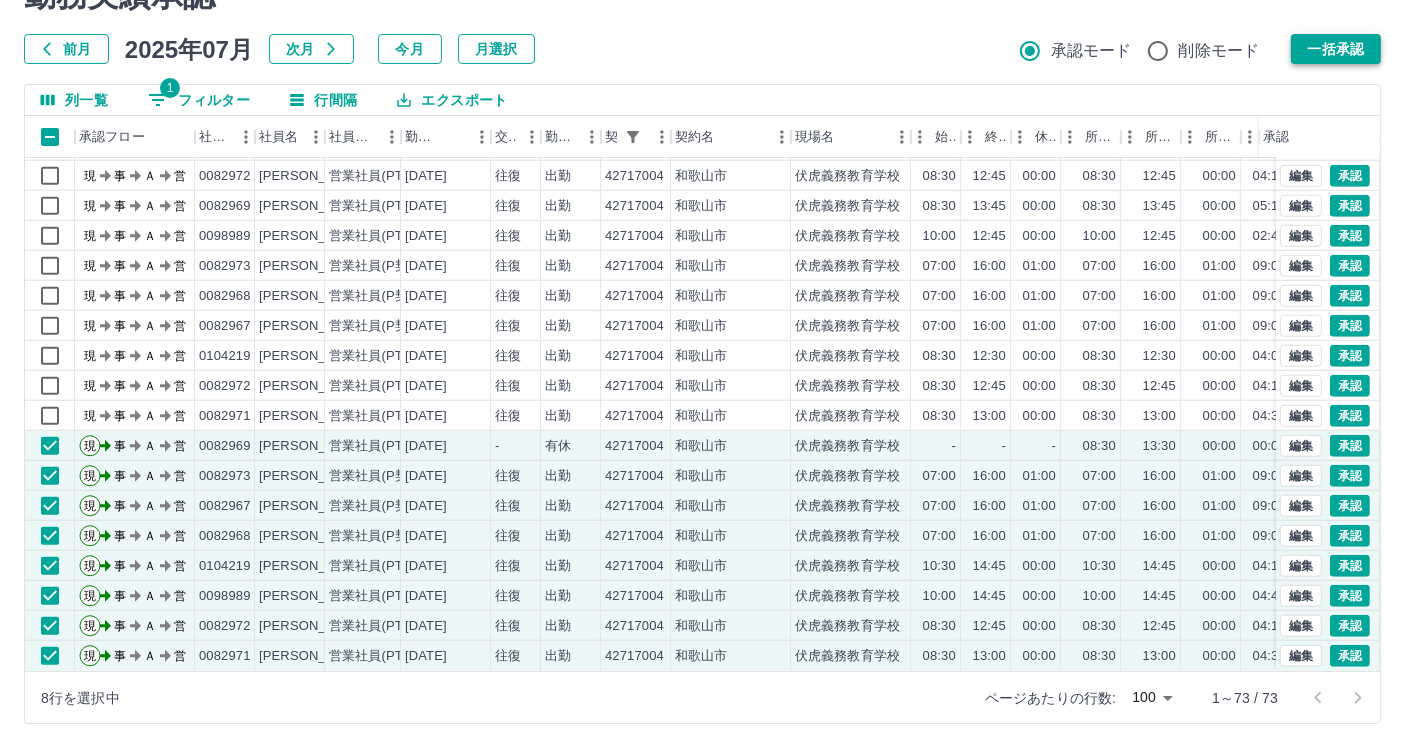 click on "一括承認" at bounding box center [1336, 49] 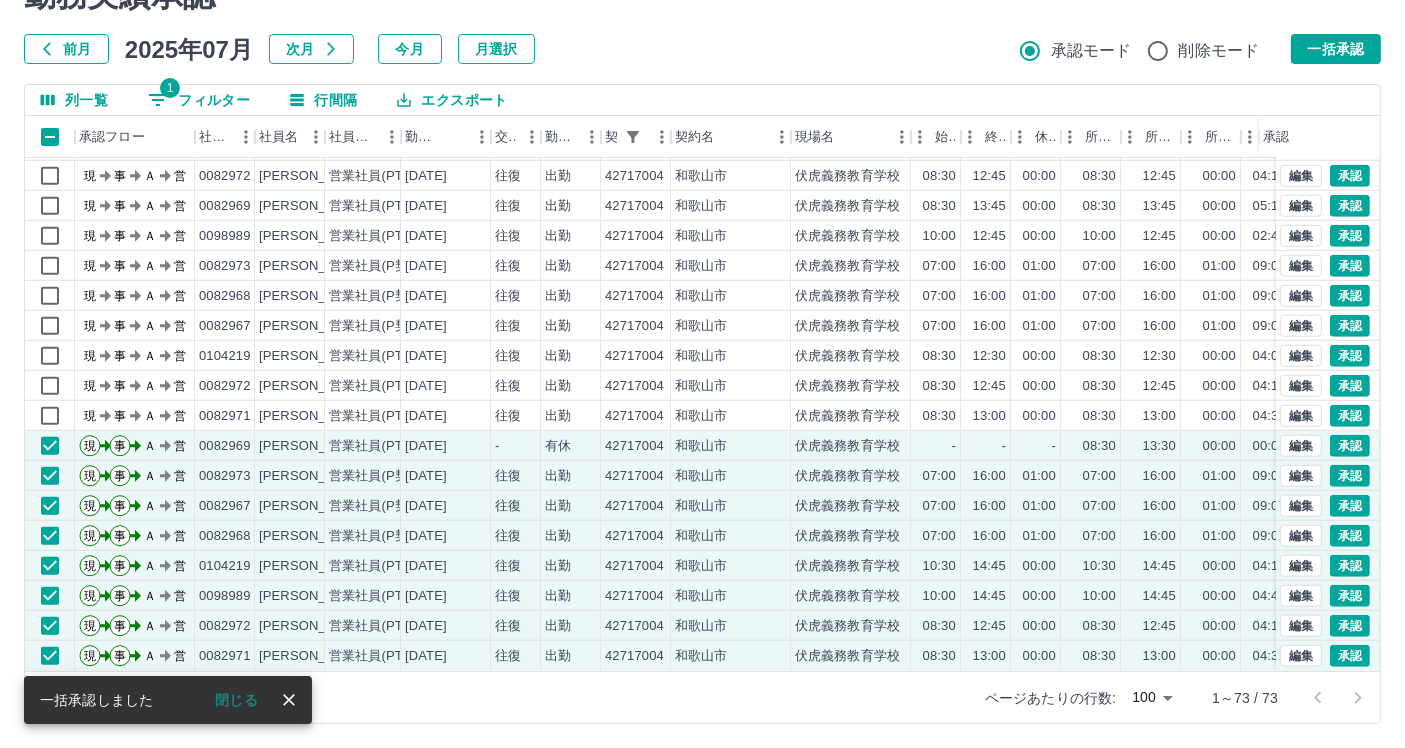 click on "勤務実績承認 前月 2025年07月 次月 今月 月選択 承認モード 削除モード 一括承認 列一覧 1 フィルター 行間隔 エクスポート 承認フロー 社員番号 社員名 社員区分 勤務日 交通費 勤務区分 契約コード 契約名 現場名 始業 終業 休憩 所定開始 所定終業 所定休憩 拘束 勤務 遅刻等 コメント ステータス 承認 現 事 Ａ 営 0082967 山中　恭子 営業社員(P契約) 2025-07-03 往復 出勤 42717004 和歌山市 伏虎義務教育学校 07:00 16:00 01:00 07:00 16:00 01:00 09:00 08:00 00:00 現場責任者承認待 現 事 Ａ 営 0082969 河島　里奈 営業社員(PT契約) 2025-07-03 往復 出勤 42717004 和歌山市 伏虎義務教育学校 08:30 13:30 00:00 08:30 13:30 00:00 05:00 05:00 00:00 現場責任者承認待 現 事 Ａ 営 0082972 中田　育子 営業社員(PT契約) 2025-07-03 往復 出勤 42717004 和歌山市 伏虎義務教育学校 08:30 12:45 00:00 08:30 12:45 00:00 04:15 04:15 00:00 -" at bounding box center [702, 350] 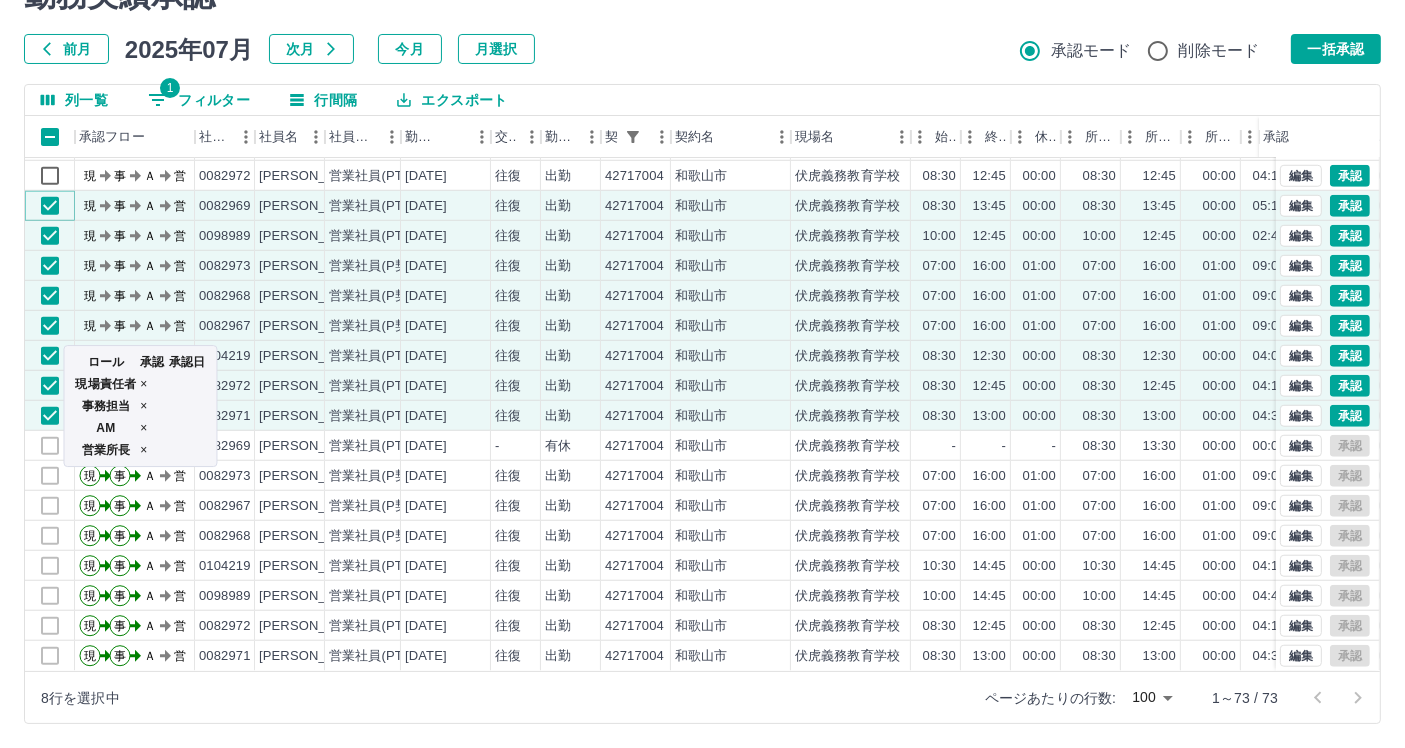 scroll, scrollTop: 1470, scrollLeft: 0, axis: vertical 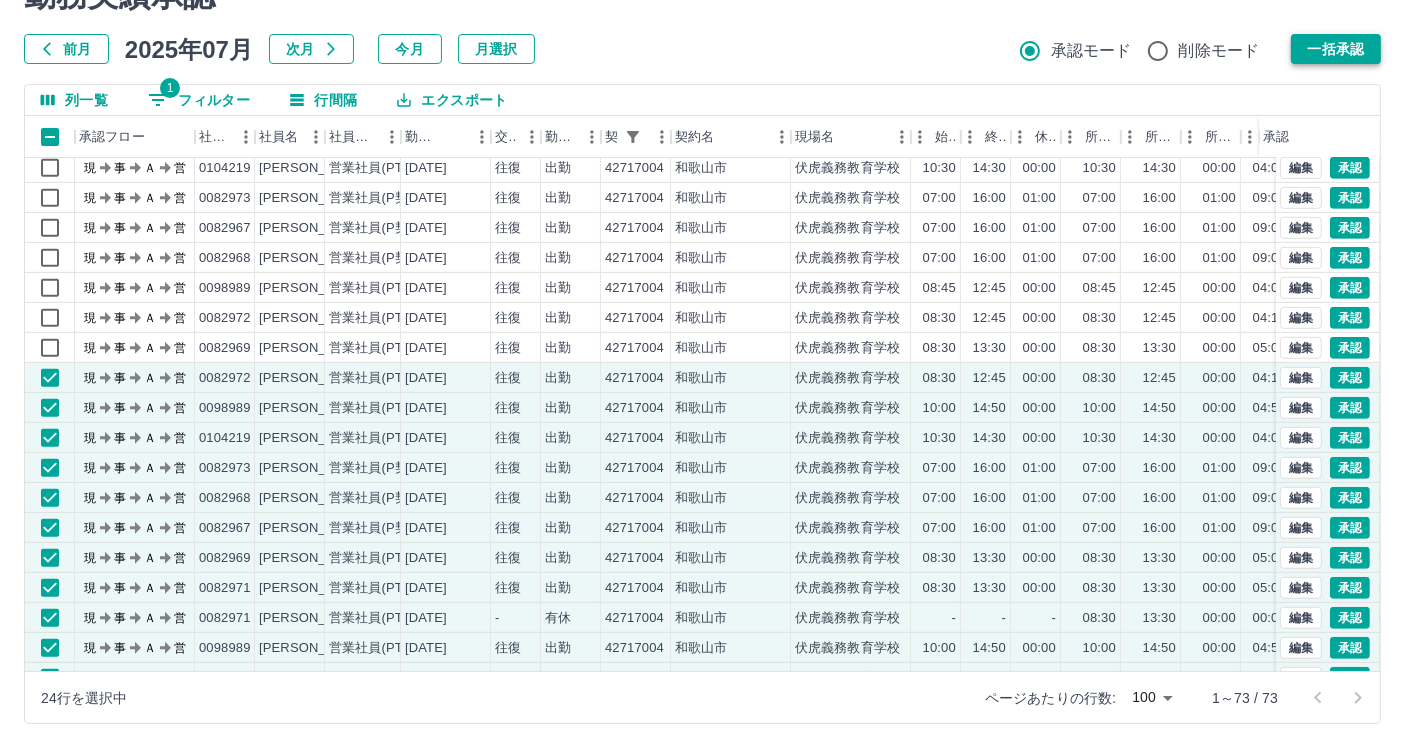 click on "一括承認" at bounding box center [1336, 49] 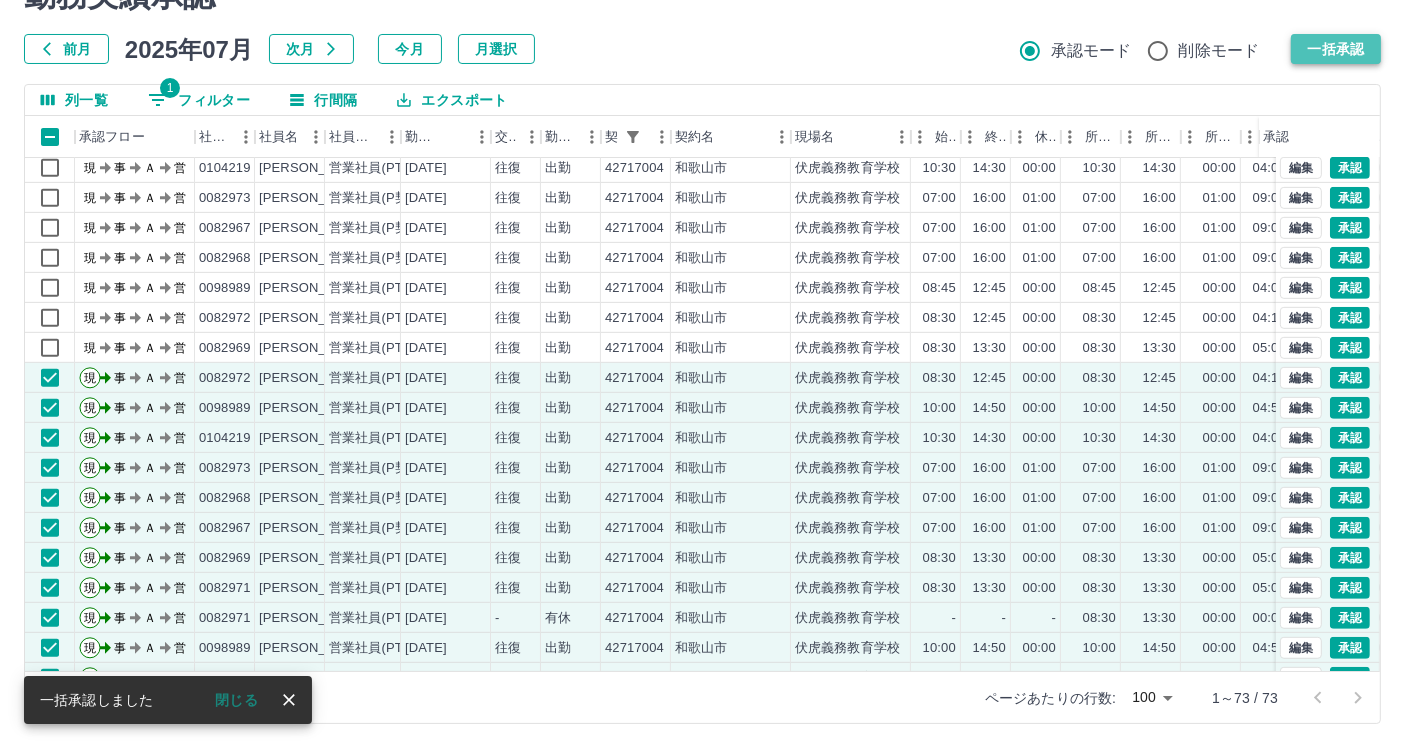 click on "一括承認" at bounding box center (1336, 49) 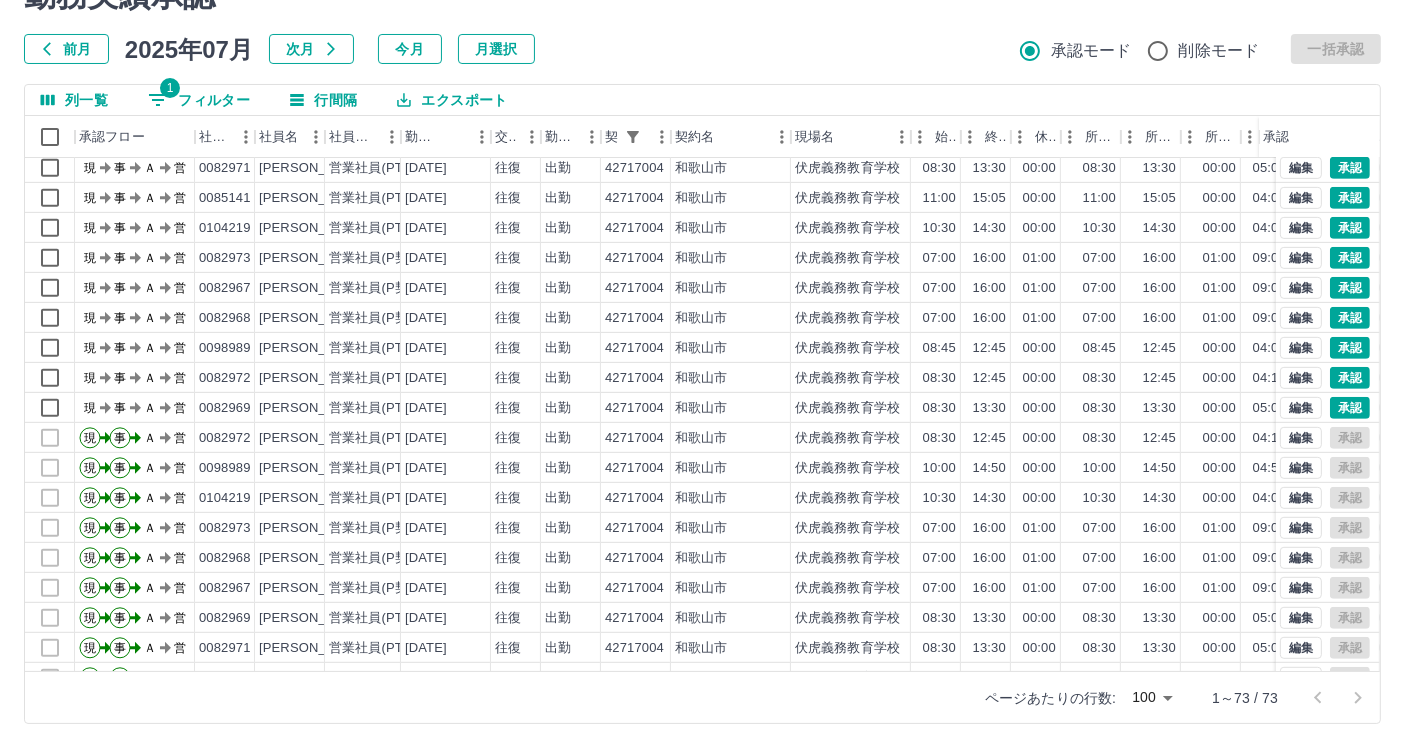 scroll, scrollTop: 914, scrollLeft: 0, axis: vertical 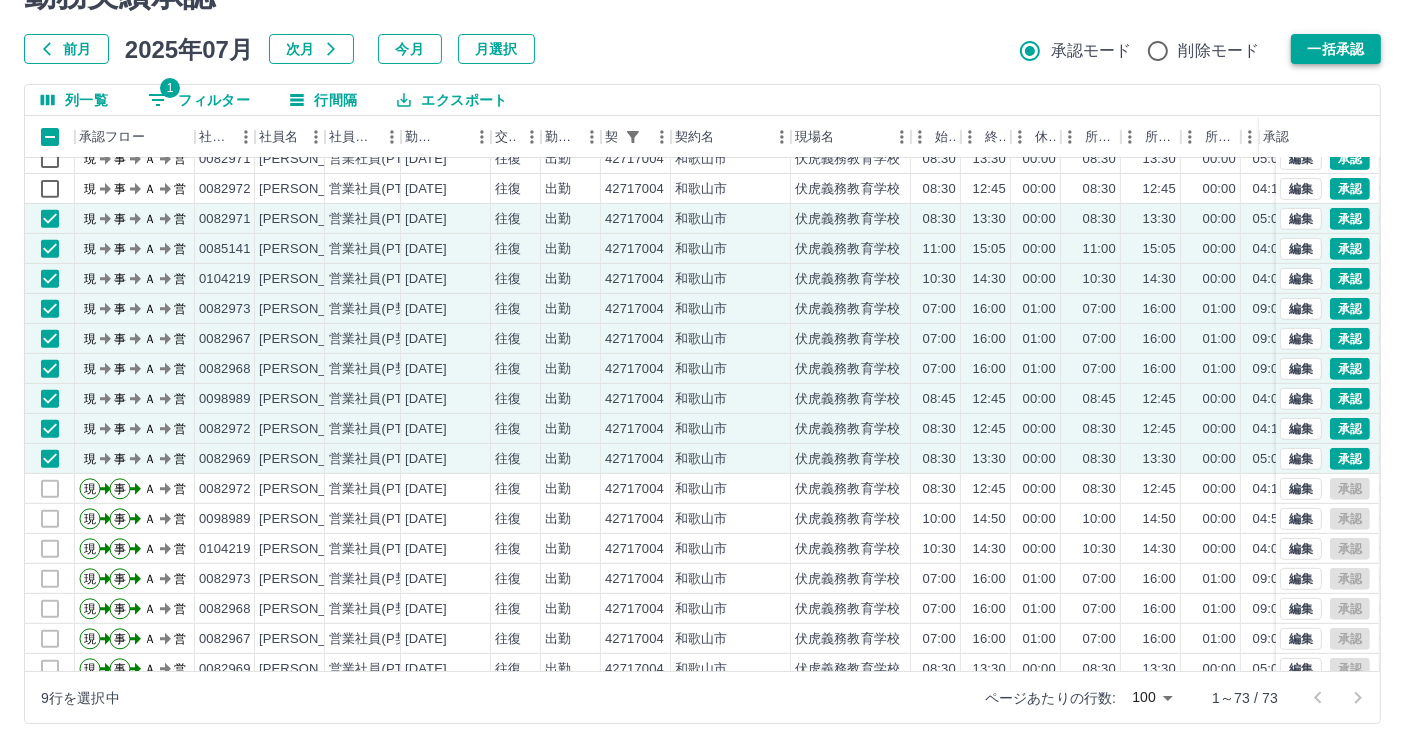 click on "一括承認" at bounding box center (1336, 49) 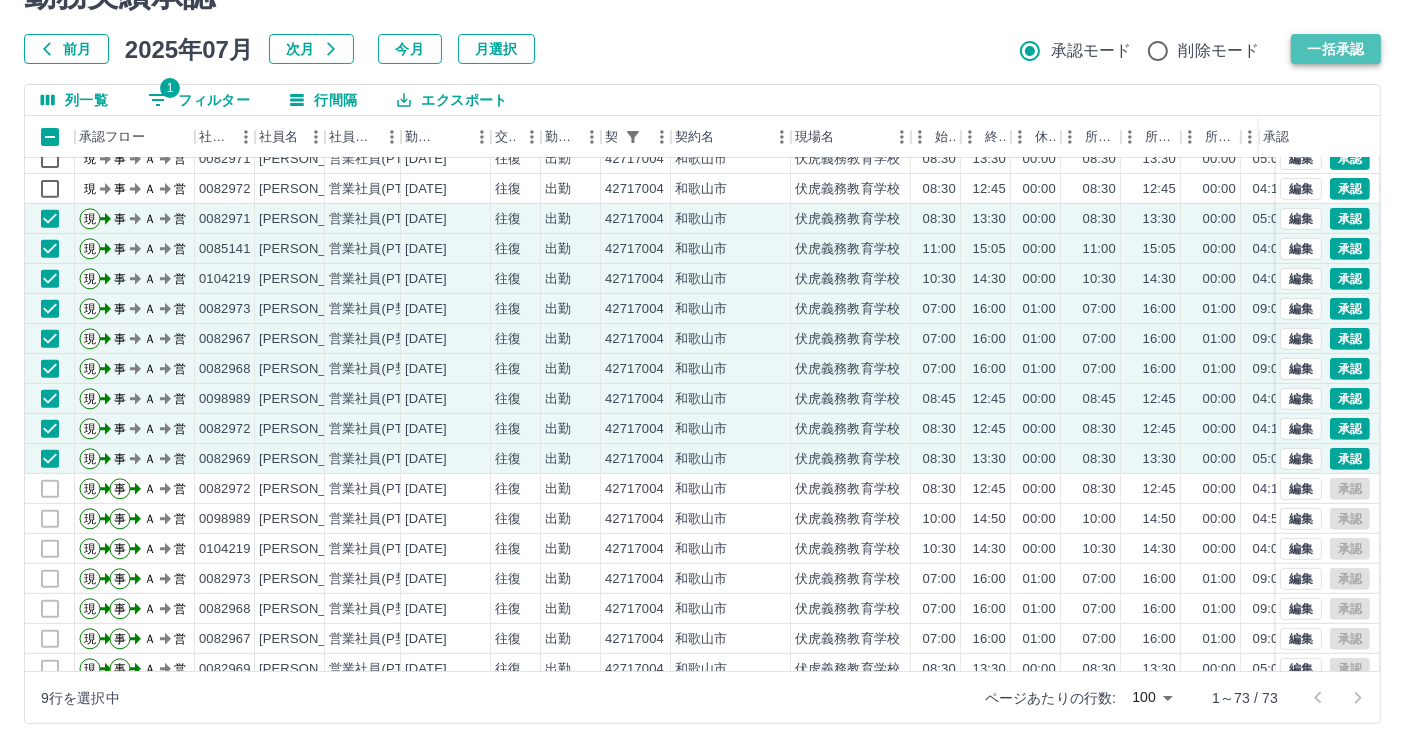 click on "一括承認" at bounding box center (1336, 49) 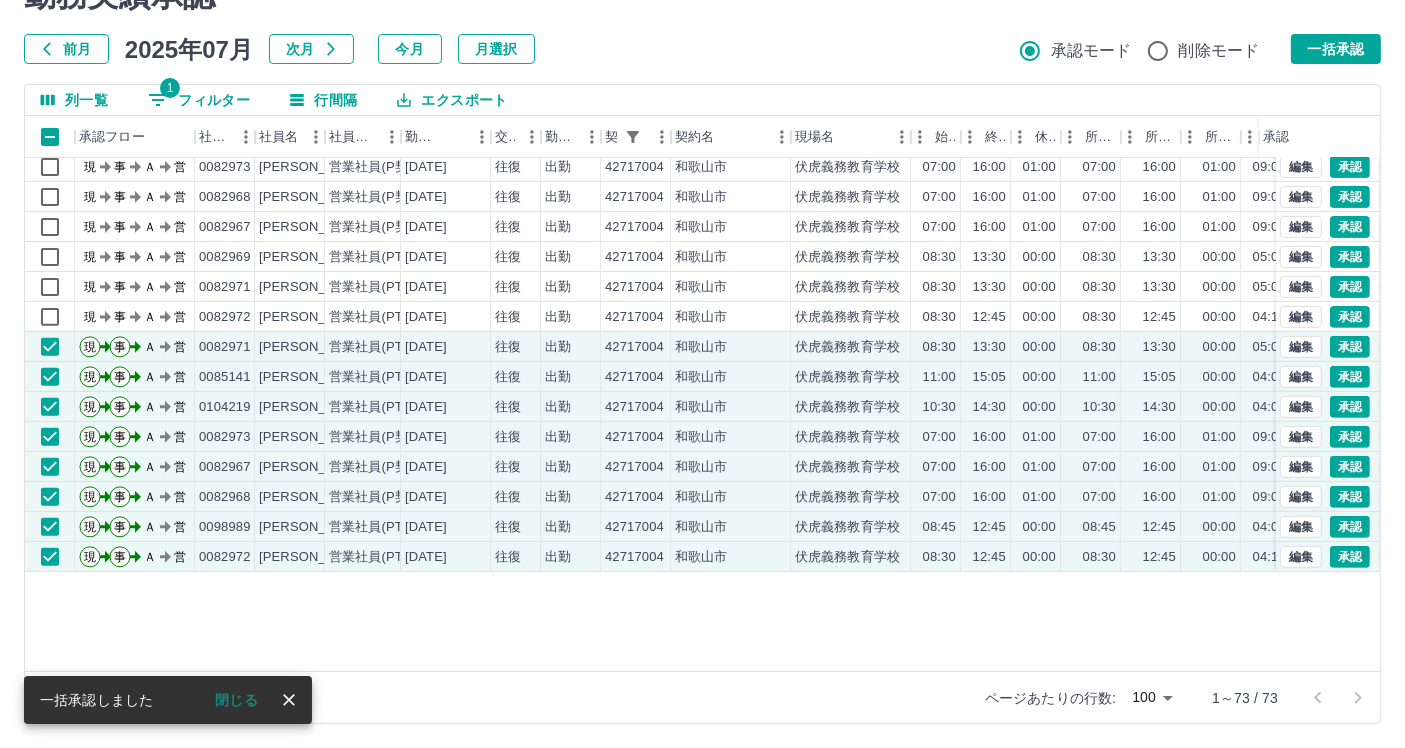 scroll, scrollTop: 581, scrollLeft: 0, axis: vertical 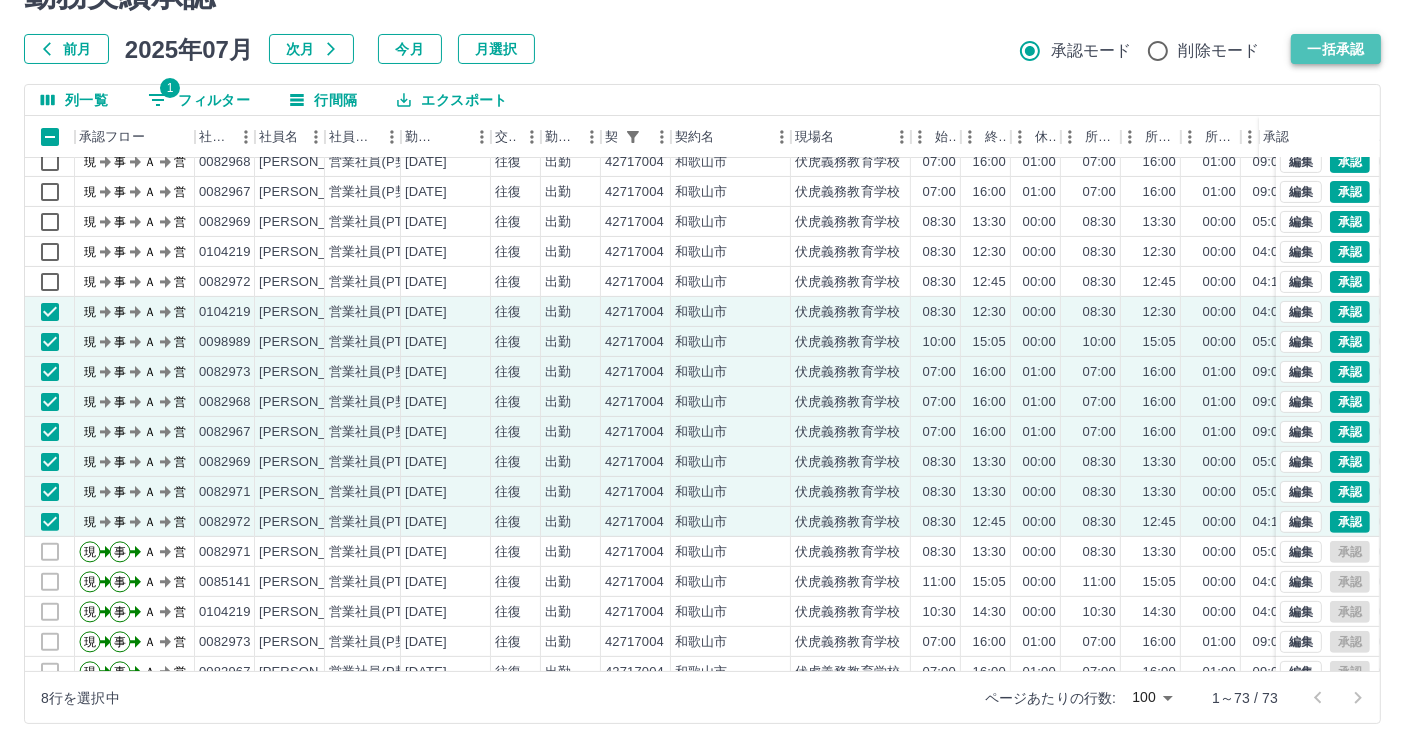 click on "一括承認" at bounding box center (1336, 49) 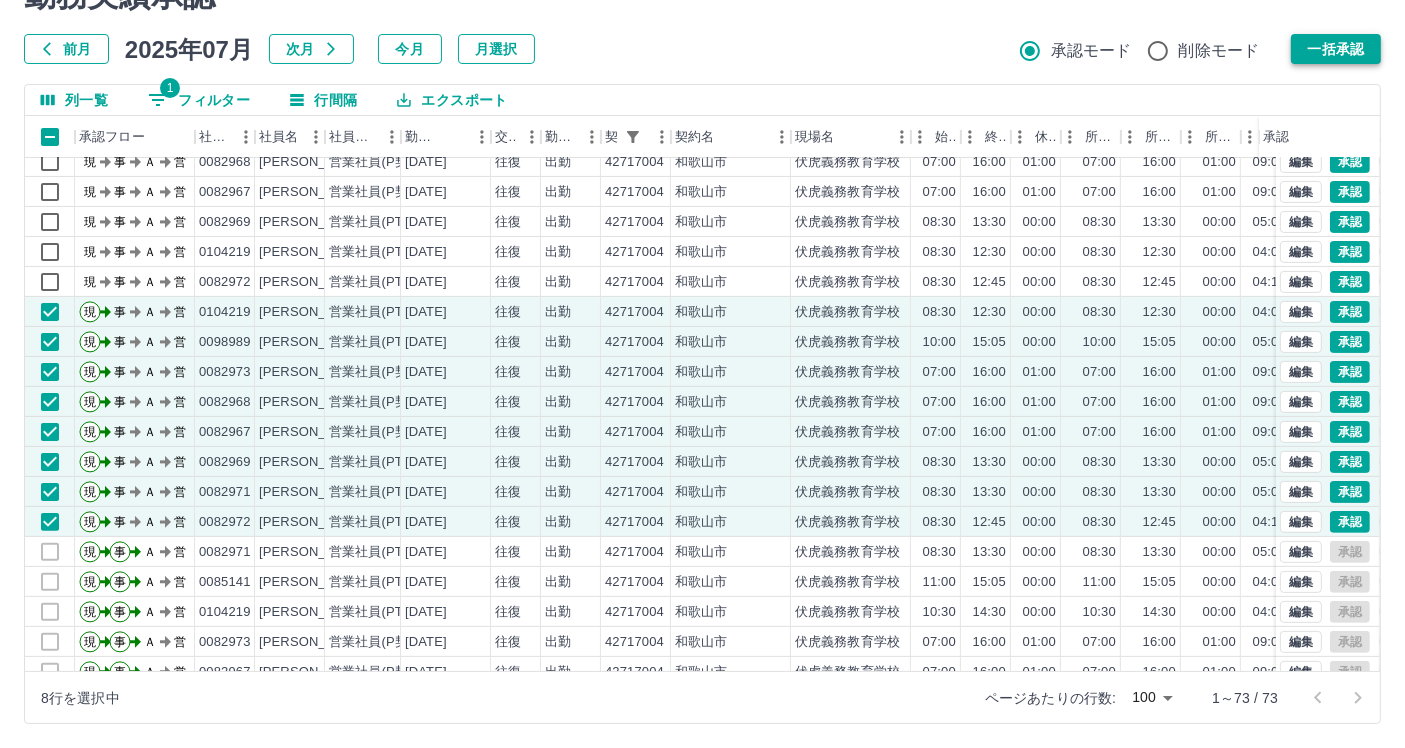 click on "一括承認" at bounding box center (1336, 49) 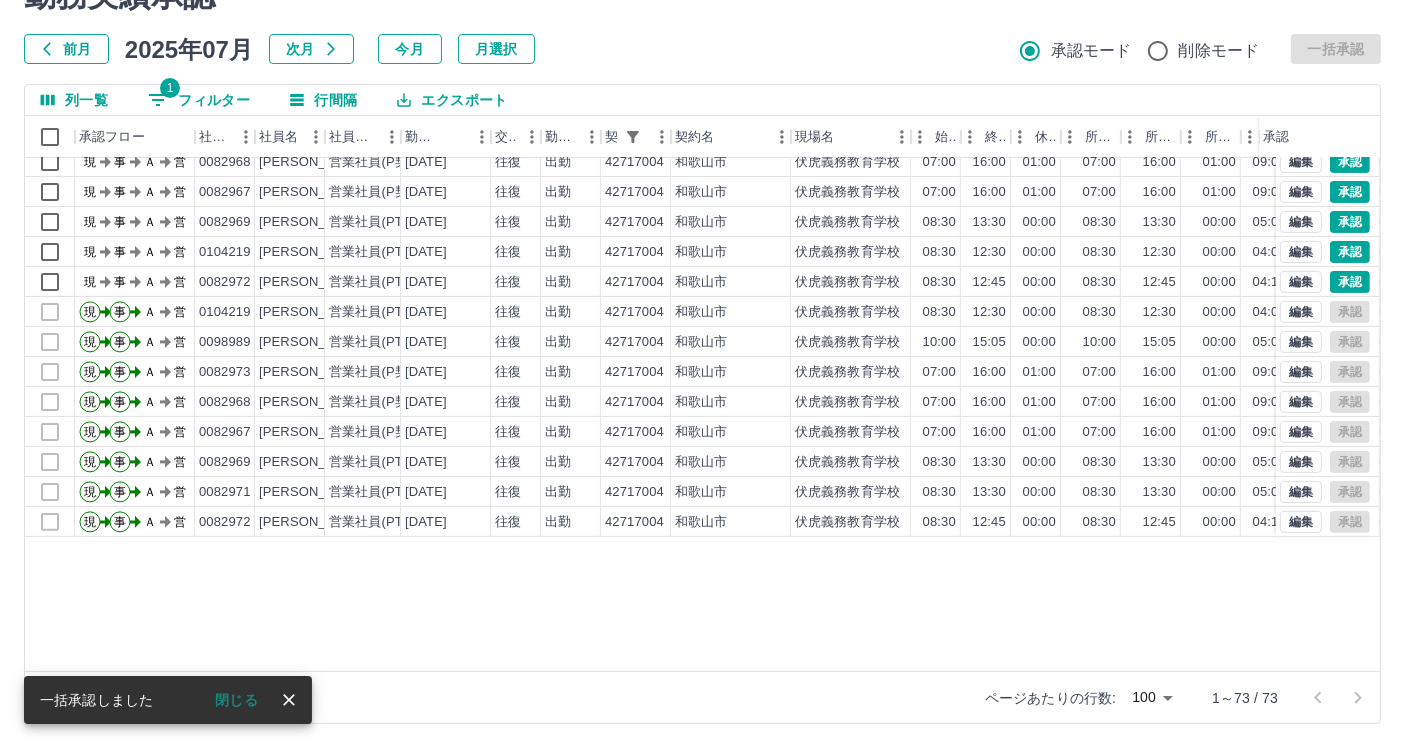 scroll, scrollTop: 359, scrollLeft: 0, axis: vertical 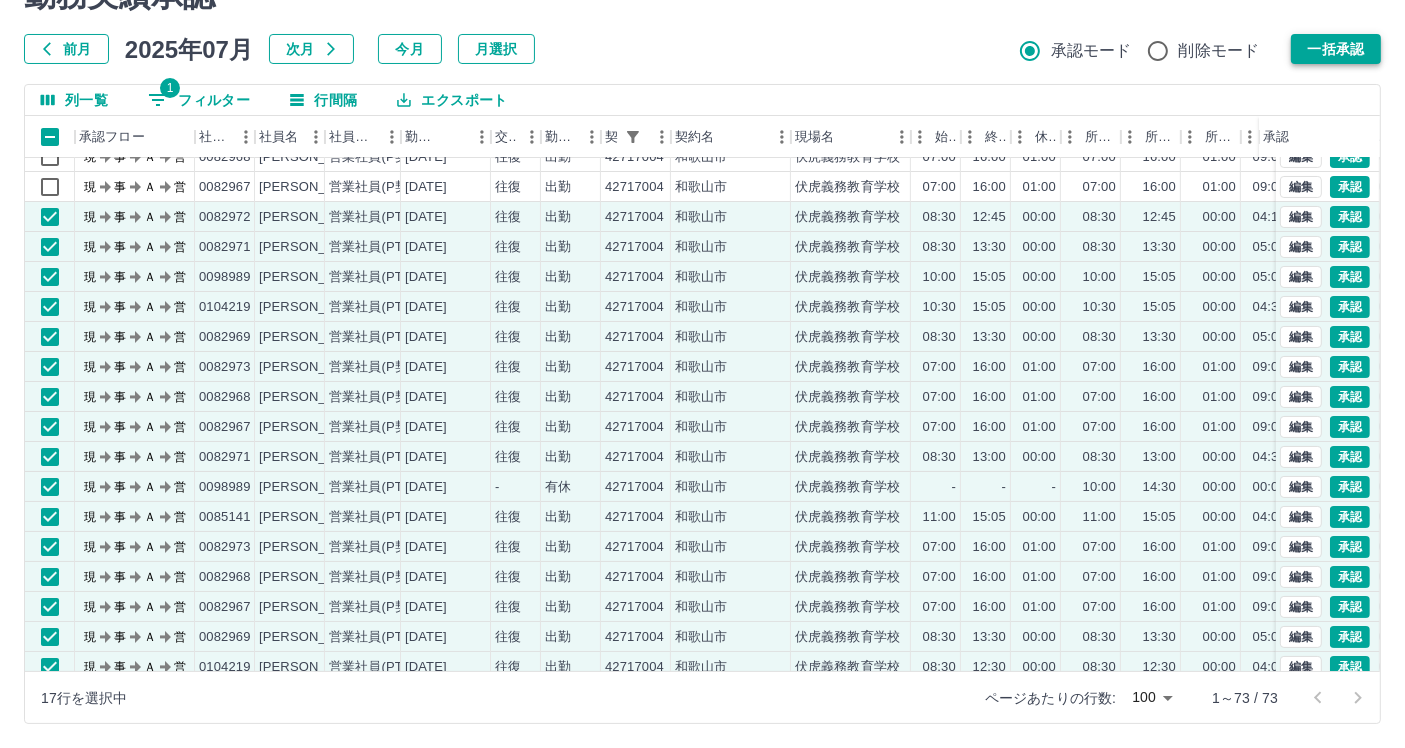 click on "一括承認" at bounding box center (1336, 49) 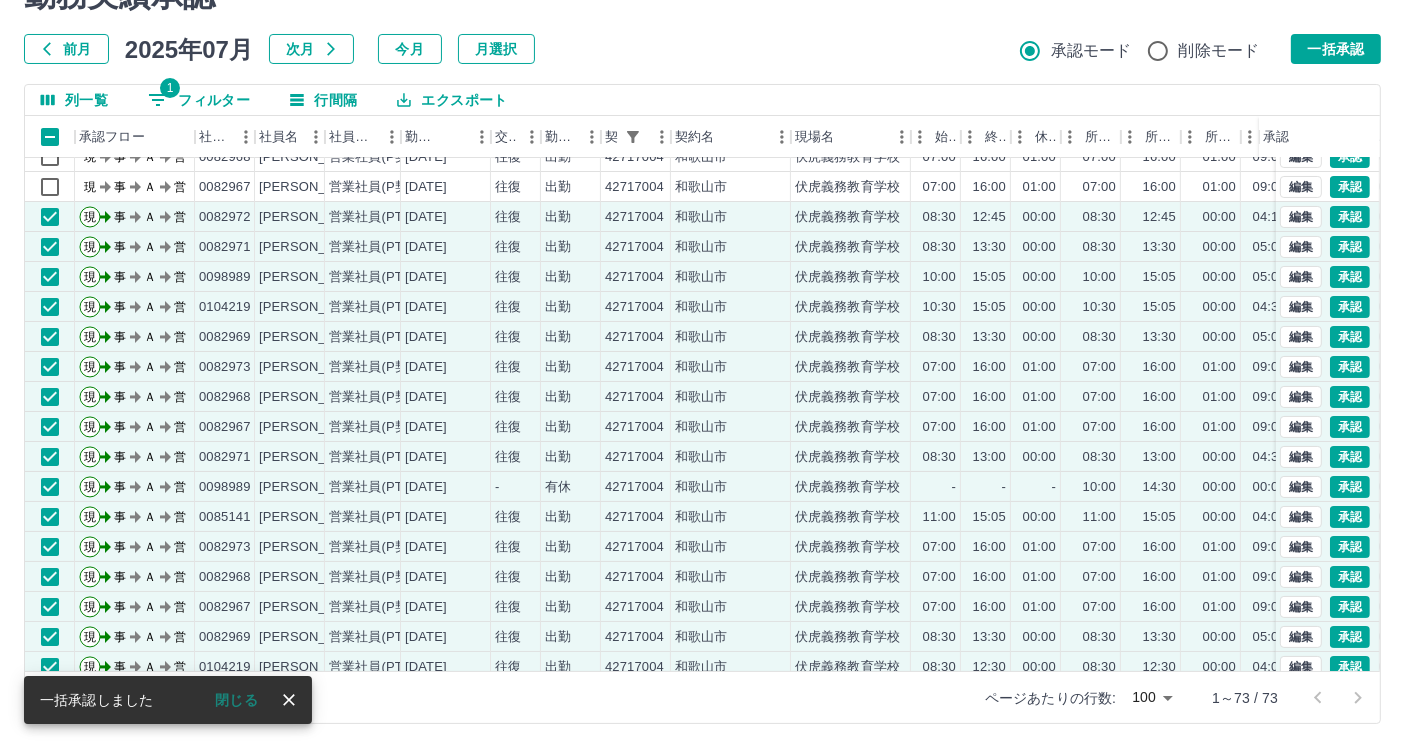 scroll, scrollTop: 0, scrollLeft: 0, axis: both 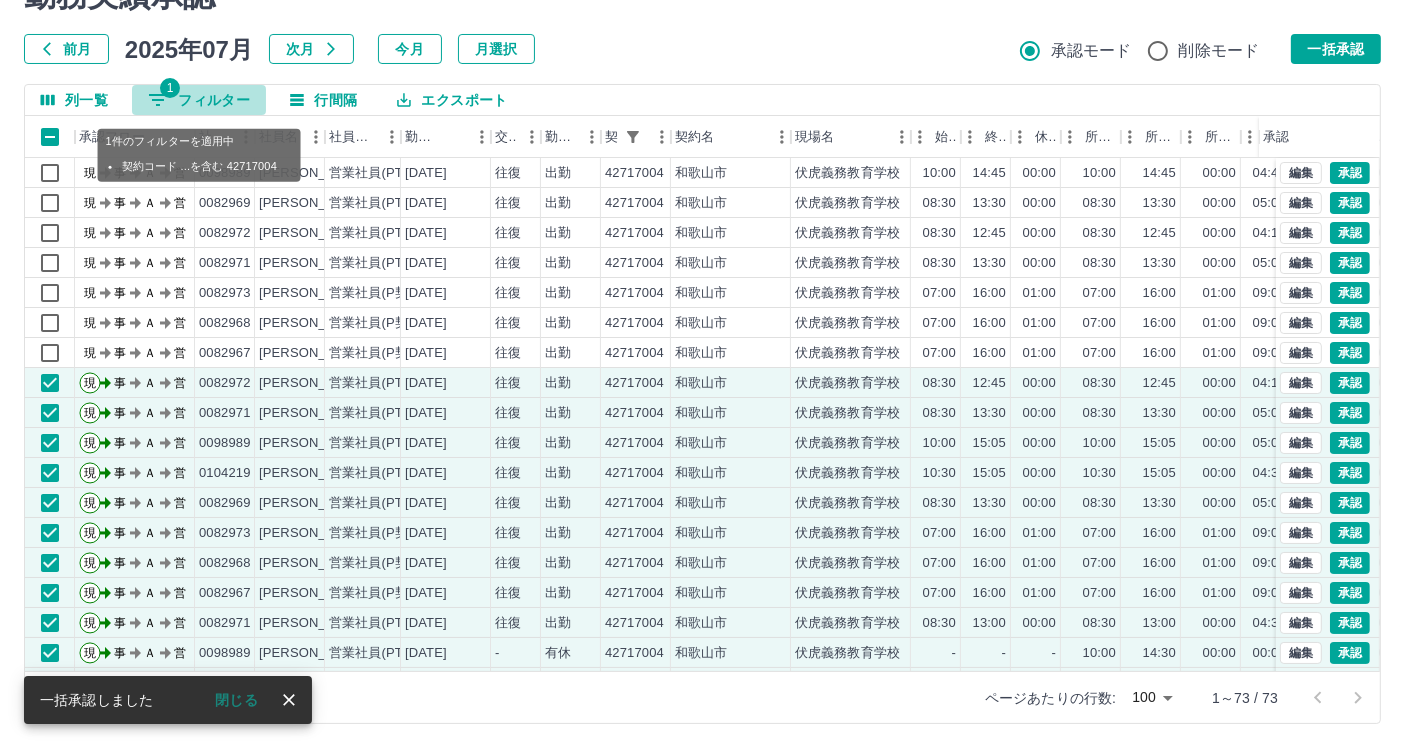 click on "1 フィルター" at bounding box center [199, 100] 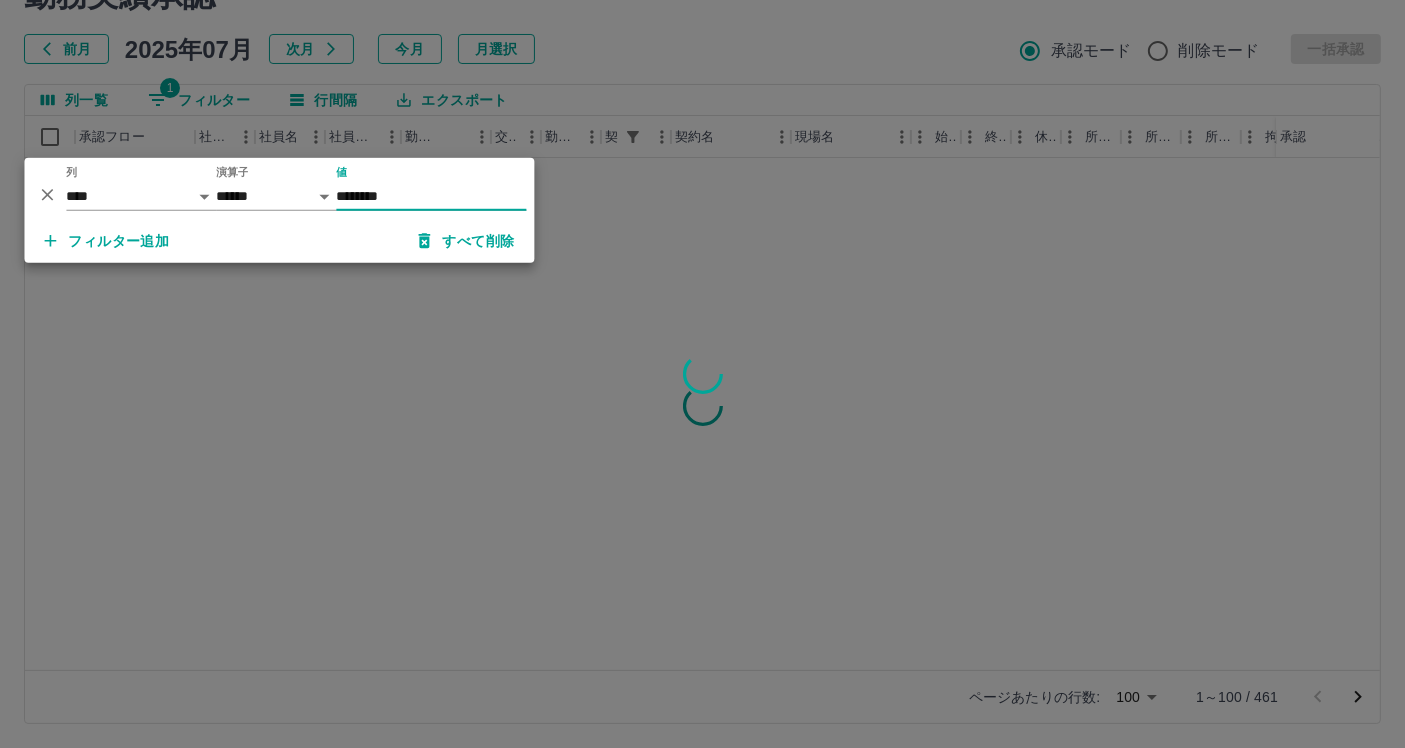 type on "********" 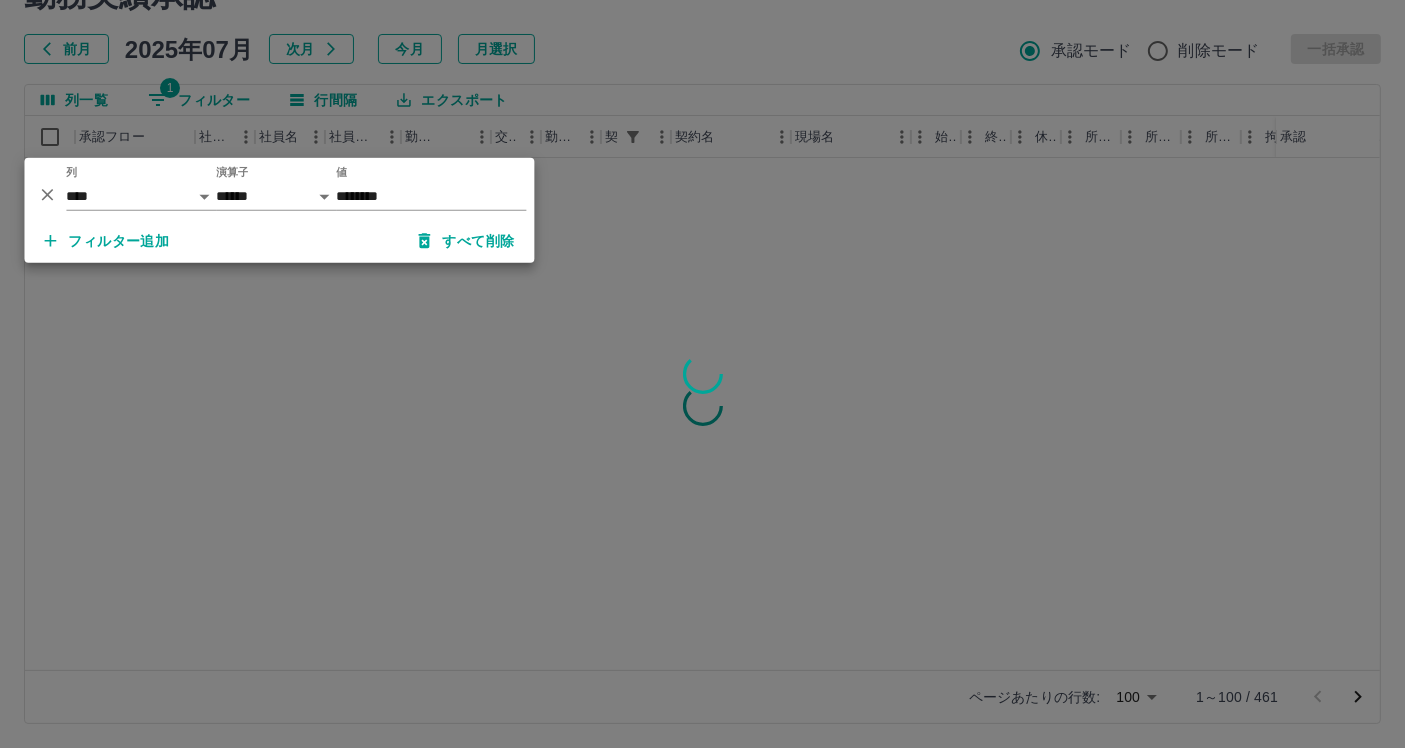 click at bounding box center [702, 374] 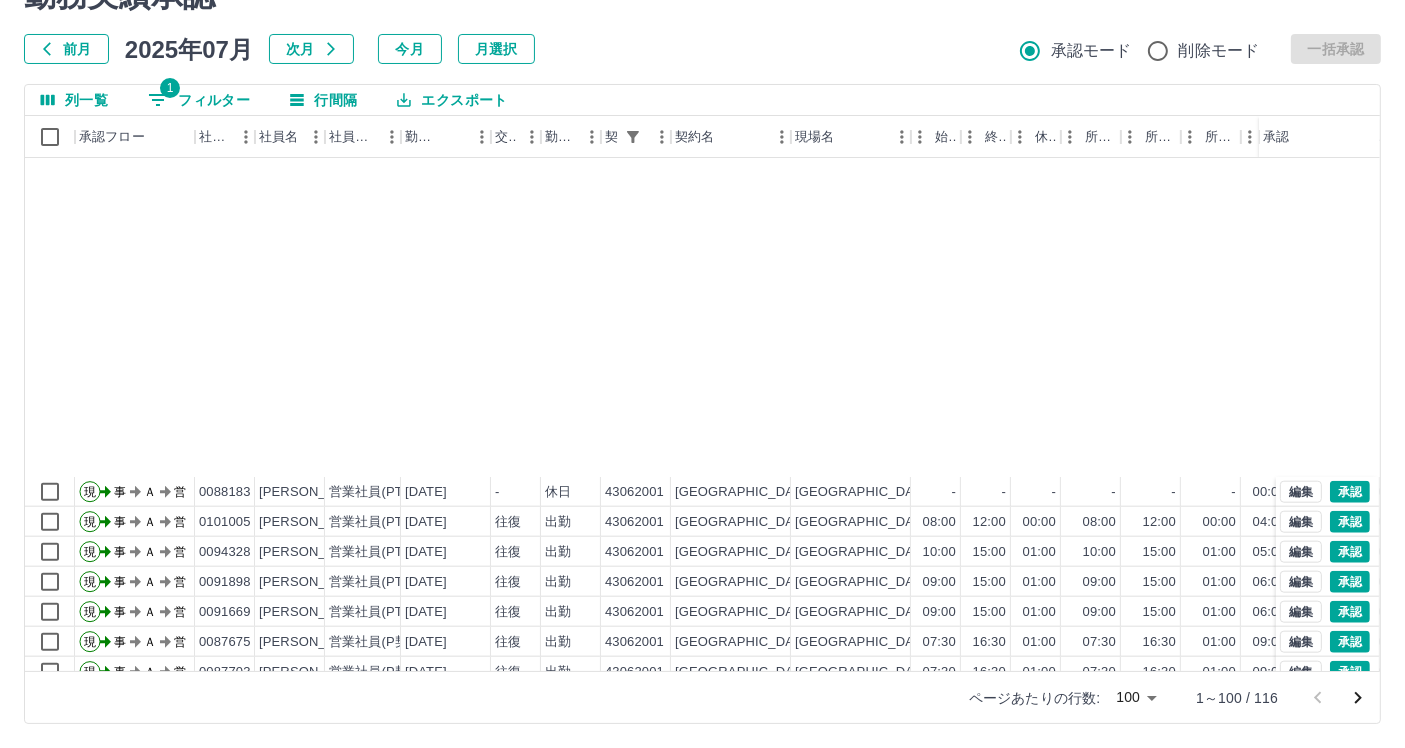scroll, scrollTop: 2502, scrollLeft: 0, axis: vertical 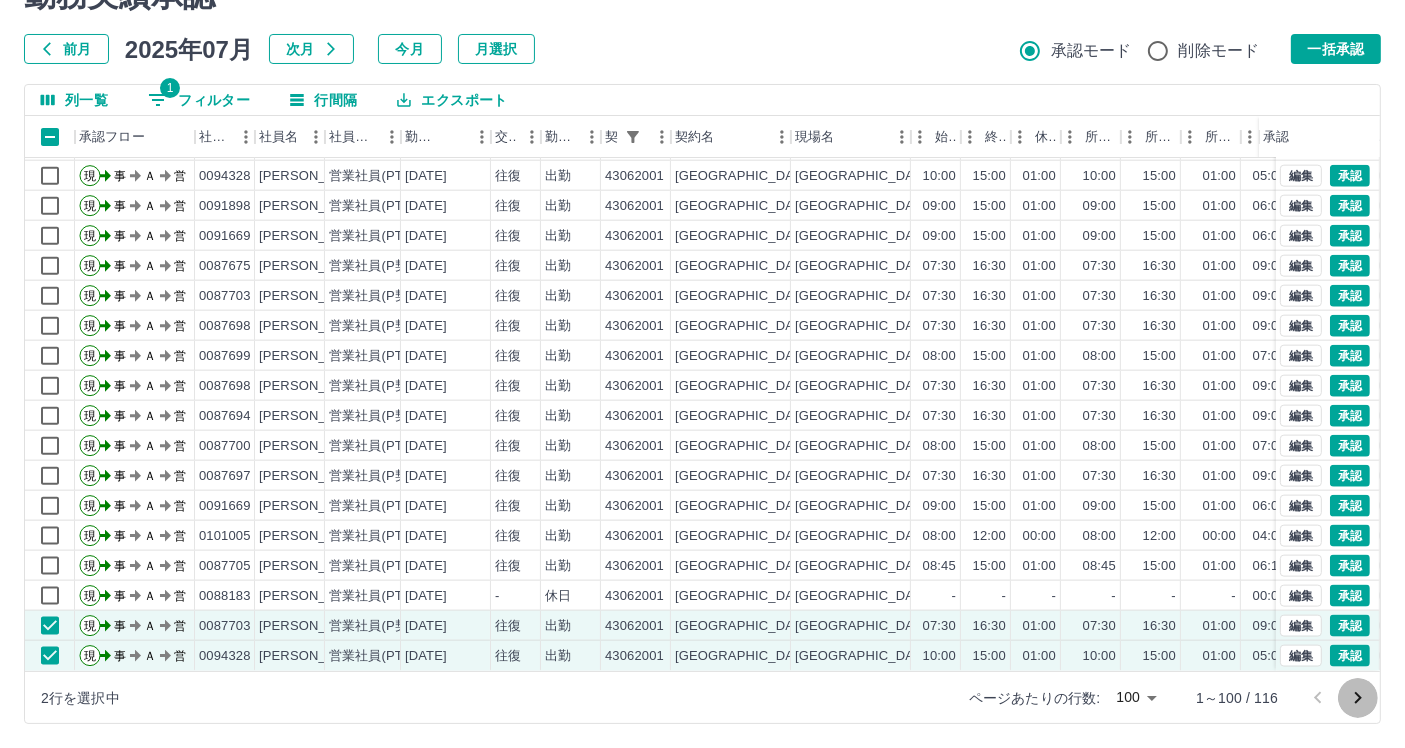 click 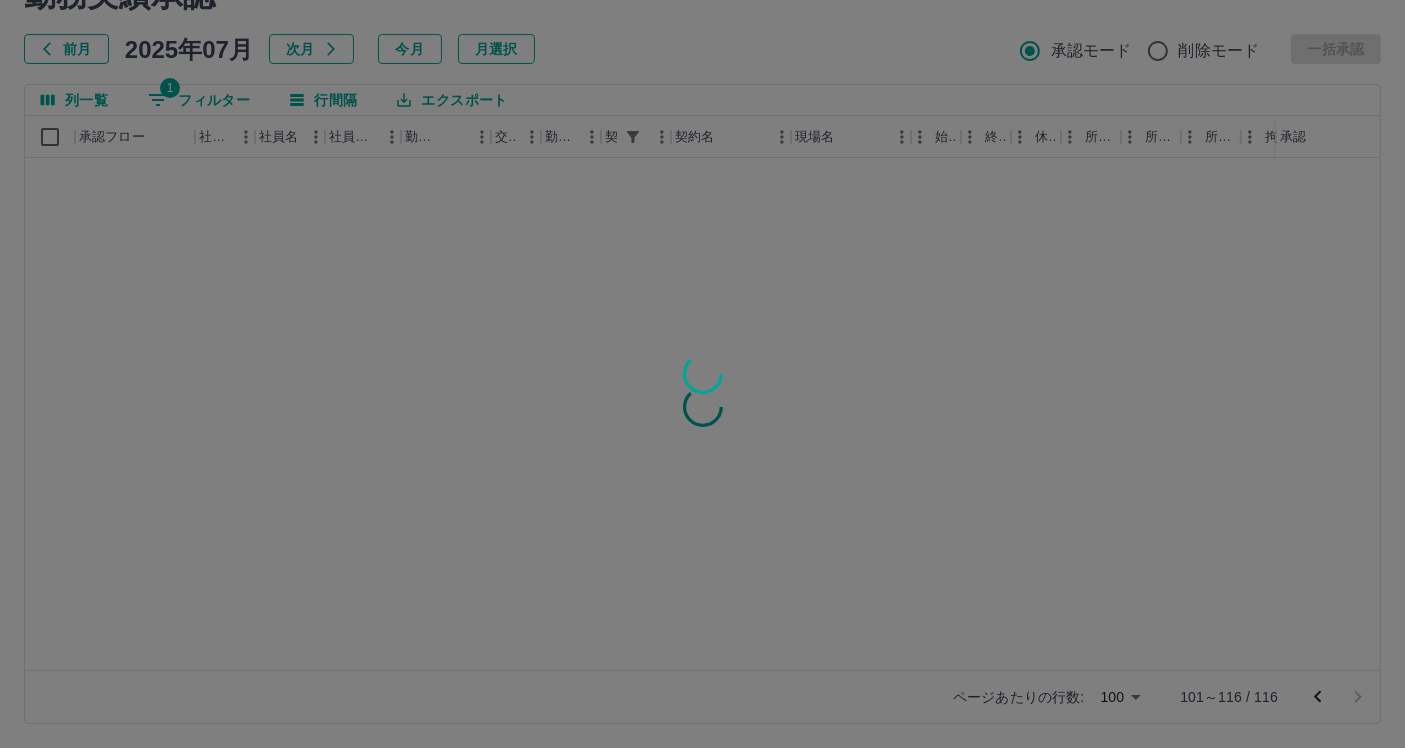 scroll, scrollTop: 0, scrollLeft: 0, axis: both 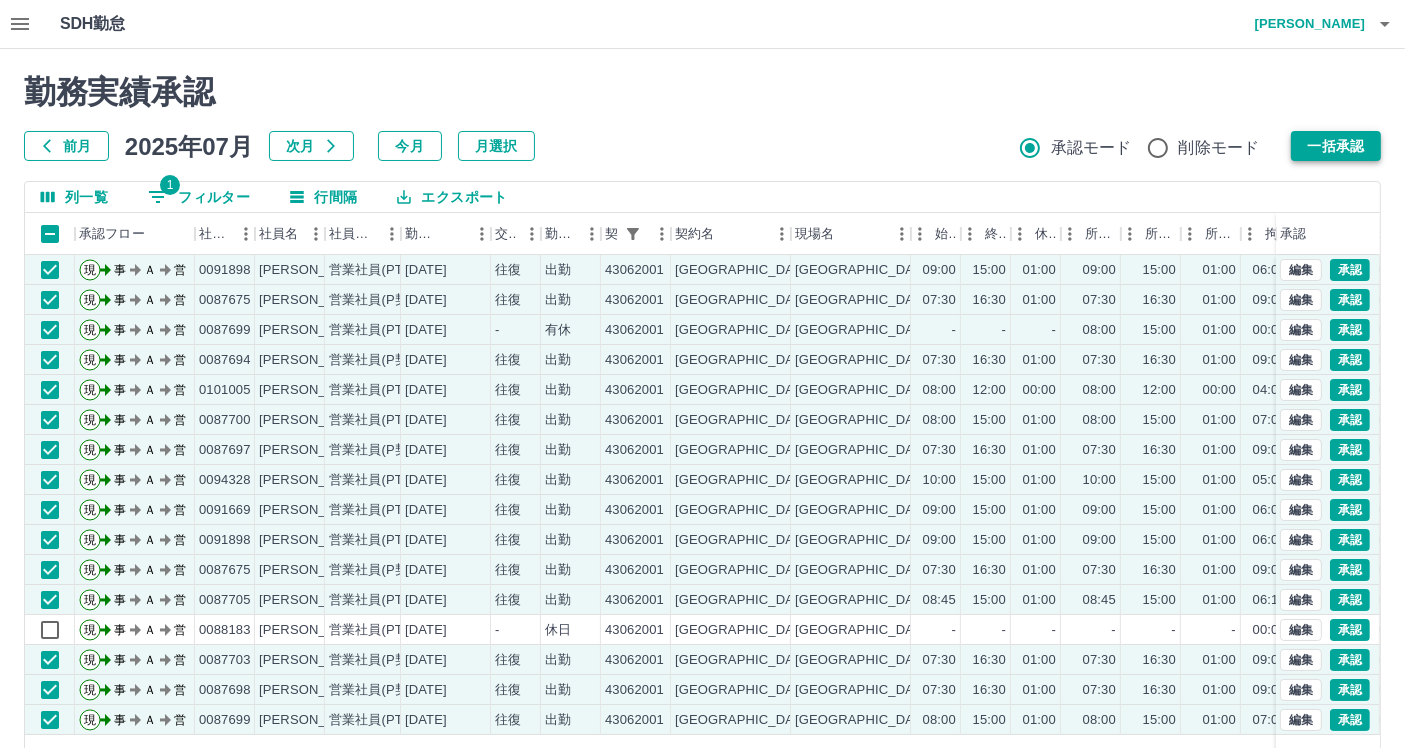 click on "一括承認" at bounding box center (1336, 146) 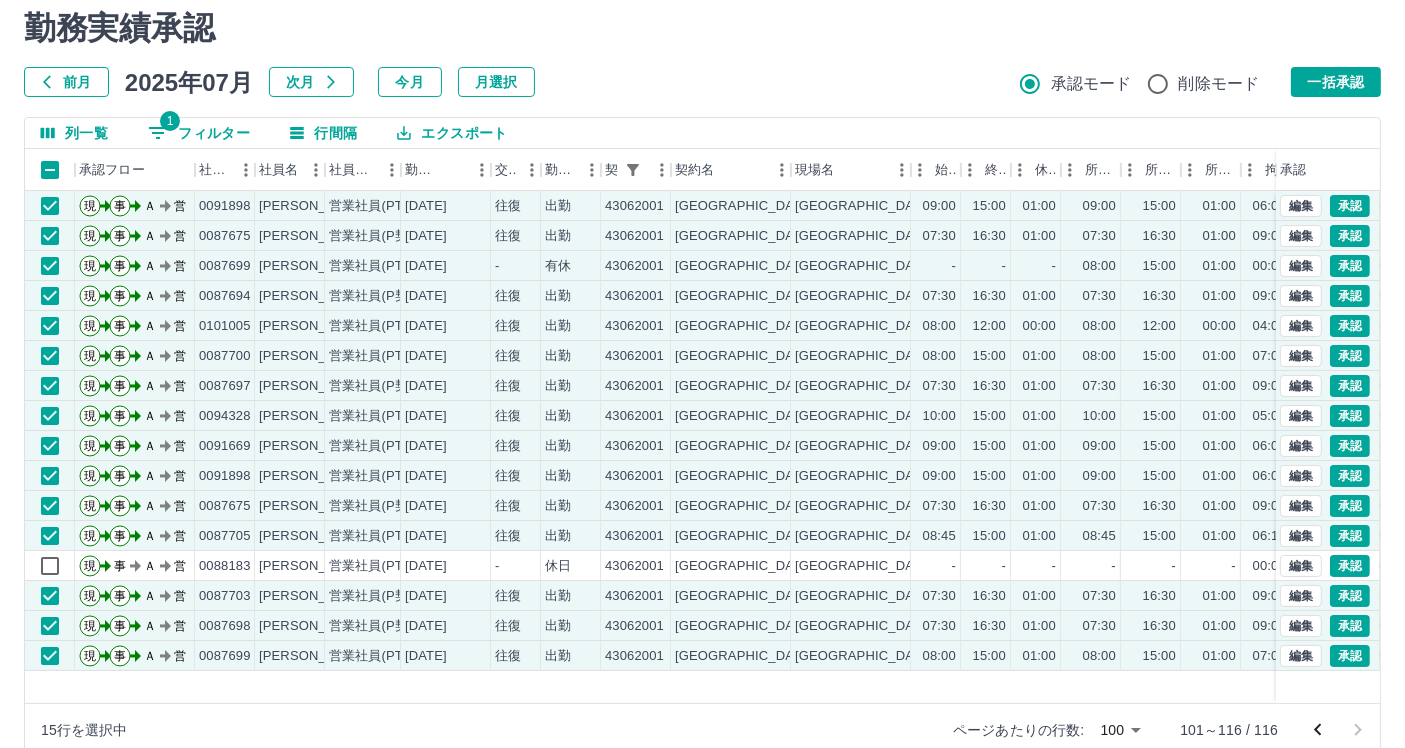 scroll, scrollTop: 97, scrollLeft: 0, axis: vertical 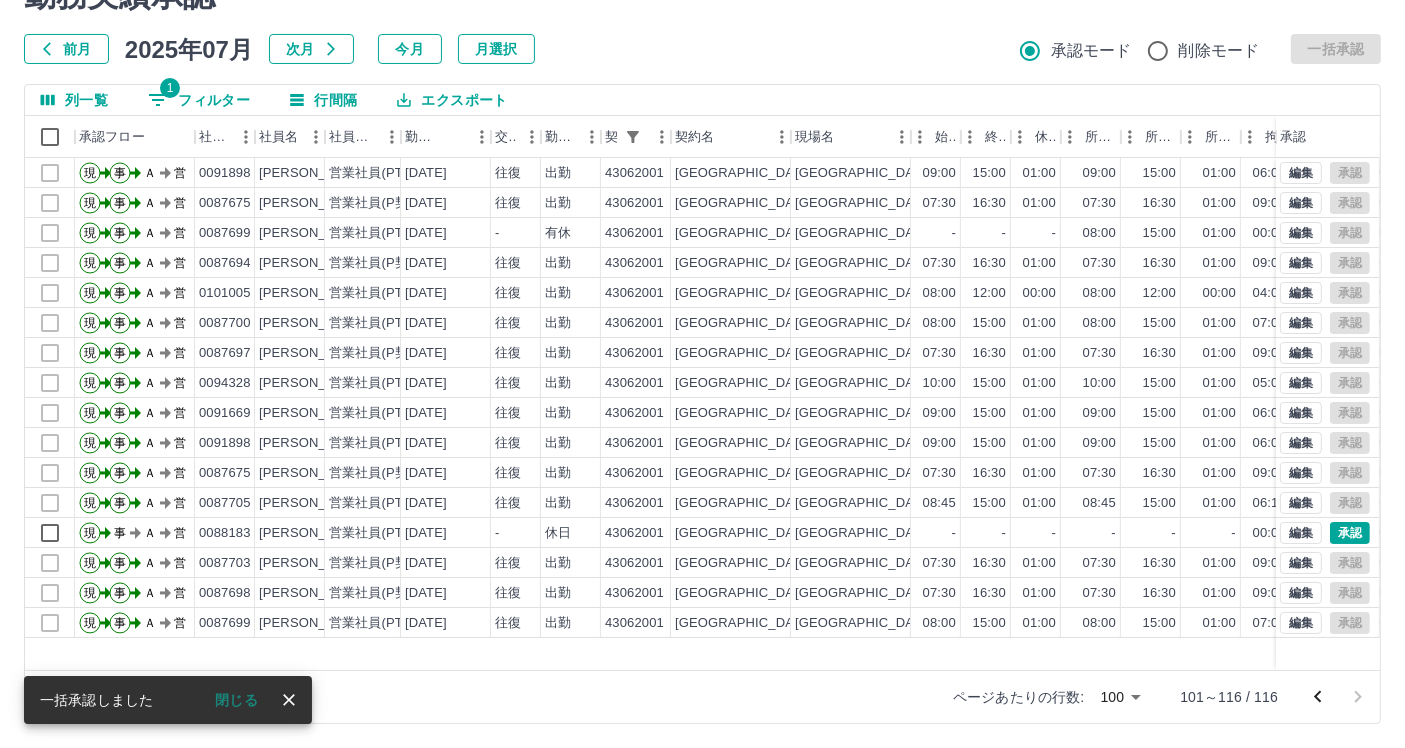 click 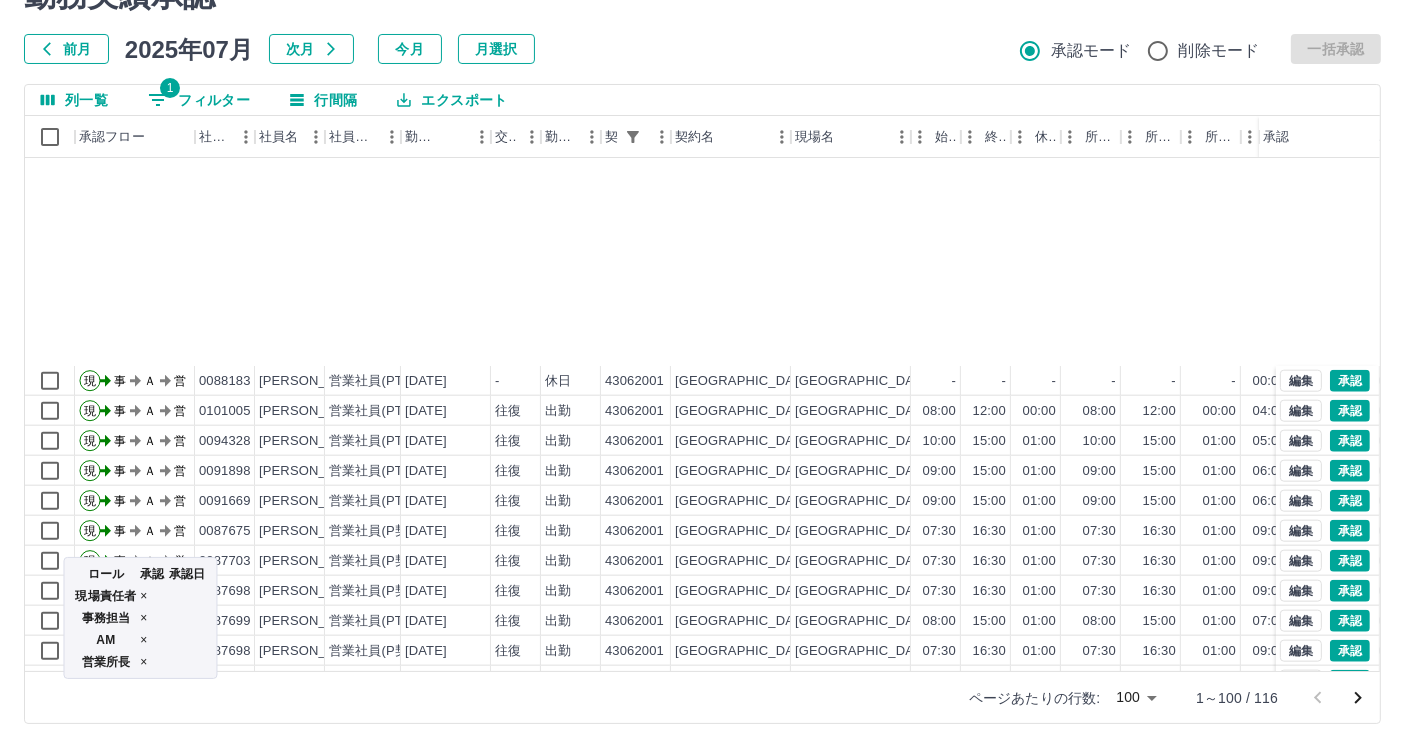 scroll, scrollTop: 2502, scrollLeft: 0, axis: vertical 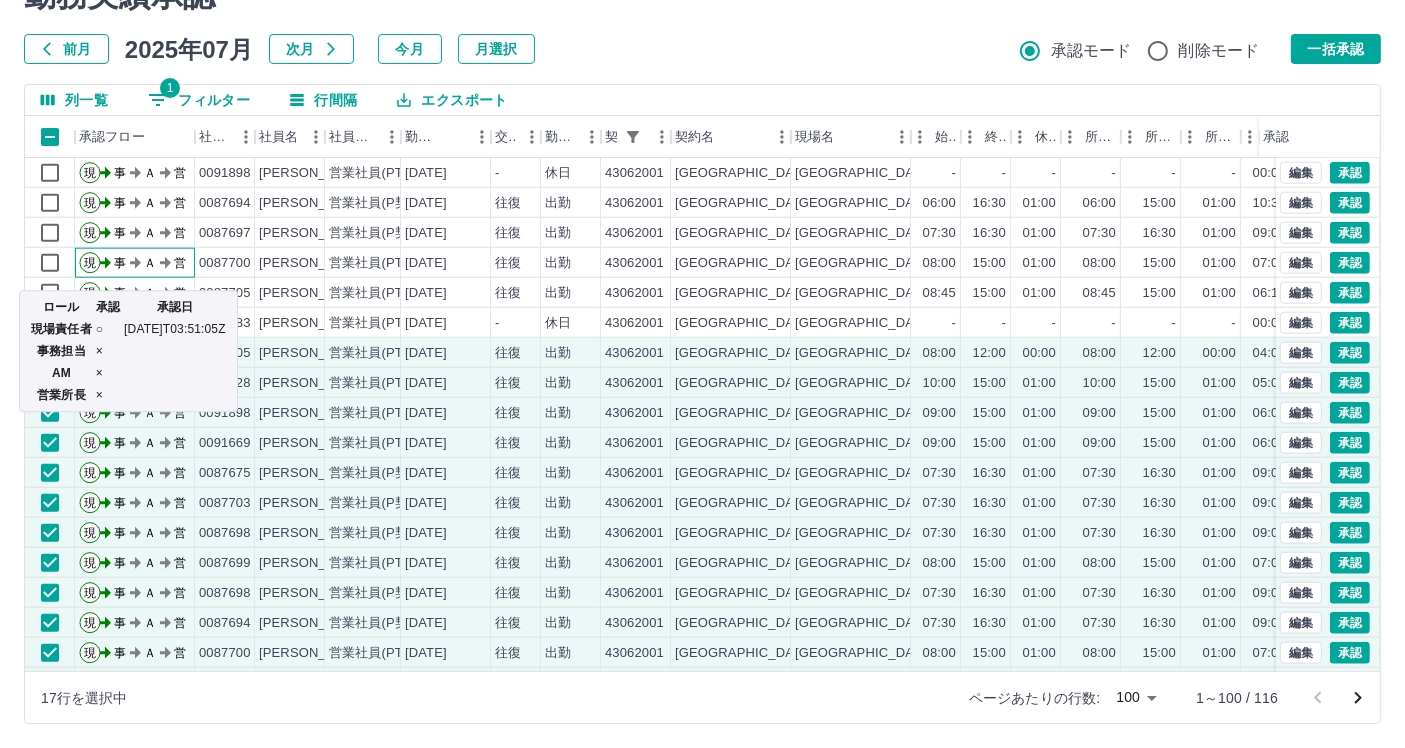 click on "ロール 承認 承認日 現場責任者 ○ 2025-07-04T03:51:05Z 事務担当 × AM × 営業所長 ×" at bounding box center [128, 345] 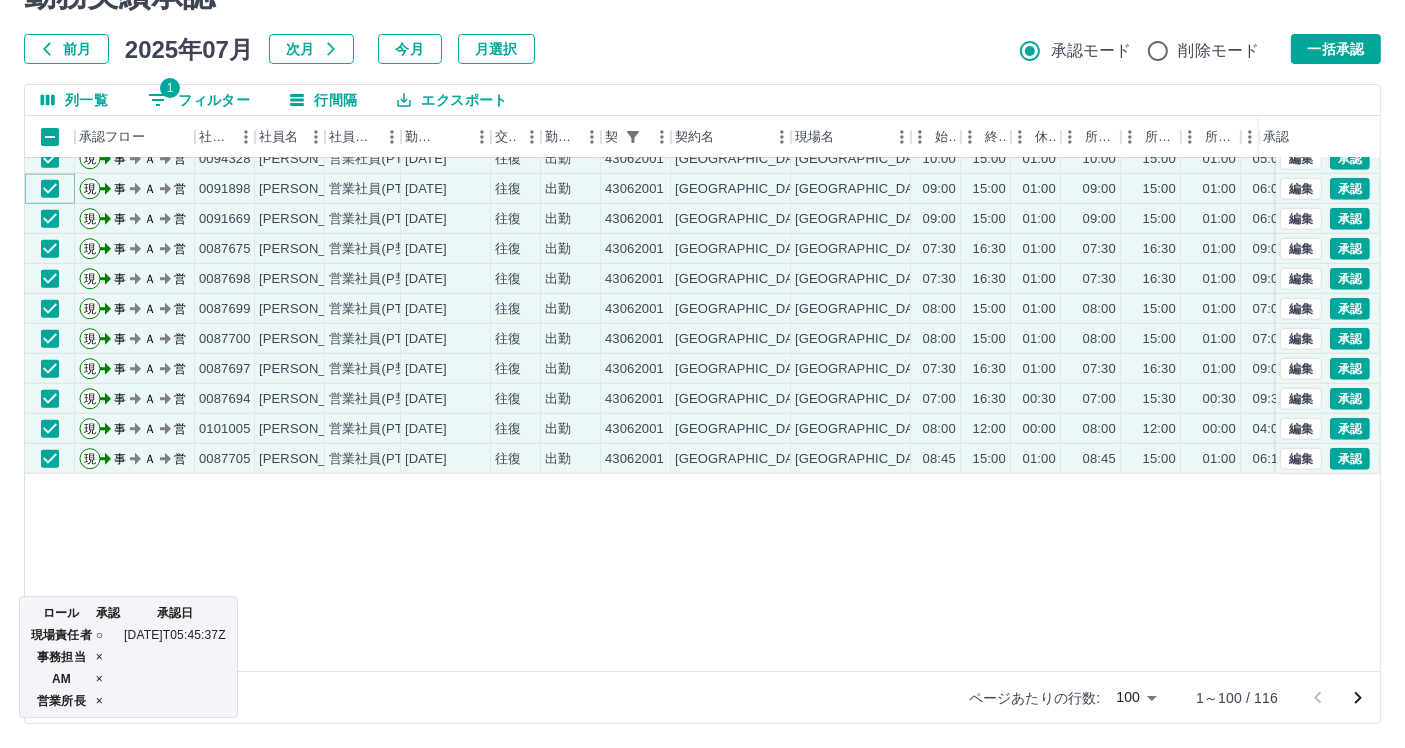 scroll, scrollTop: 1421, scrollLeft: 0, axis: vertical 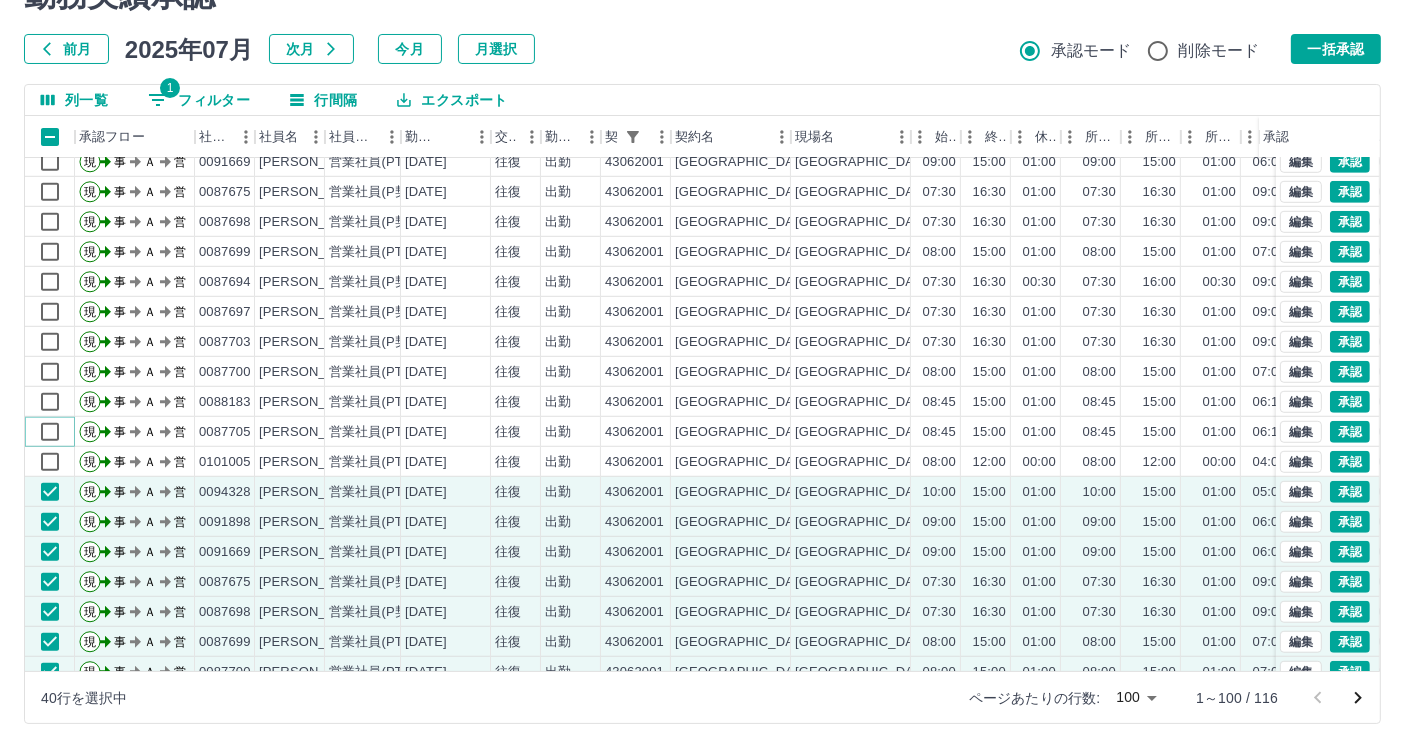 click at bounding box center (50, 432) 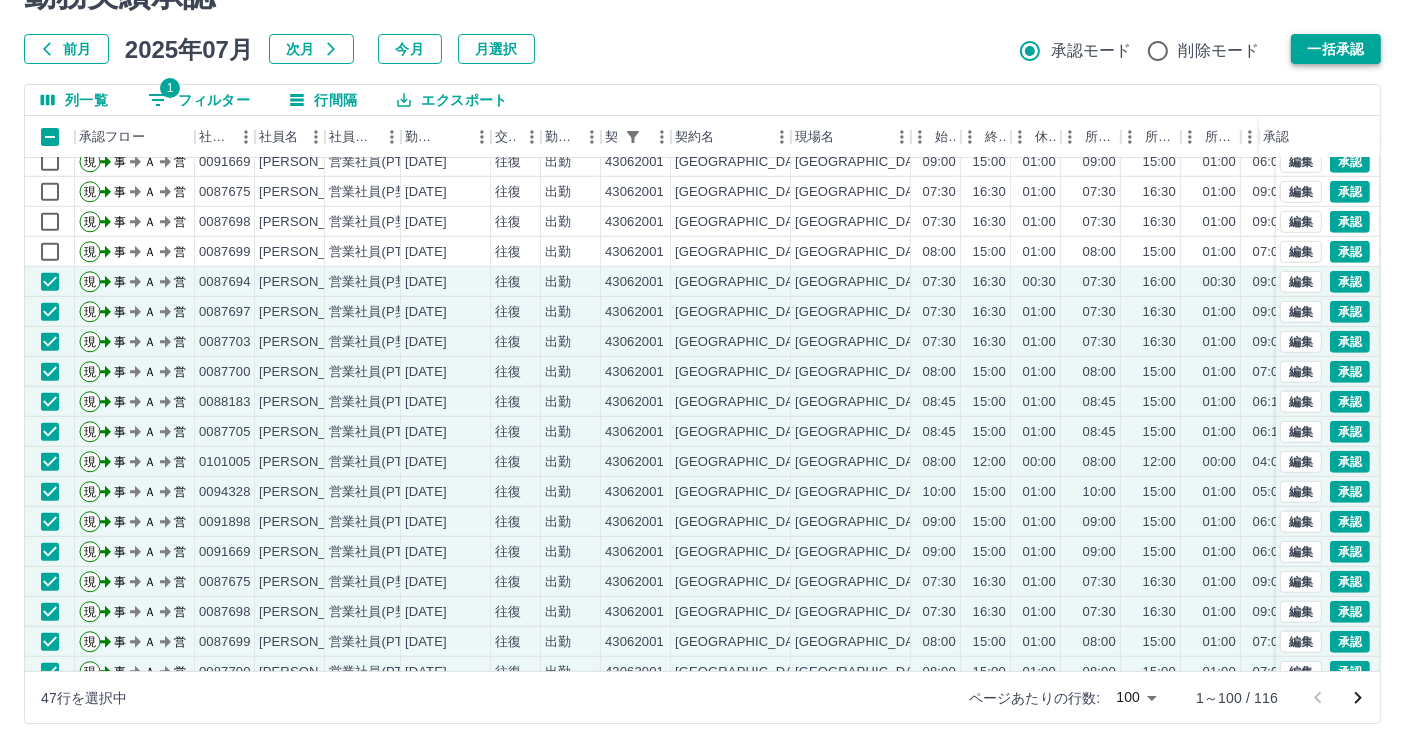 click on "一括承認" at bounding box center [1336, 49] 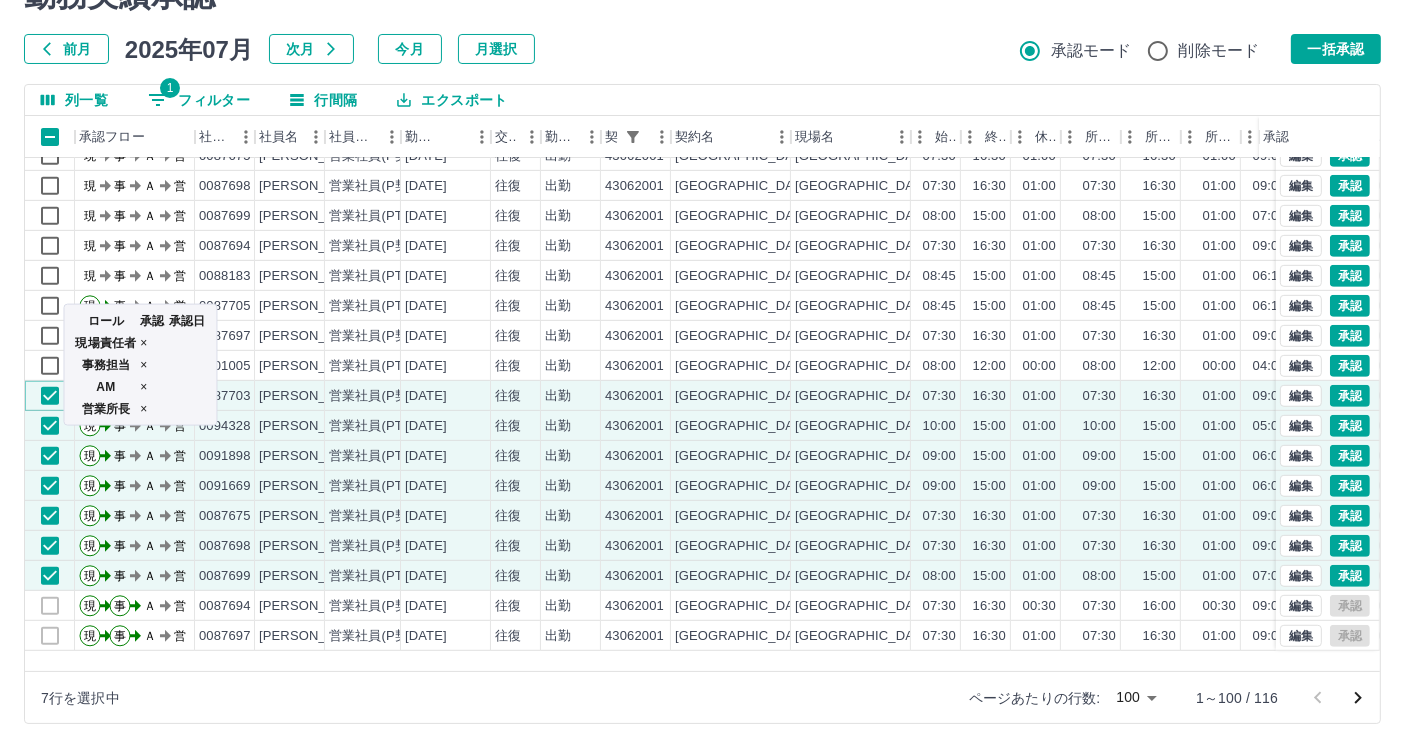 scroll, scrollTop: 977, scrollLeft: 0, axis: vertical 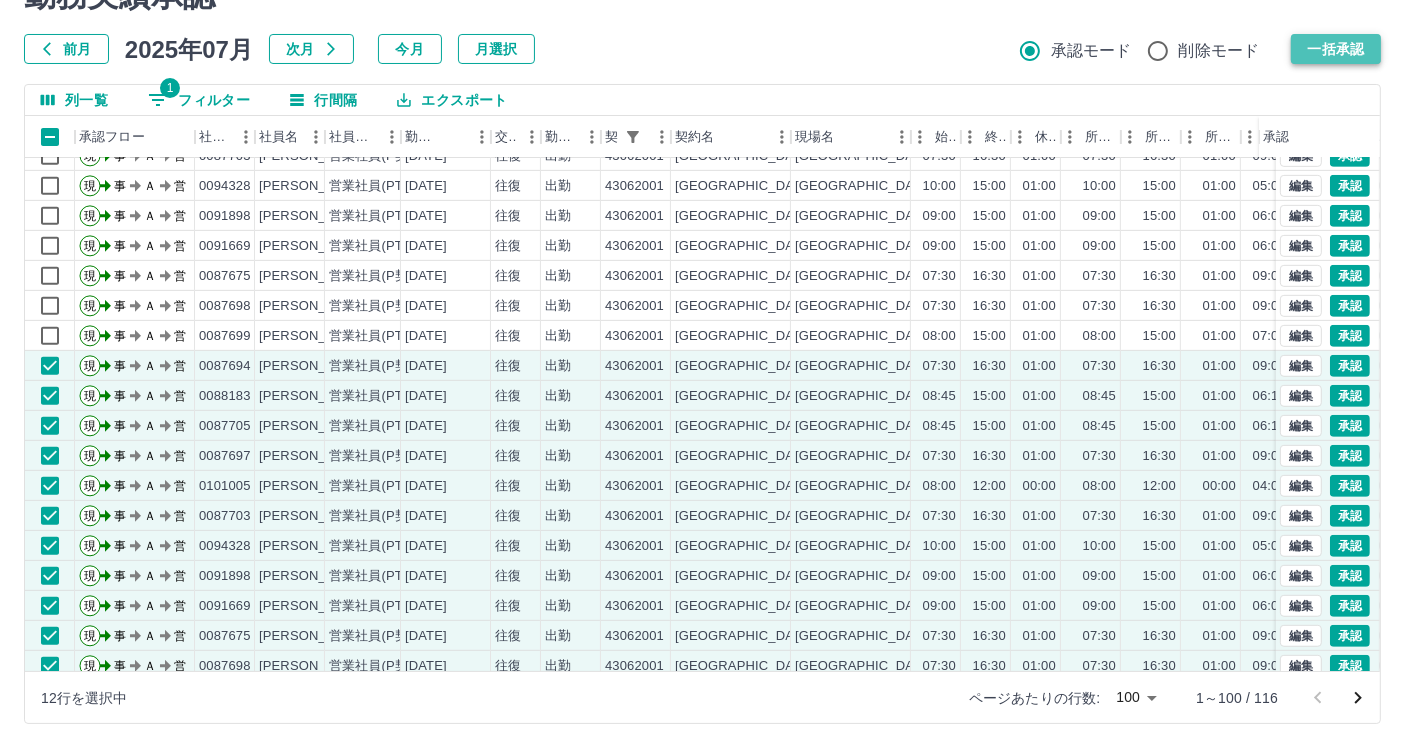 click on "一括承認" at bounding box center (1336, 49) 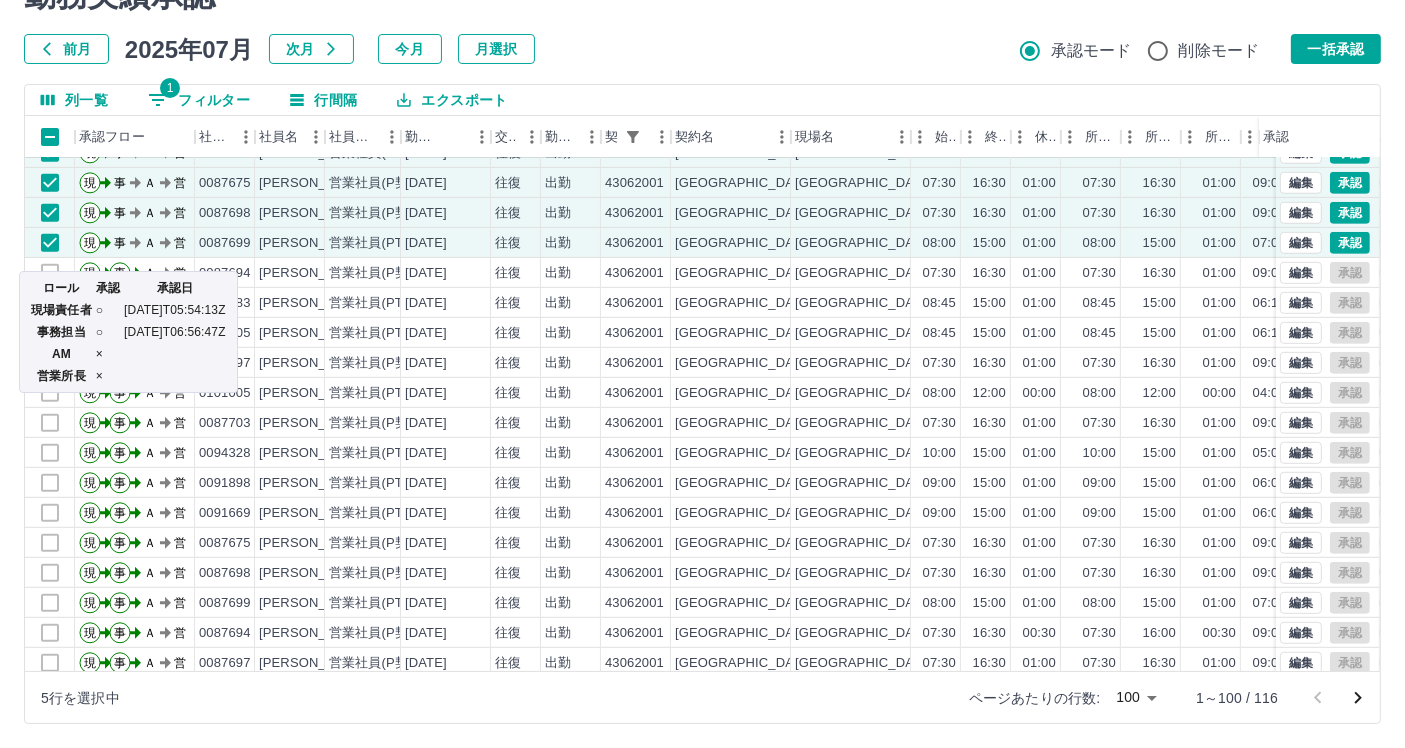 scroll, scrollTop: 1199, scrollLeft: 0, axis: vertical 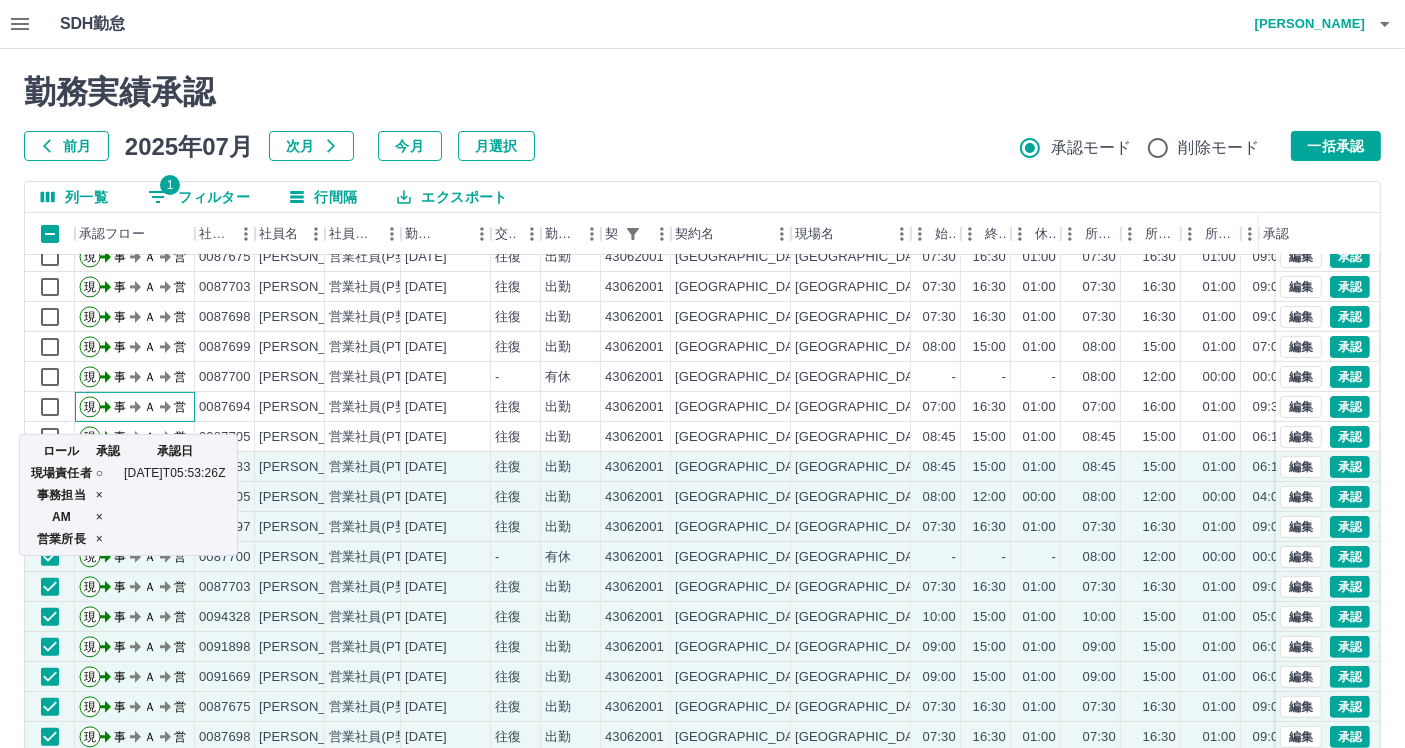 click on "ロール 承認 承認日 現場責任者 ○ 2025-07-09T05:53:26Z 事務担当 × AM × 営業所長 ×" at bounding box center [128, 489] 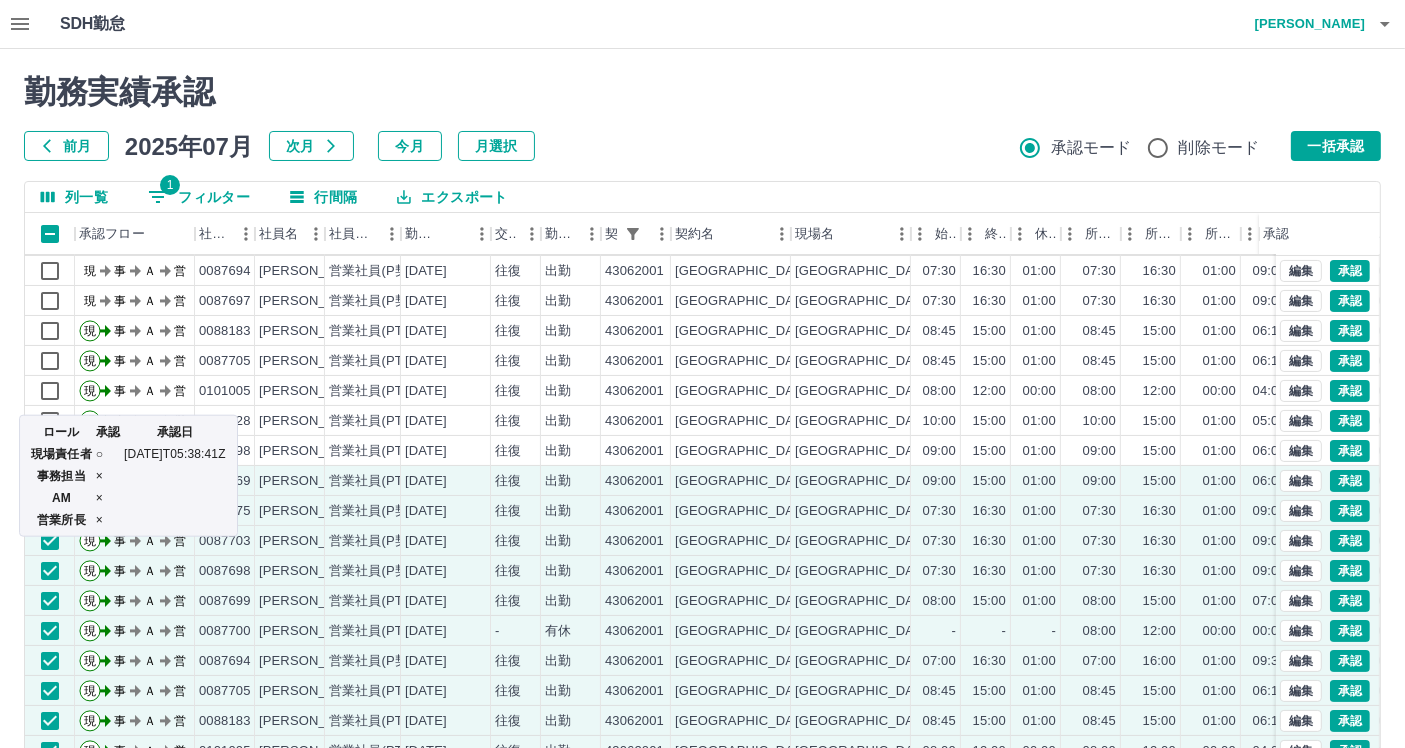 scroll, scrollTop: 310, scrollLeft: 0, axis: vertical 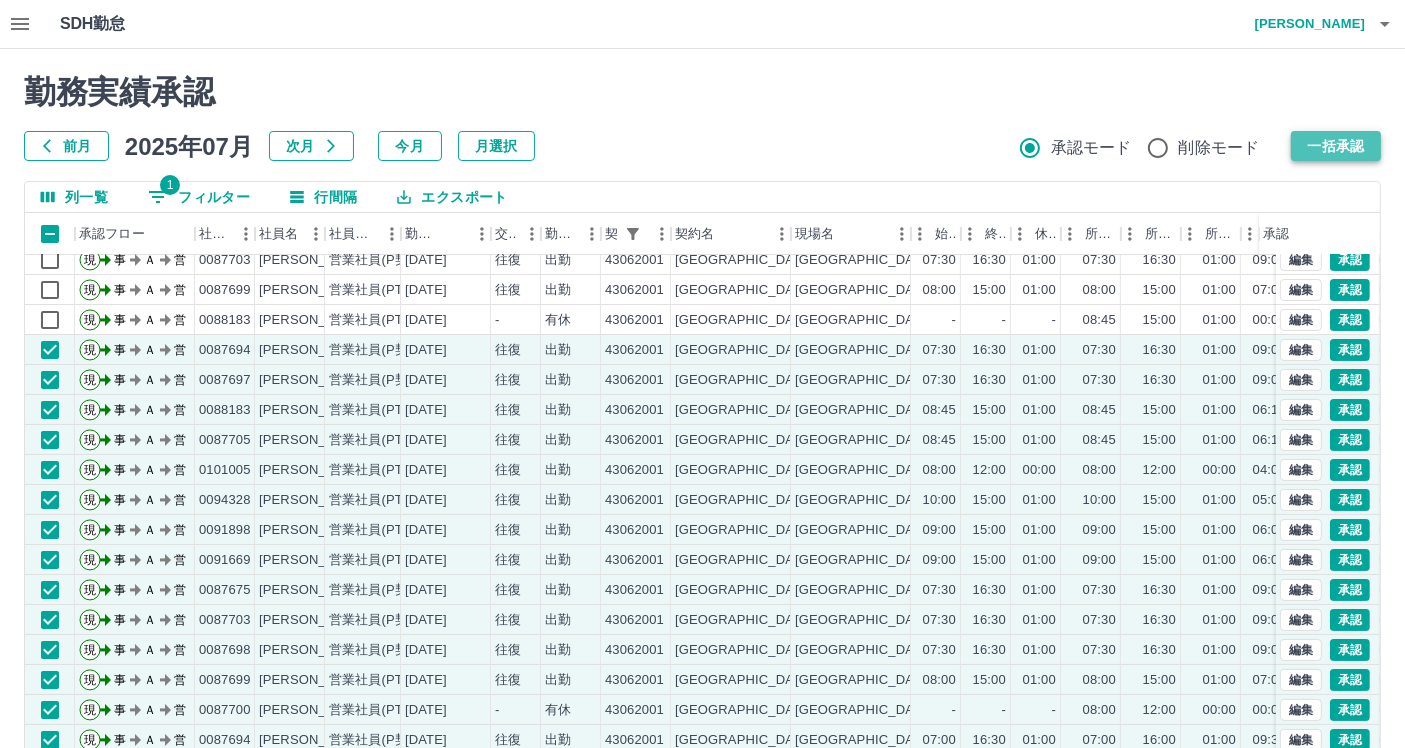click on "一括承認" at bounding box center [1336, 146] 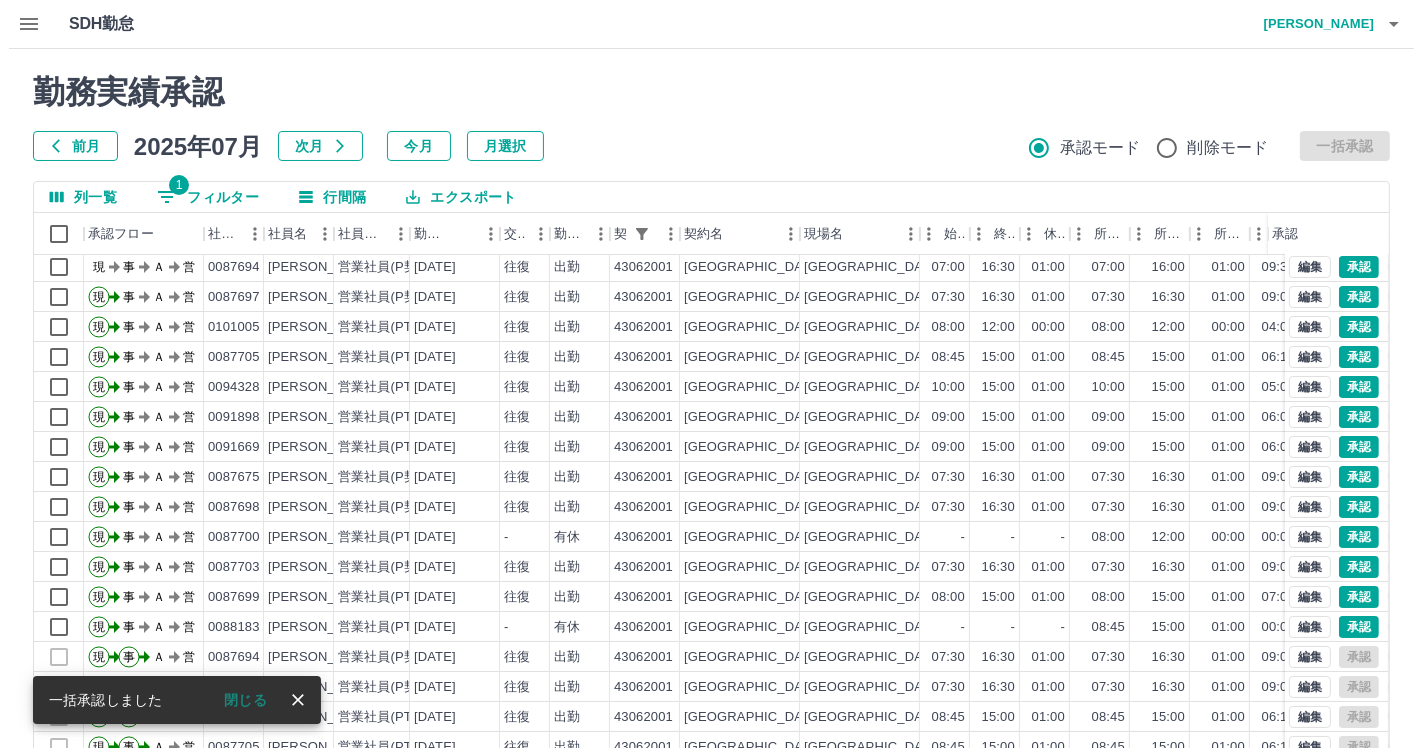 scroll, scrollTop: 0, scrollLeft: 0, axis: both 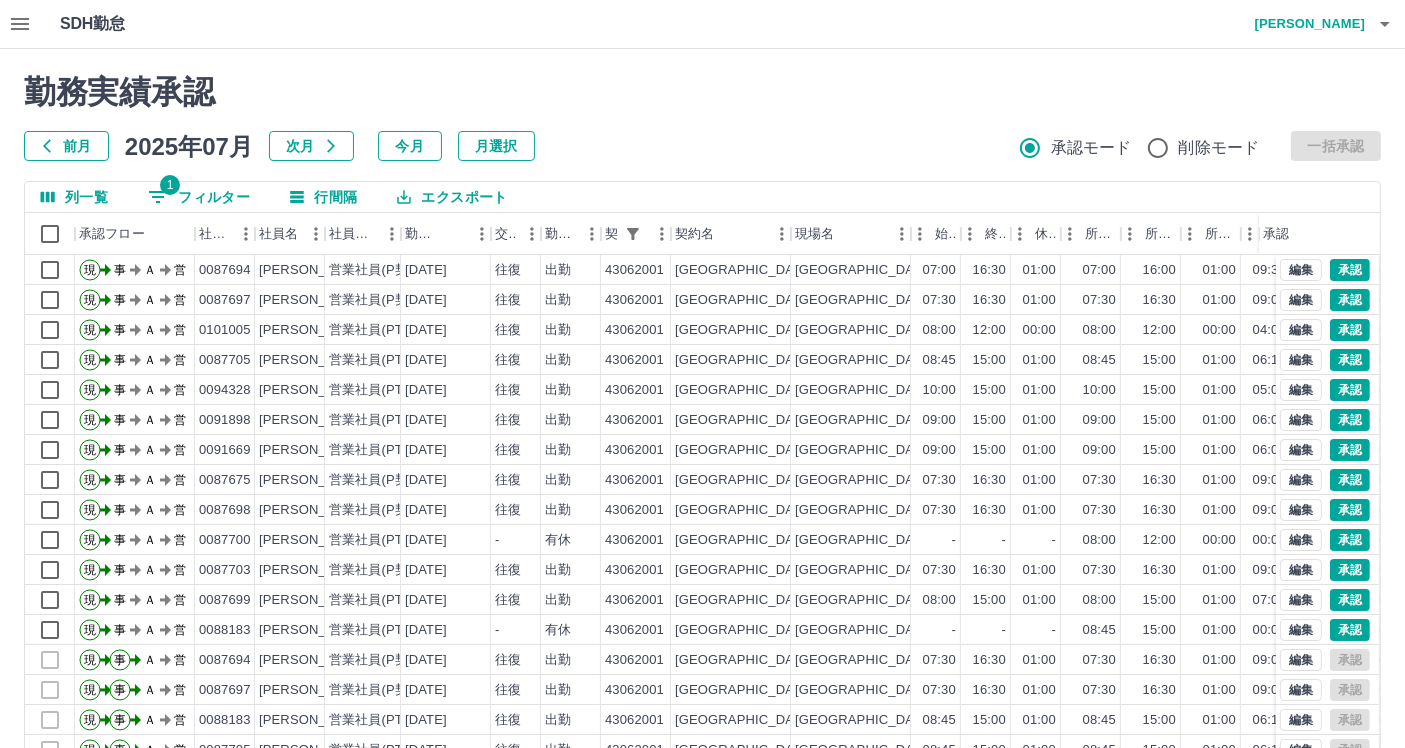 click at bounding box center (1385, 24) 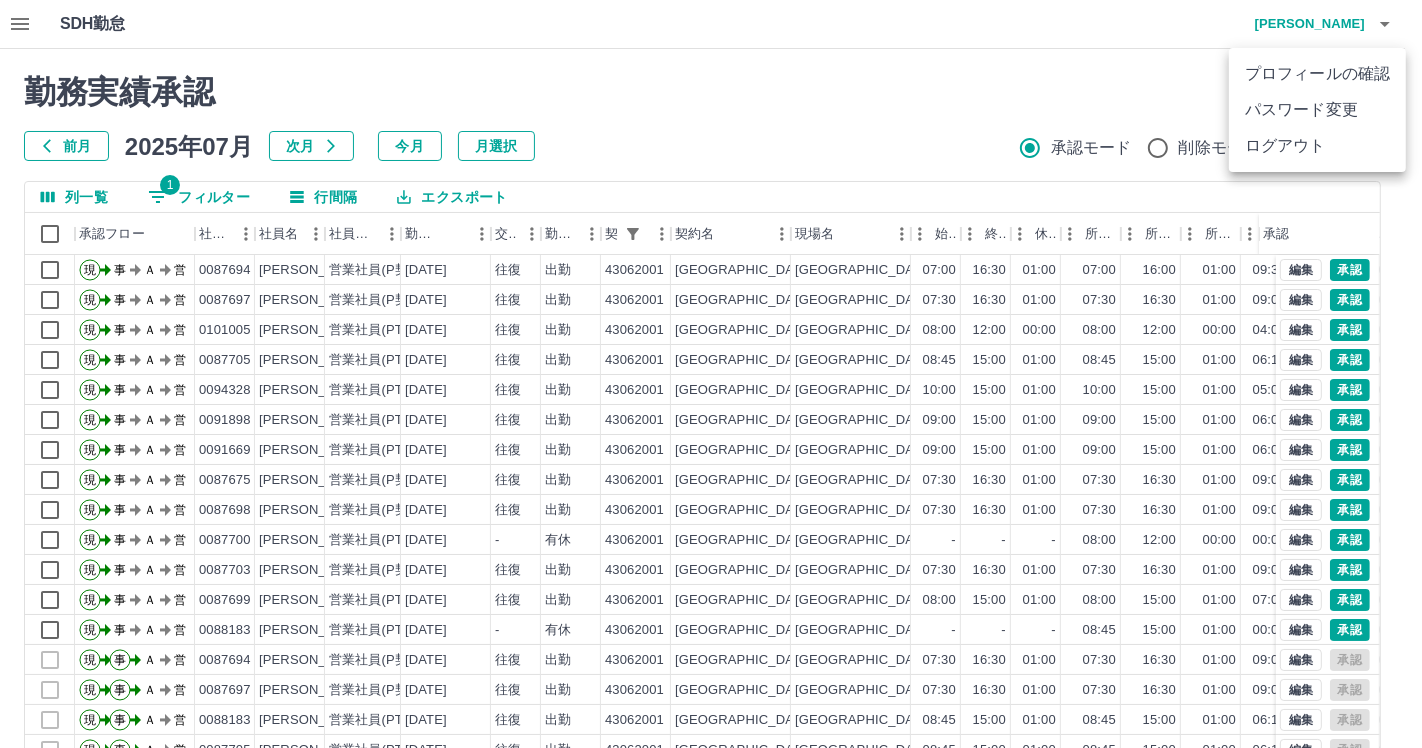 click on "ログアウト" at bounding box center (1317, 146) 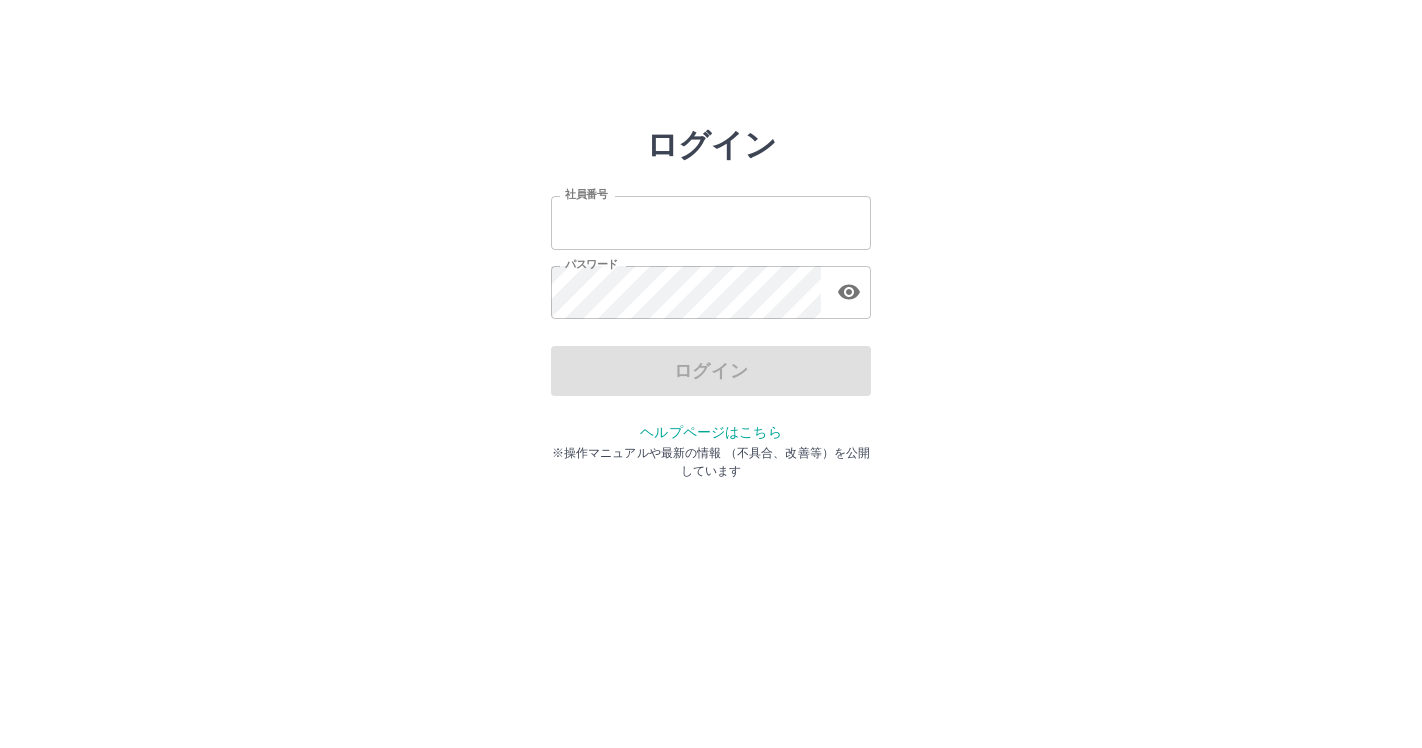 scroll, scrollTop: 0, scrollLeft: 0, axis: both 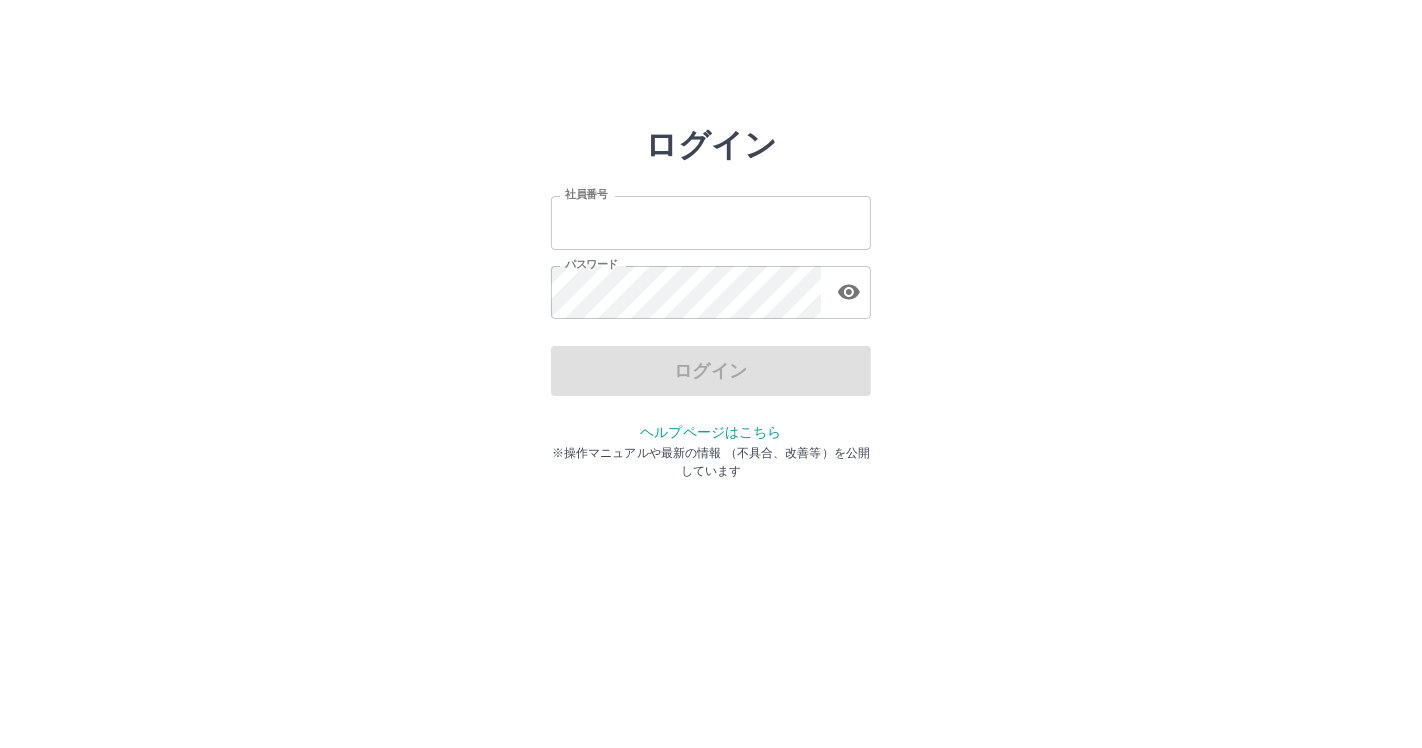 type on "*******" 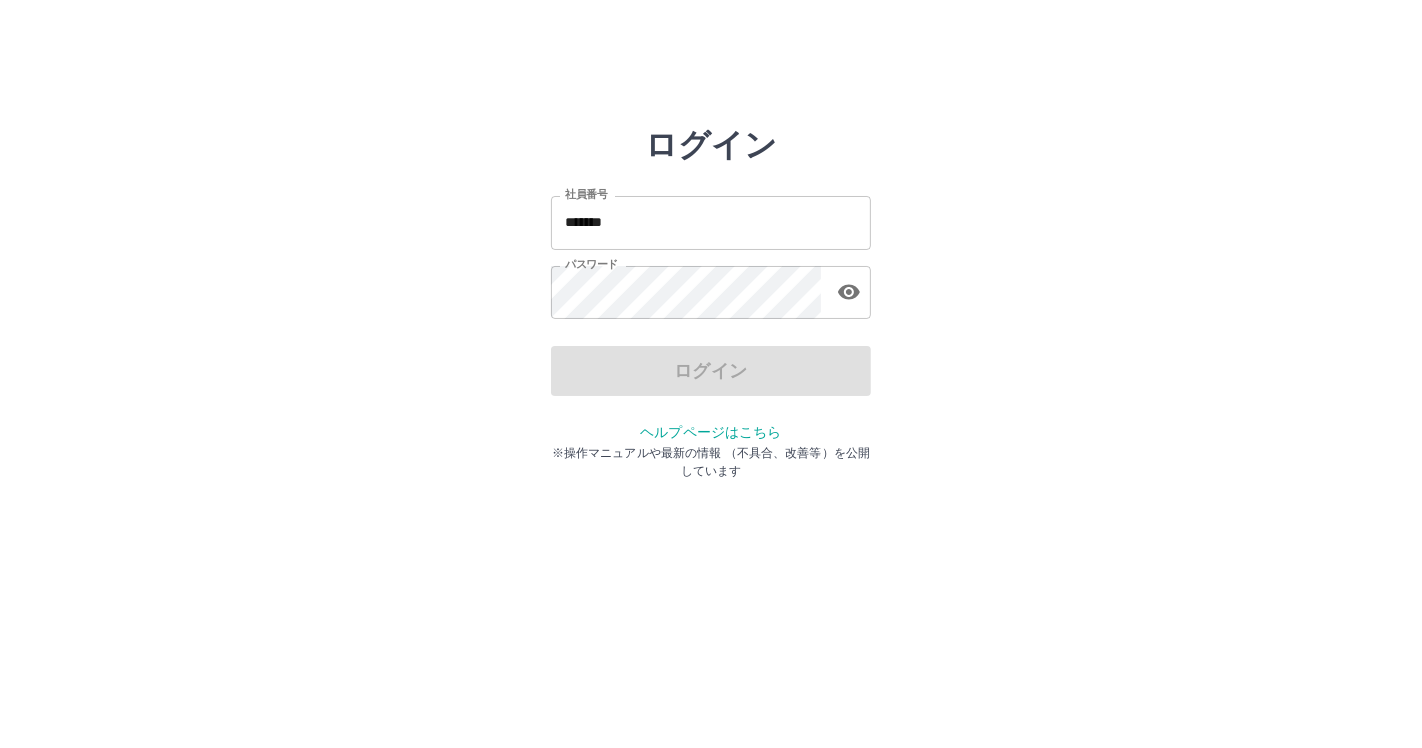 click on "*******" at bounding box center (711, 222) 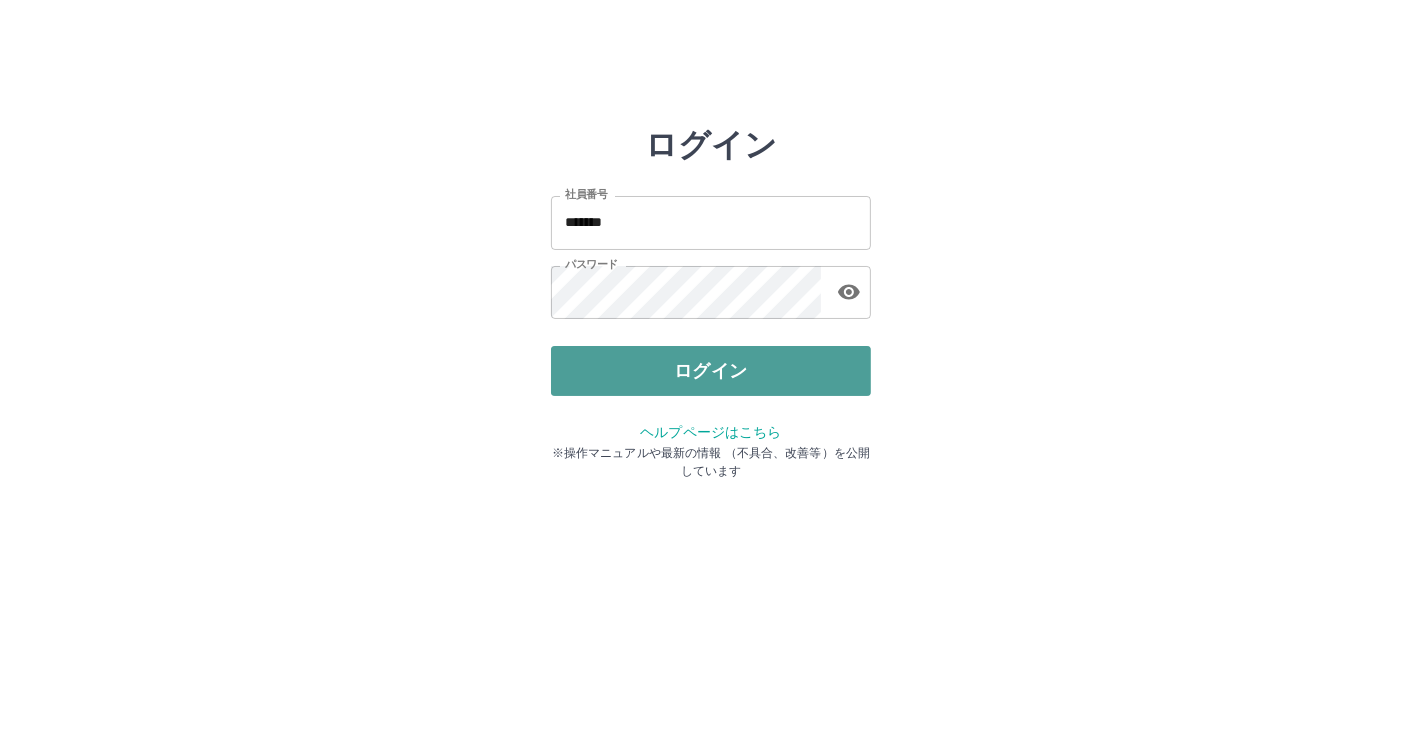 click on "ログイン" at bounding box center [711, 371] 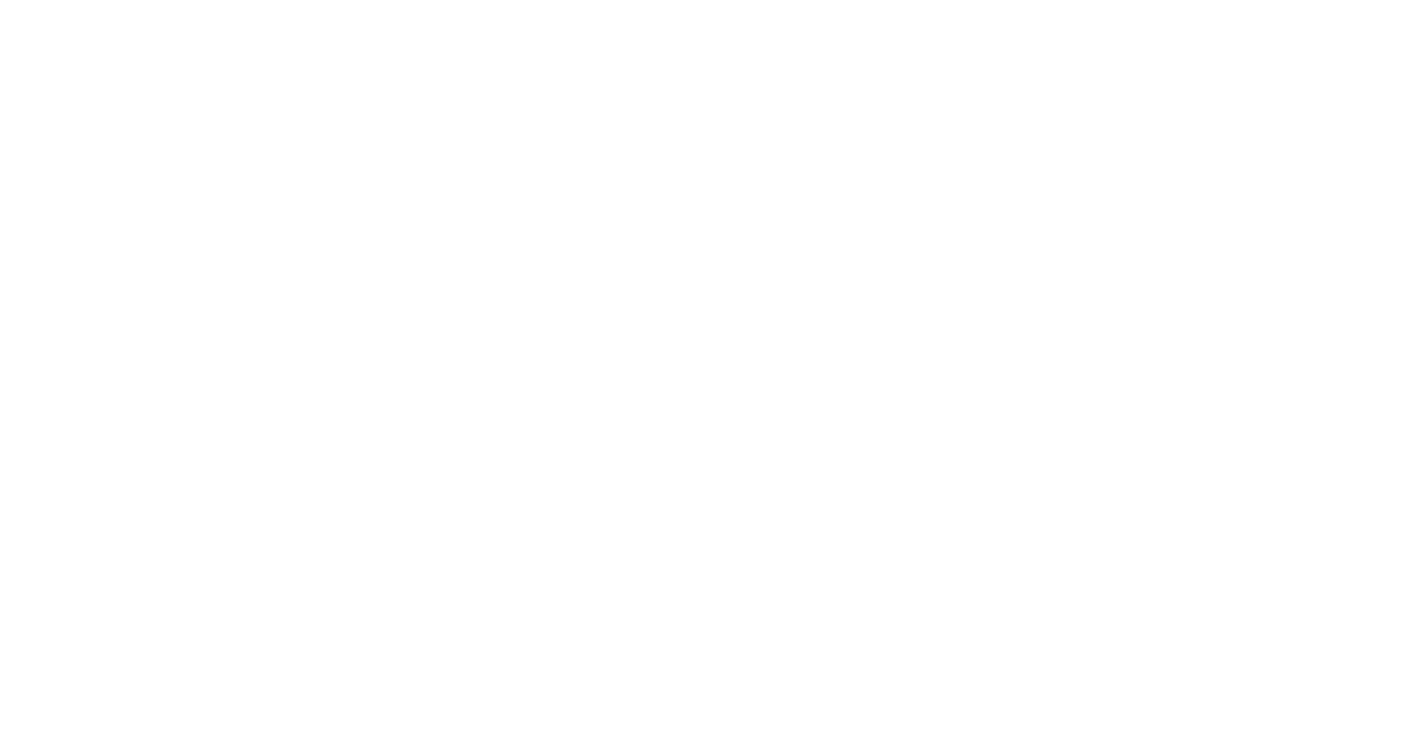 scroll, scrollTop: 0, scrollLeft: 0, axis: both 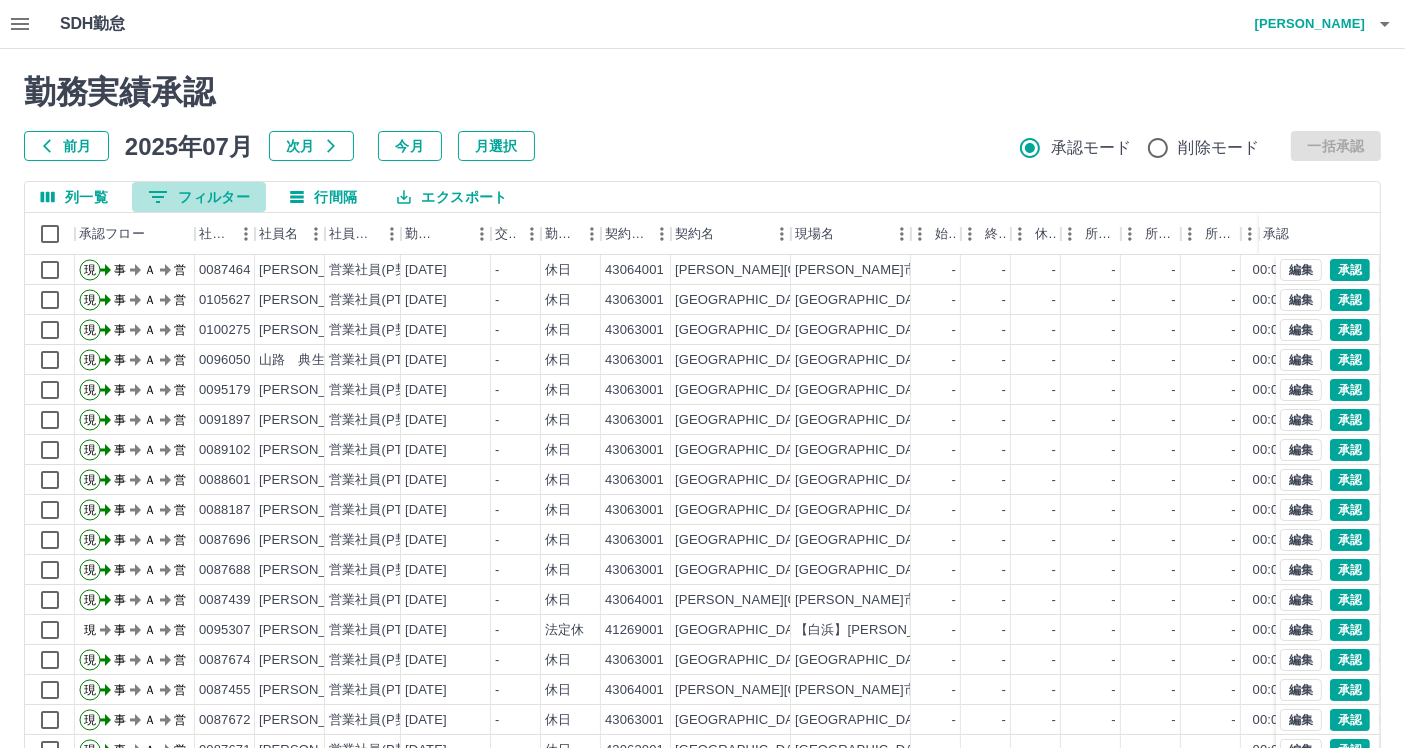 click on "0 フィルター" at bounding box center (199, 197) 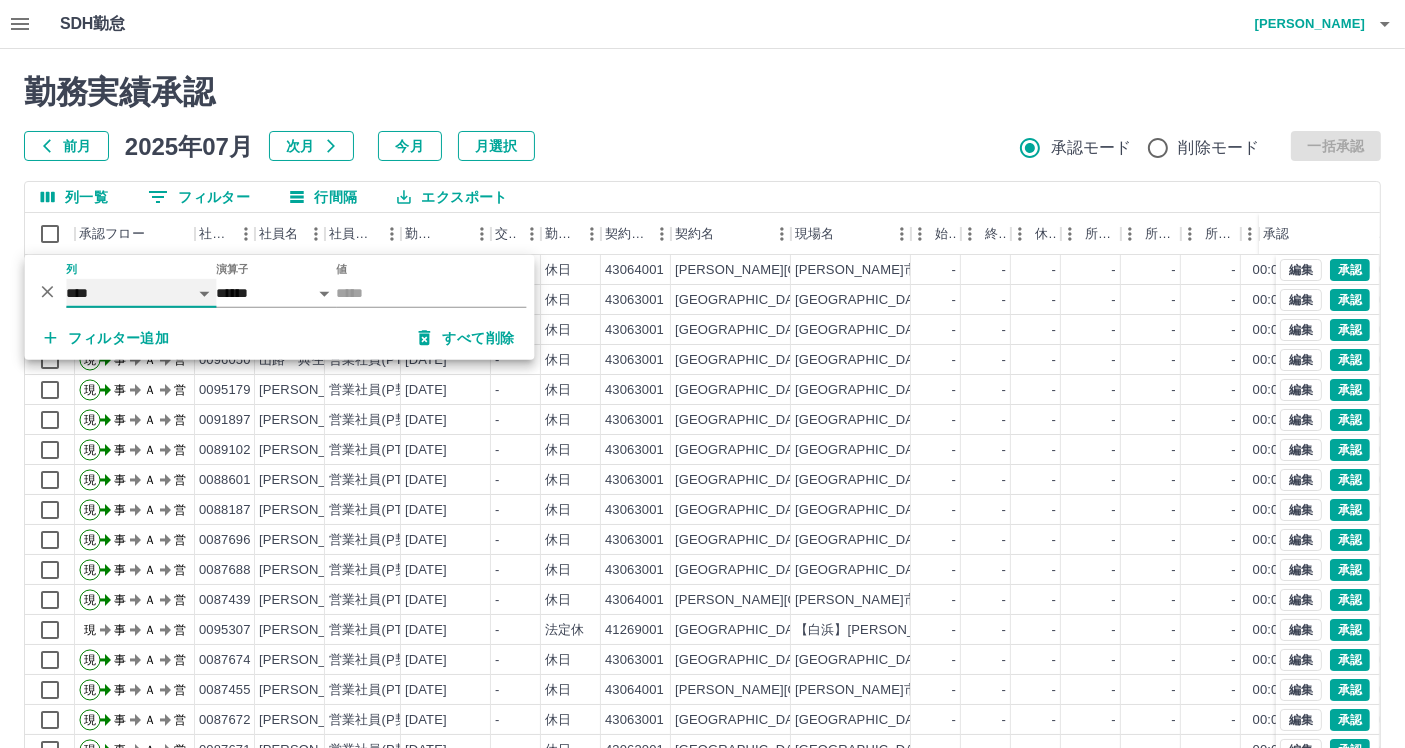 click on "**** *** **** *** *** **** ***** *** *** ** ** ** **** **** **** ** ** *** **** *****" at bounding box center [141, 293] 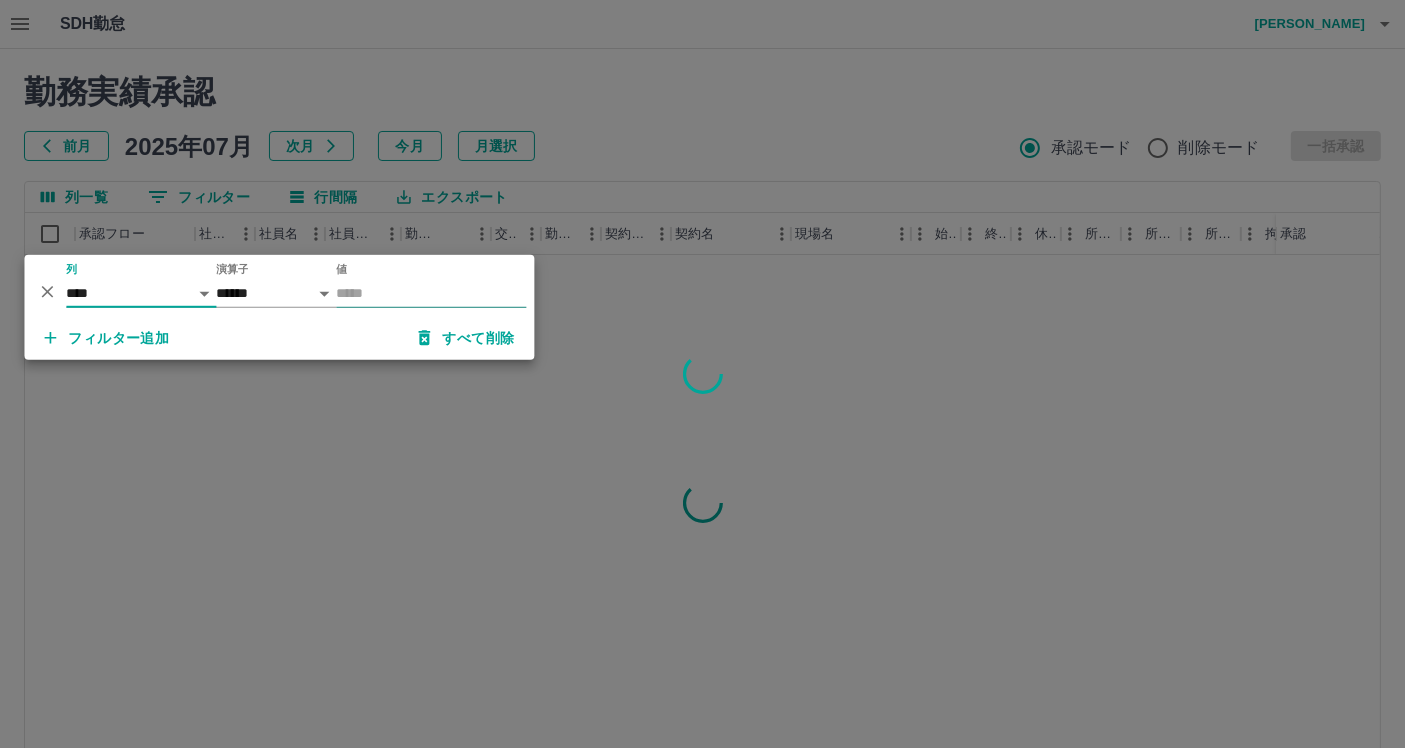 click on "値" at bounding box center [431, 293] 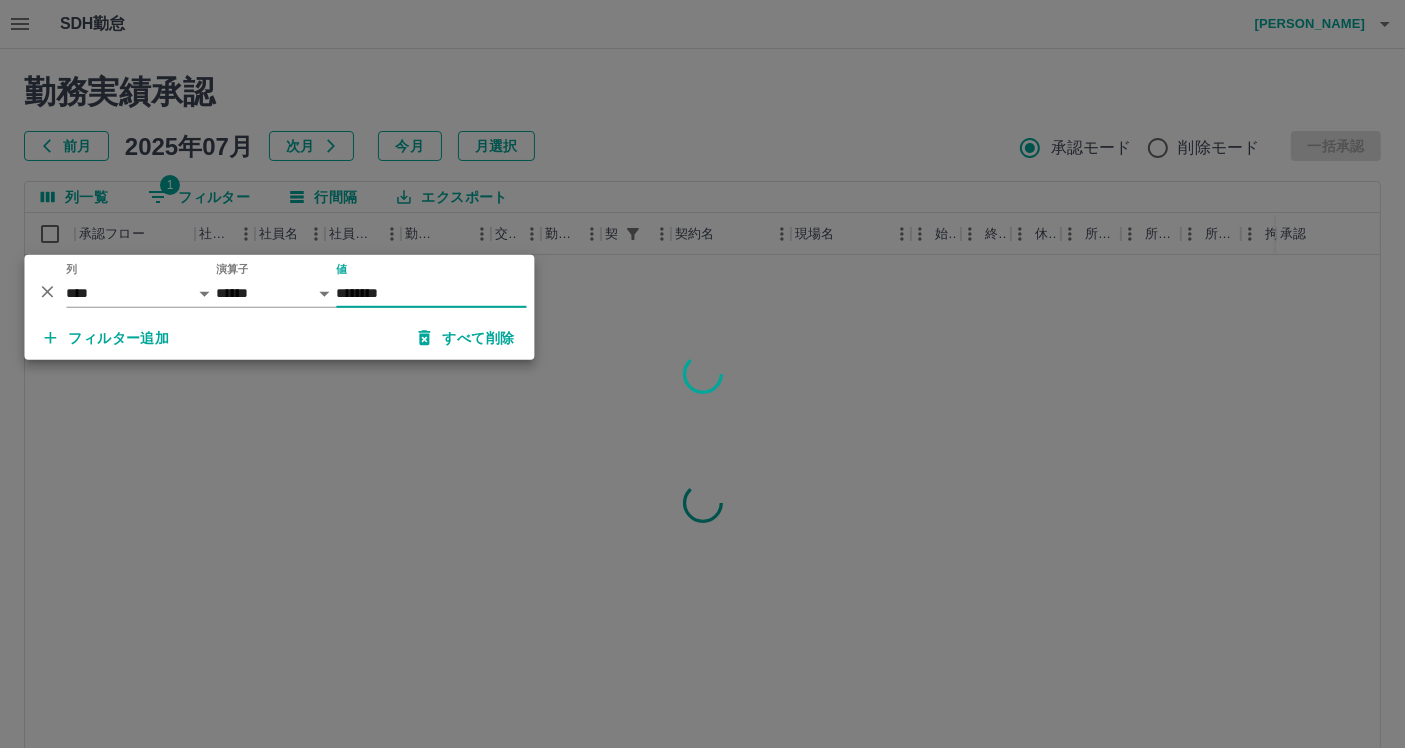 type on "********" 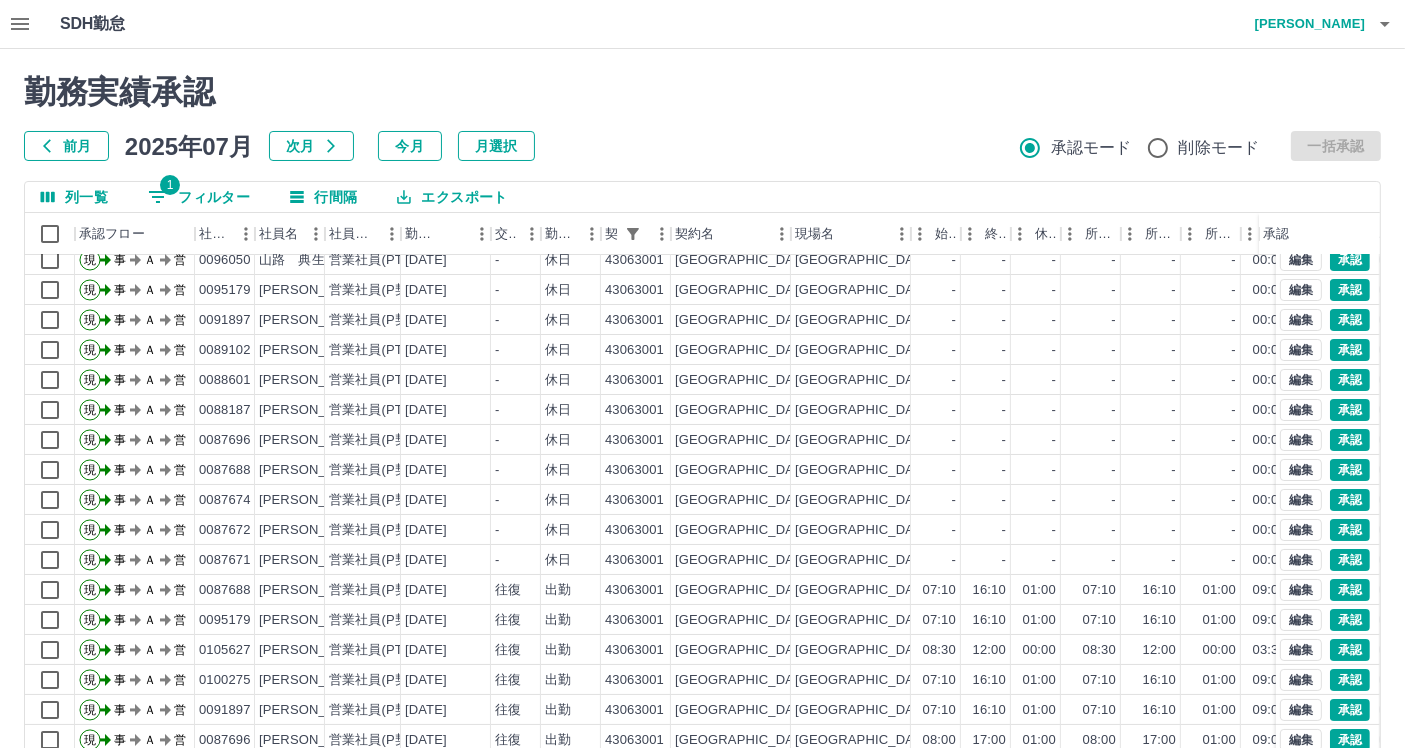scroll, scrollTop: 102, scrollLeft: 0, axis: vertical 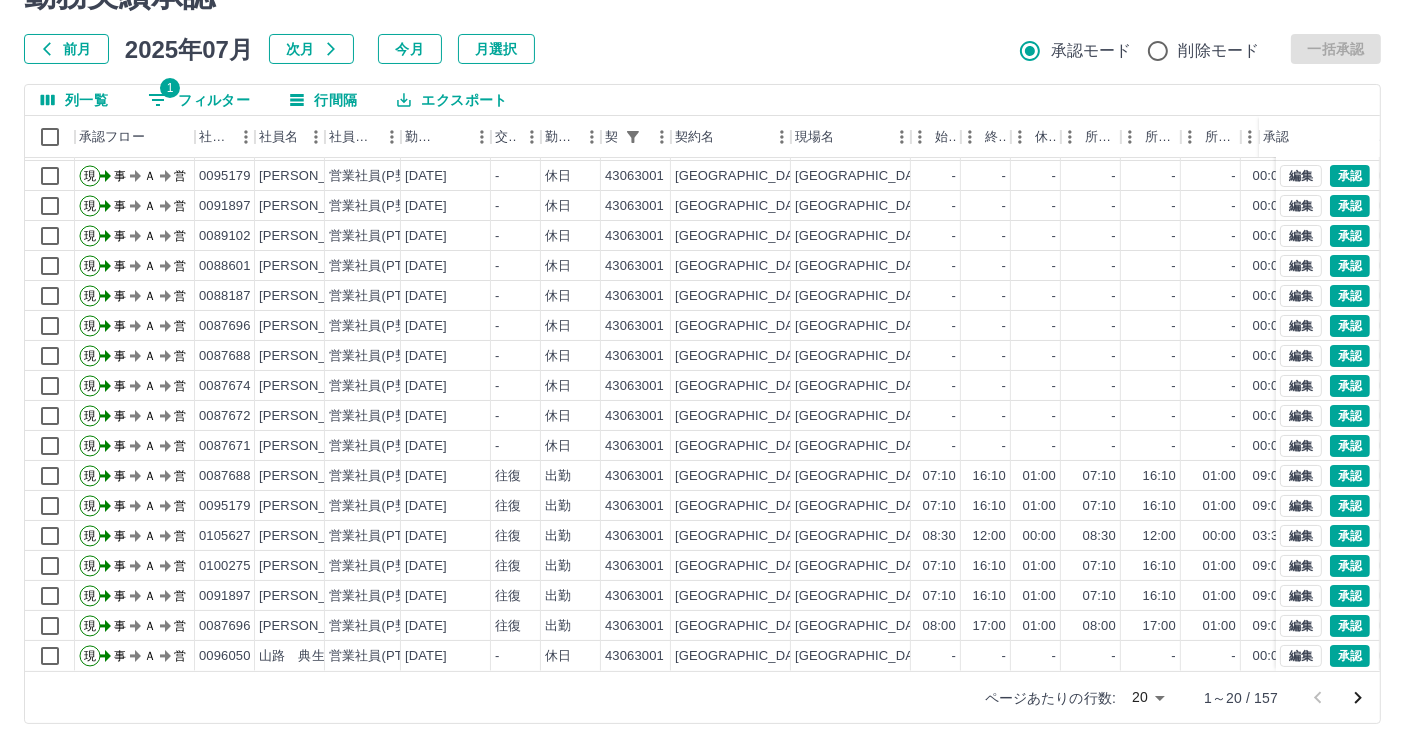 click on "SDH勤怠 [PERSON_NAME]実績承認 前月 [DATE] 次月 今月 月選択 承認モード 削除モード 一括承認 列一覧 1 フィルター 行間隔 エクスポート 承認フロー 社員番号 社員名 社員区分 勤務日 交通費 勤務区分 契約コード 契約名 現場名 始業 終業 休憩 所定開始 所定終業 所定休憩 拘束 勤務 遅刻等 コメント ステータス 承認 現 事 Ａ 営 0100275 [PERSON_NAME] 営業社員(P契約) [DATE]  -  休日 43063001 [GEOGRAPHIC_DATA] [GEOGRAPHIC_DATA][PERSON_NAME] - - - - - - 00:00 00:00 00:00 事務担当者承認待 現 事 Ａ 営 0096050 [PERSON_NAME] 営業社員(PT契約) [DATE]  -  休日 43063001 [GEOGRAPHIC_DATA] [GEOGRAPHIC_DATA]立[PERSON_NAME][GEOGRAPHIC_DATA] - - - - - - 00:00 00:00 00:00 事務担当者承認待 現 事 Ａ 営 0095179 [PERSON_NAME] 営業社員(P契約) [DATE]  -  休日 43063001 [GEOGRAPHIC_DATA][PERSON_NAME]小学校 - - - - - - 00:00 00:00 00:00 事務担当者承認待 現 事 Ａ 営 0091897  -  - - -" at bounding box center (702, 325) 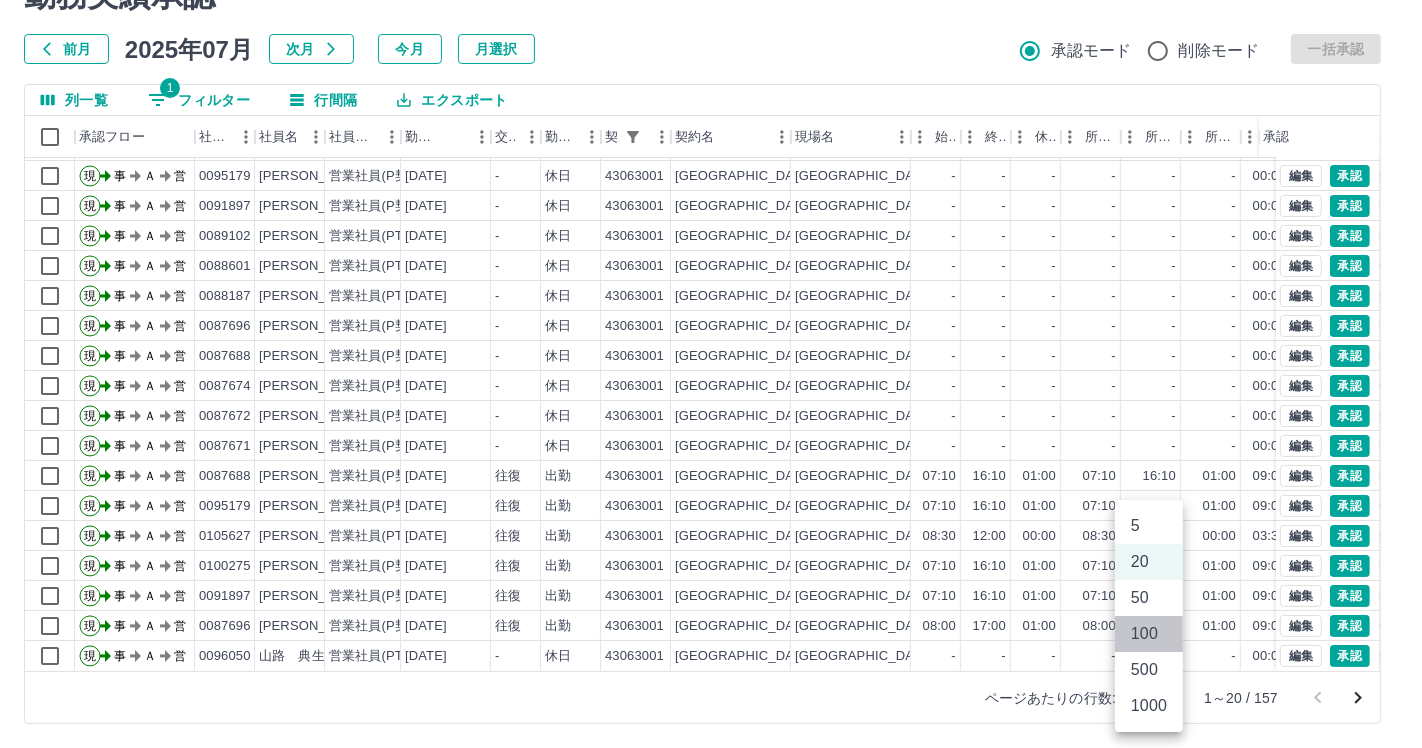 click on "100" at bounding box center [1149, 634] 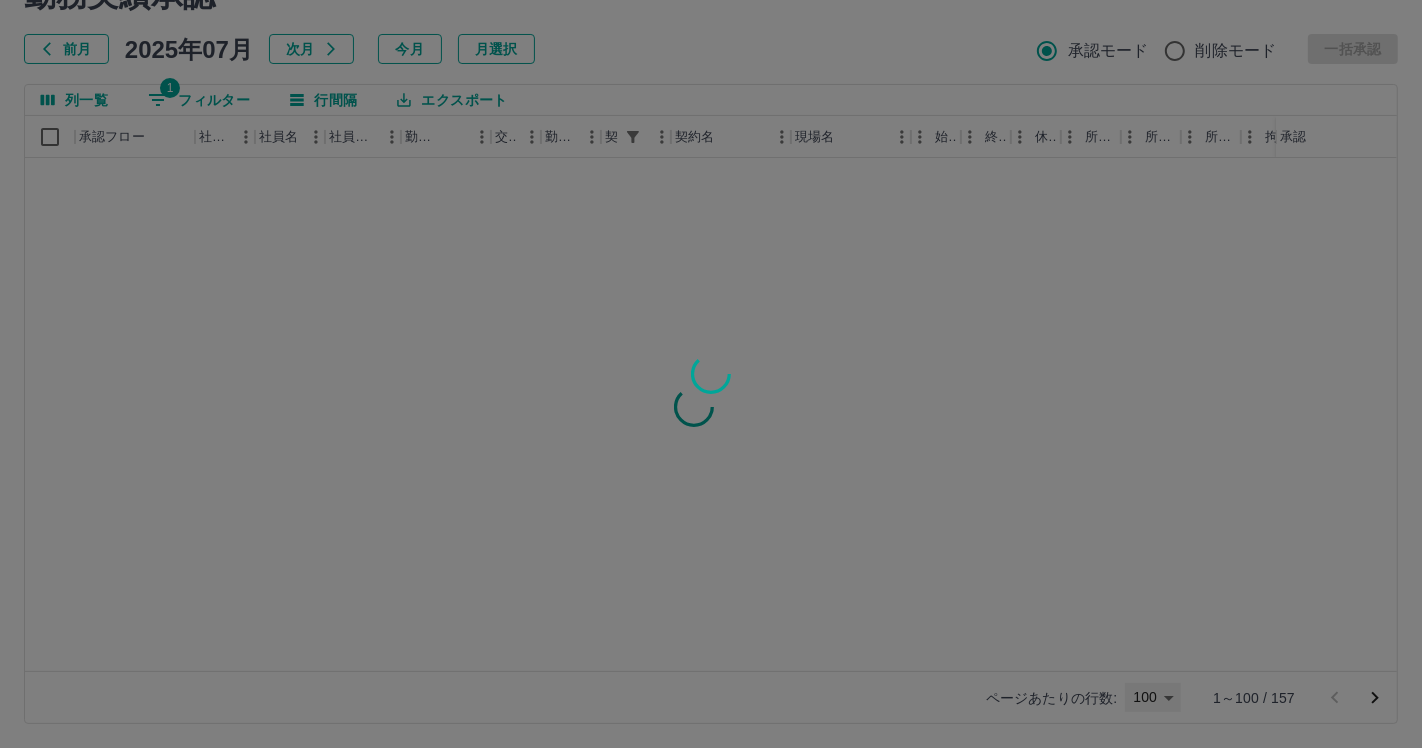 type on "***" 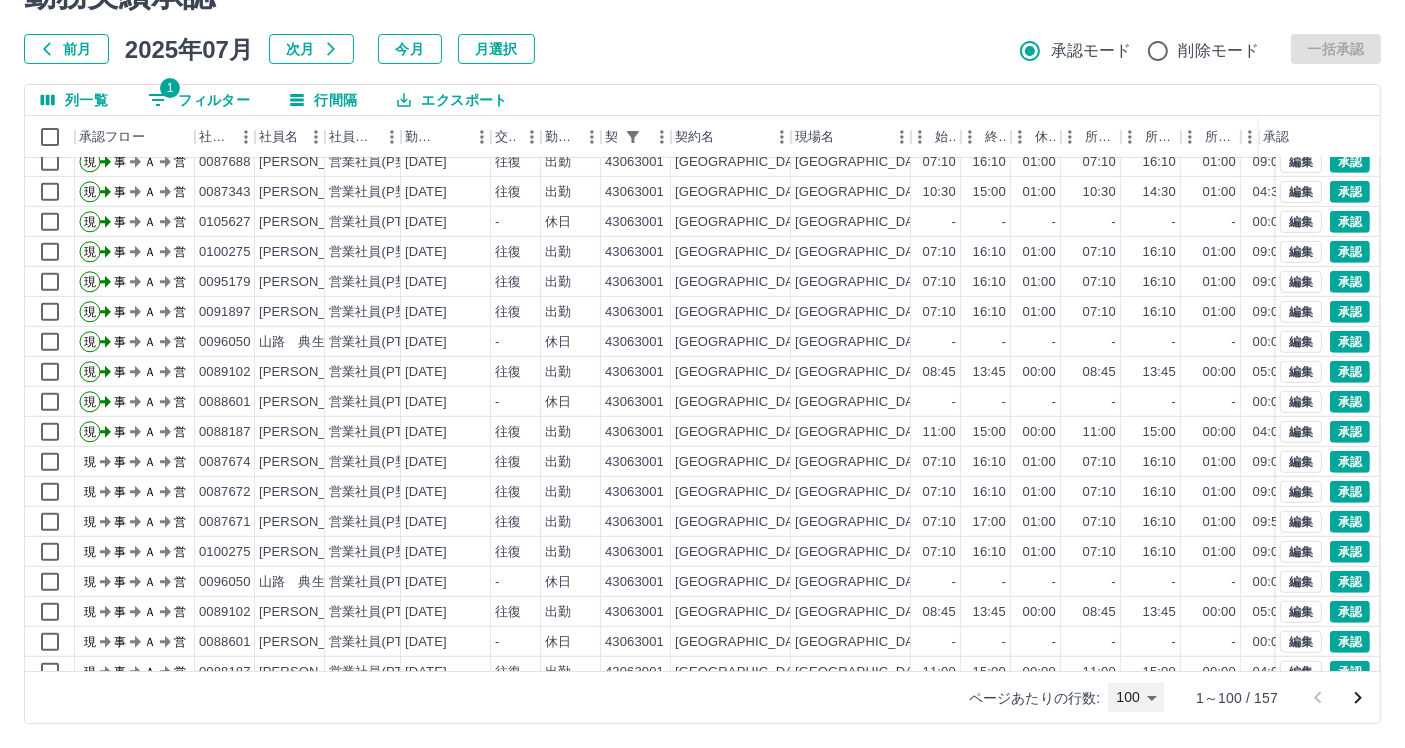 scroll, scrollTop: 1222, scrollLeft: 0, axis: vertical 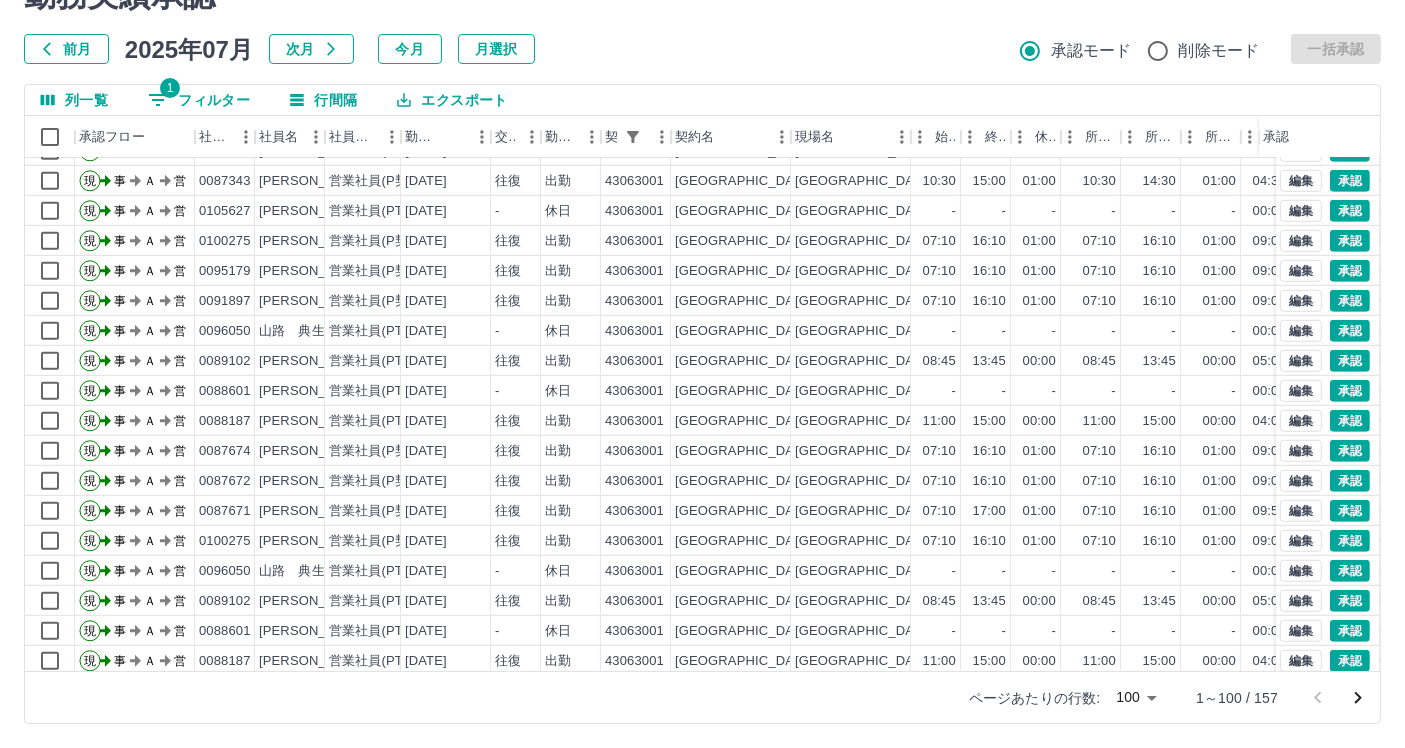 click 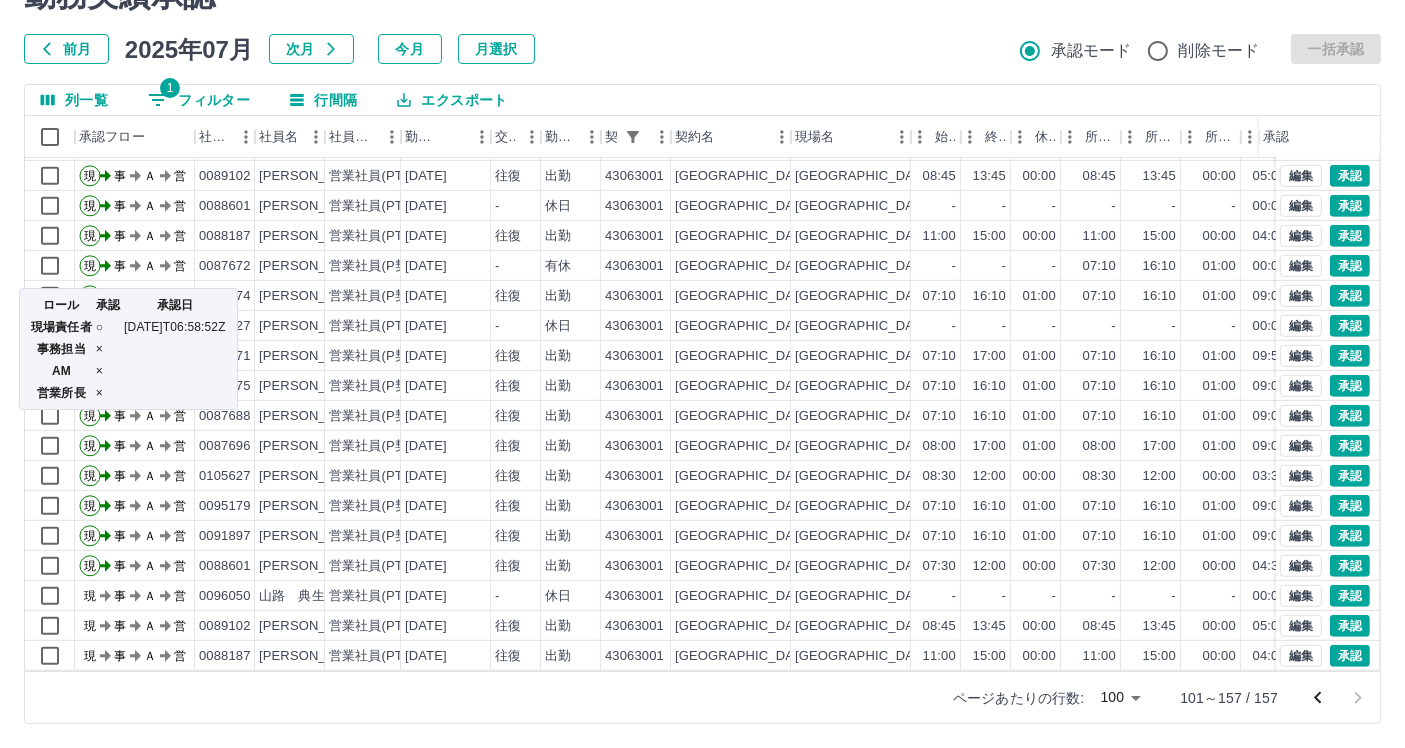 scroll, scrollTop: 1212, scrollLeft: 0, axis: vertical 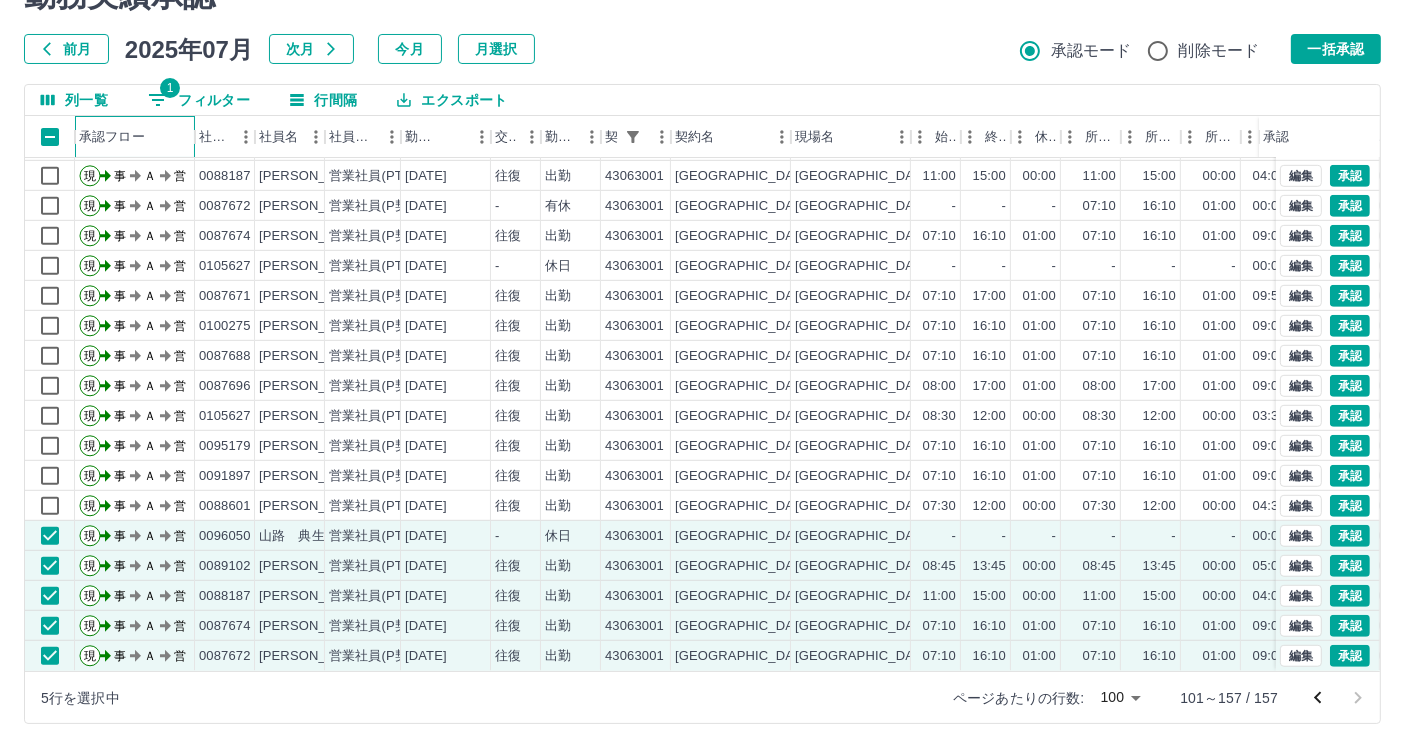 click on "承認フロー" at bounding box center (112, 137) 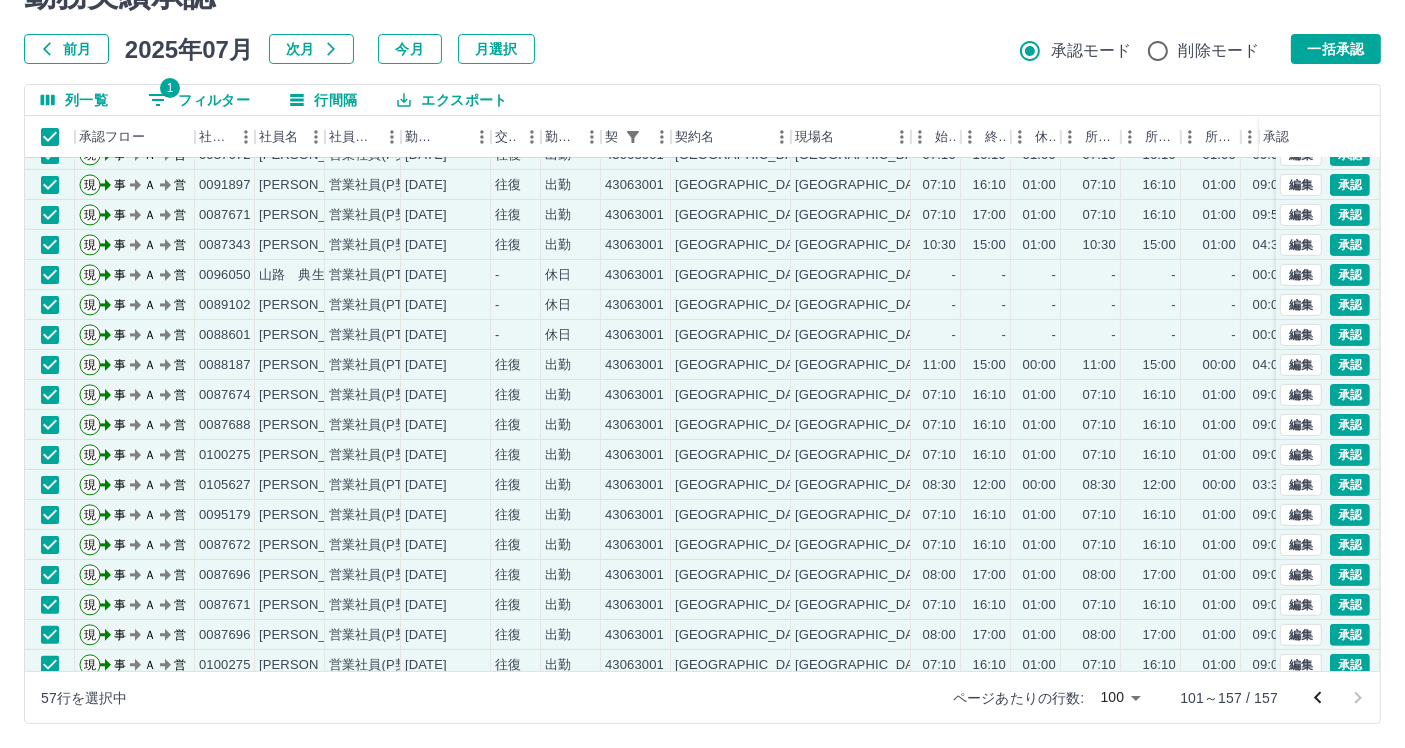 scroll, scrollTop: 434, scrollLeft: 0, axis: vertical 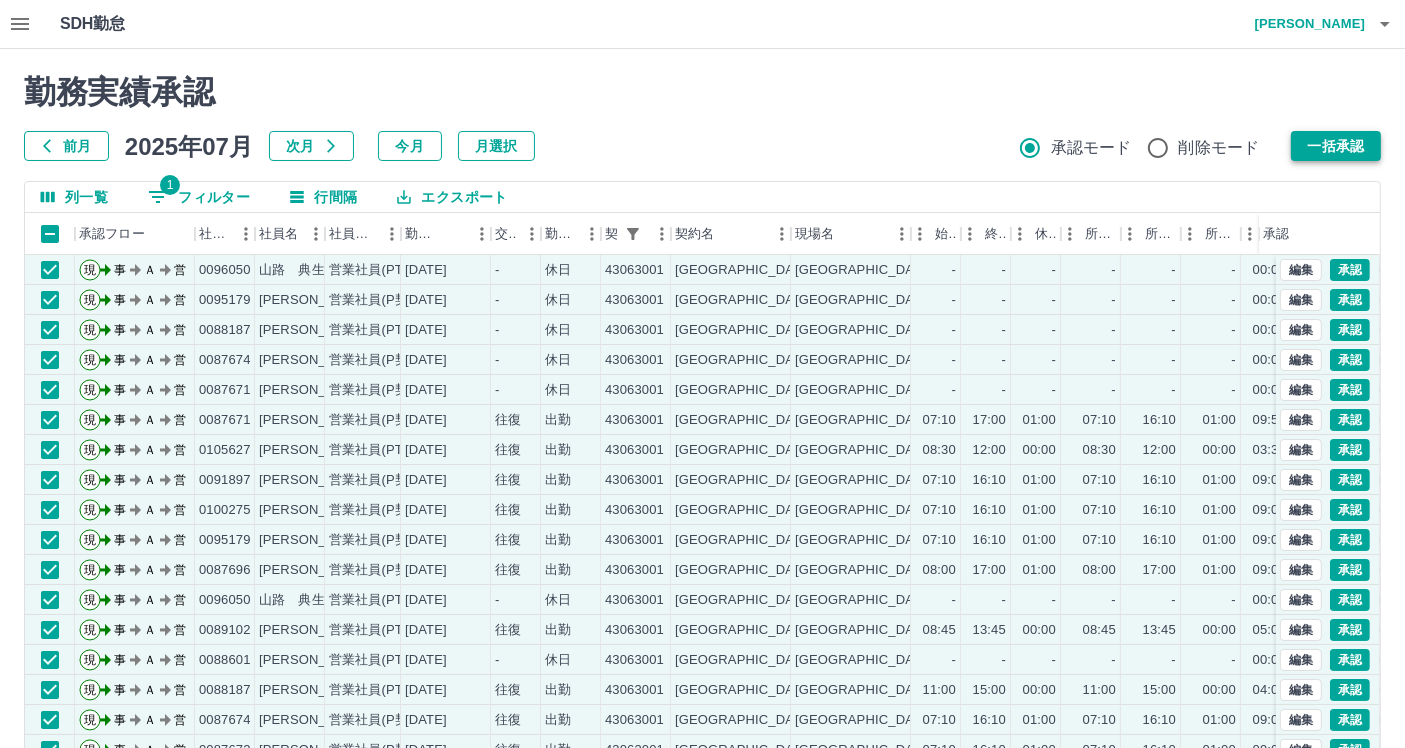 click on "一括承認" at bounding box center (1336, 146) 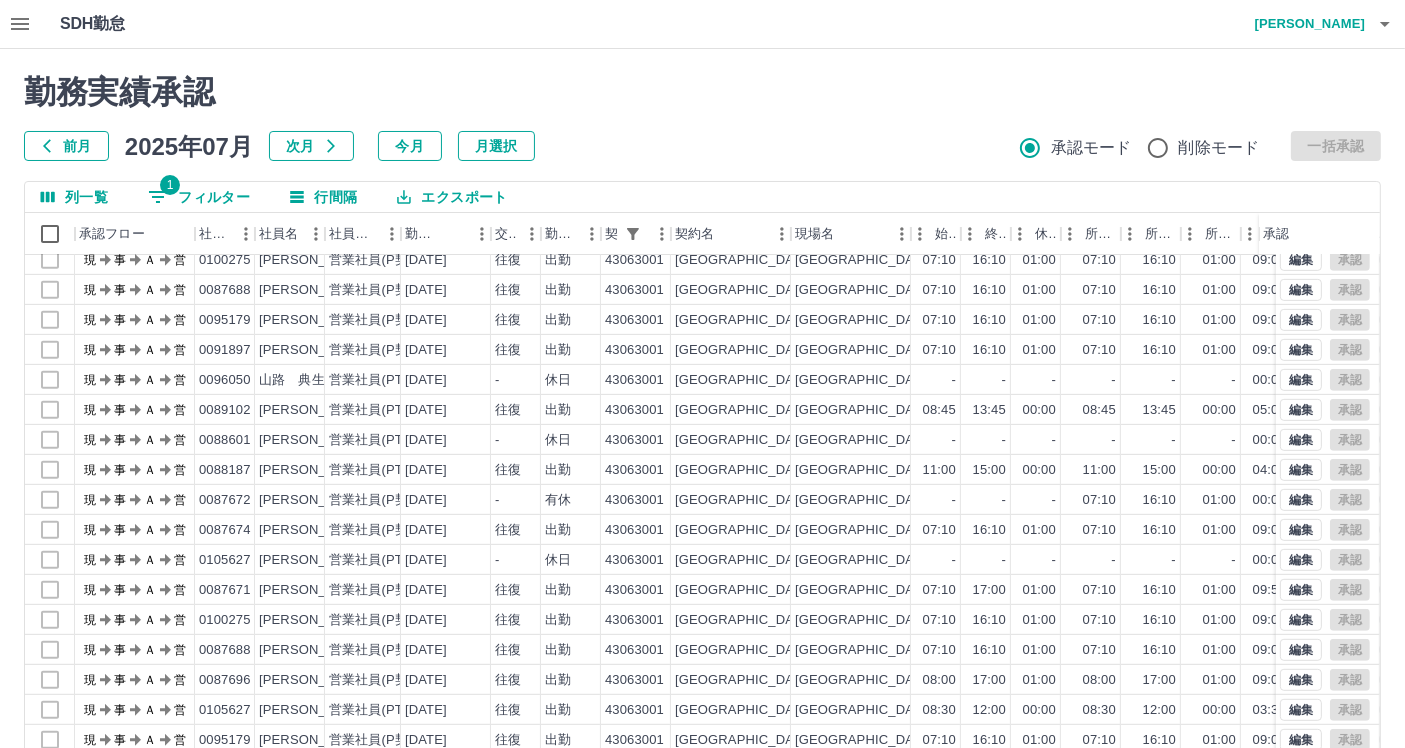 scroll, scrollTop: 1212, scrollLeft: 0, axis: vertical 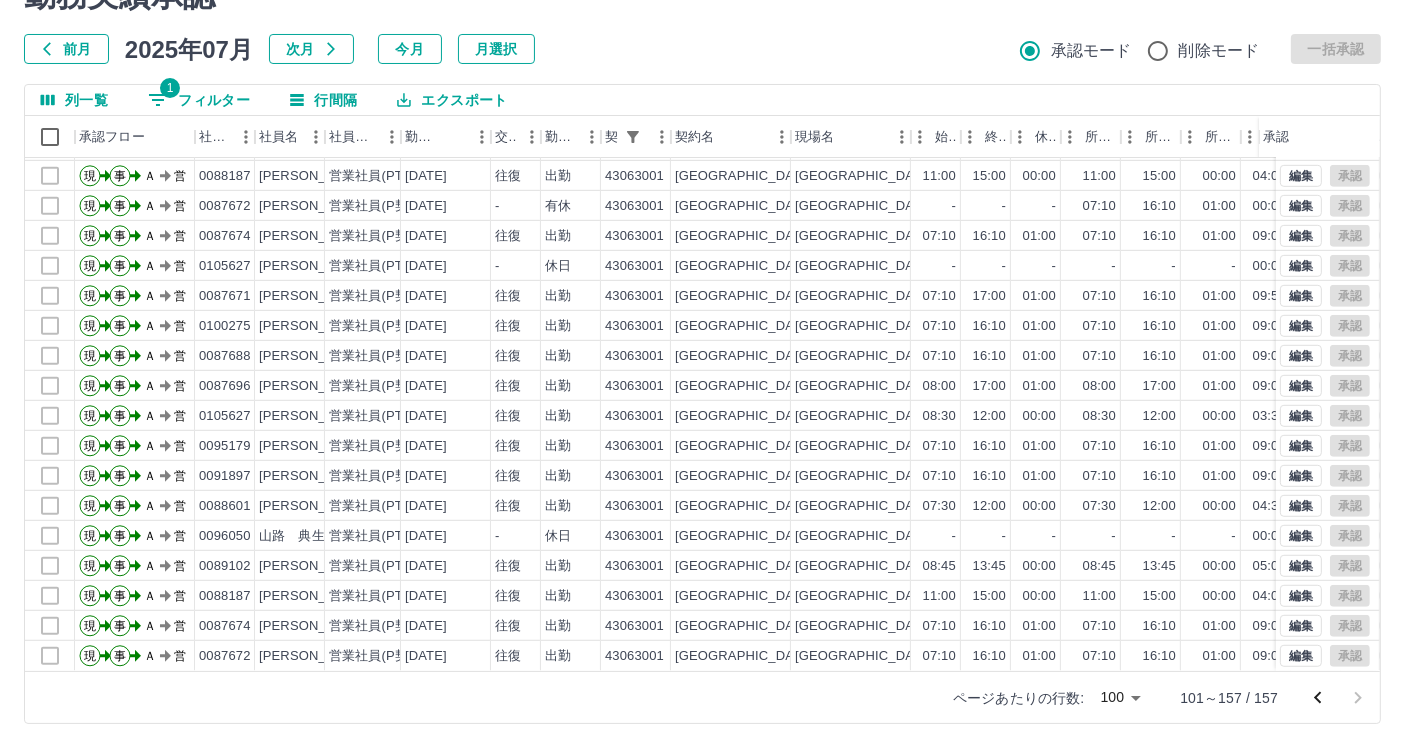 drag, startPoint x: 1301, startPoint y: 695, endPoint x: 1087, endPoint y: 746, distance: 219.99318 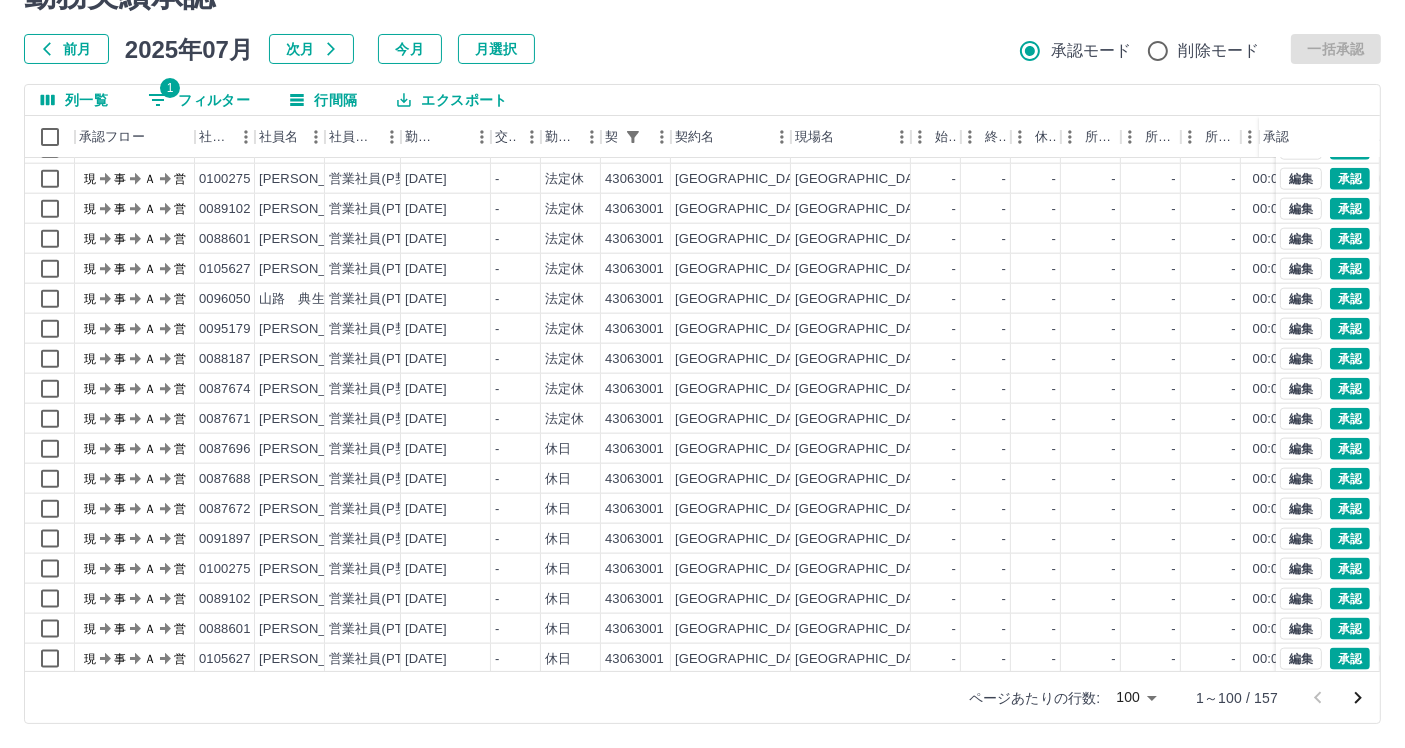 scroll, scrollTop: 2502, scrollLeft: 0, axis: vertical 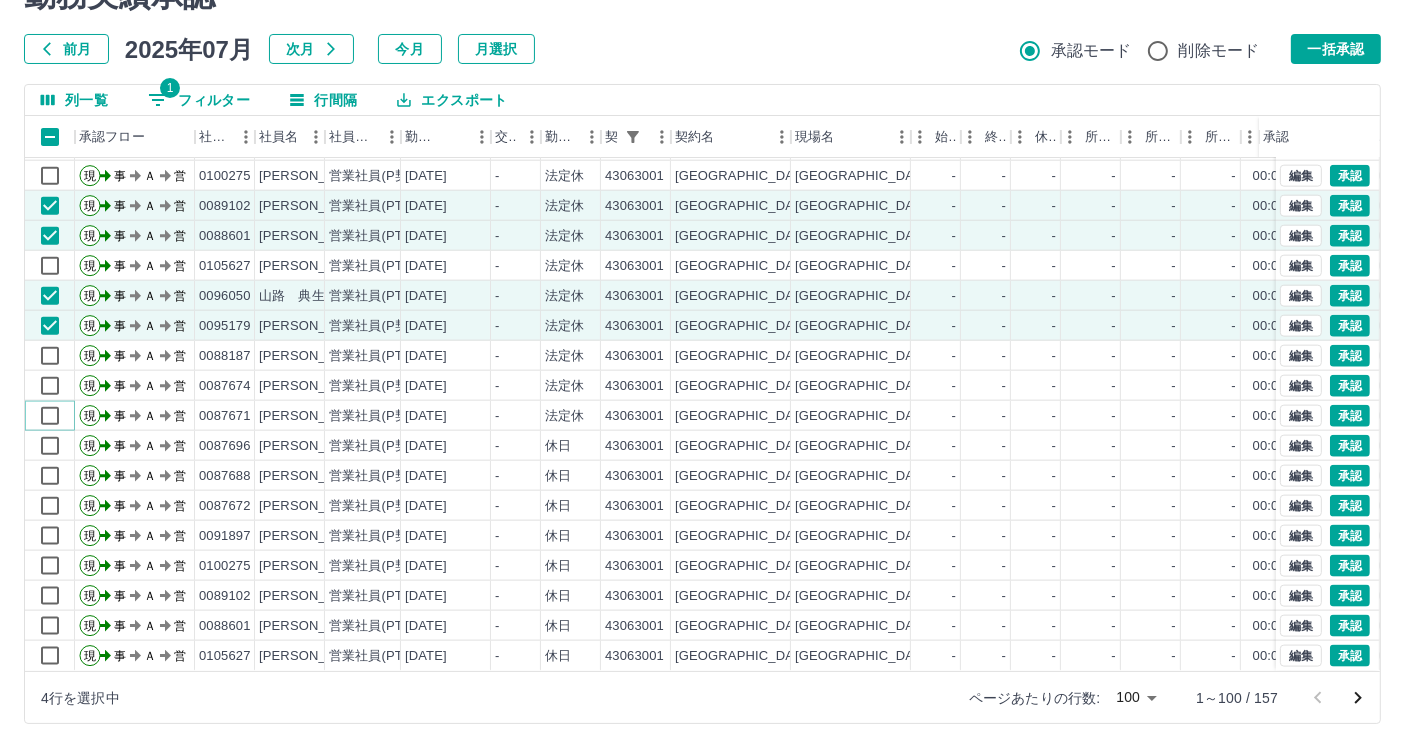 click on "現 事 Ａ 営 0087672 [PERSON_NAME] 営業社員(P契約) [DATE]  -  法定休 43063001 [GEOGRAPHIC_DATA] [GEOGRAPHIC_DATA][PERSON_NAME] - - - - - - 00:00 00:00 00:00 事務担当者承認待 現 事 Ａ 営 0091897 [PERSON_NAME] 営業社員(P契約) [DATE]  -  法定休 43063001 [GEOGRAPHIC_DATA] [GEOGRAPHIC_DATA]立[PERSON_NAME][GEOGRAPHIC_DATA] - - - - - - 00:00 00:00 00:00 事務担当者承認待 現 事 Ａ 営 0100275 [PERSON_NAME] 営業社員(P契約) [DATE]  -  法定休 43063001 [GEOGRAPHIC_DATA] [GEOGRAPHIC_DATA]立[PERSON_NAME][GEOGRAPHIC_DATA] - - - - - - 00:00 00:00 00:00 事務担当者承認待 現 事 Ａ 営 0089102 [PERSON_NAME] 営業社員(PT契約) [DATE]  -  法定休 43063001 [GEOGRAPHIC_DATA] [GEOGRAPHIC_DATA][PERSON_NAME] - - - - - - 00:00 00:00 00:00 事務担当者承認待 現 事 Ａ 営 0088601 [PERSON_NAME] 営業社員(PT契約) [DATE]  -  法定休 43063001 [GEOGRAPHIC_DATA]立[PERSON_NAME][GEOGRAPHIC_DATA] - - - - - - 00:00 00:00 00:00 事務担当者承認待 現 事 Ａ 営 0105627 [PERSON_NAME] 営業社員(PT契約)  -  -" at bounding box center (846, 386) 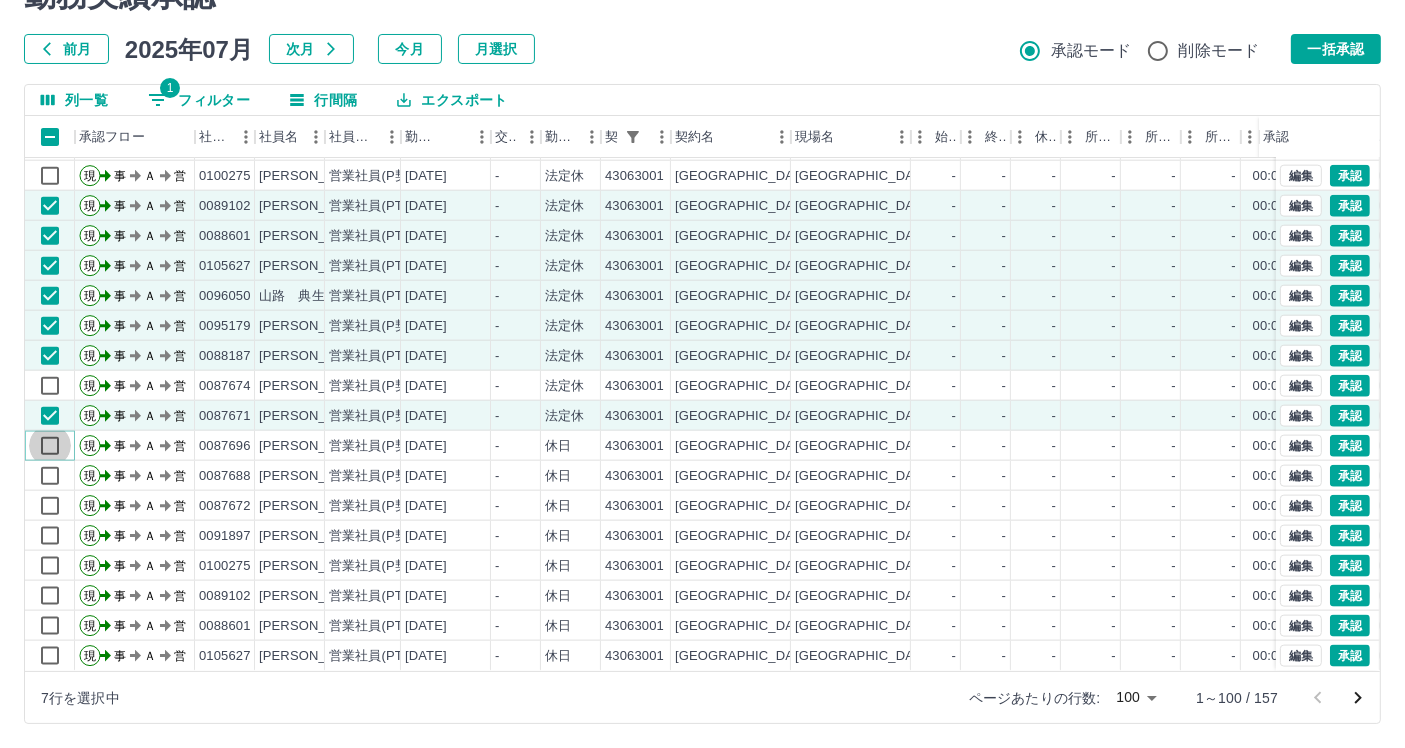 click on "現 事 Ａ 営 0087672 [PERSON_NAME] 営業社員(P契約) [DATE]  -  法定休 43063001 [GEOGRAPHIC_DATA] [GEOGRAPHIC_DATA][PERSON_NAME] - - - - - - 00:00 00:00 00:00 事務担当者承認待 現 事 Ａ 営 0091897 [PERSON_NAME] 営業社員(P契約) [DATE]  -  法定休 43063001 [GEOGRAPHIC_DATA] [GEOGRAPHIC_DATA]立[PERSON_NAME][GEOGRAPHIC_DATA] - - - - - - 00:00 00:00 00:00 事務担当者承認待 現 事 Ａ 営 0100275 [PERSON_NAME] 営業社員(P契約) [DATE]  -  法定休 43063001 [GEOGRAPHIC_DATA] [GEOGRAPHIC_DATA]立[PERSON_NAME][GEOGRAPHIC_DATA] - - - - - - 00:00 00:00 00:00 事務担当者承認待 現 事 Ａ 営 0089102 [PERSON_NAME] 営業社員(PT契約) [DATE]  -  法定休 43063001 [GEOGRAPHIC_DATA] [GEOGRAPHIC_DATA][PERSON_NAME] - - - - - - 00:00 00:00 00:00 事務担当者承認待 現 事 Ａ 営 0088601 [PERSON_NAME] 営業社員(PT契約) [DATE]  -  法定休 43063001 [GEOGRAPHIC_DATA]立[PERSON_NAME][GEOGRAPHIC_DATA] - - - - - - 00:00 00:00 00:00 事務担当者承認待 現 事 Ａ 営 0105627 [PERSON_NAME] 営業社員(PT契約)  -  -" at bounding box center (846, 386) 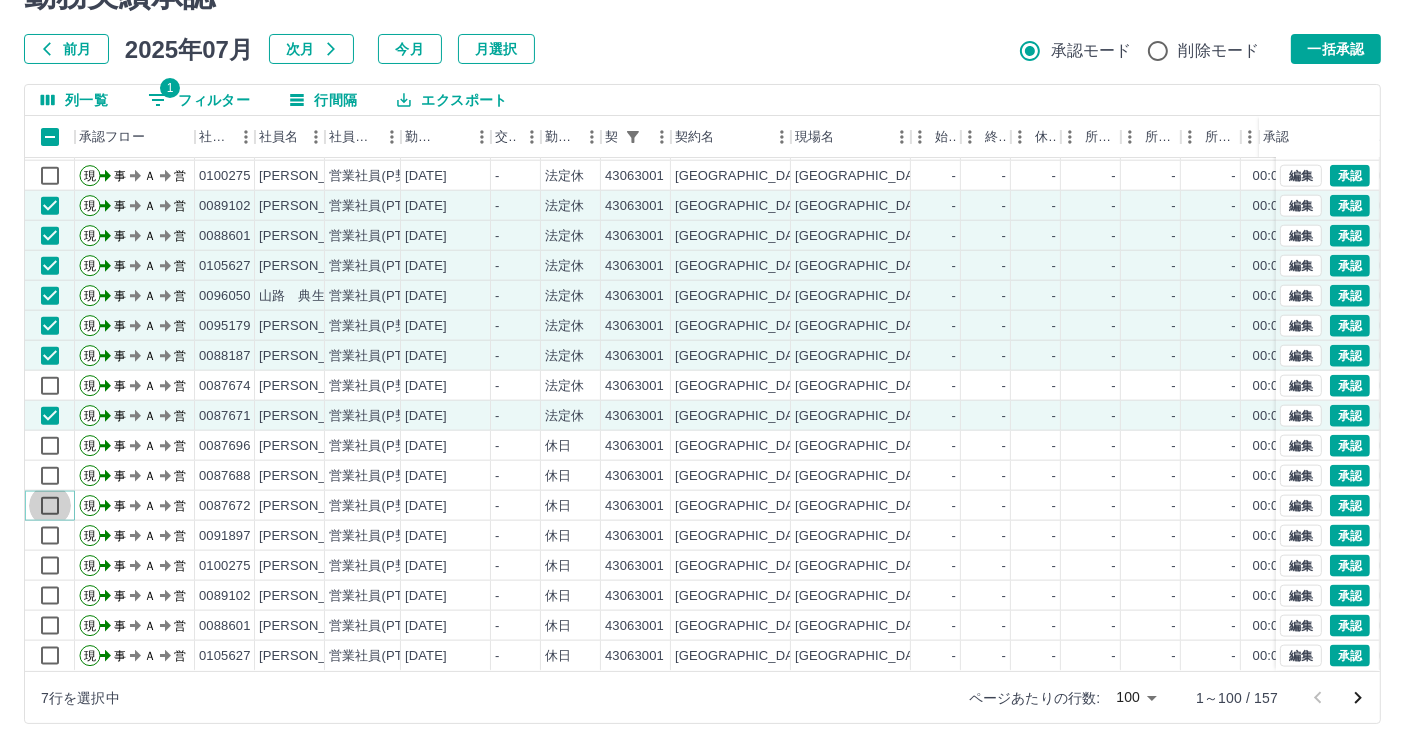 click on "現 事 Ａ 営 0087672 [PERSON_NAME] 営業社員(P契約) [DATE]  -  法定休 43063001 [GEOGRAPHIC_DATA] [GEOGRAPHIC_DATA][PERSON_NAME] - - - - - - 00:00 00:00 00:00 事務担当者承認待 現 事 Ａ 営 0091897 [PERSON_NAME] 営業社員(P契約) [DATE]  -  法定休 43063001 [GEOGRAPHIC_DATA] [GEOGRAPHIC_DATA]立[PERSON_NAME][GEOGRAPHIC_DATA] - - - - - - 00:00 00:00 00:00 事務担当者承認待 現 事 Ａ 営 0100275 [PERSON_NAME] 営業社員(P契約) [DATE]  -  法定休 43063001 [GEOGRAPHIC_DATA] [GEOGRAPHIC_DATA]立[PERSON_NAME][GEOGRAPHIC_DATA] - - - - - - 00:00 00:00 00:00 事務担当者承認待 現 事 Ａ 営 0089102 [PERSON_NAME] 営業社員(PT契約) [DATE]  -  法定休 43063001 [GEOGRAPHIC_DATA] [GEOGRAPHIC_DATA][PERSON_NAME] - - - - - - 00:00 00:00 00:00 事務担当者承認待 現 事 Ａ 営 0088601 [PERSON_NAME] 営業社員(PT契約) [DATE]  -  法定休 43063001 [GEOGRAPHIC_DATA]立[PERSON_NAME][GEOGRAPHIC_DATA] - - - - - - 00:00 00:00 00:00 事務担当者承認待 現 事 Ａ 営 0105627 [PERSON_NAME] 営業社員(PT契約)  -  -" at bounding box center (846, 386) 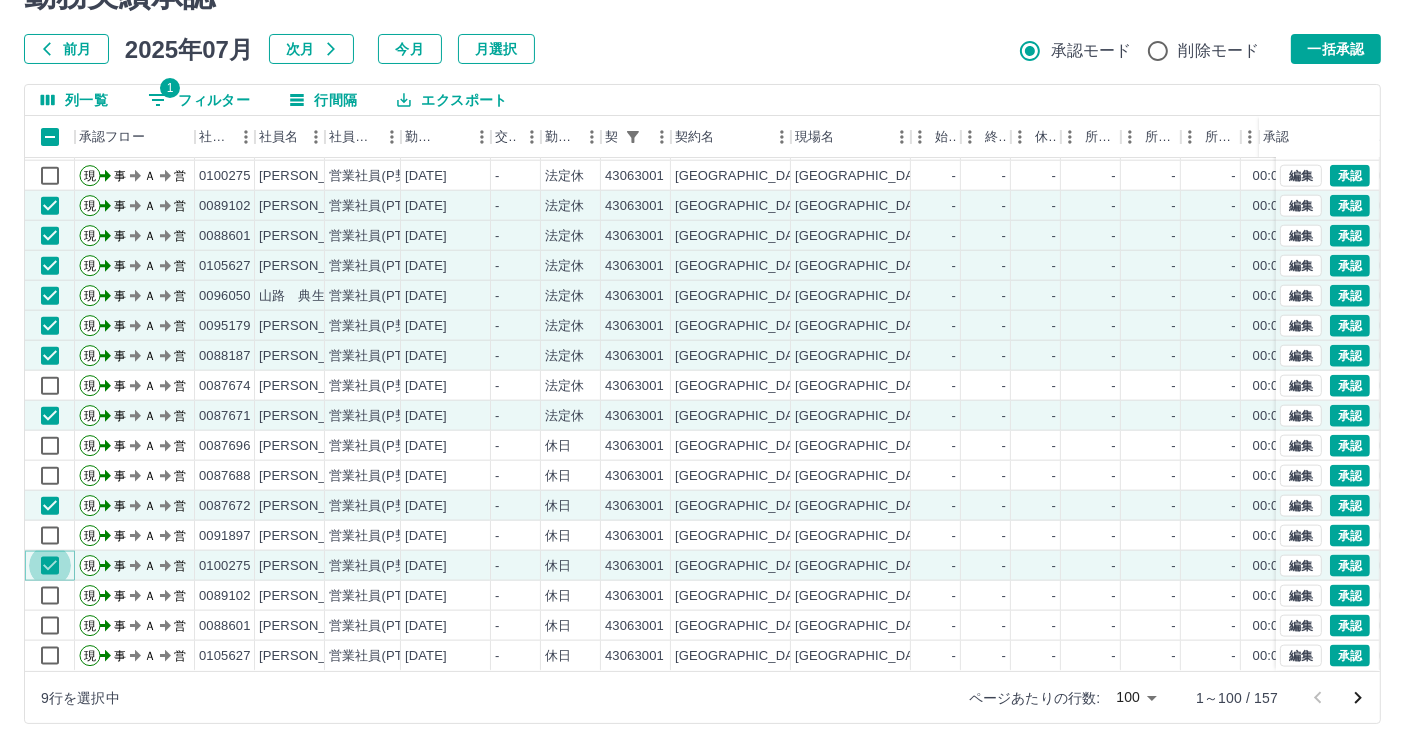 click on "現 事 Ａ 営 0087672 [PERSON_NAME] 営業社員(P契約) [DATE]  -  法定休 43063001 [GEOGRAPHIC_DATA] [GEOGRAPHIC_DATA][PERSON_NAME] - - - - - - 00:00 00:00 00:00 事務担当者承認待 現 事 Ａ 営 0091897 [PERSON_NAME] 営業社員(P契約) [DATE]  -  法定休 43063001 [GEOGRAPHIC_DATA] [GEOGRAPHIC_DATA]立[PERSON_NAME][GEOGRAPHIC_DATA] - - - - - - 00:00 00:00 00:00 事務担当者承認待 現 事 Ａ 営 0100275 [PERSON_NAME] 営業社員(P契約) [DATE]  -  法定休 43063001 [GEOGRAPHIC_DATA] [GEOGRAPHIC_DATA]立[PERSON_NAME][GEOGRAPHIC_DATA] - - - - - - 00:00 00:00 00:00 事務担当者承認待 現 事 Ａ 営 0089102 [PERSON_NAME] 営業社員(PT契約) [DATE]  -  法定休 43063001 [GEOGRAPHIC_DATA] [GEOGRAPHIC_DATA][PERSON_NAME] - - - - - - 00:00 00:00 00:00 事務担当者承認待 現 事 Ａ 営 0088601 [PERSON_NAME] 営業社員(PT契約) [DATE]  -  法定休 43063001 [GEOGRAPHIC_DATA]立[PERSON_NAME][GEOGRAPHIC_DATA] - - - - - - 00:00 00:00 00:00 事務担当者承認待 現 事 Ａ 営 0105627 [PERSON_NAME] 営業社員(PT契約)  -  -" at bounding box center (846, 386) 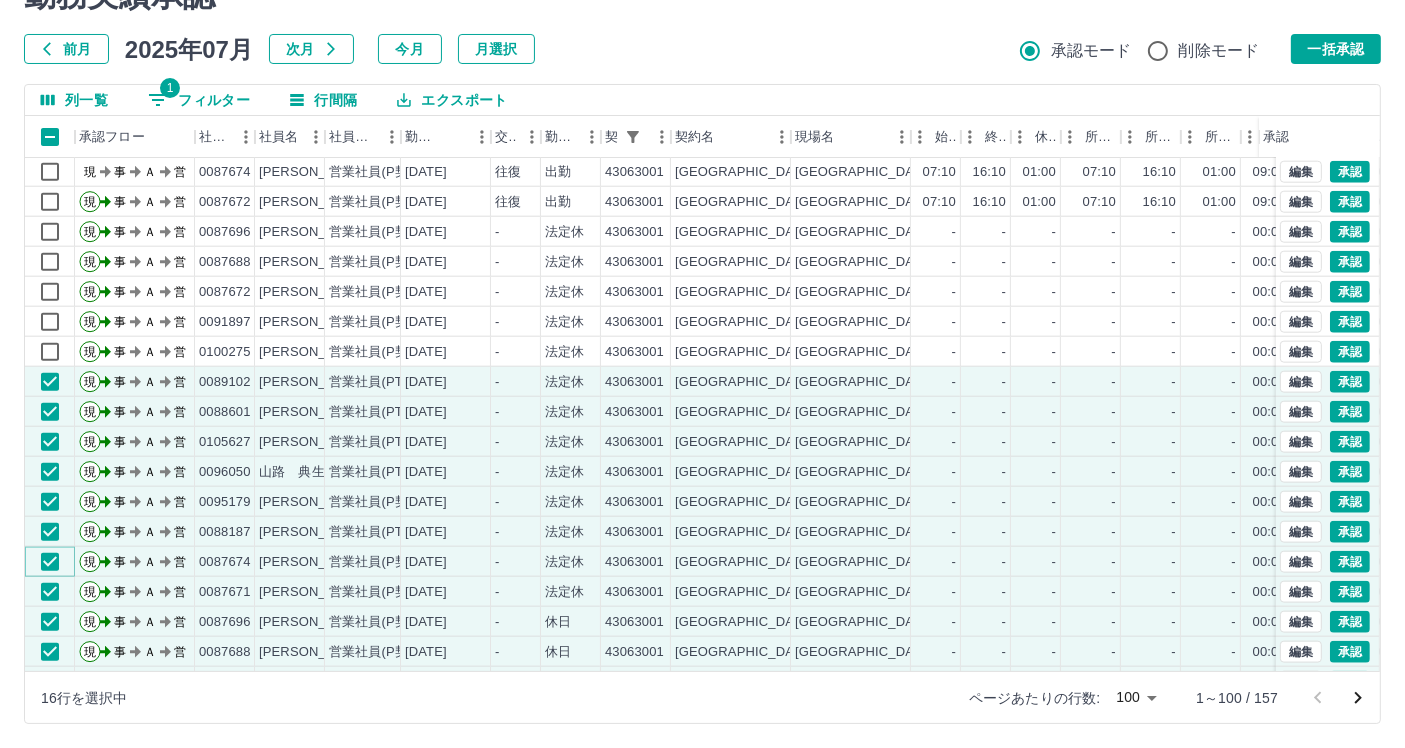 scroll, scrollTop: 2280, scrollLeft: 0, axis: vertical 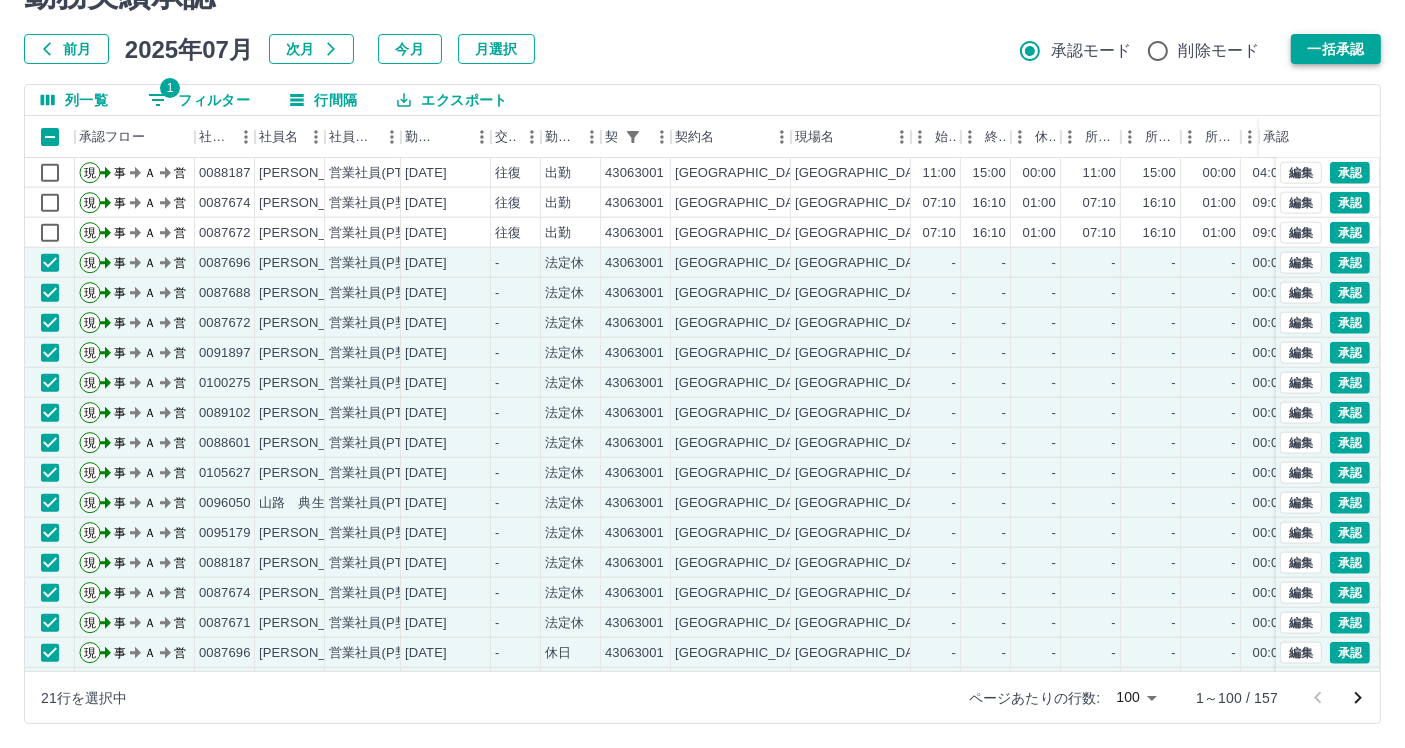 click on "一括承認" at bounding box center (1336, 49) 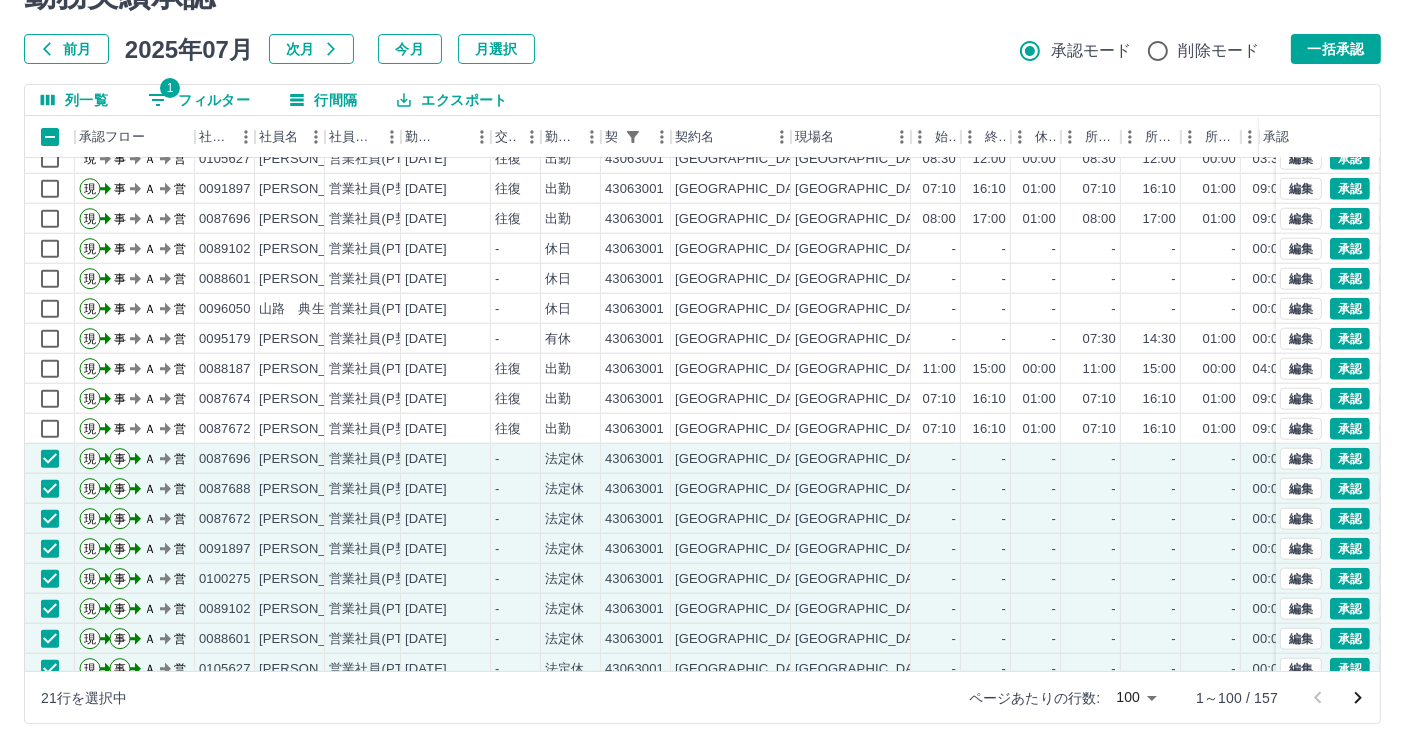 scroll, scrollTop: 2058, scrollLeft: 0, axis: vertical 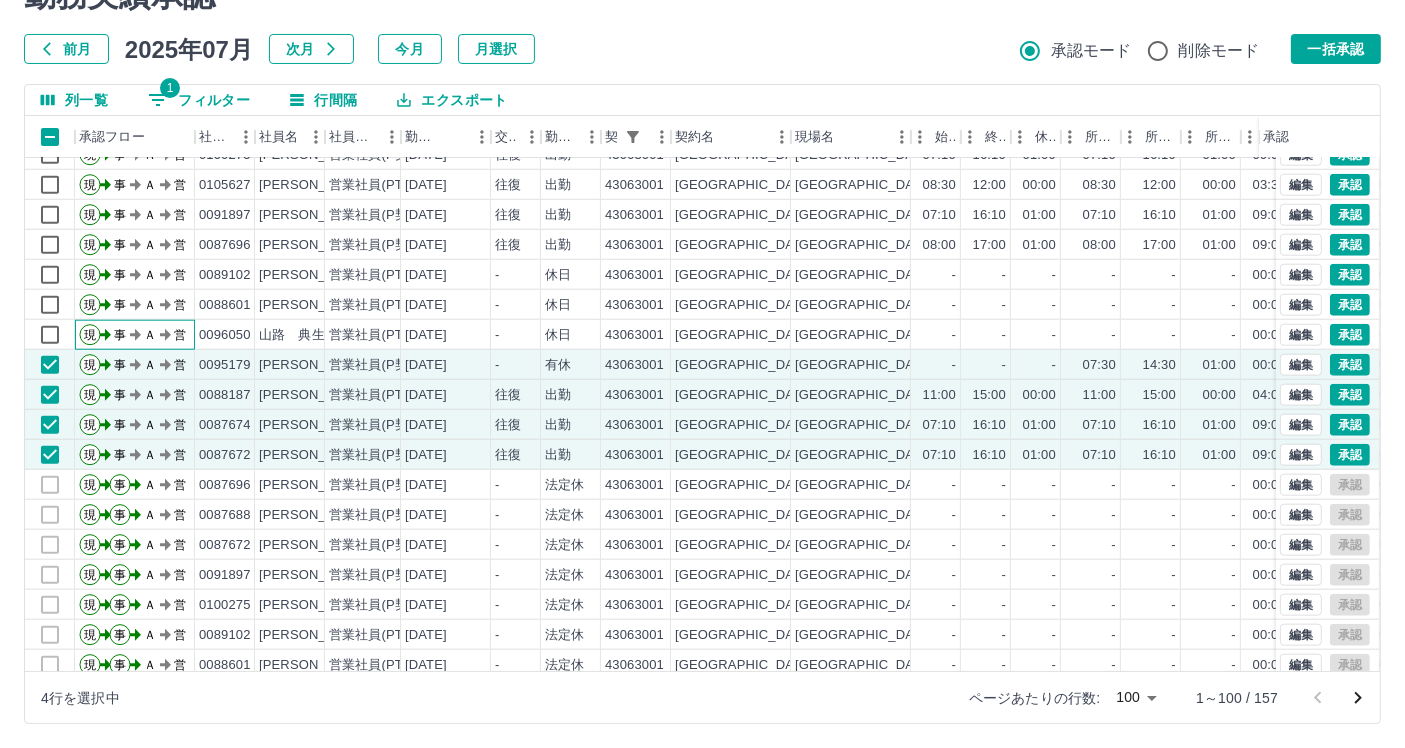 click on "現 事 Ａ 営" at bounding box center [135, 335] 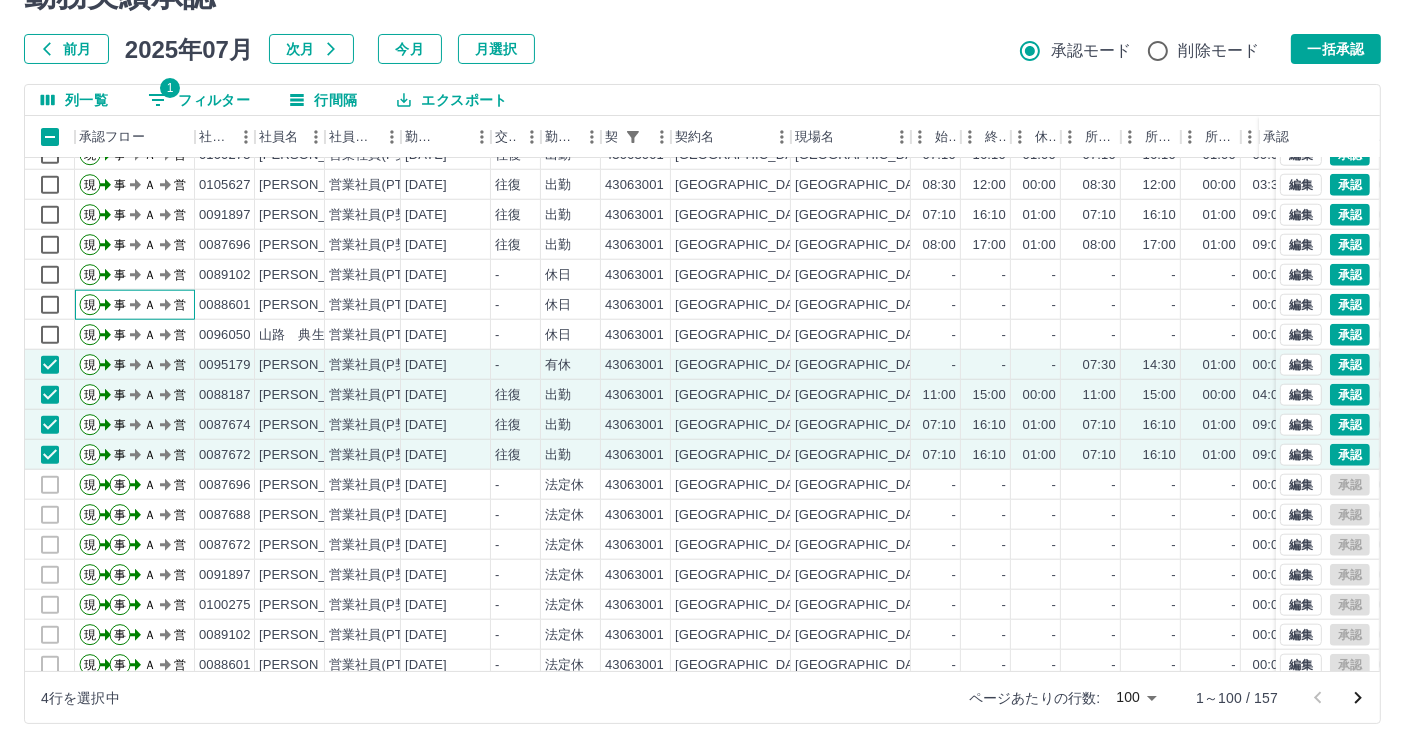 click on "現 事 Ａ 営" 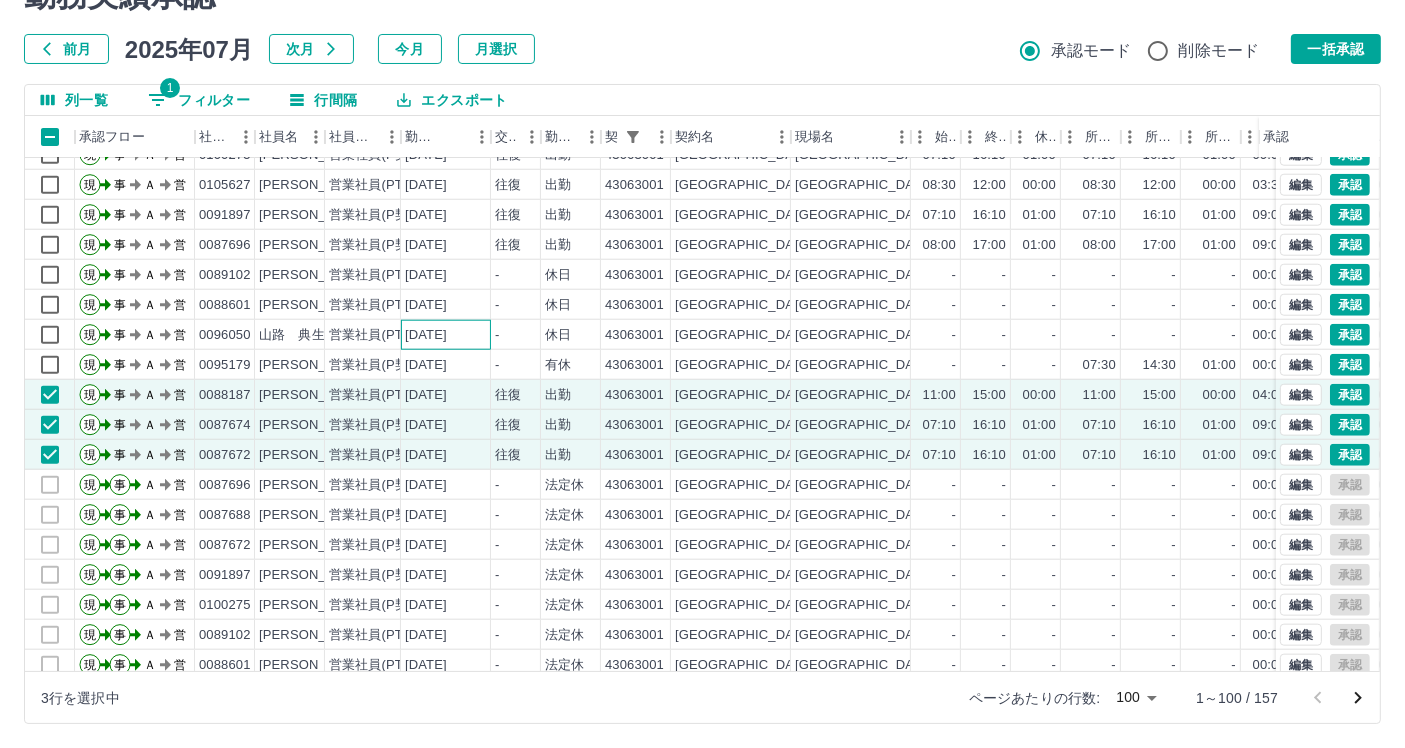 click on "[DATE]" at bounding box center [446, 335] 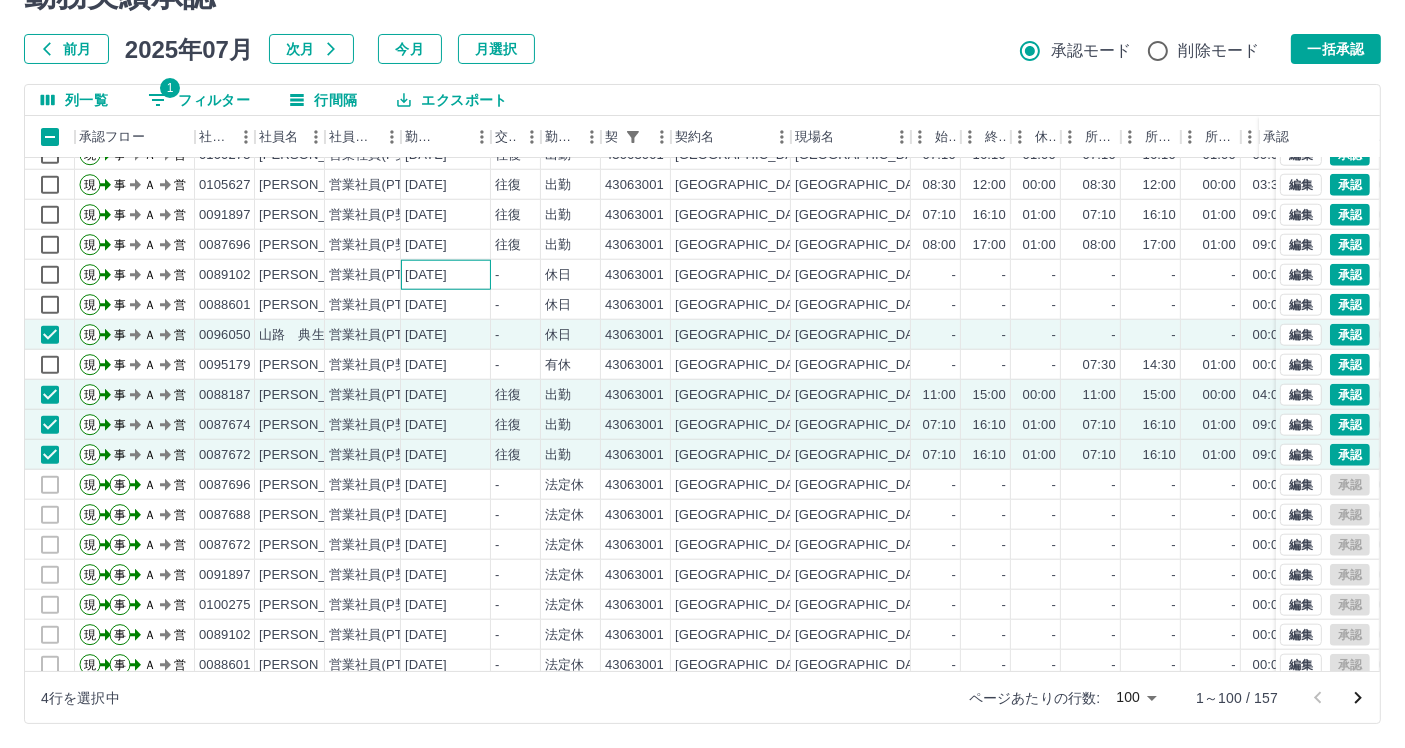 click on "[DATE]" at bounding box center [446, 275] 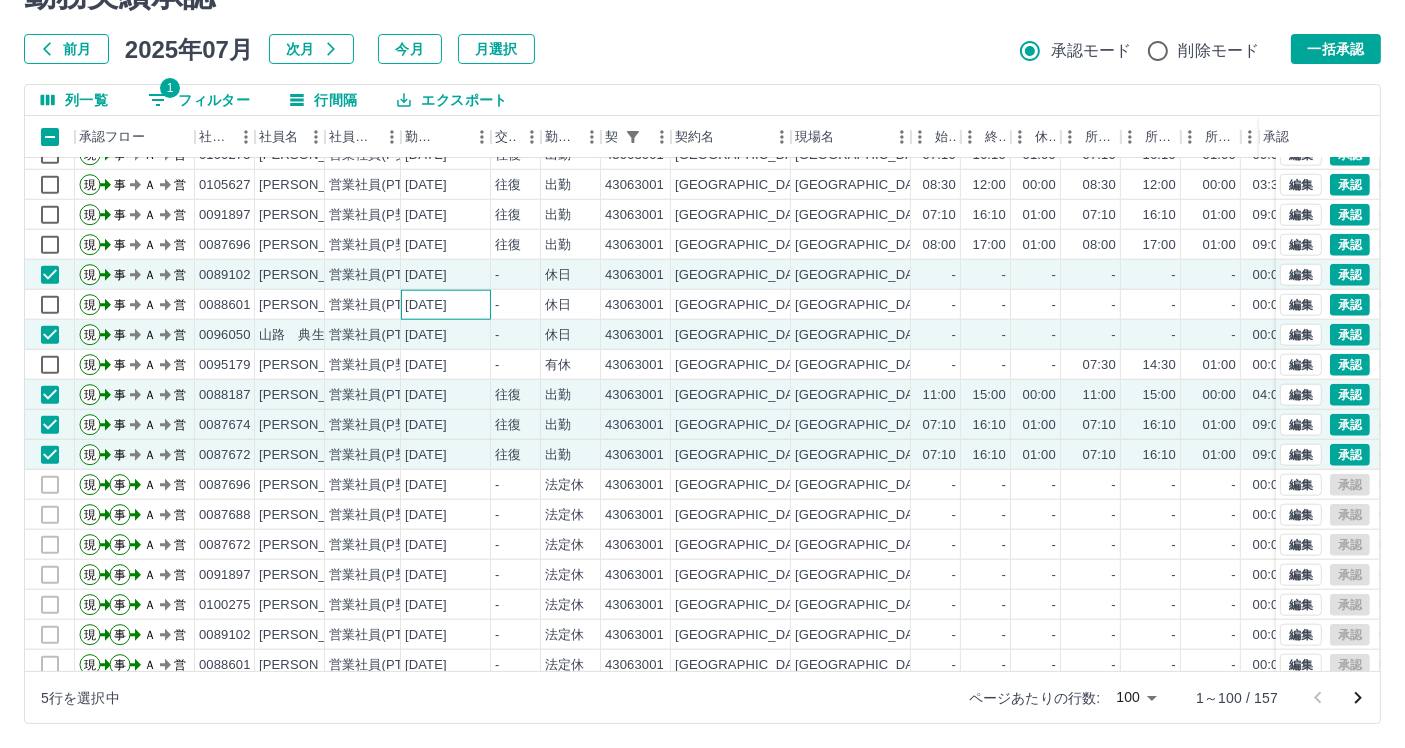 click on "[DATE]" at bounding box center [426, 305] 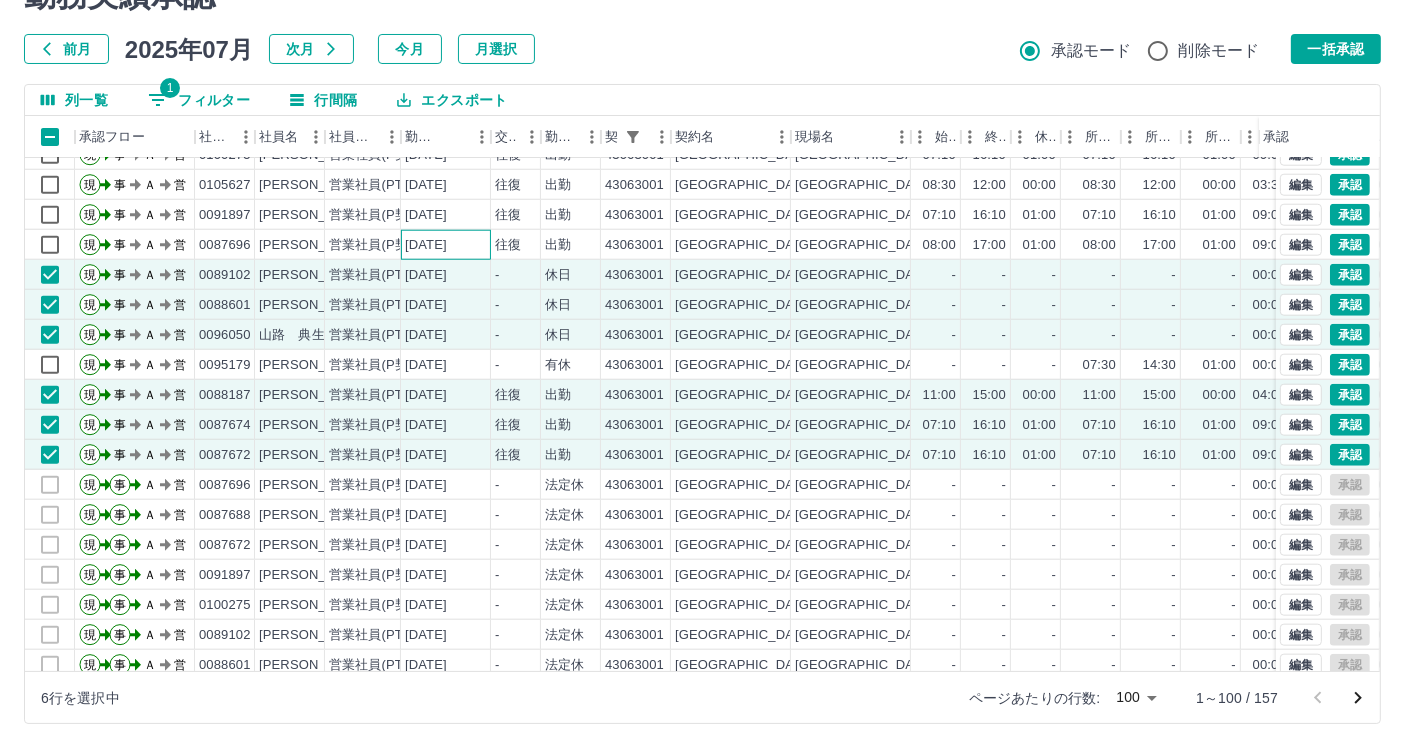 click on "[DATE]" at bounding box center [426, 245] 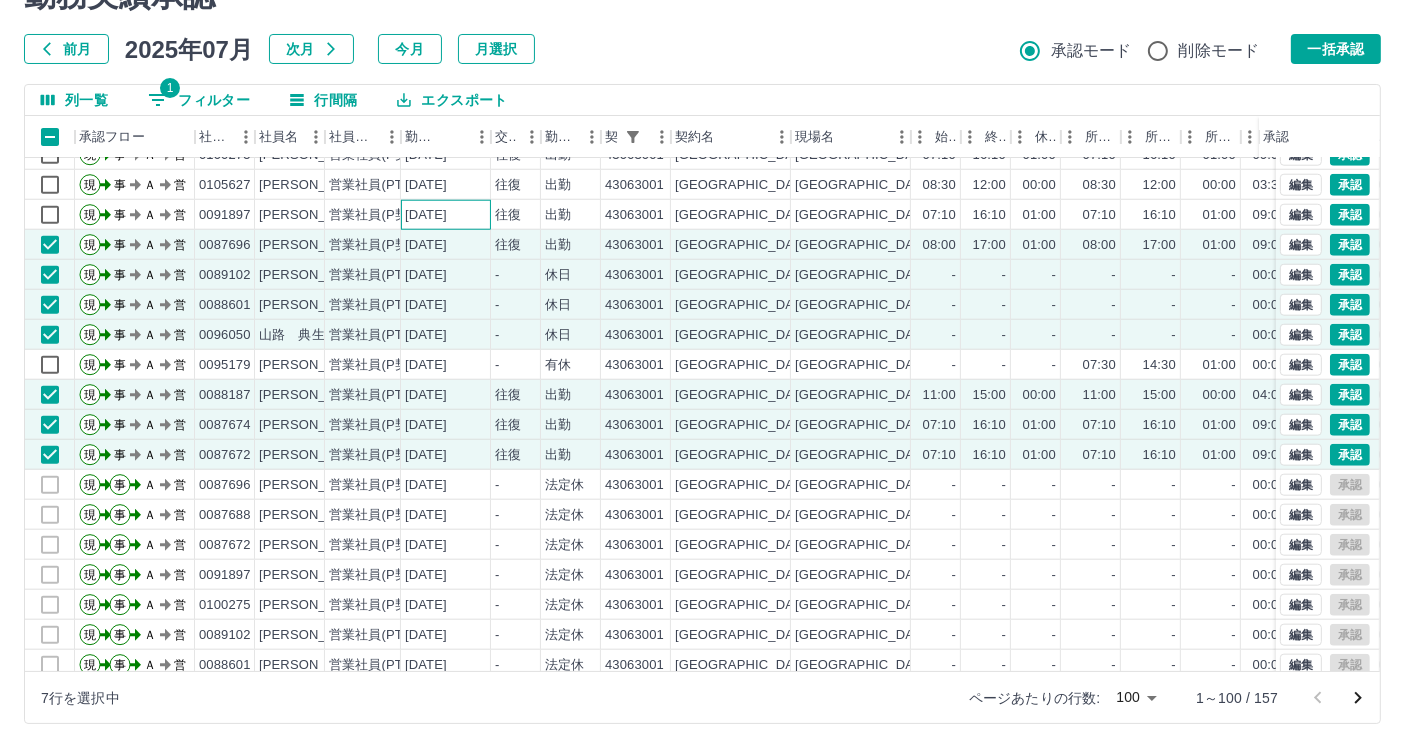 click on "[DATE]" at bounding box center [446, 215] 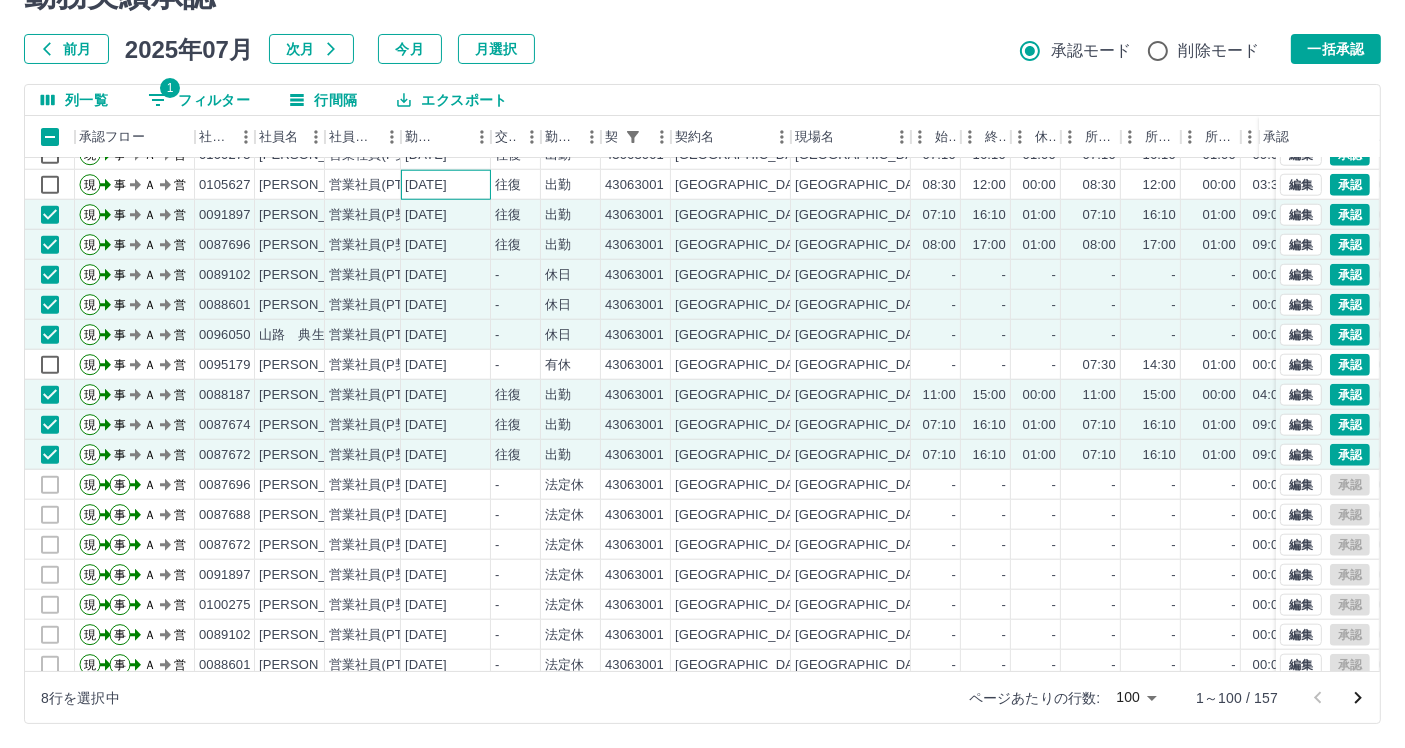 click on "[DATE]" at bounding box center [446, 185] 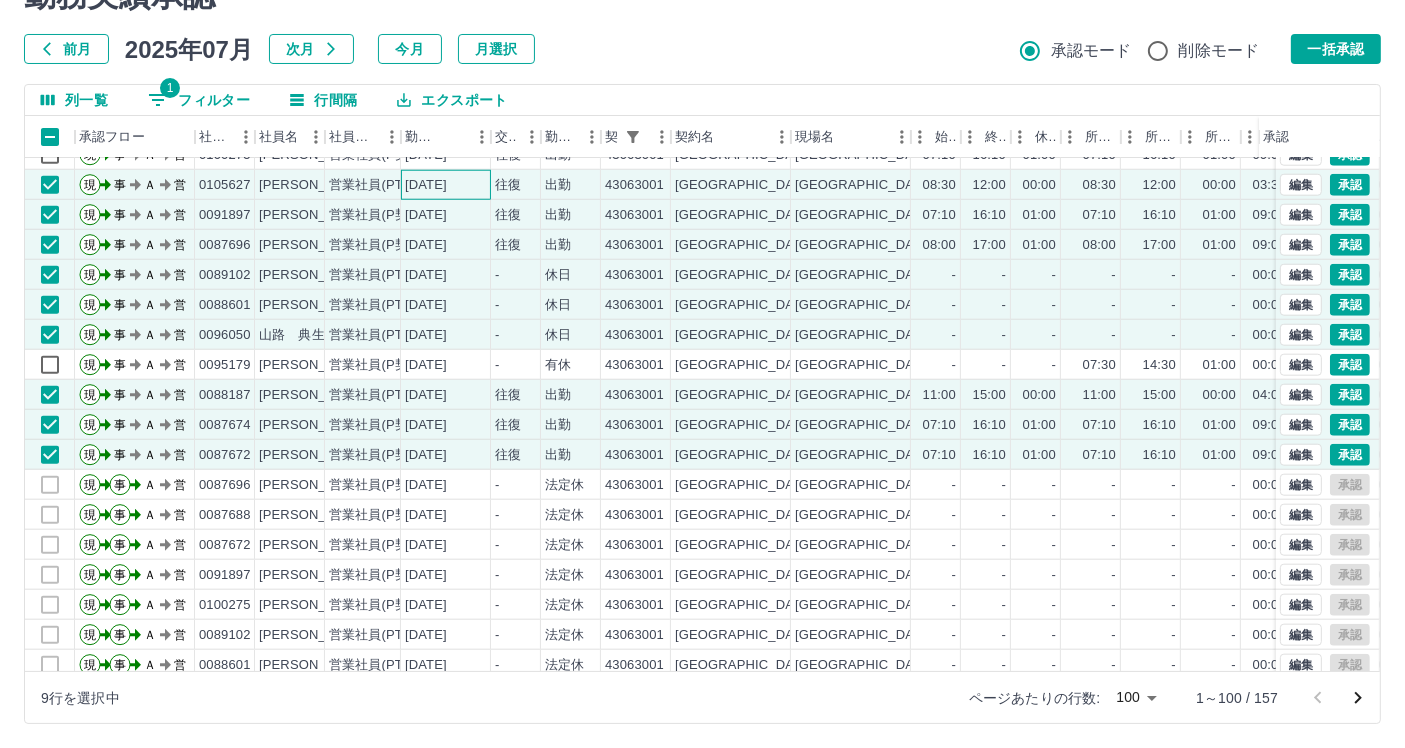 scroll, scrollTop: 1947, scrollLeft: 0, axis: vertical 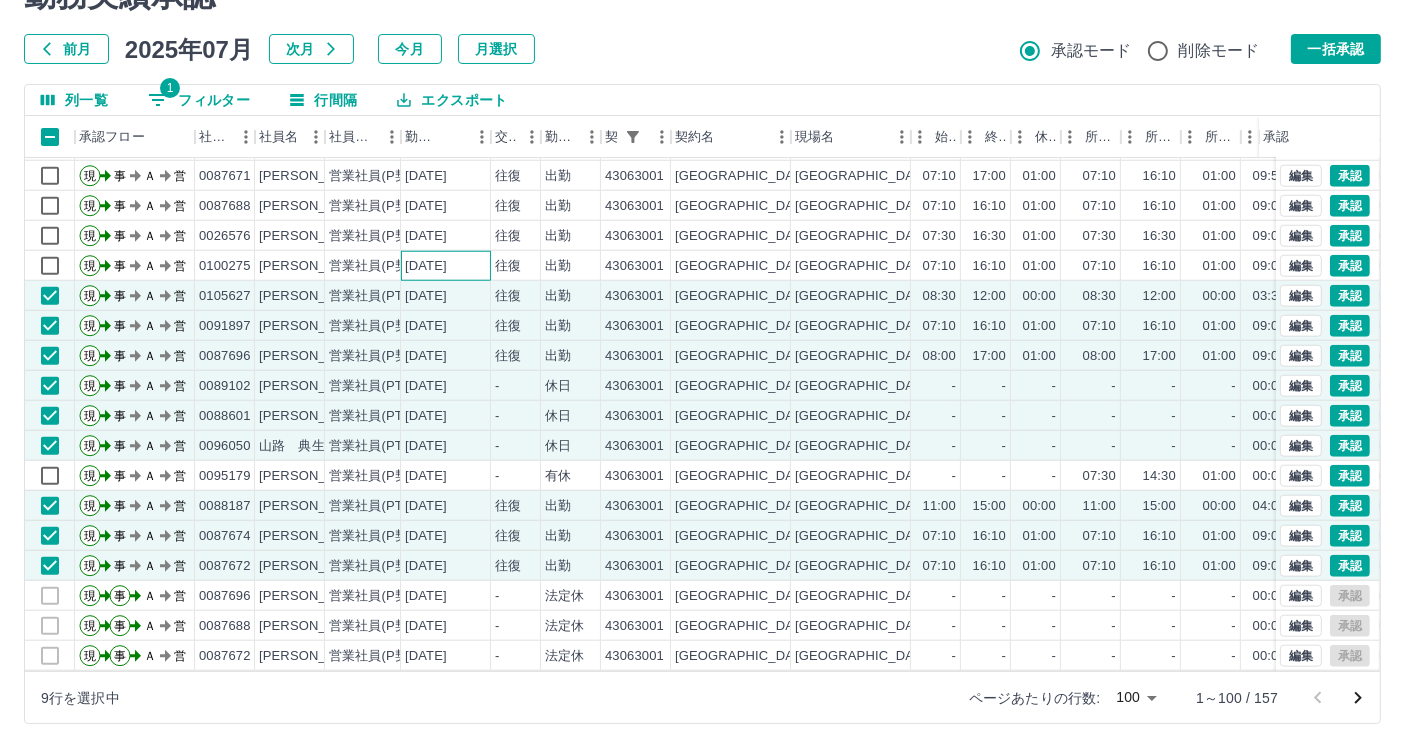click on "[DATE]" at bounding box center [446, 266] 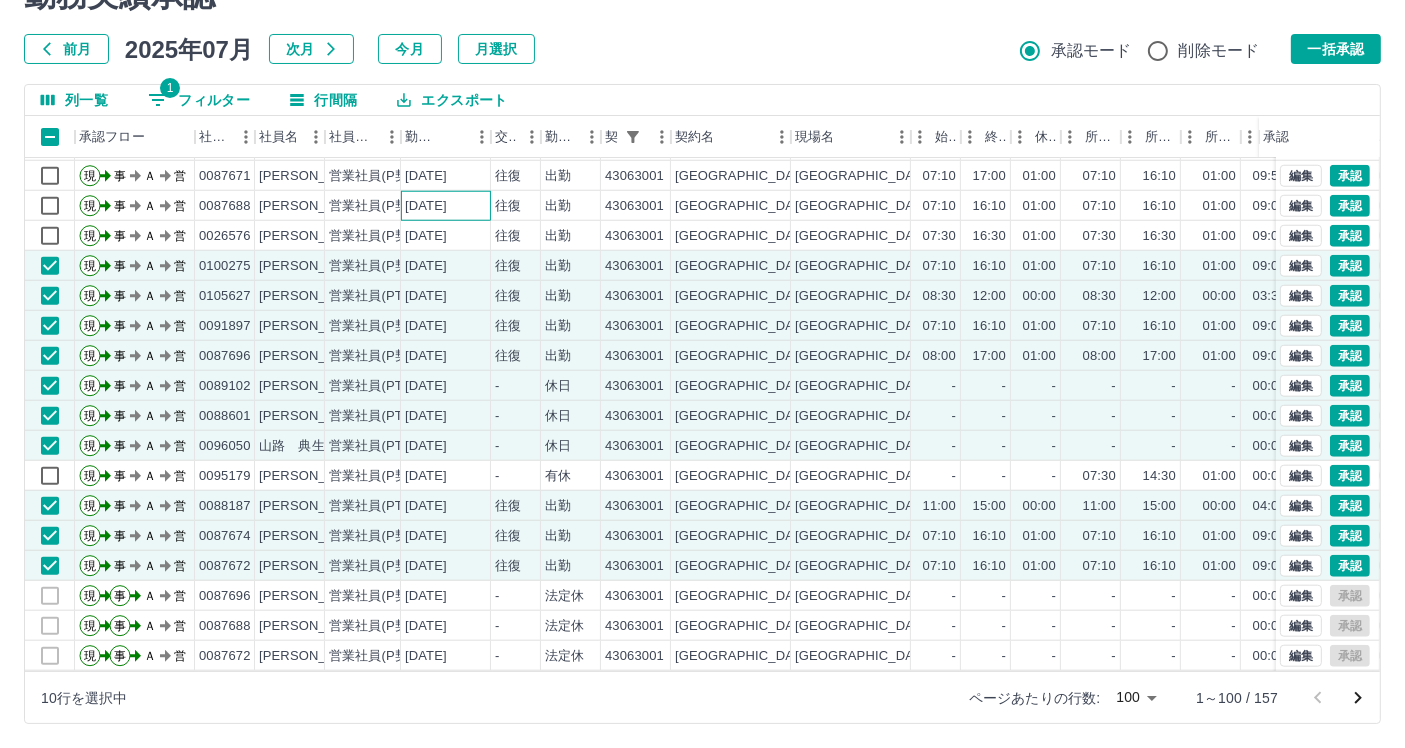click on "[DATE]" at bounding box center (426, 206) 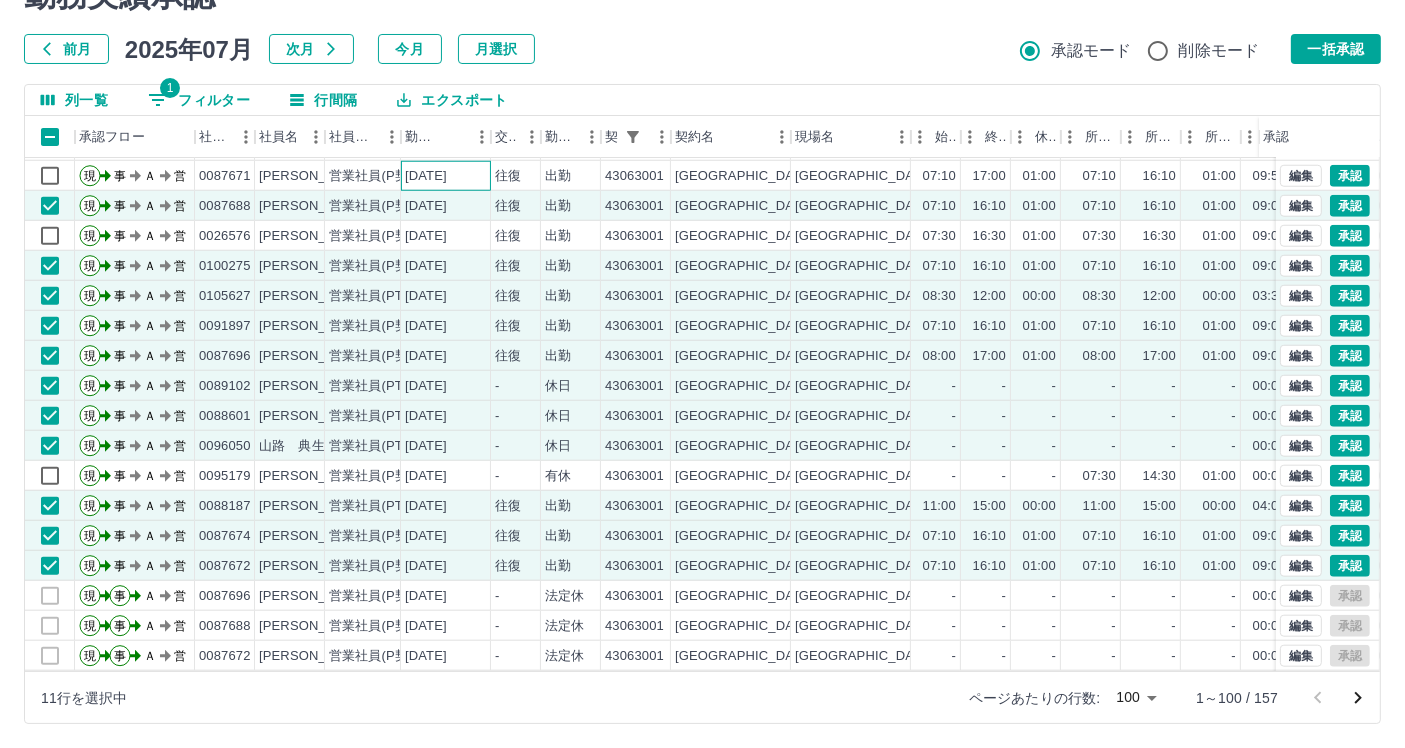 click on "[DATE]" at bounding box center (446, 176) 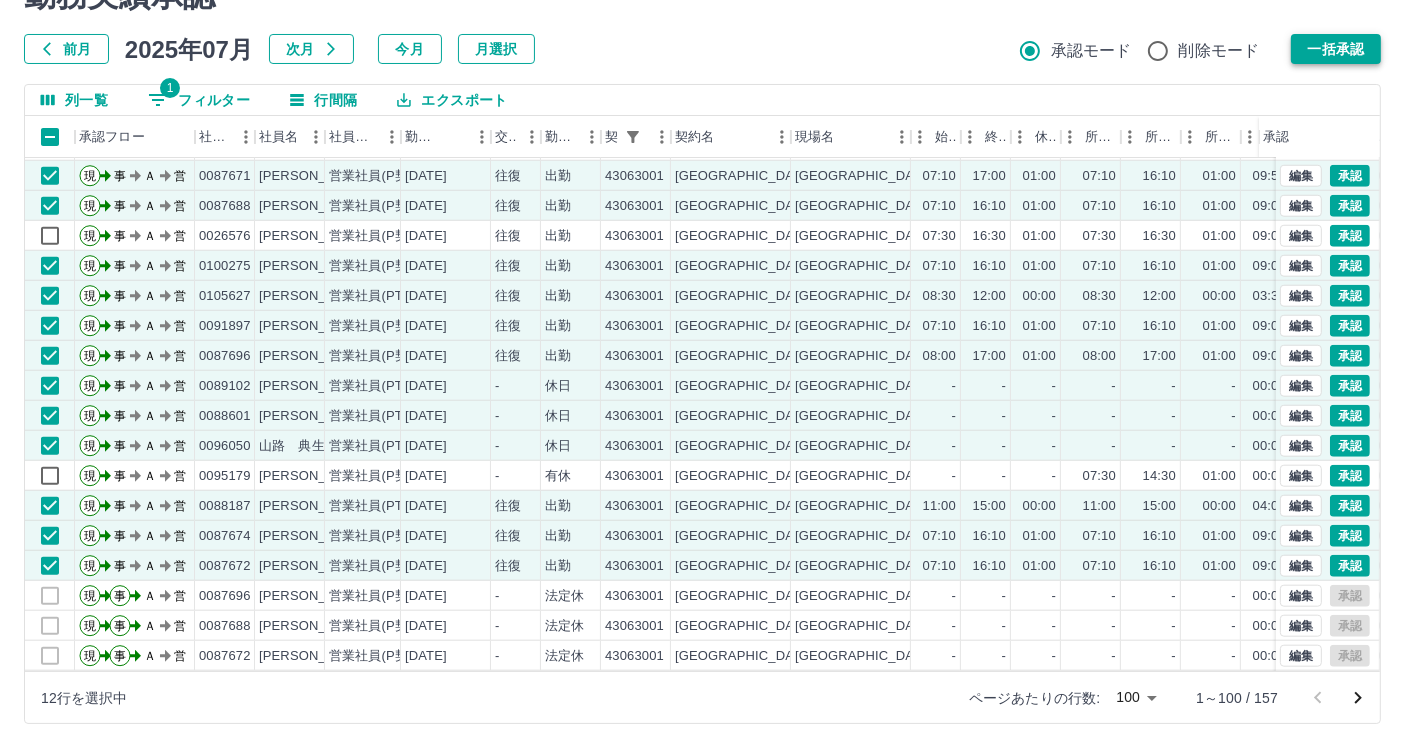 click on "一括承認" at bounding box center (1336, 49) 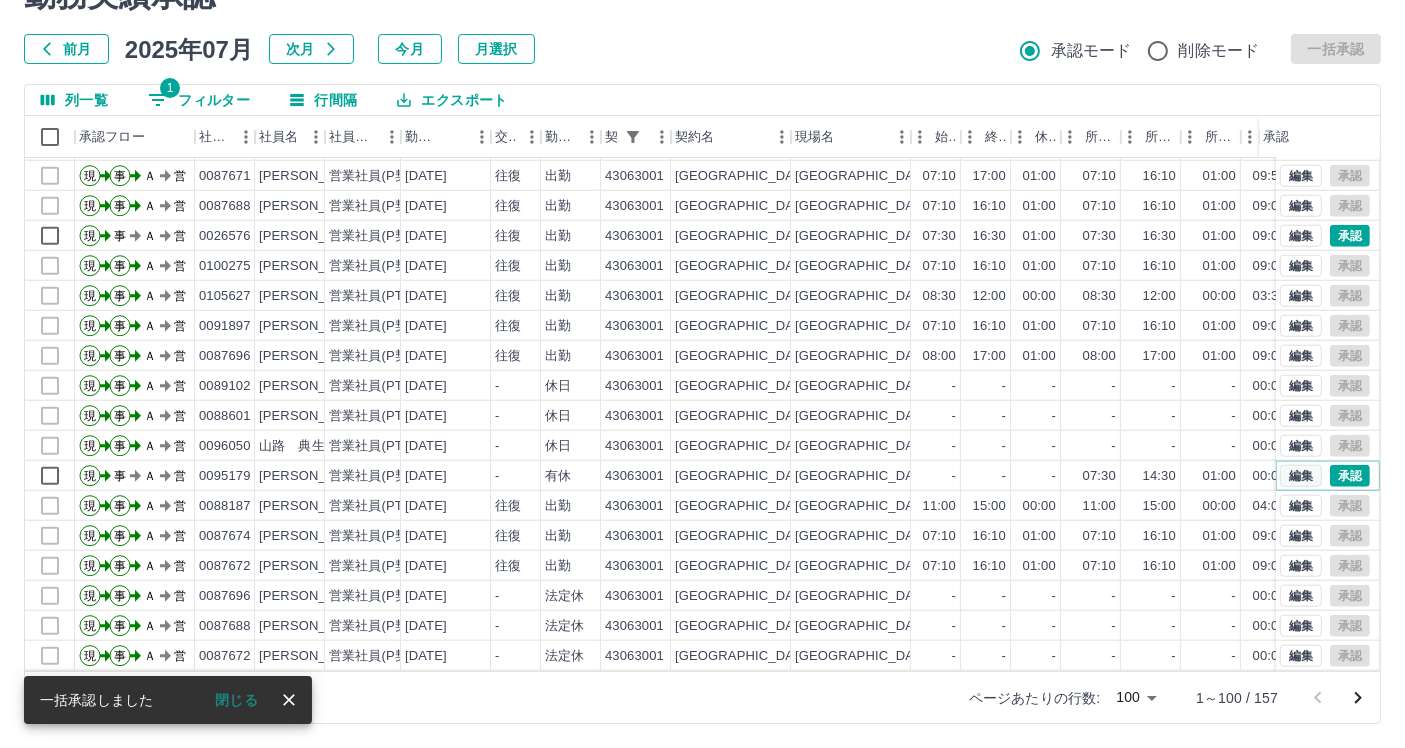 click on "編集" at bounding box center [1301, 476] 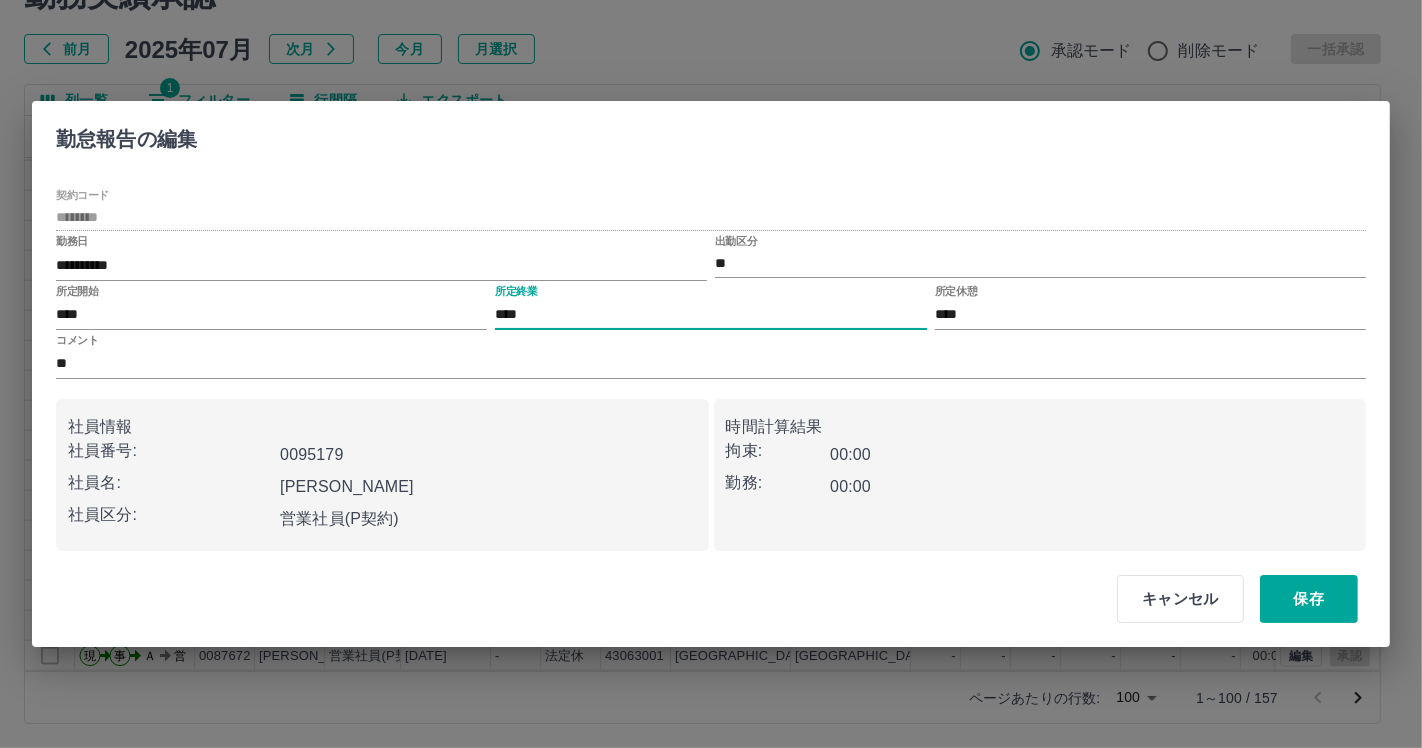 click on "****" at bounding box center (710, 315) 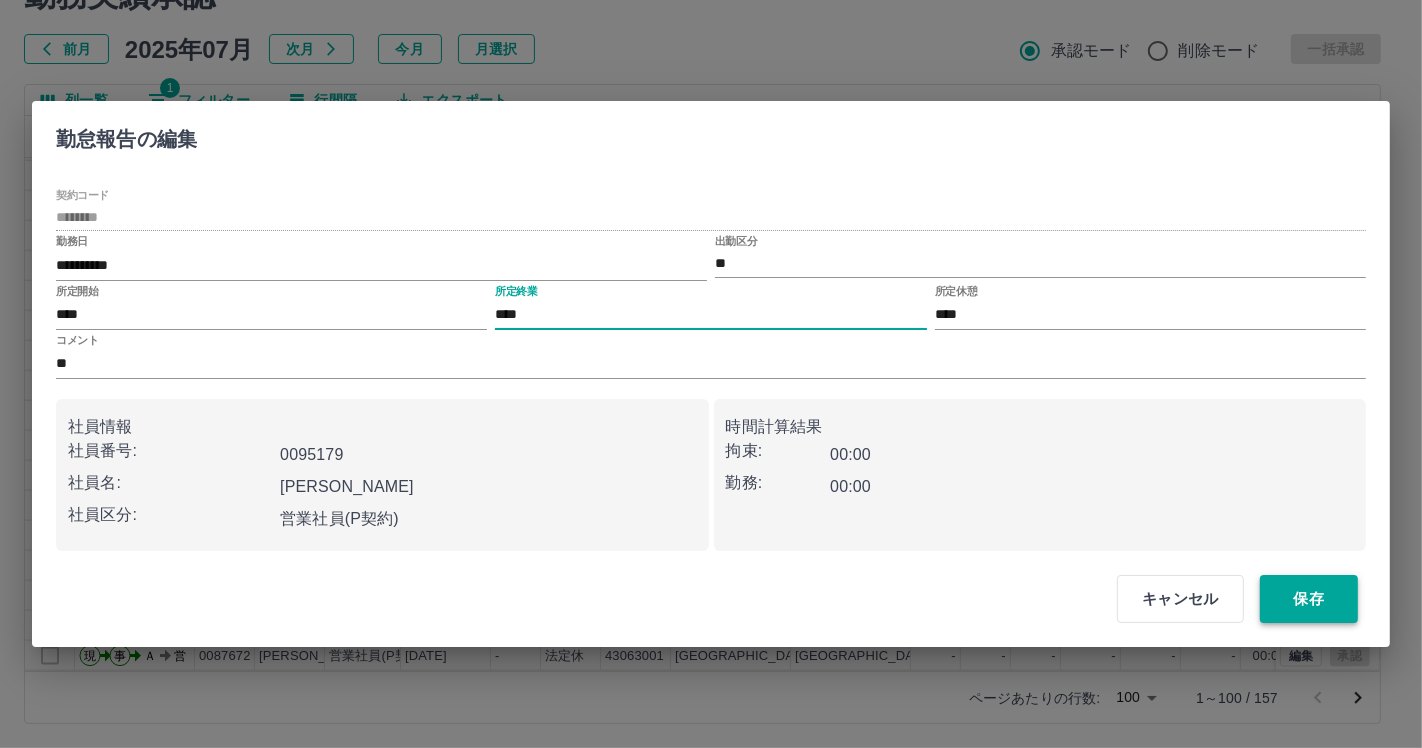 type on "****" 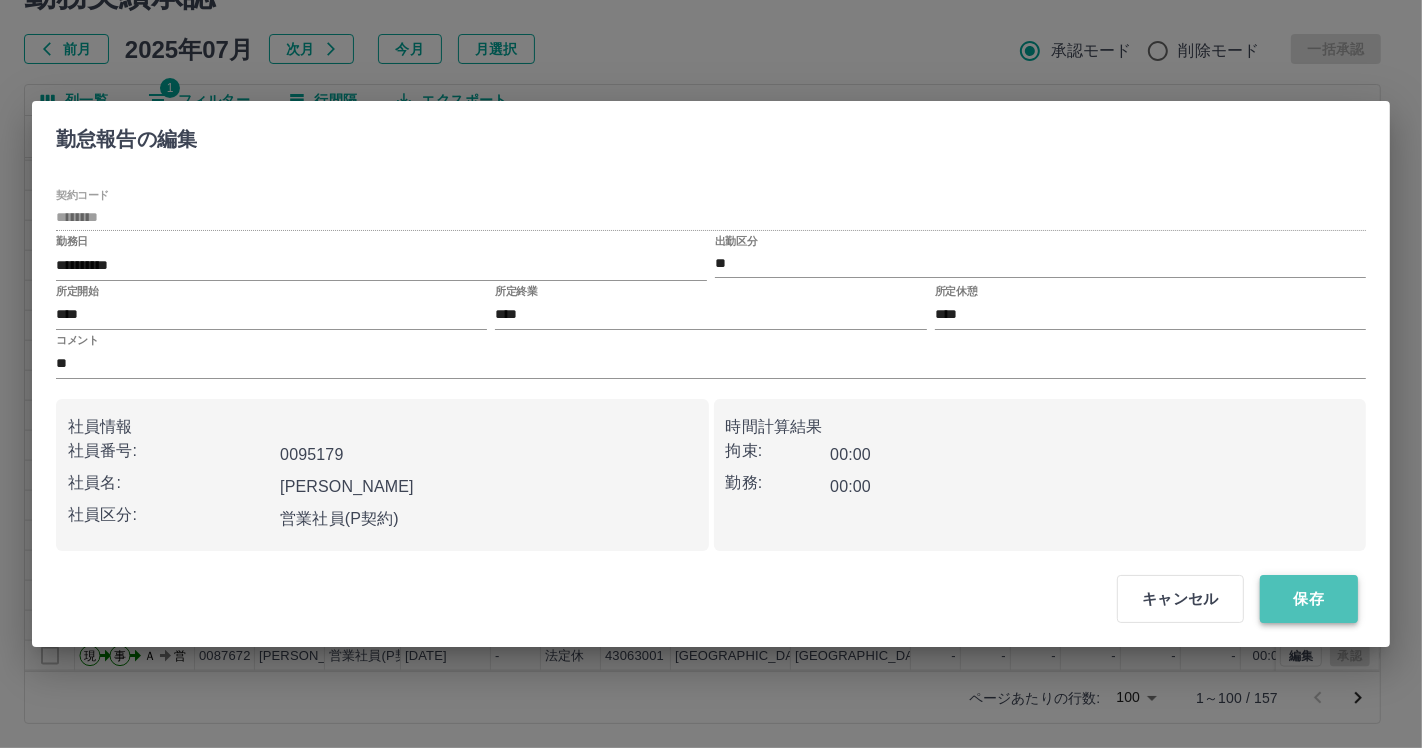 click on "保存" at bounding box center (1309, 599) 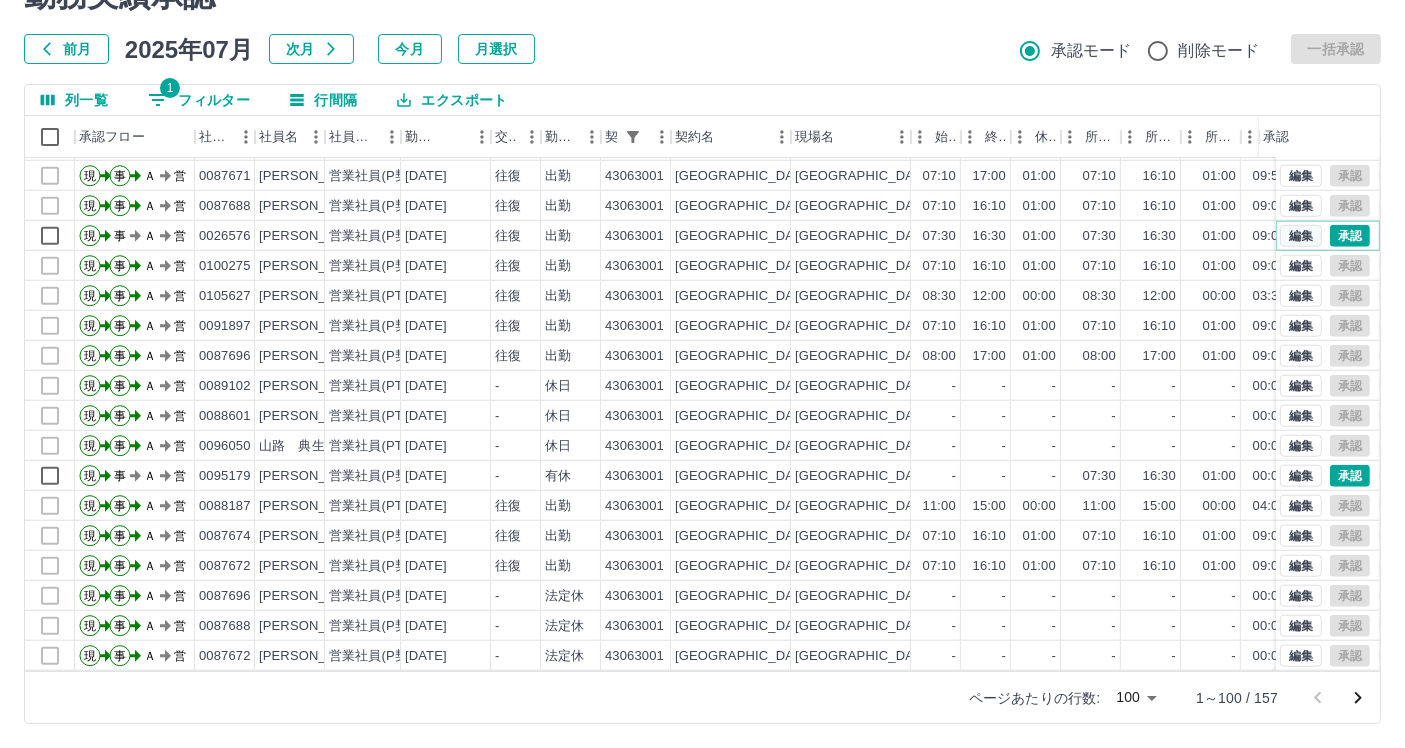 click on "編集" at bounding box center (1301, 236) 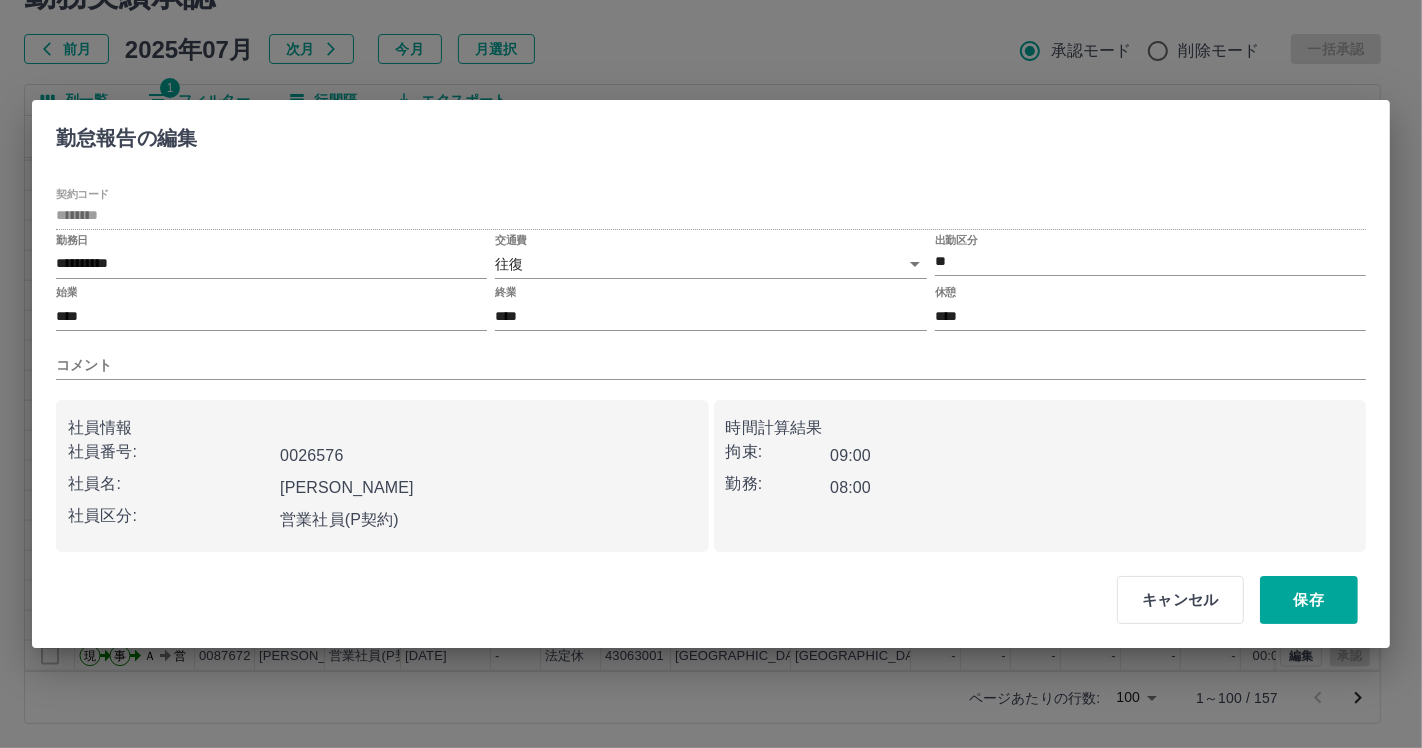 click on "SDH勤怠 [PERSON_NAME]実績承認 前月 [DATE] 次月 今月 月選択 承認モード 削除モード 一括承認 列一覧 1 フィルター 行間隔 エクスポート 承認フロー 社員番号 社員名 社員区分 勤務日 交通費 勤務区分 契約コード 契約名 現場名 始業 終業 休憩 所定開始 所定終業 所定休憩 拘束 勤務 遅刻等 コメント ステータス 承認 現 事 Ａ 営 0087696 [PERSON_NAME] 営業社員(P契約) [DATE] 往復 出勤 43063001 [GEOGRAPHIC_DATA] [GEOGRAPHIC_DATA][PERSON_NAME] 08:00 17:00 01:00 08:00 17:00 01:00 09:00 08:00 00:00 事務担当者承認待 現 事 Ａ 営 0087688 [PERSON_NAME] 営業社員(P契約) [DATE] 往復 出勤 43063001 [GEOGRAPHIC_DATA] [GEOGRAPHIC_DATA][PERSON_NAME] 07:10 16:10 01:00 07:10 16:10 01:00 09:00 08:00 00:00 事務担当者承認待 現 事 Ａ 営 0087672 [PERSON_NAME] 営業社員(P契約) [DATE] 往復 出勤 43063001 [GEOGRAPHIC_DATA] [GEOGRAPHIC_DATA][PERSON_NAME] 07:10 16:10 01:00 07:10 16:10 -" at bounding box center (711, 325) 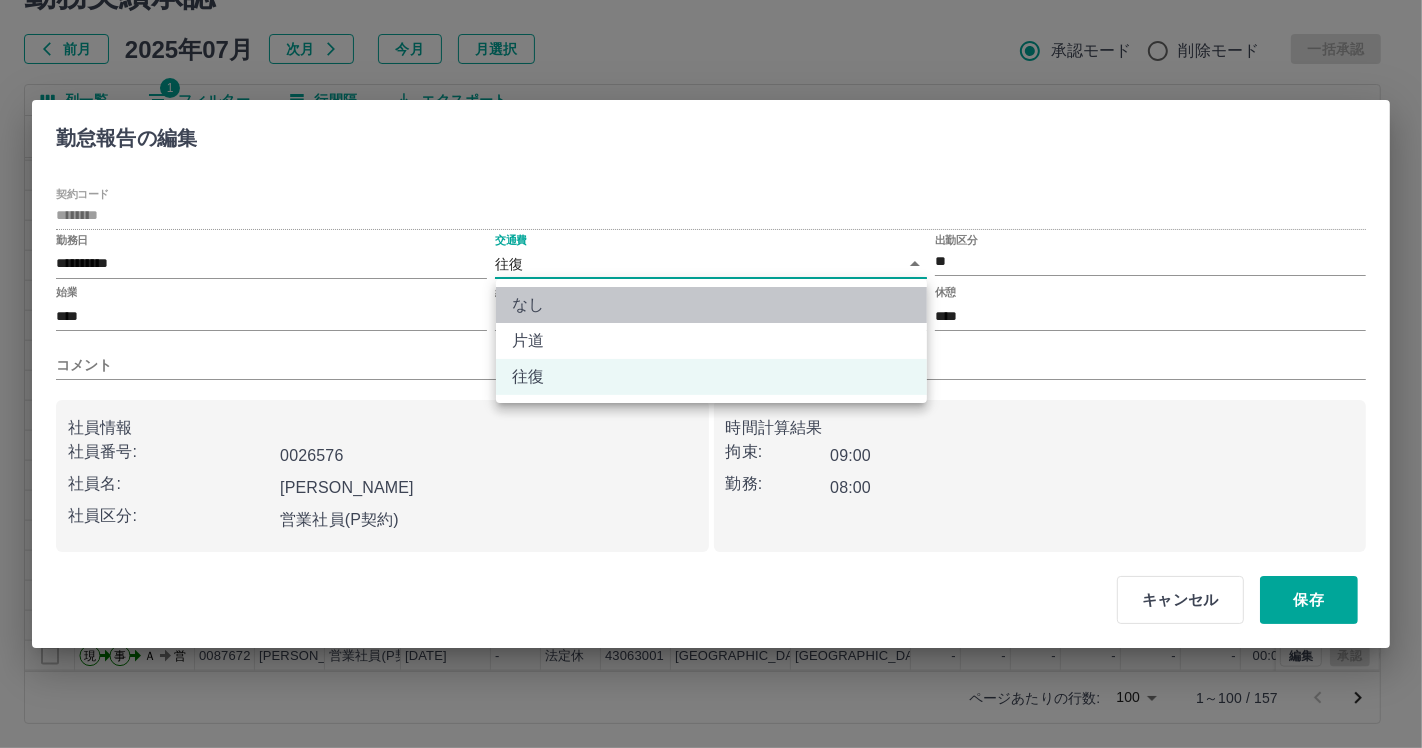click on "なし" at bounding box center [711, 305] 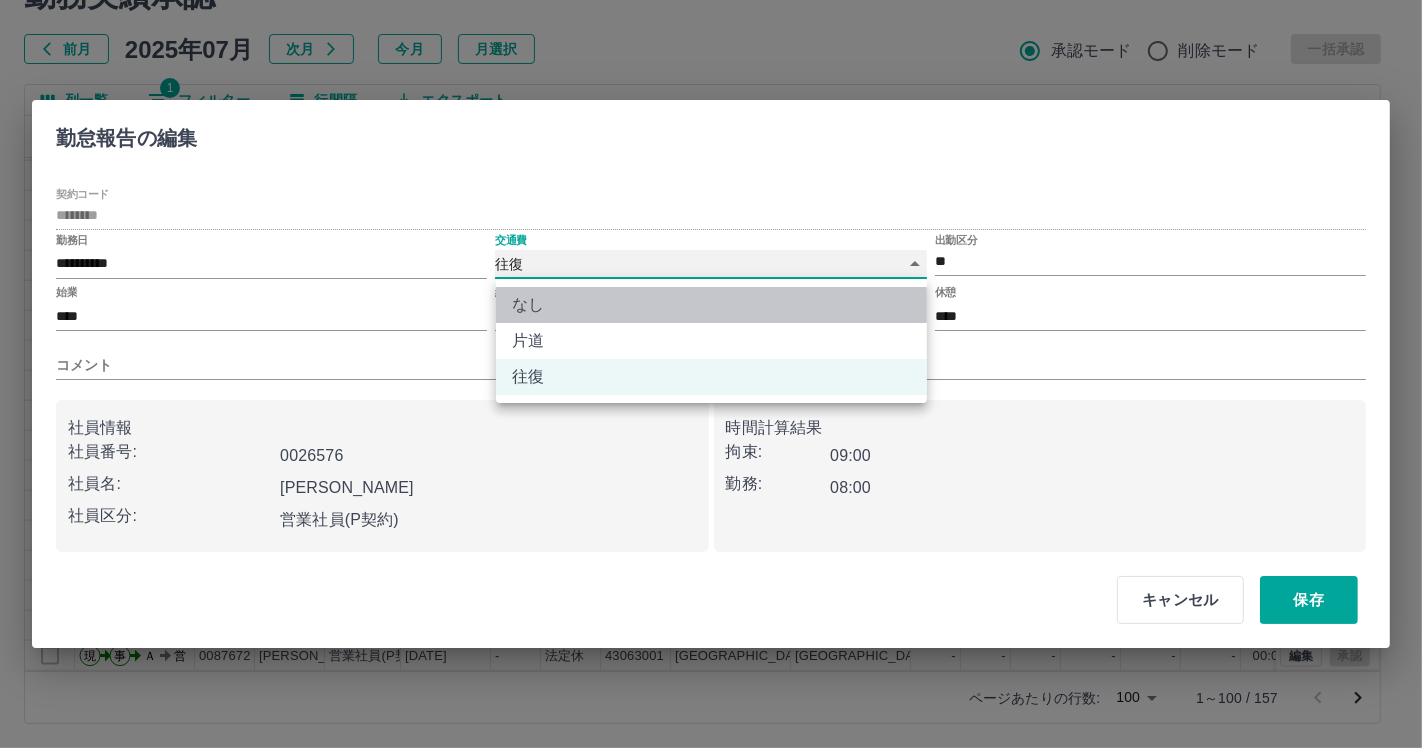 type on "****" 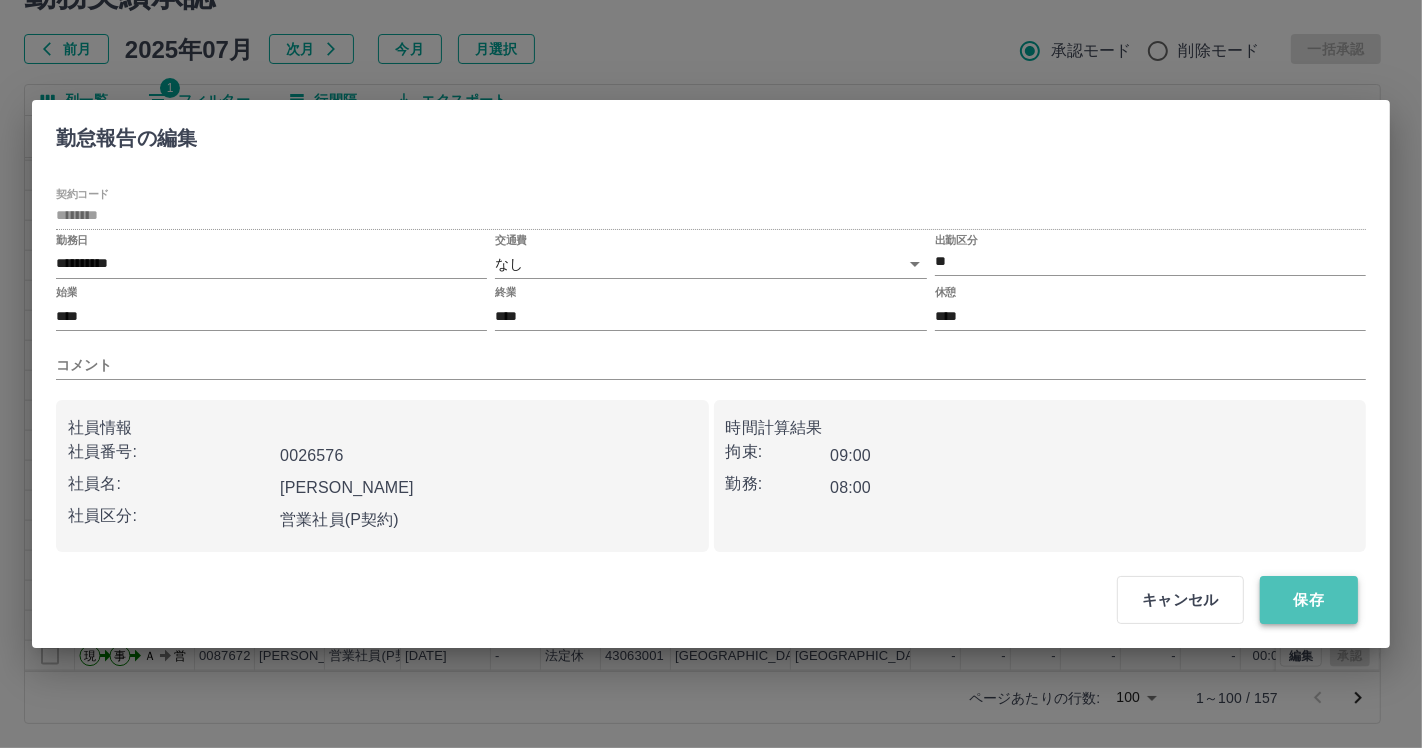 click on "保存" at bounding box center (1309, 600) 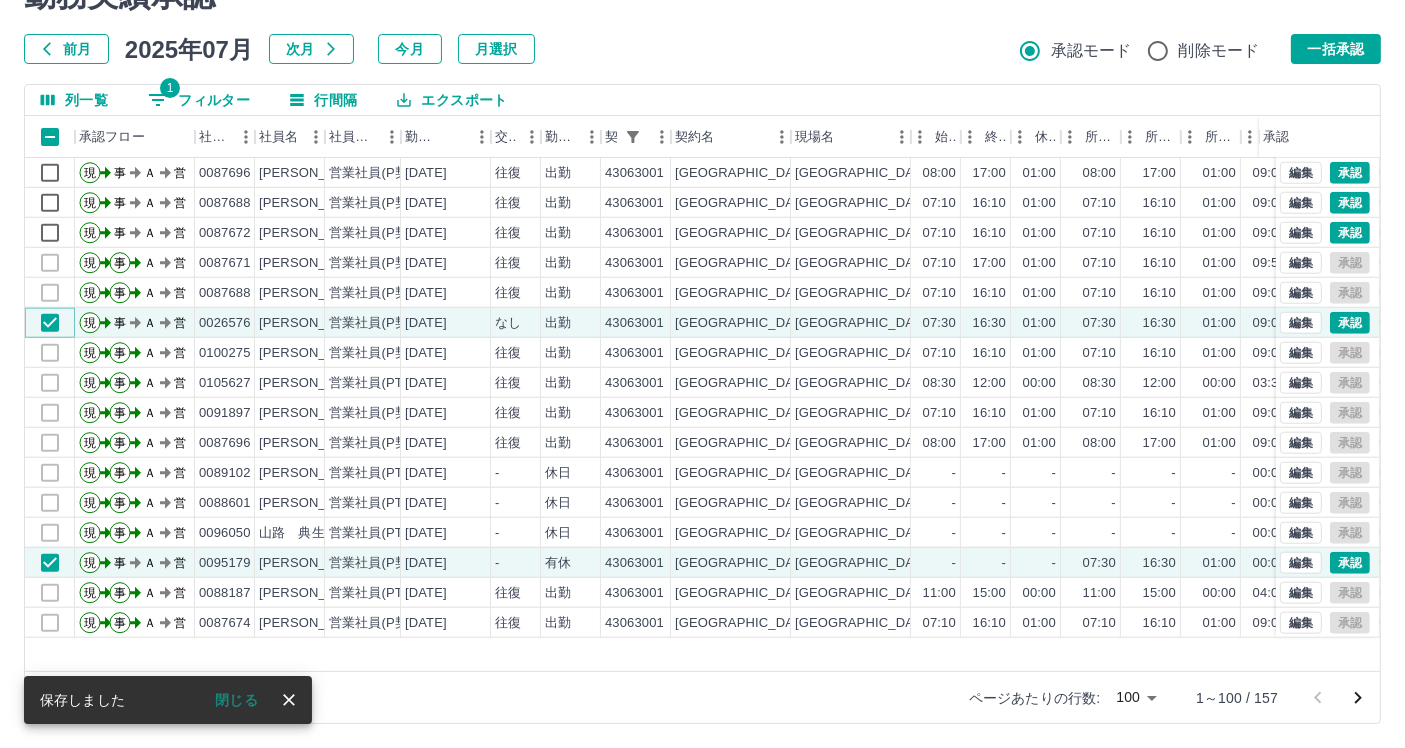scroll, scrollTop: 1725, scrollLeft: 0, axis: vertical 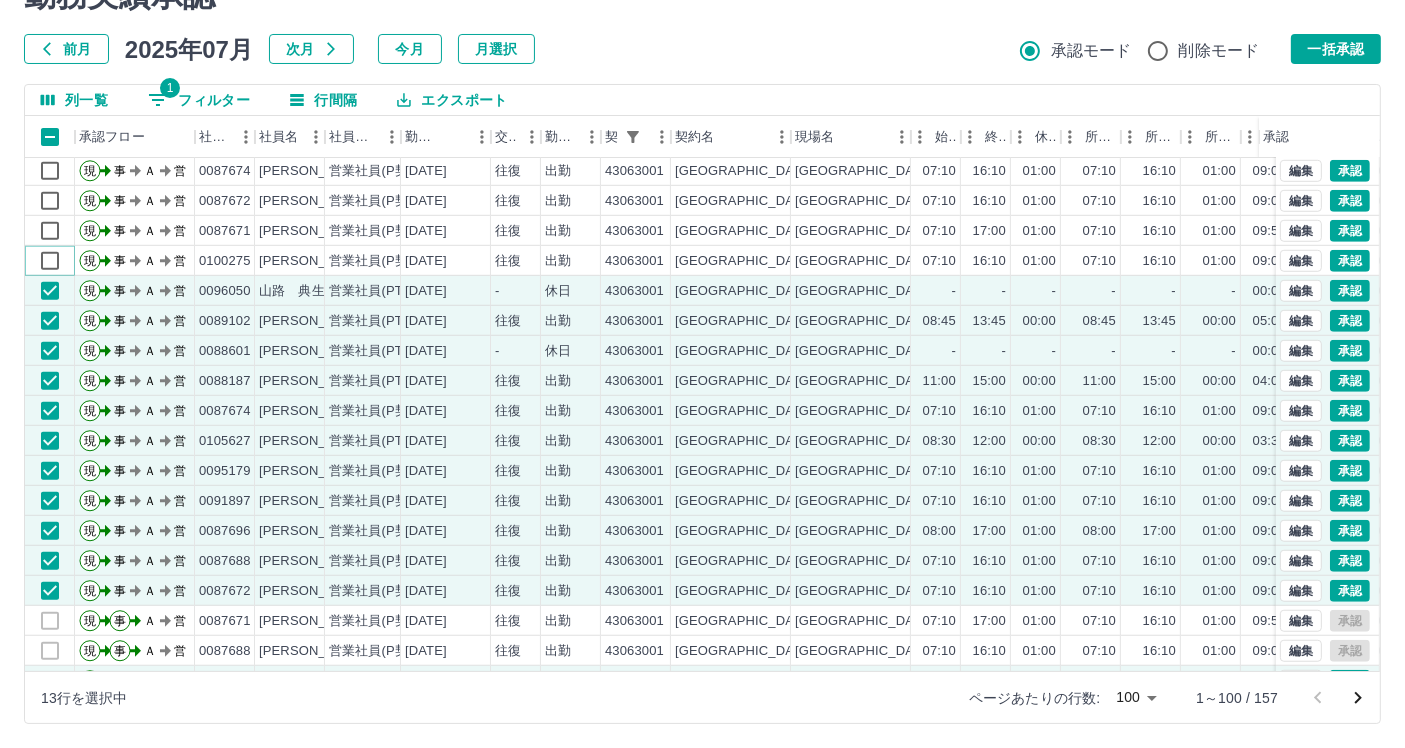 click at bounding box center (50, 261) 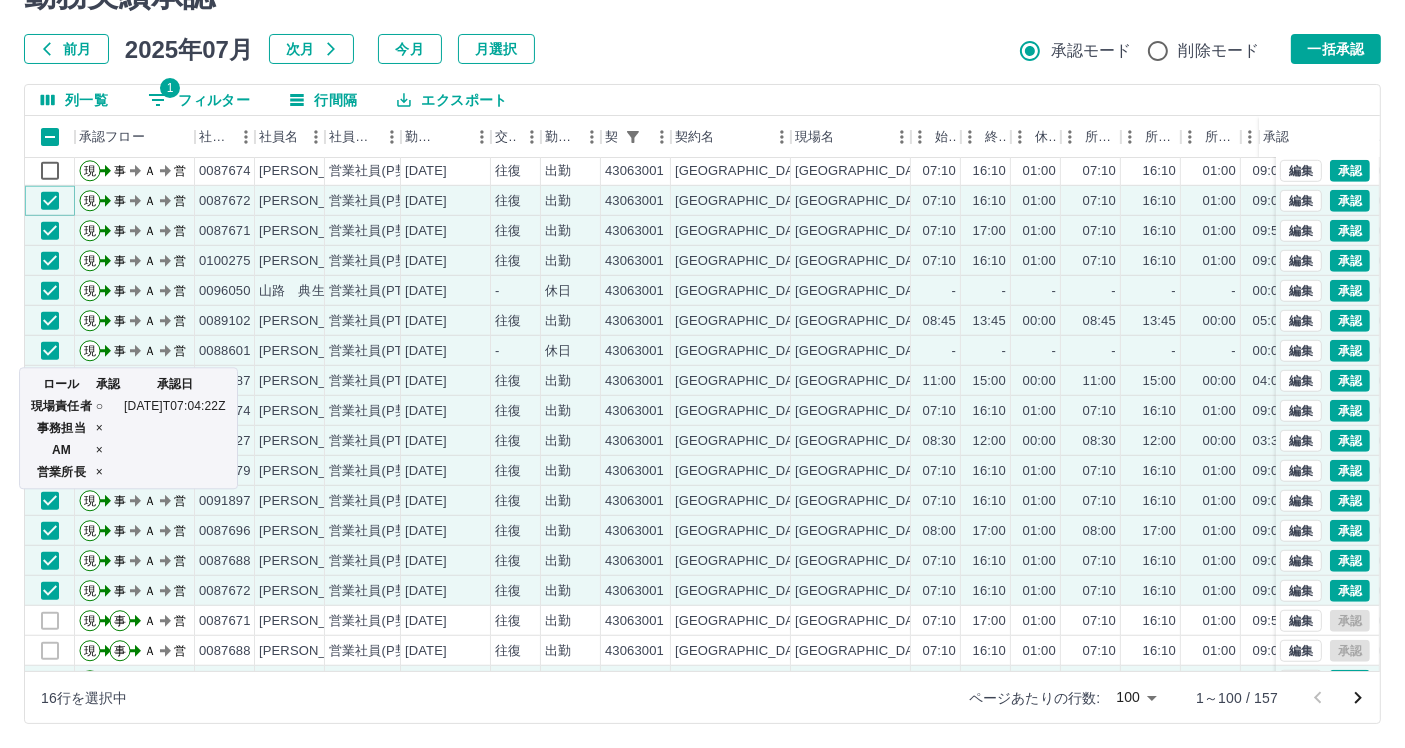 scroll, scrollTop: 1391, scrollLeft: 0, axis: vertical 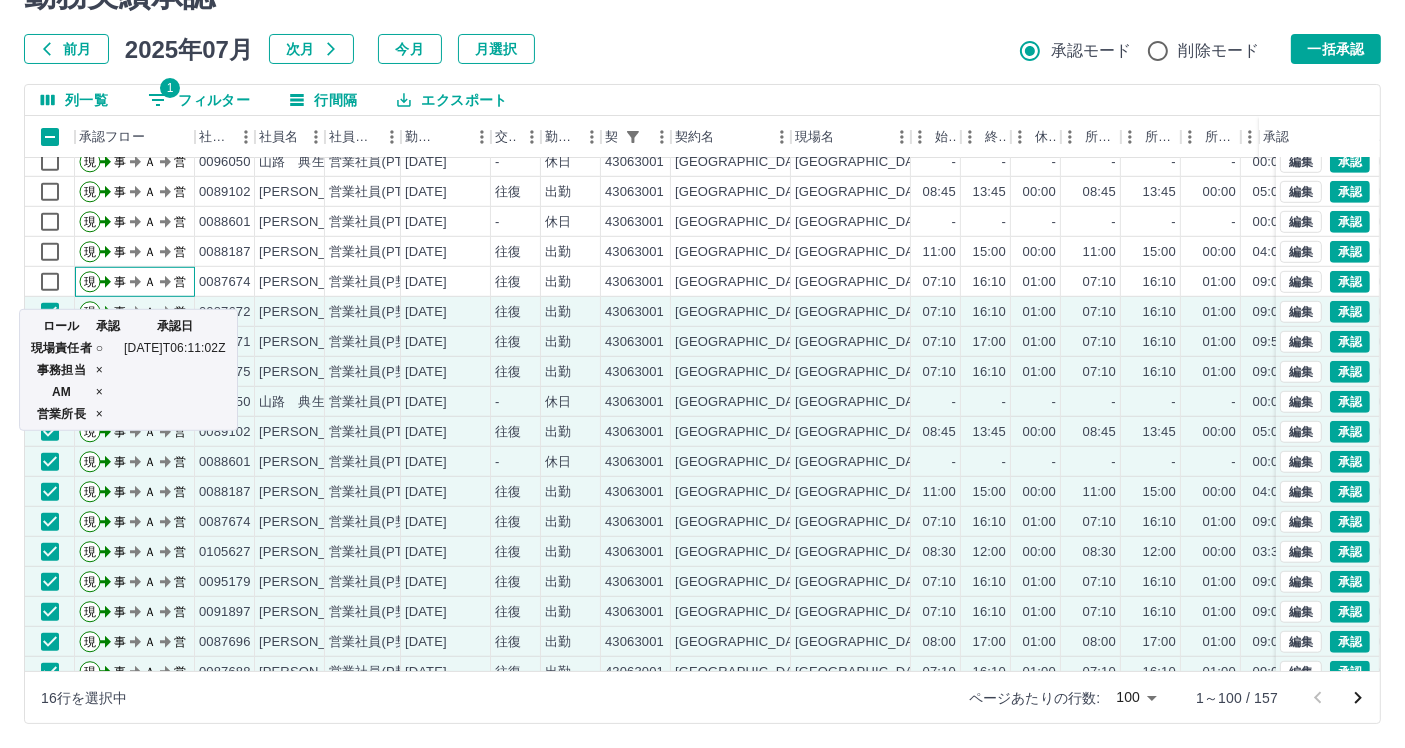 click on "ロール 承認 承認日 現場責任者 ○ [DATE]T06:11:02Z 事務担当 × AM × 営業所長 ×" at bounding box center [128, 364] 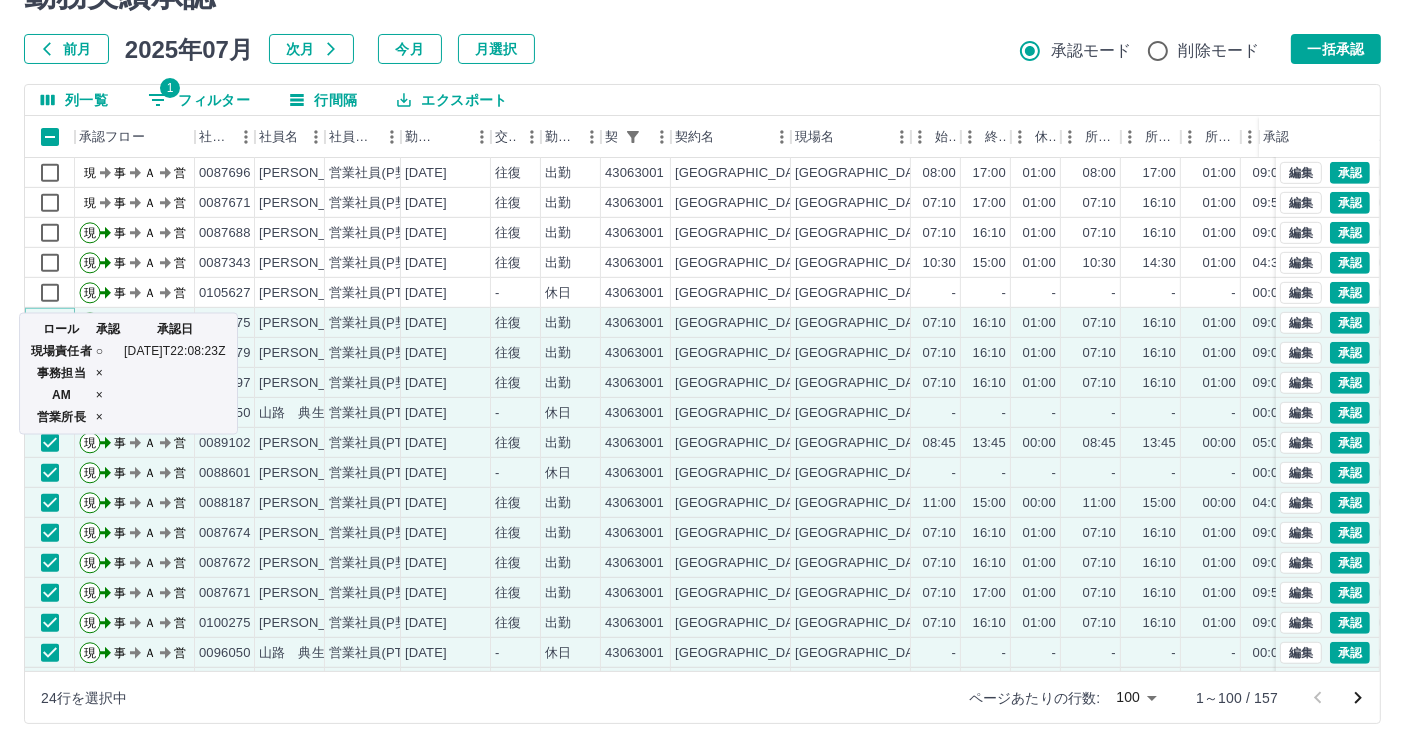 scroll, scrollTop: 1088, scrollLeft: 0, axis: vertical 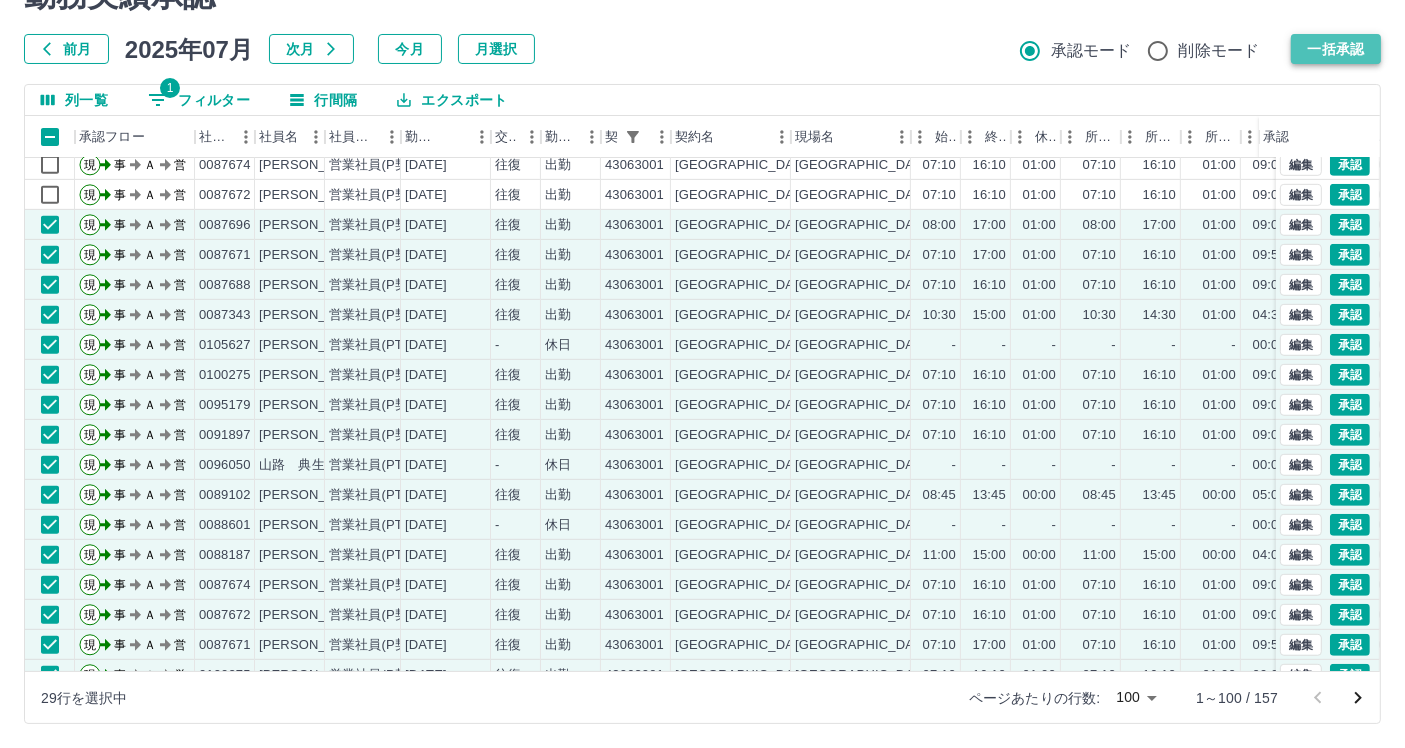 click on "一括承認" at bounding box center [1336, 49] 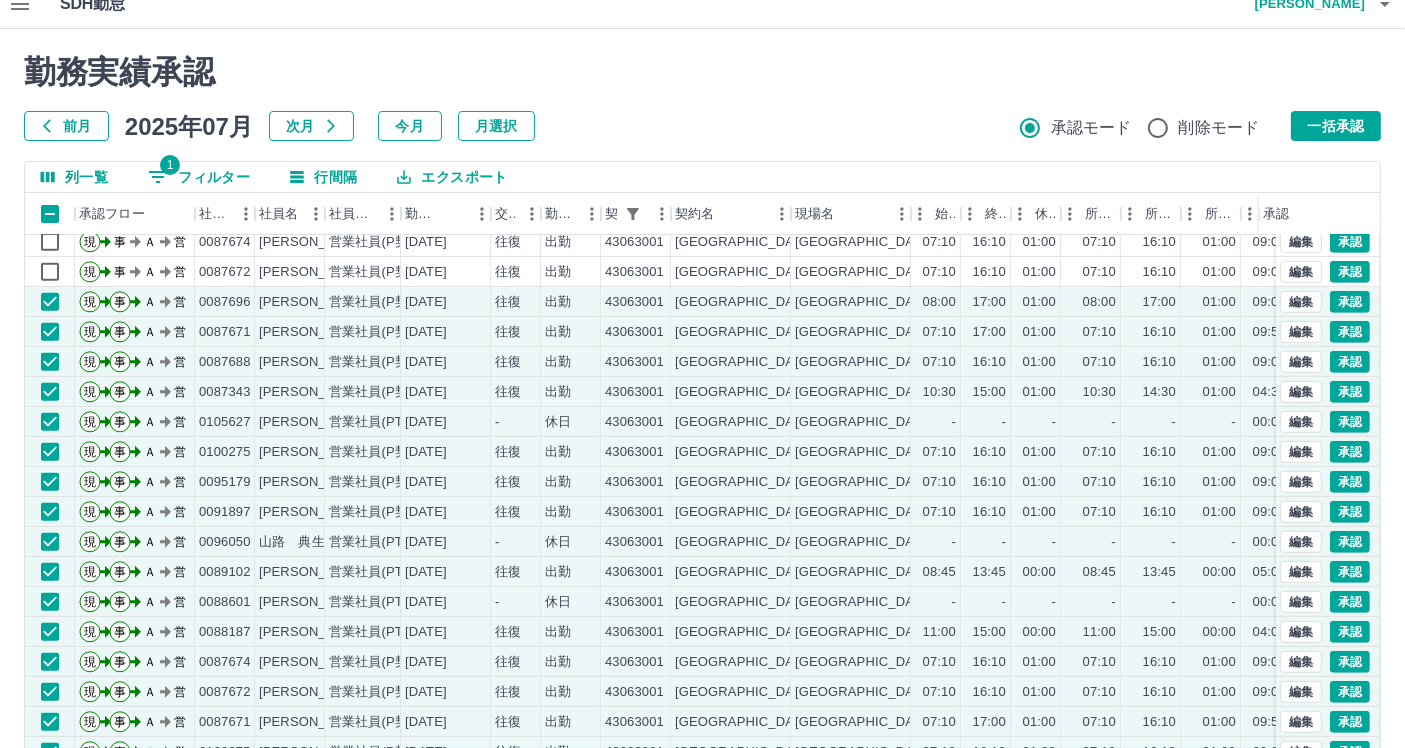 scroll, scrollTop: 0, scrollLeft: 0, axis: both 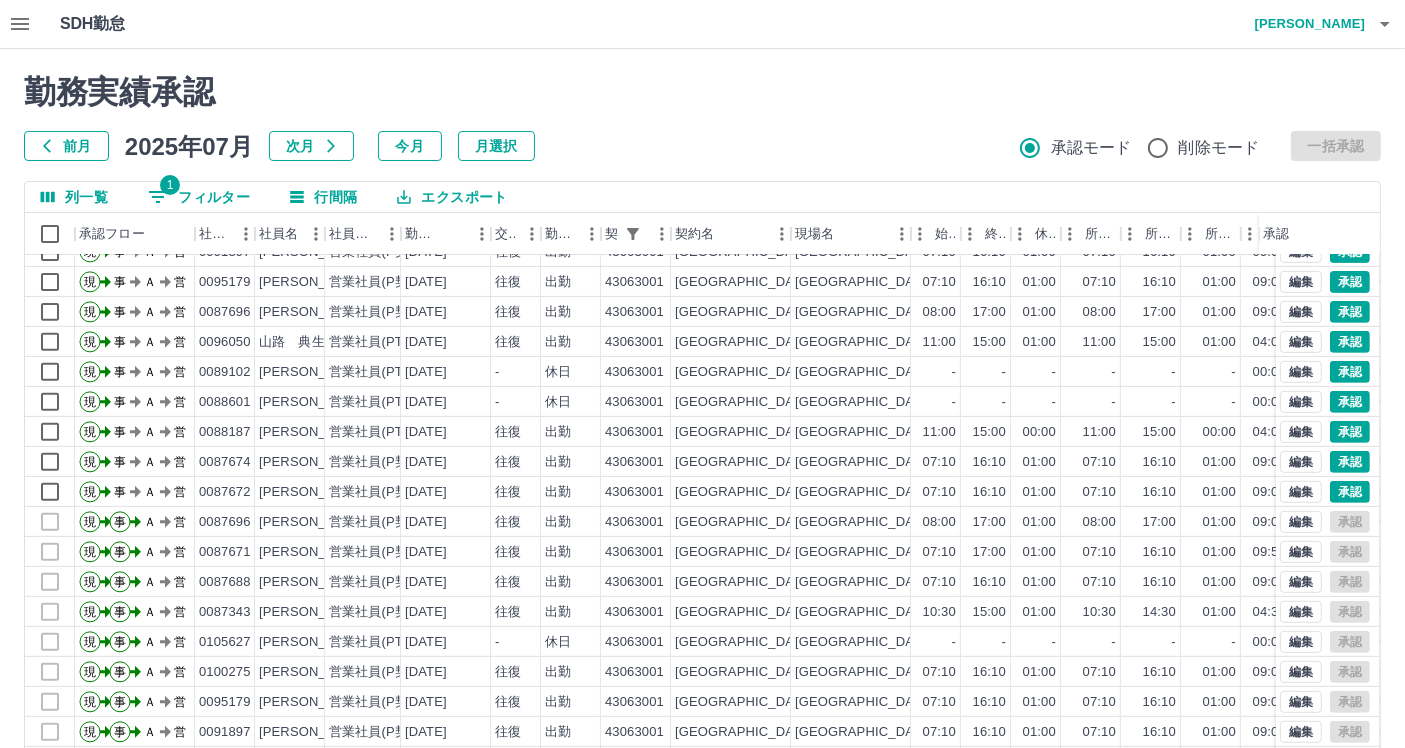 click on "1 フィルター" at bounding box center [199, 197] 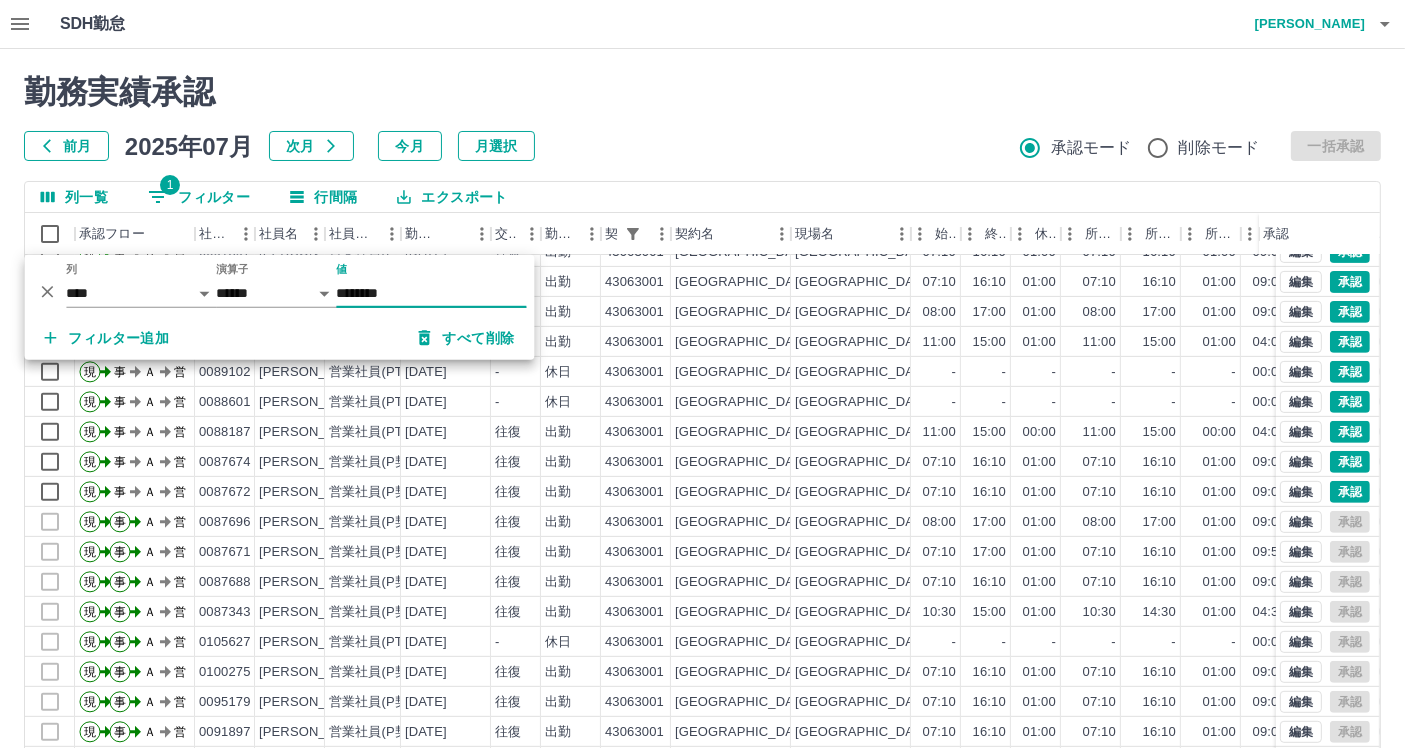 click on "********" at bounding box center (431, 293) 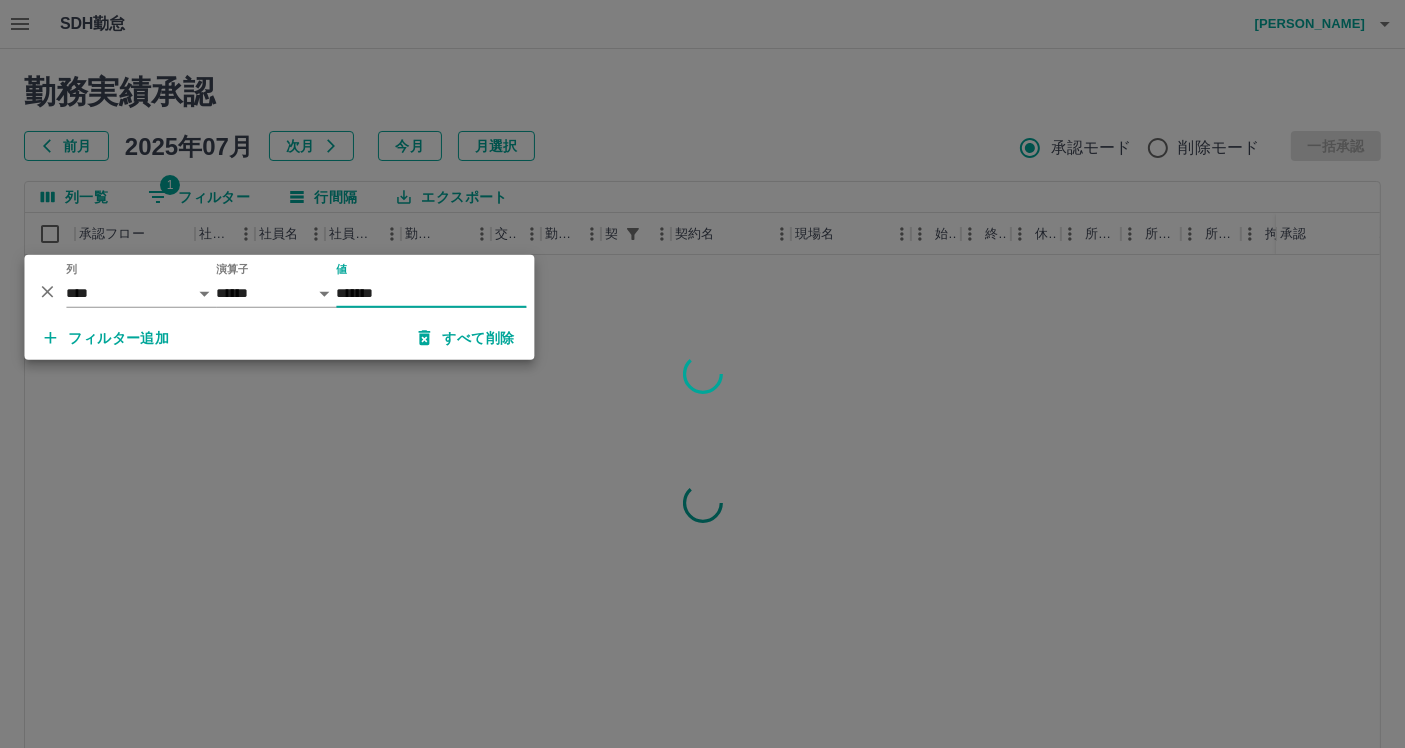 scroll, scrollTop: 0, scrollLeft: 0, axis: both 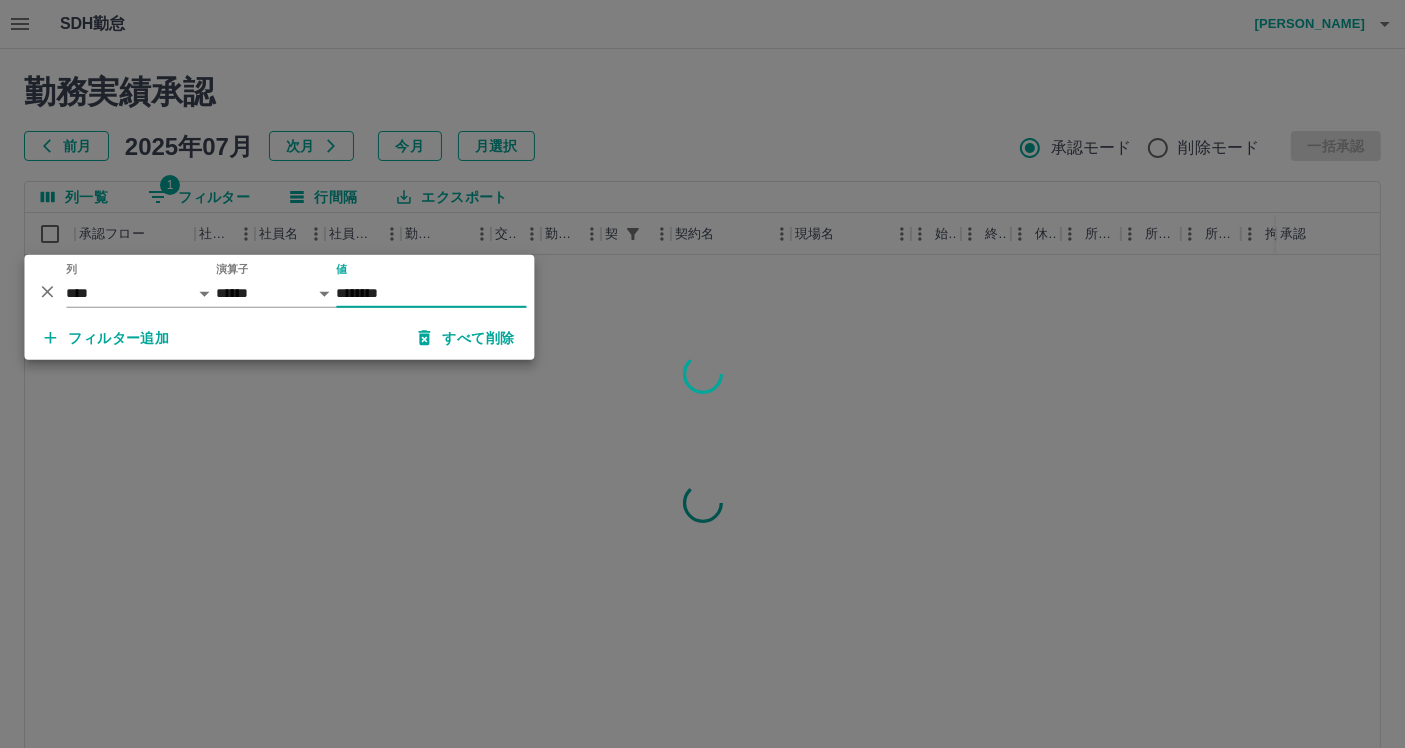 type on "********" 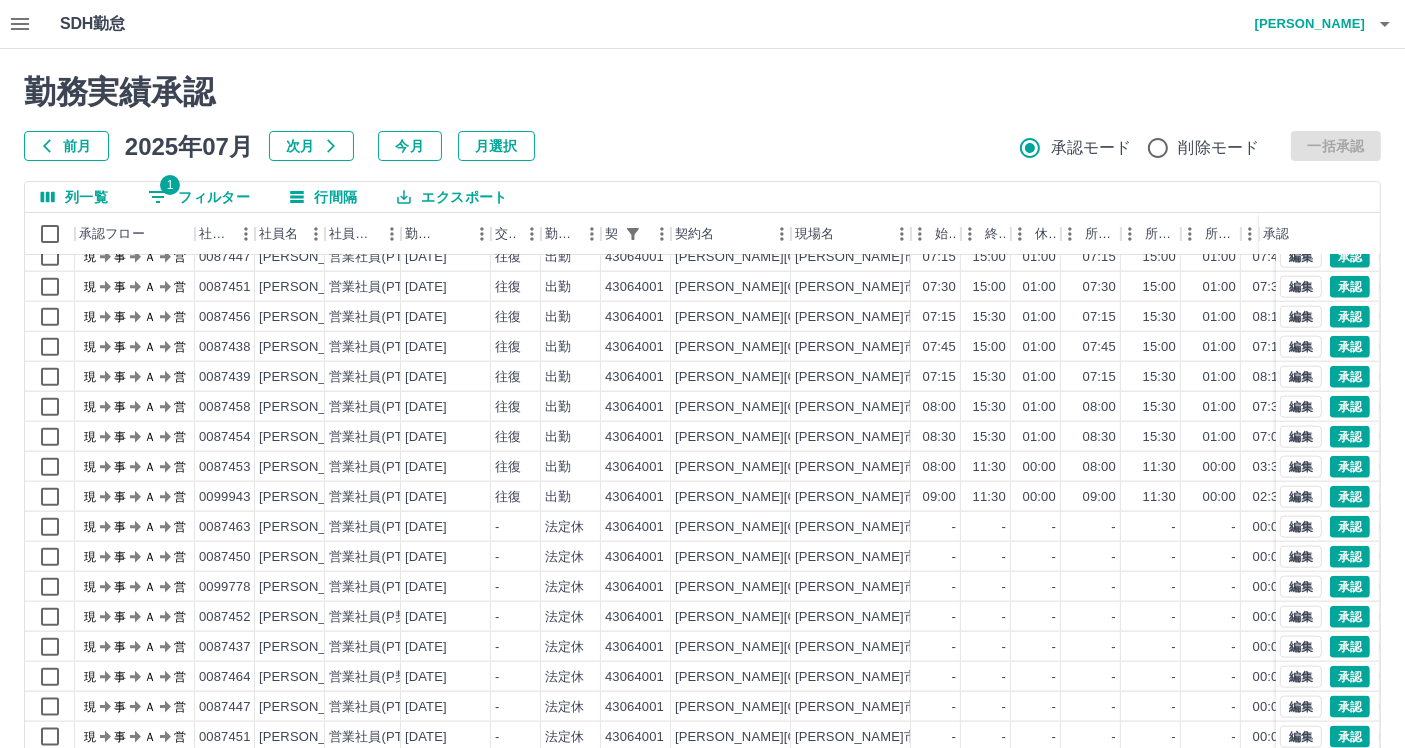 scroll, scrollTop: 2502, scrollLeft: 0, axis: vertical 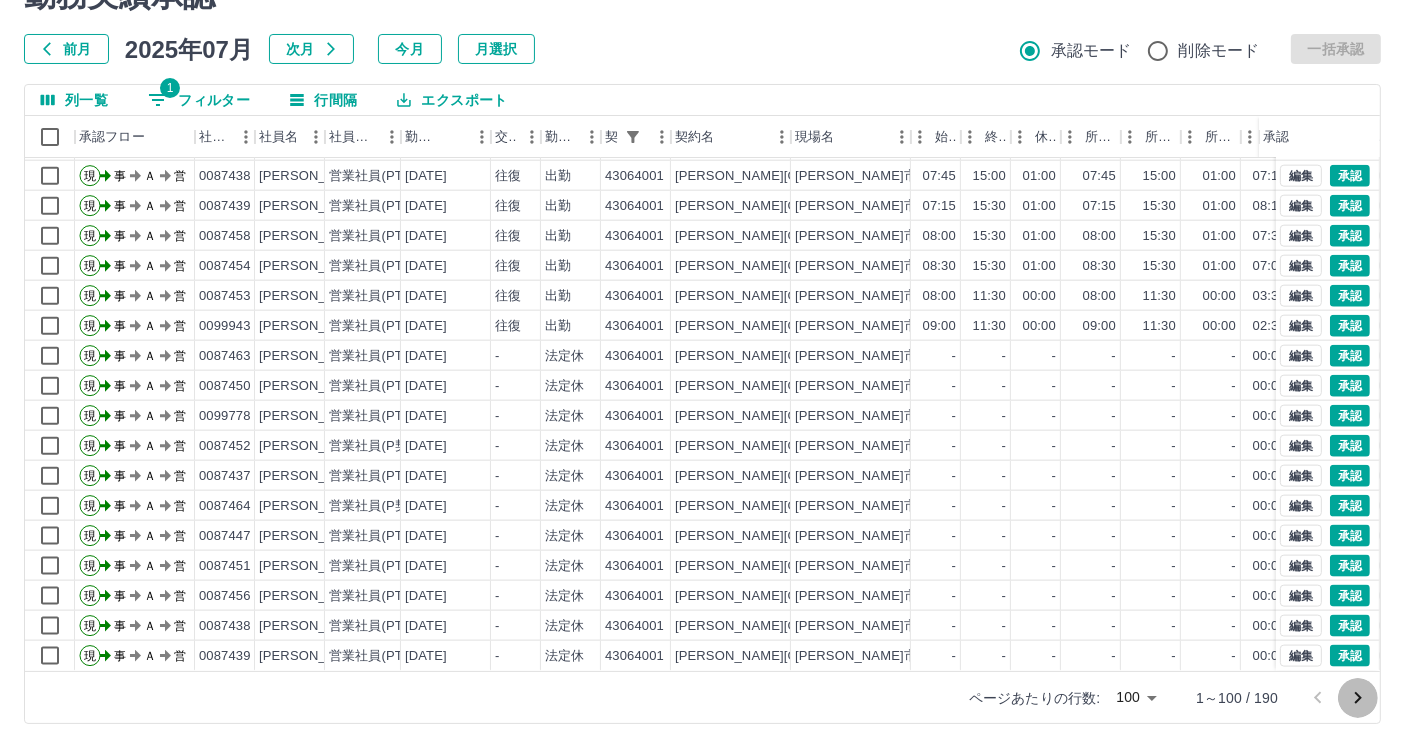 click 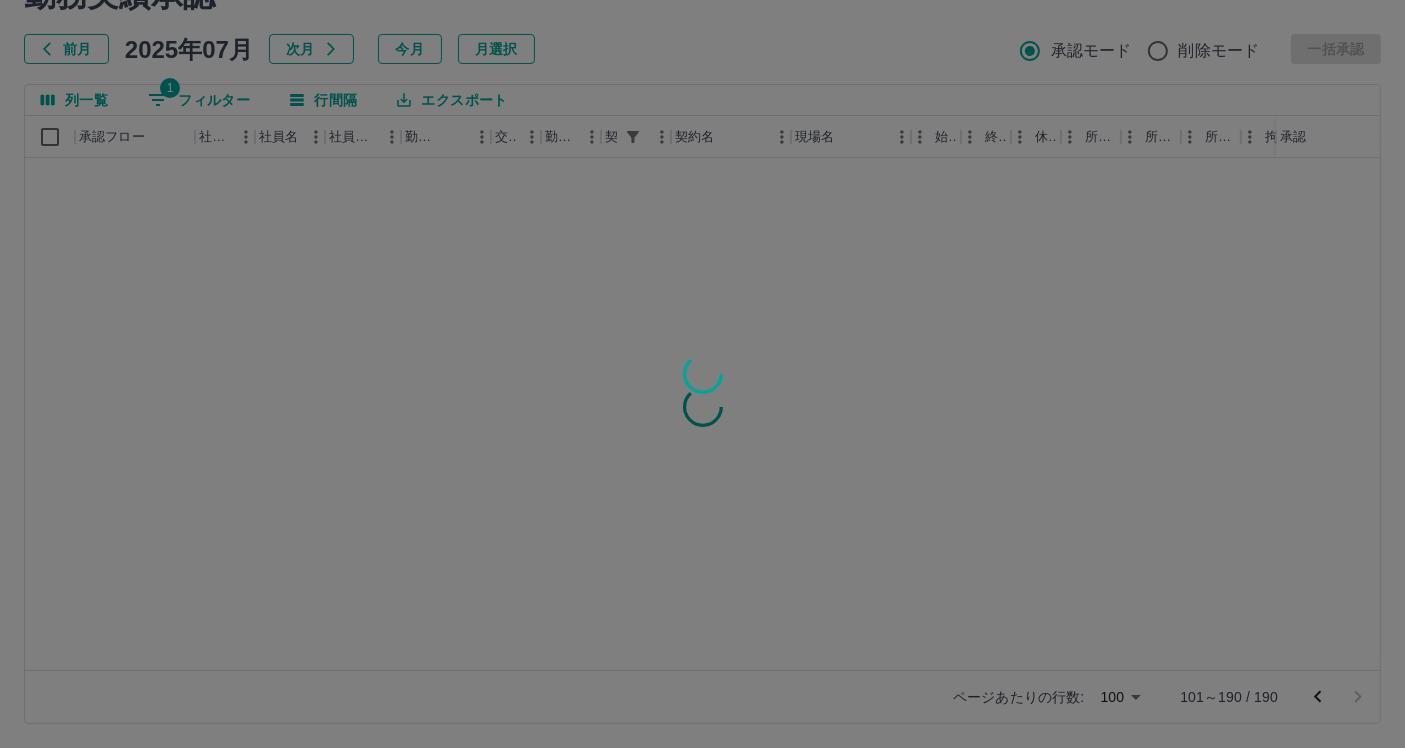 scroll, scrollTop: 0, scrollLeft: 0, axis: both 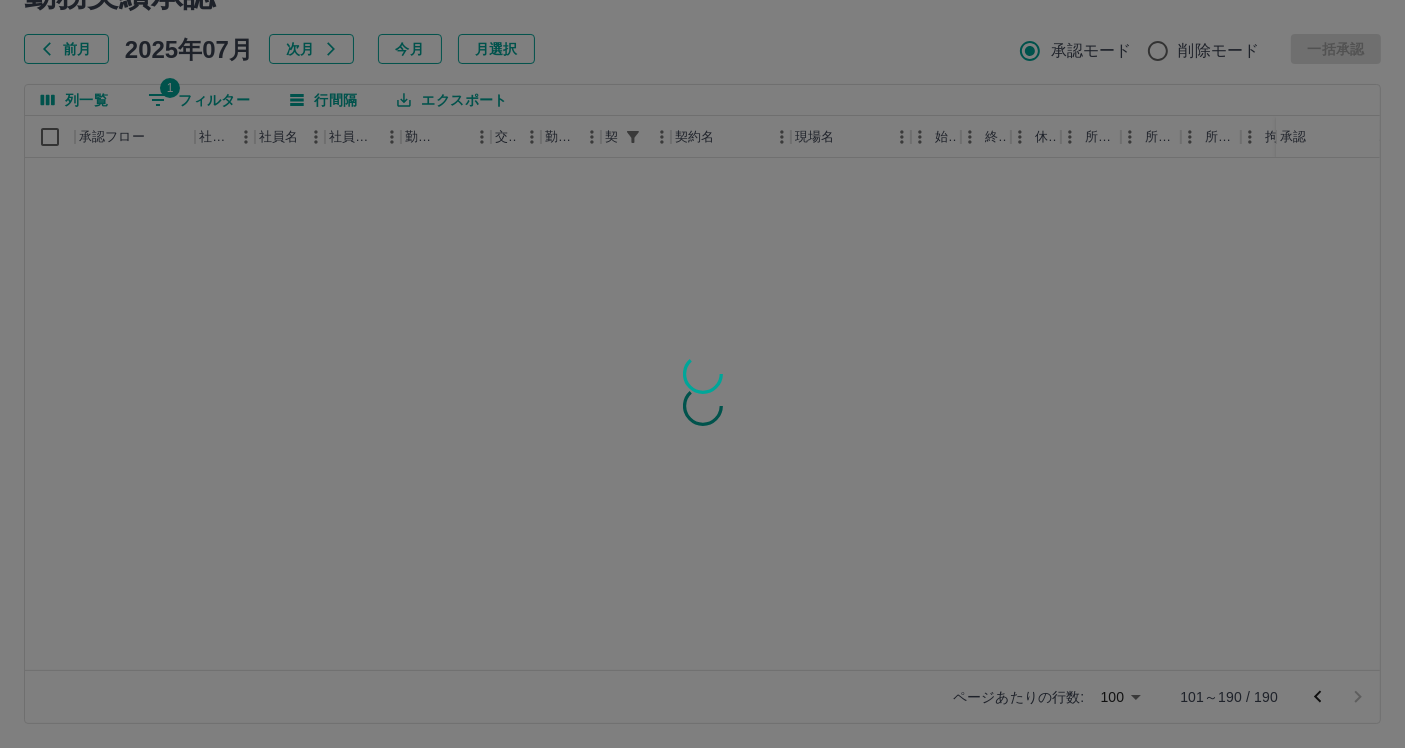 click at bounding box center [702, 374] 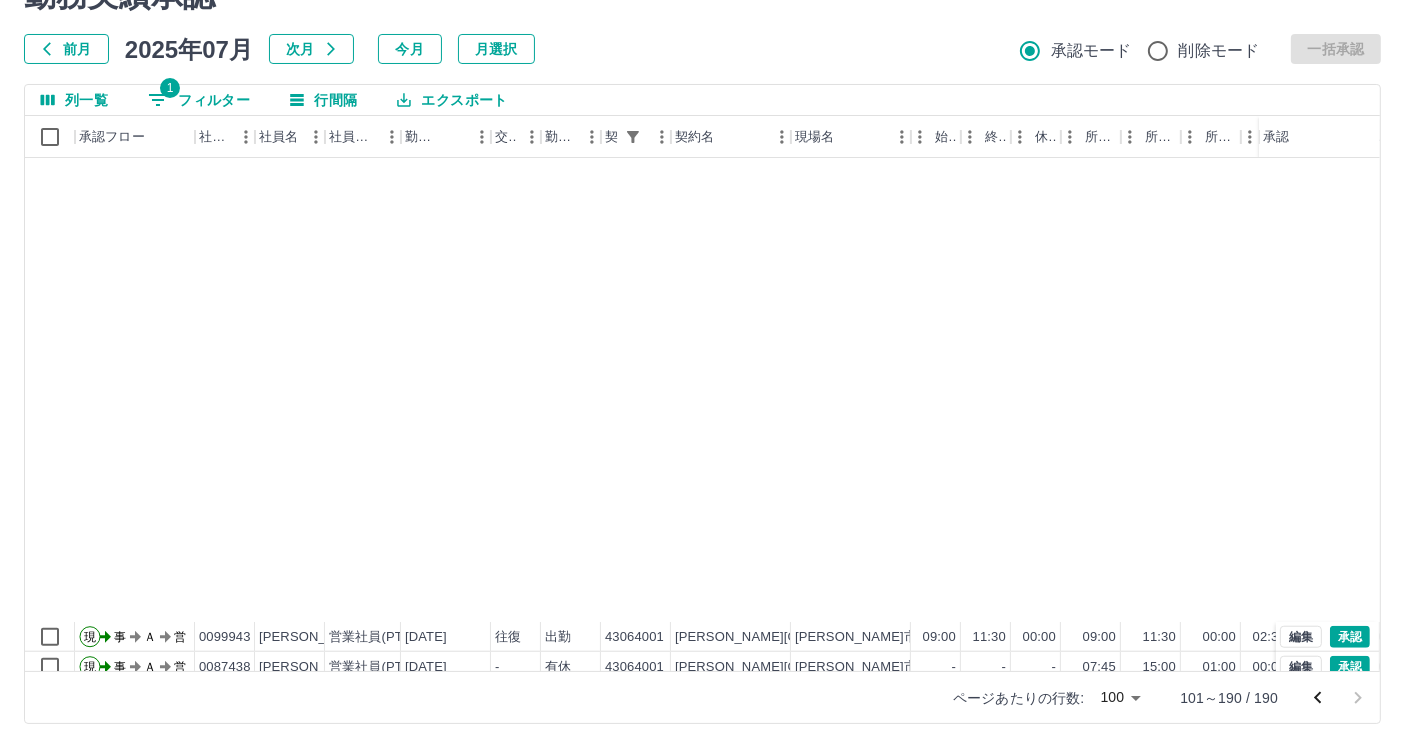 scroll, scrollTop: 2202, scrollLeft: 0, axis: vertical 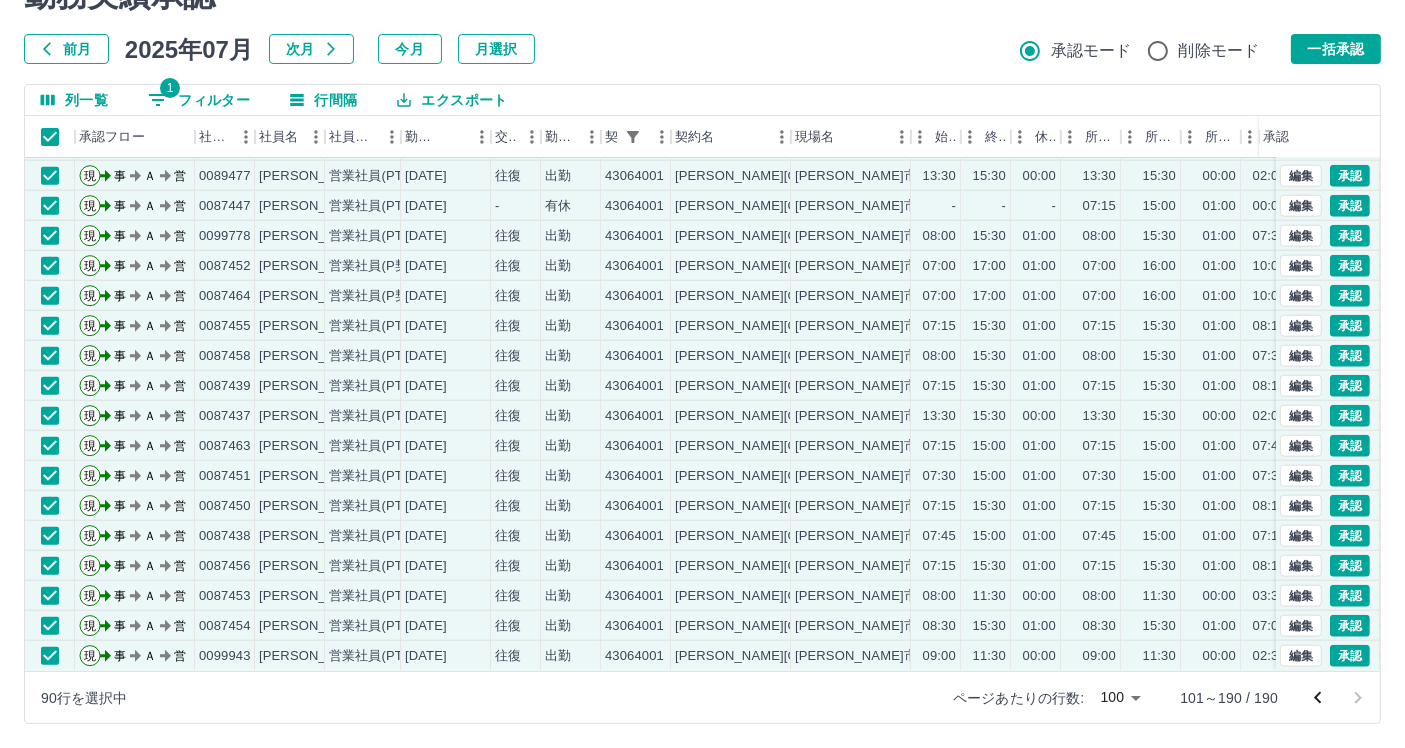 click on "列一覧" at bounding box center [74, 100] 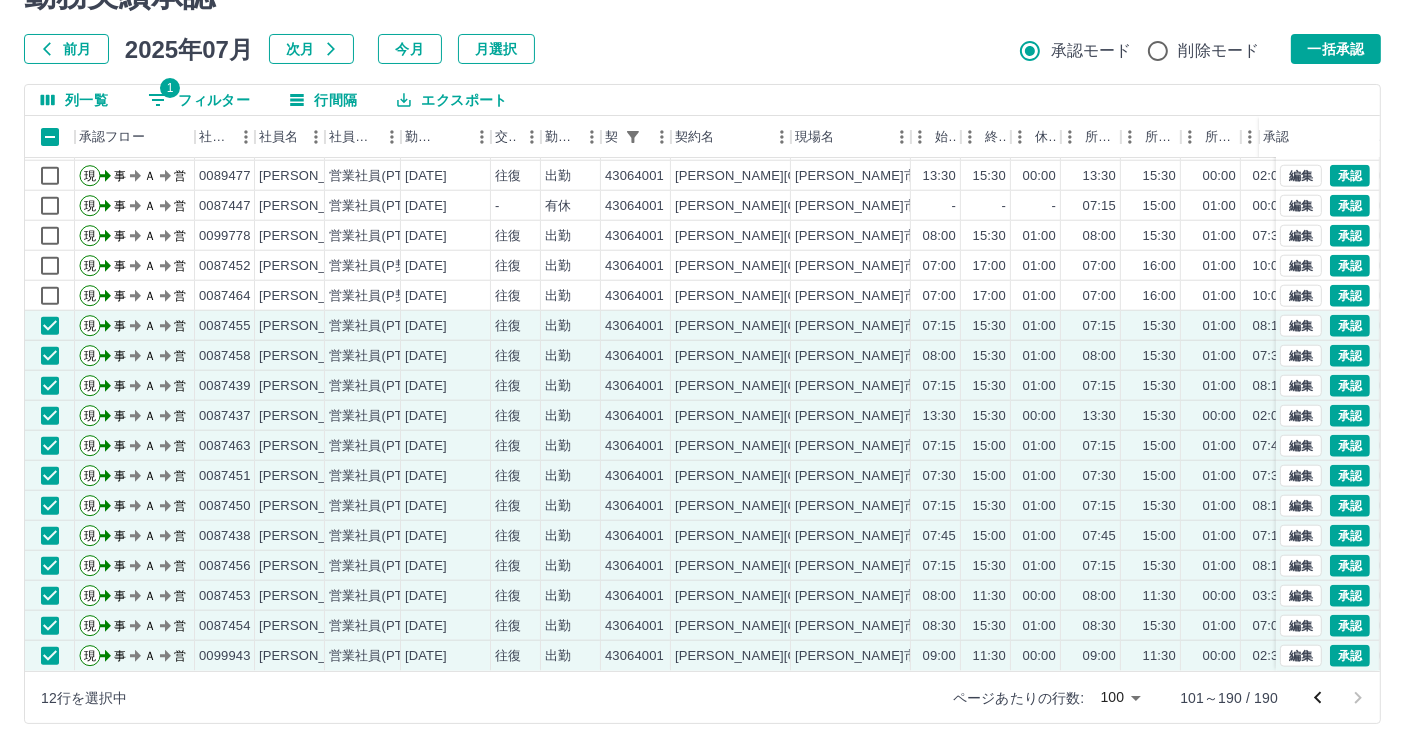 click on "勤務実績承認 前月 [DATE] 次月 今月 月選択 承認モード 削除モード 一括承認 列一覧 1 フィルター 行間隔 エクスポート 承認フロー 社員番号 社員名 社員区分 勤務日 交通費 勤務区分 契約コード 契約名 現場名 始業 終業 休憩 所定開始 所定終業 所定休憩 拘束 勤務 遅刻等 コメント ステータス 承認 現 事 Ａ 営 0099943 [PERSON_NAME] 営業社員(PT契約) [DATE] 往復 出勤 43064001 [PERSON_NAME][GEOGRAPHIC_DATA] [PERSON_NAME][GEOGRAPHIC_DATA]学校給食センター 09:00 11:30 00:00 09:00 11:30 00:00 02:30 02:30 00:00 事務担当者承認待 現 事 Ａ 営 0087438 [PERSON_NAME] 営業社員(PT契約) [DATE]  -  有休 43064001 [PERSON_NAME][GEOGRAPHIC_DATA] [PERSON_NAME]市学校給食センター - - - 07:45 15:00 01:00 00:00 00:00 00:00 事務担当者承認待 現 事 Ａ 営 0089477 [PERSON_NAME] 営業社員(PT契約) [DATE] 往復 出勤 43064001 [PERSON_NAME][GEOGRAPHIC_DATA] [PERSON_NAME]市学校給食センター 13:30 15:30 00:00 13:30 15:30 00:00 02:00 02:00 -" at bounding box center [702, 350] 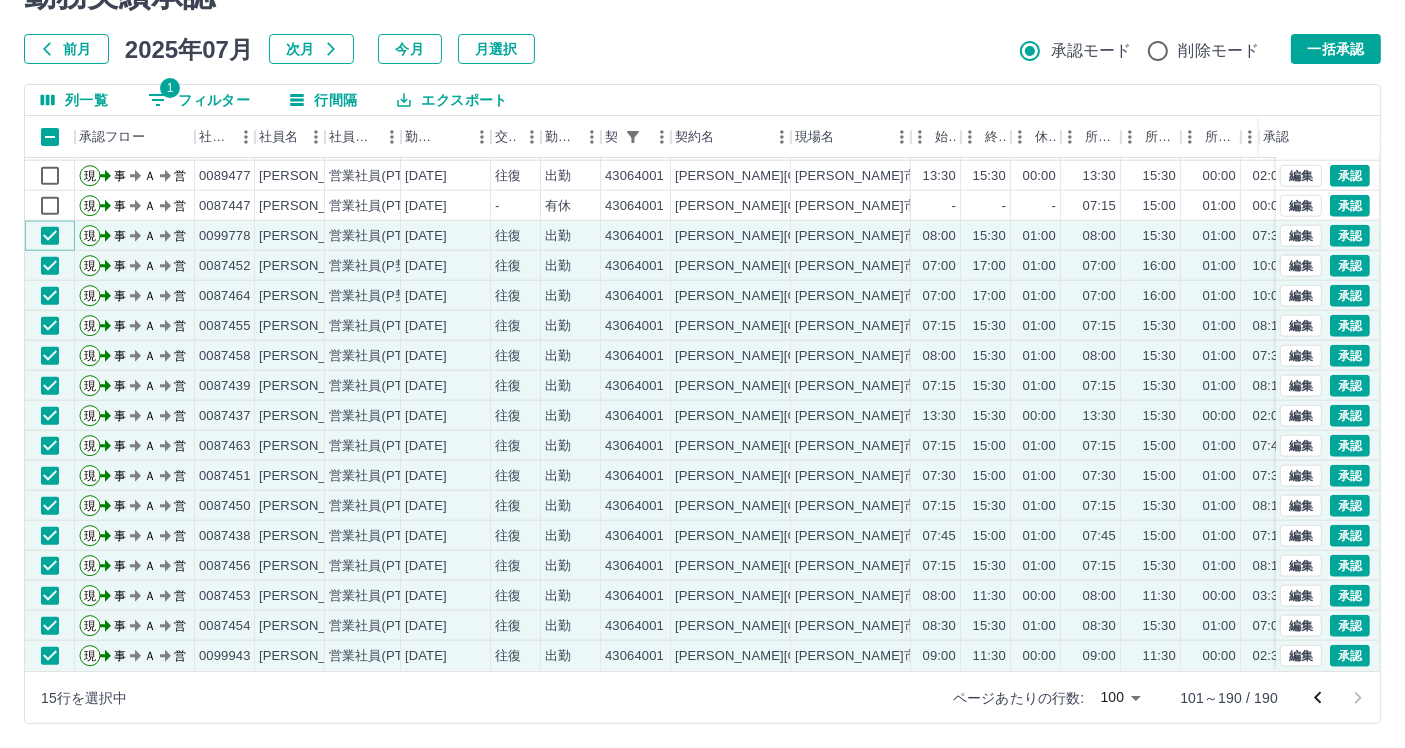 scroll, scrollTop: 2091, scrollLeft: 0, axis: vertical 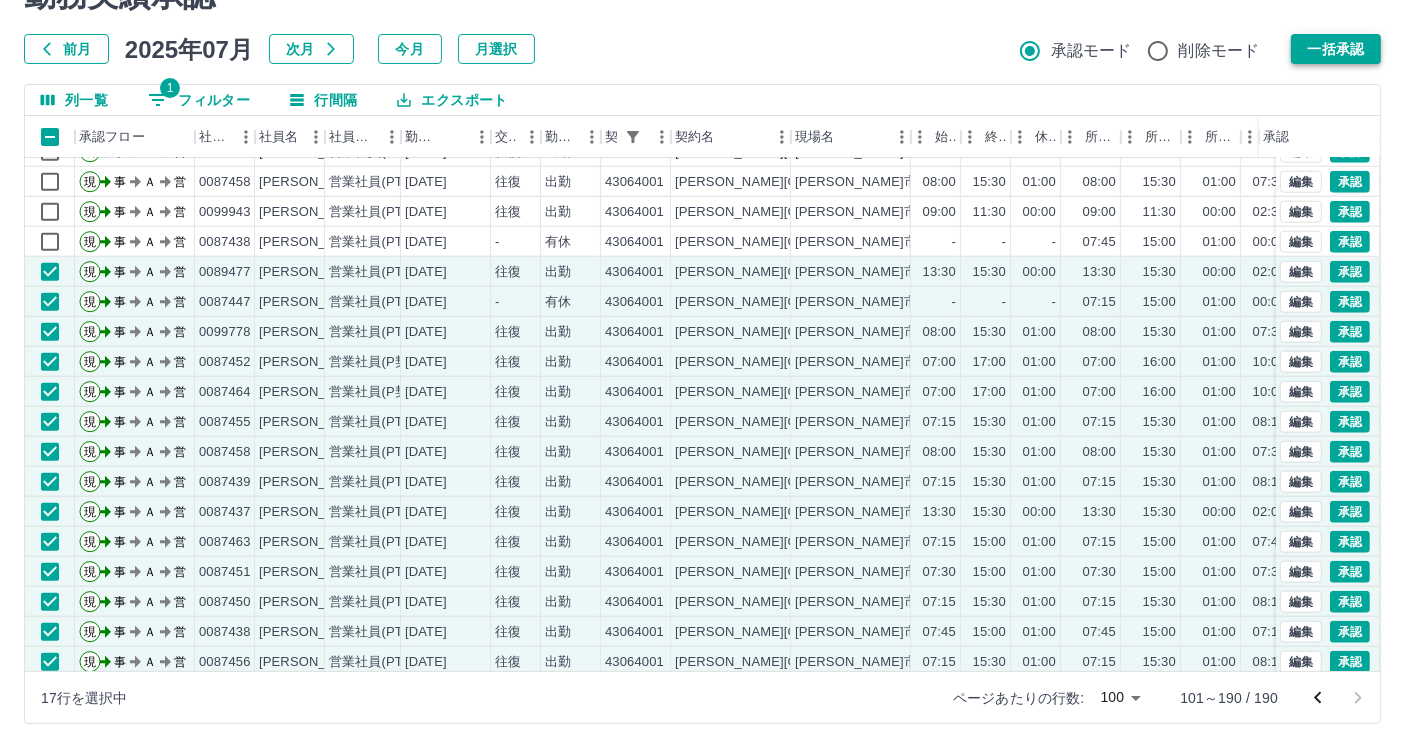 click on "一括承認" at bounding box center [1336, 49] 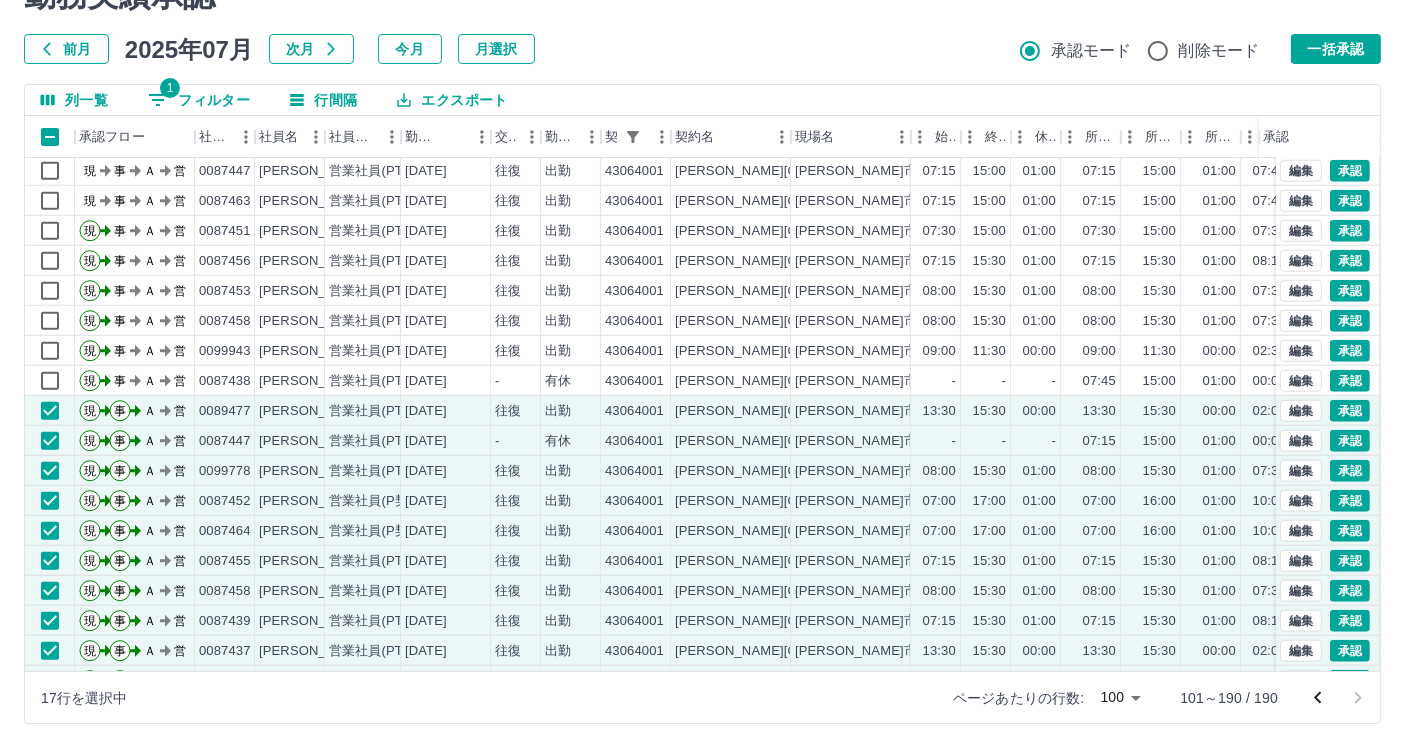 scroll, scrollTop: 1869, scrollLeft: 0, axis: vertical 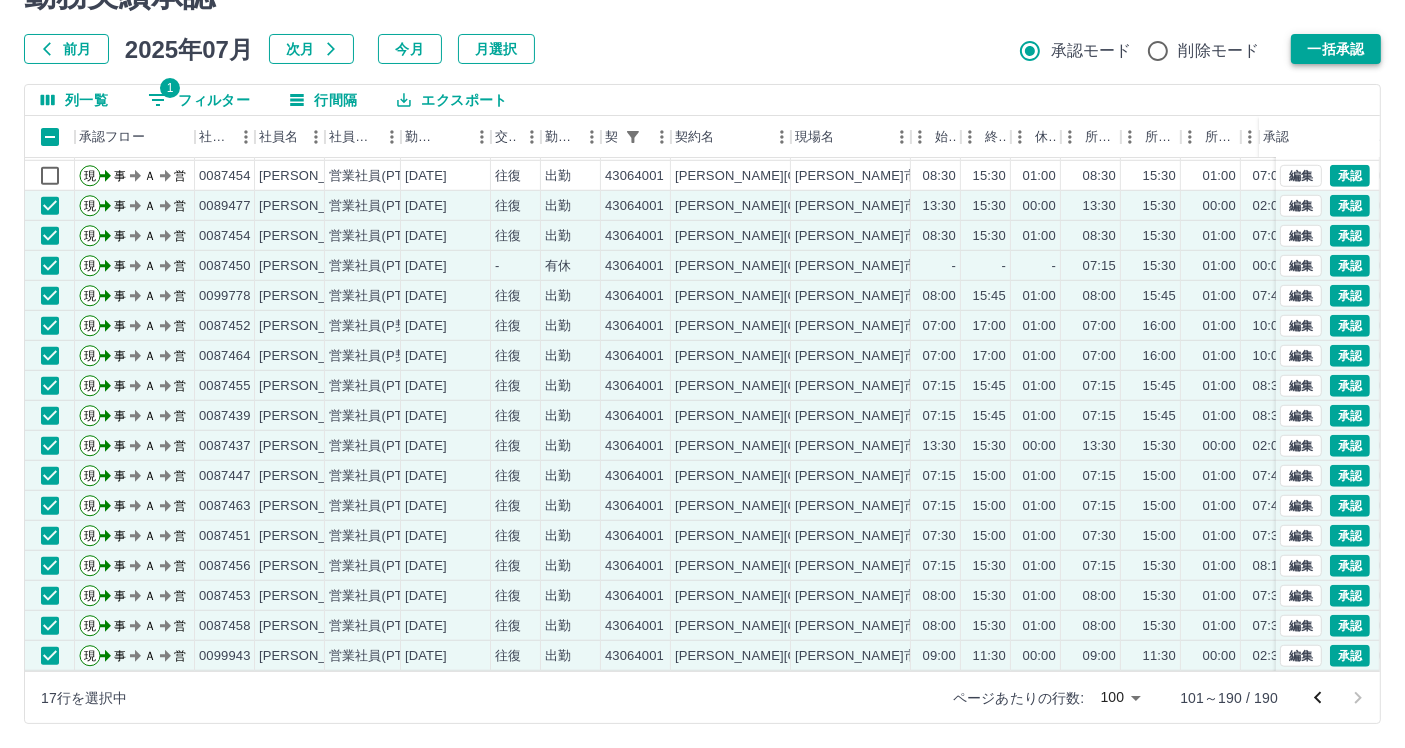 click on "一括承認" at bounding box center (1336, 49) 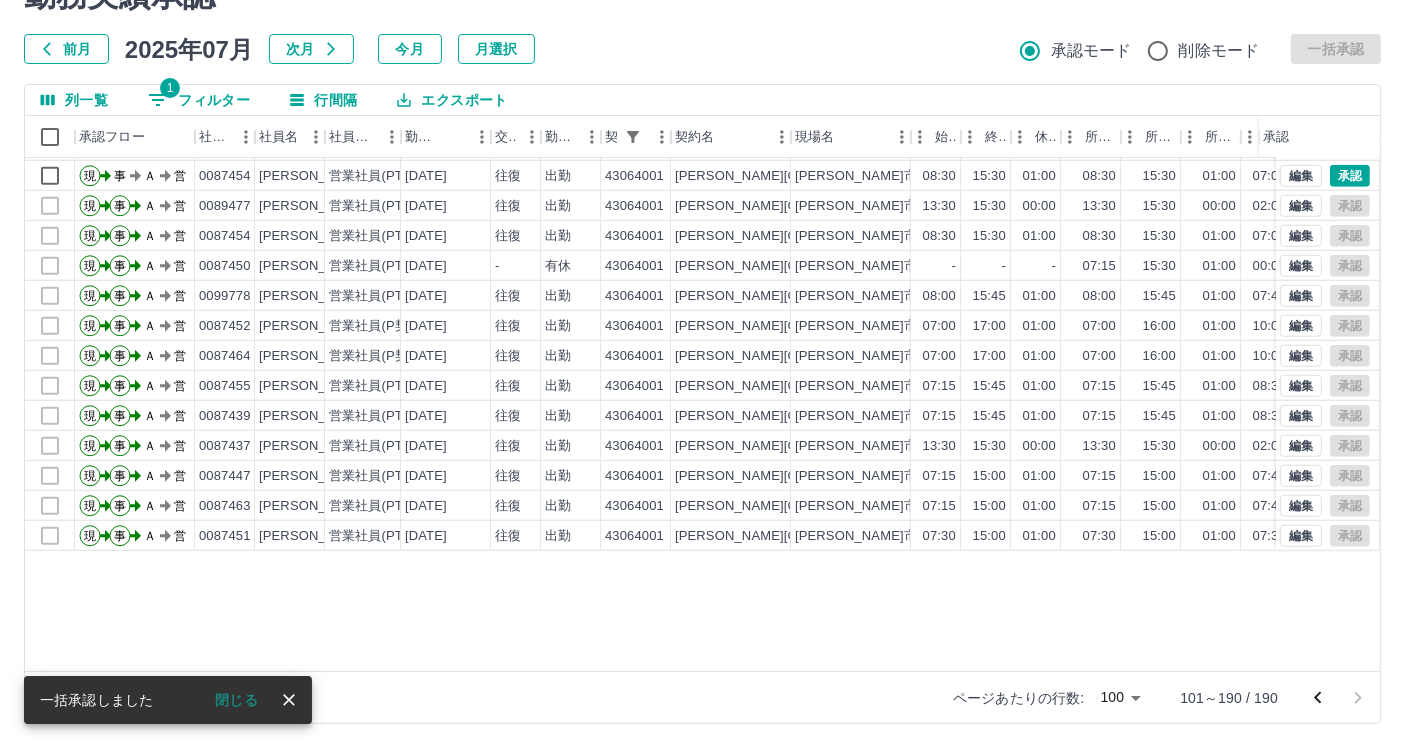 scroll, scrollTop: 1425, scrollLeft: 0, axis: vertical 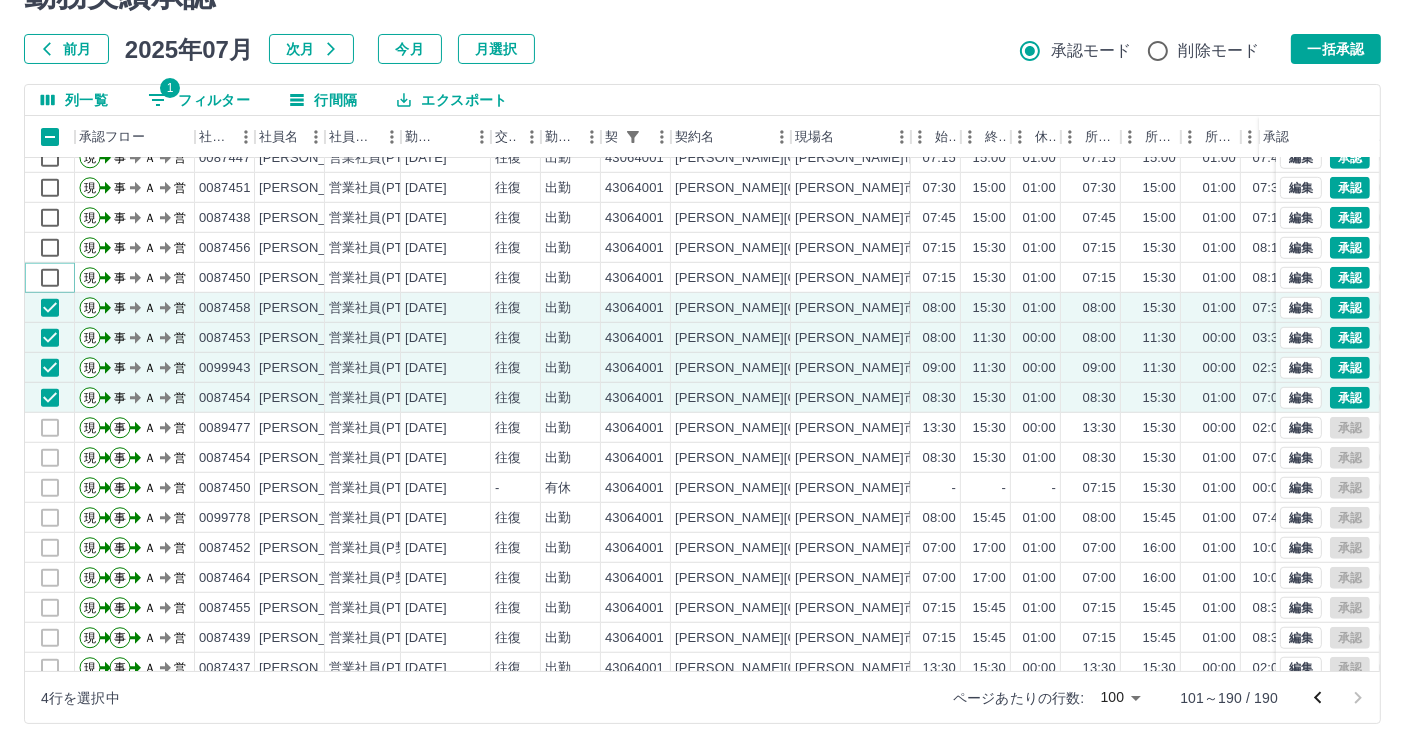 click at bounding box center [50, 278] 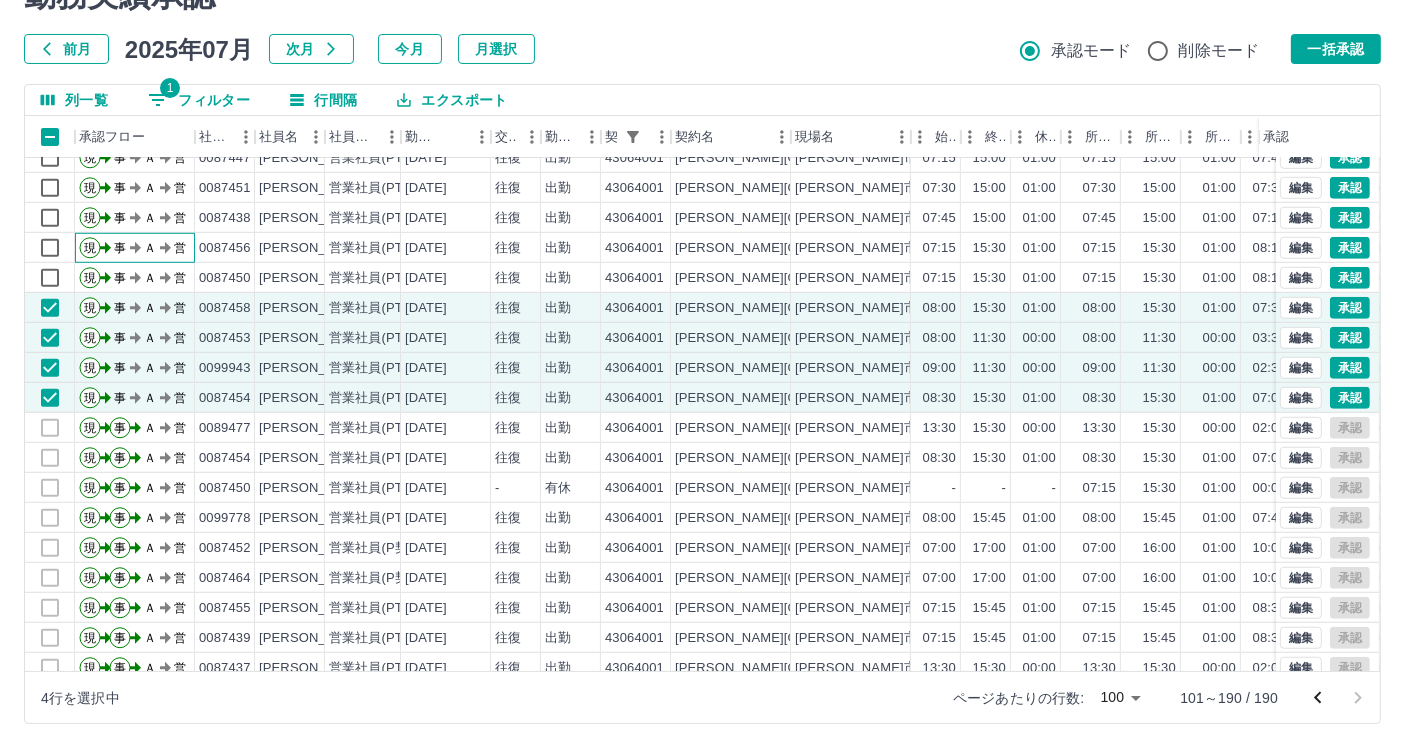click on "現 事 Ａ 営" at bounding box center (135, 248) 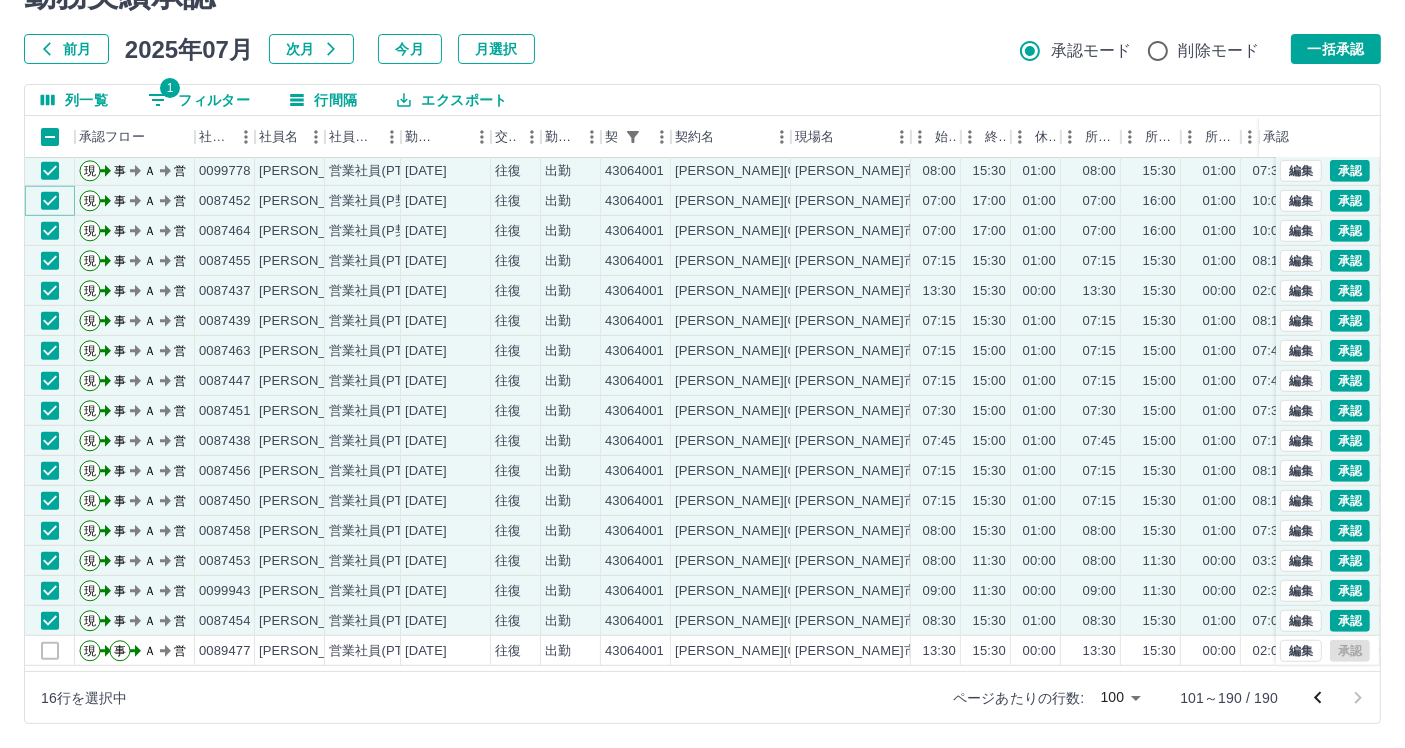 scroll, scrollTop: 980, scrollLeft: 0, axis: vertical 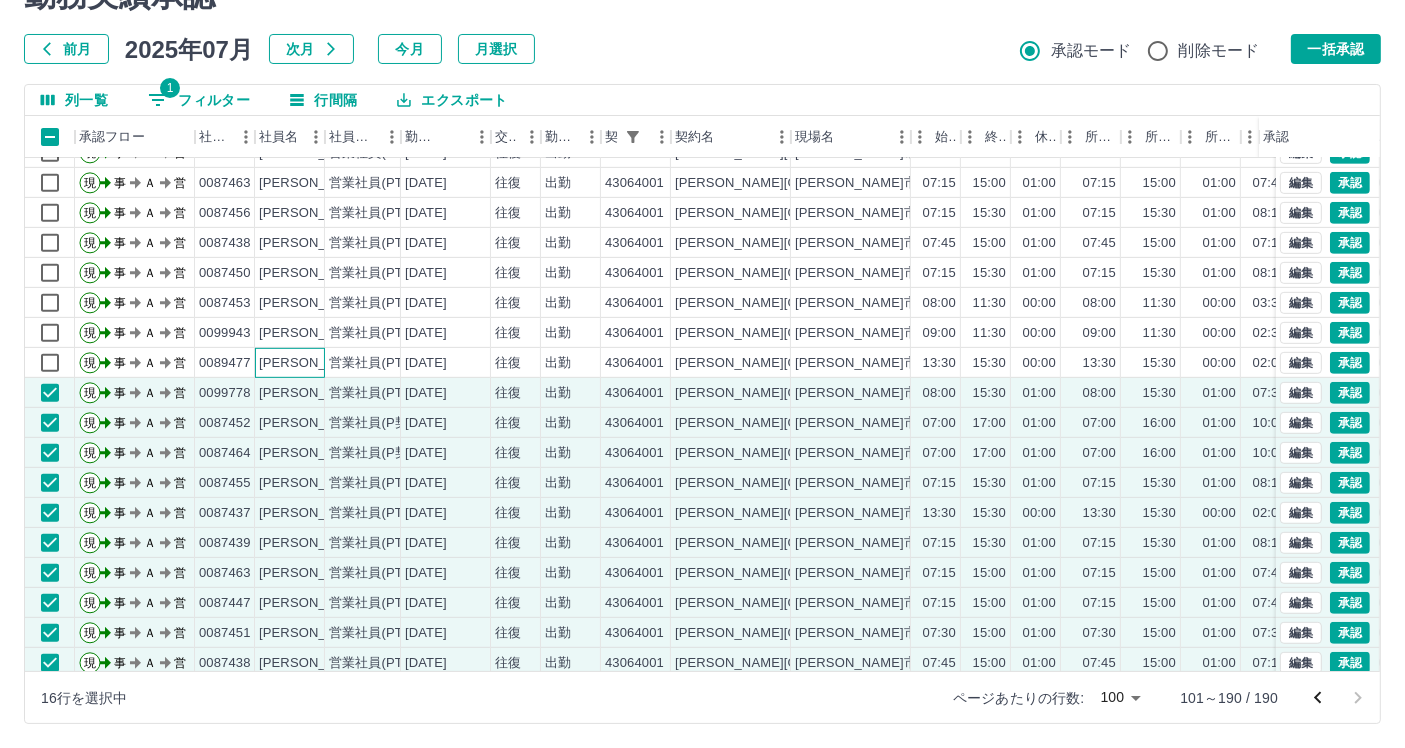 click on "[PERSON_NAME]" at bounding box center (313, 363) 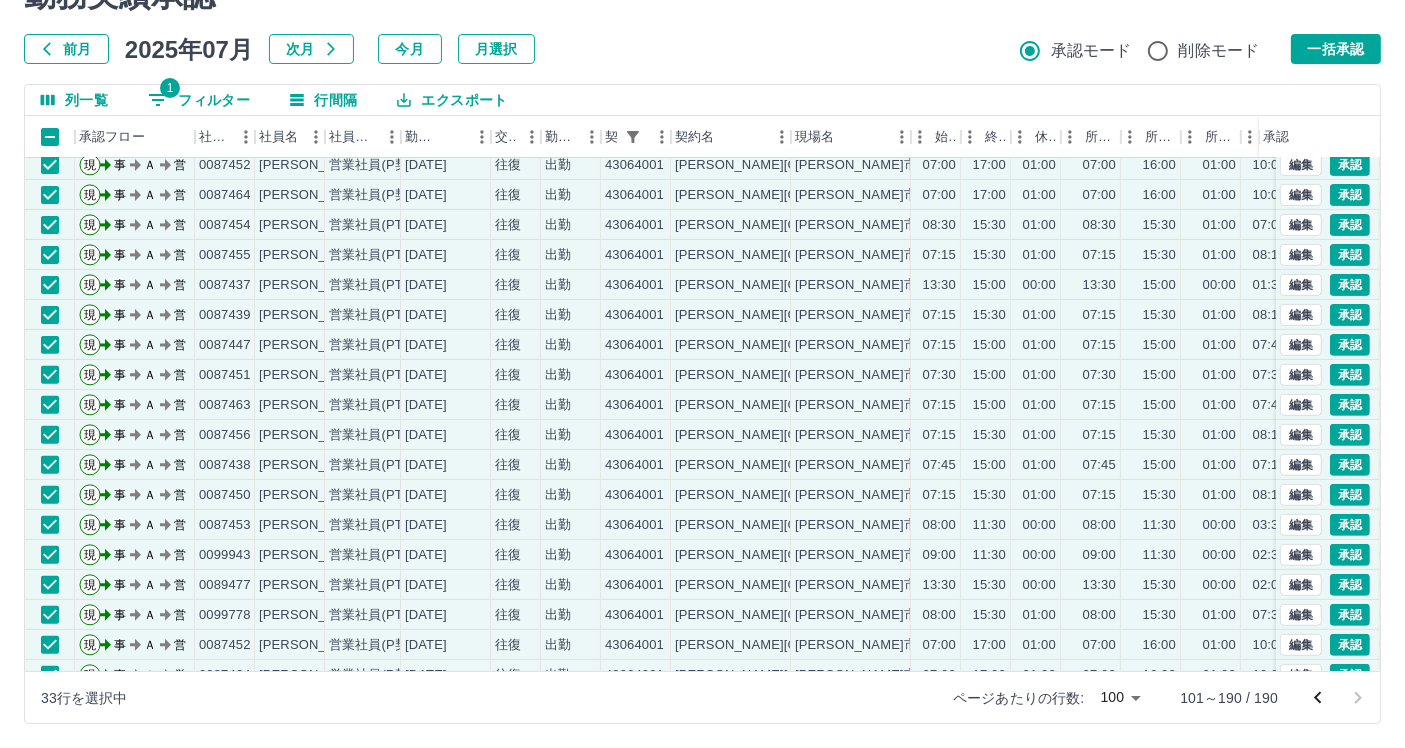 scroll, scrollTop: 647, scrollLeft: 0, axis: vertical 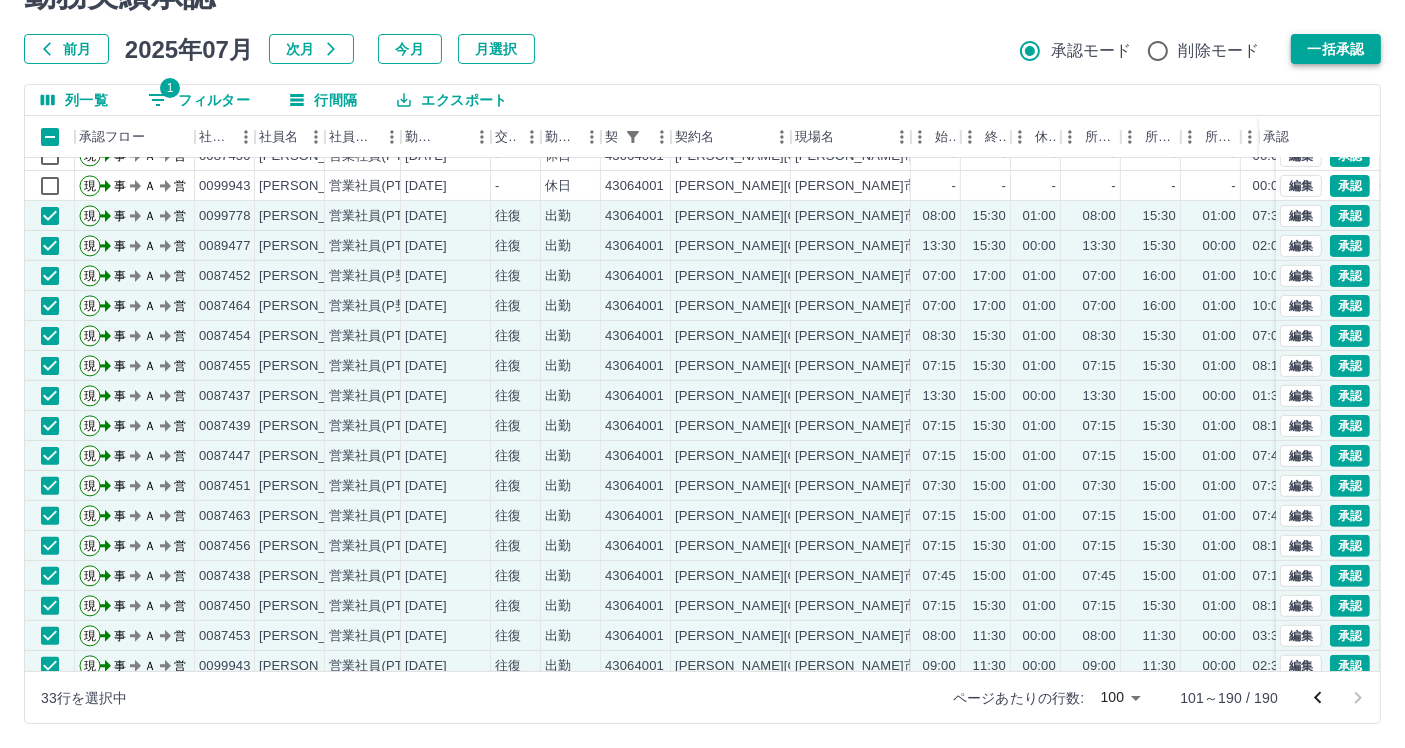 click on "一括承認" at bounding box center [1336, 49] 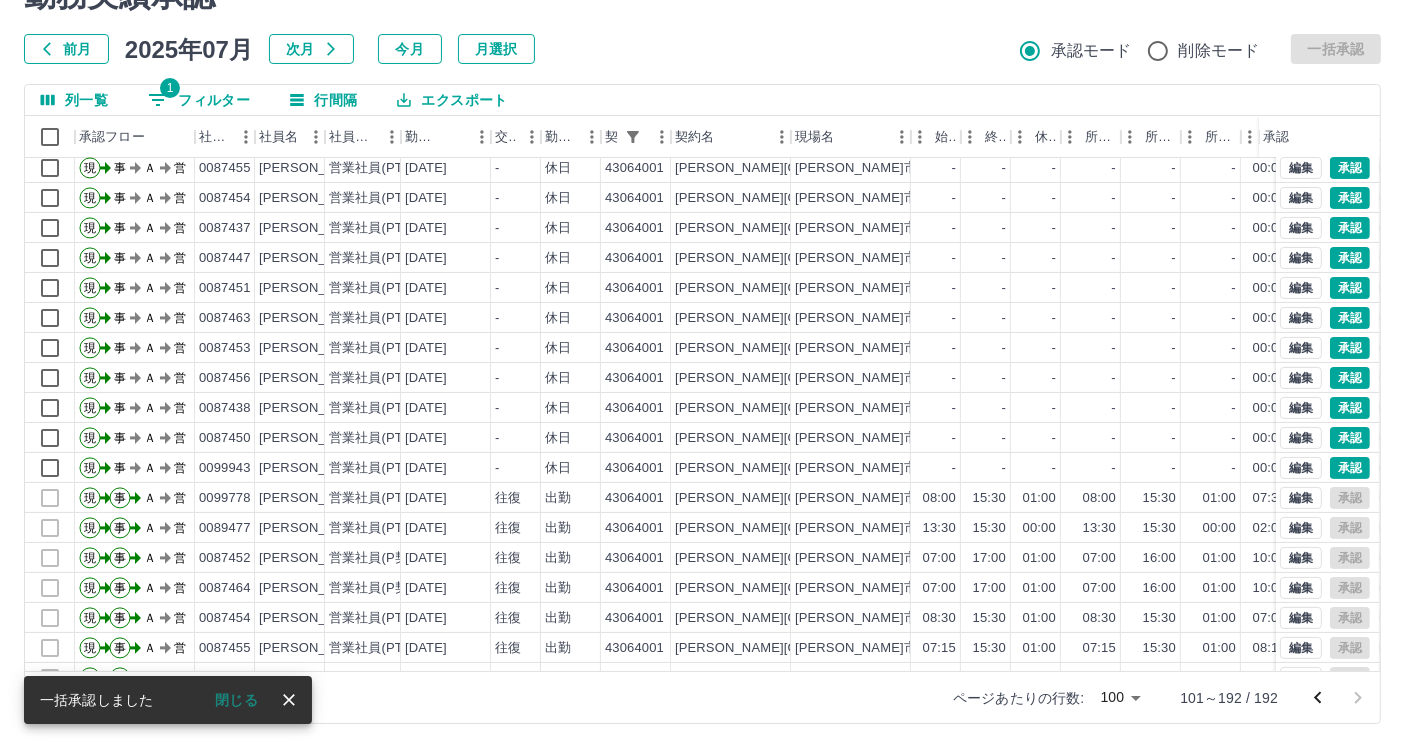 scroll, scrollTop: 485, scrollLeft: 0, axis: vertical 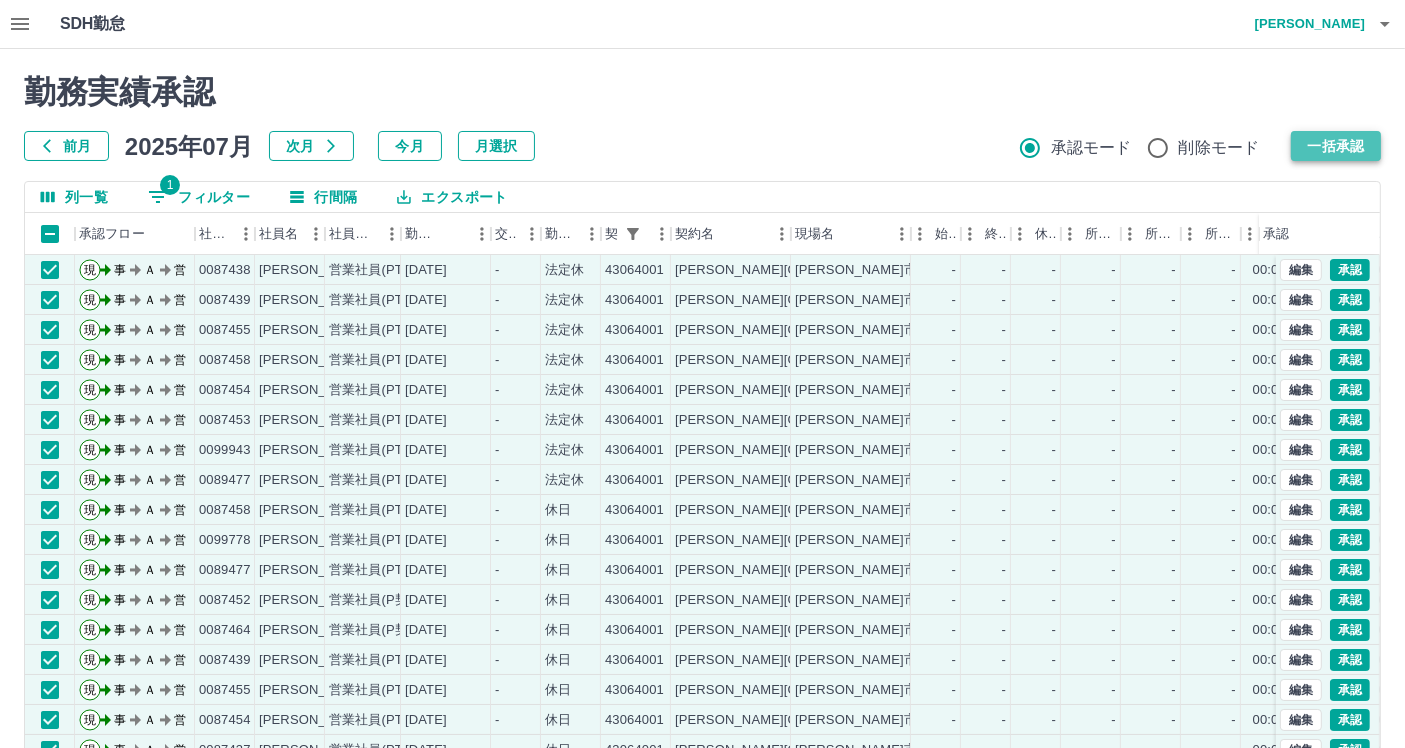 click on "一括承認" at bounding box center [1336, 146] 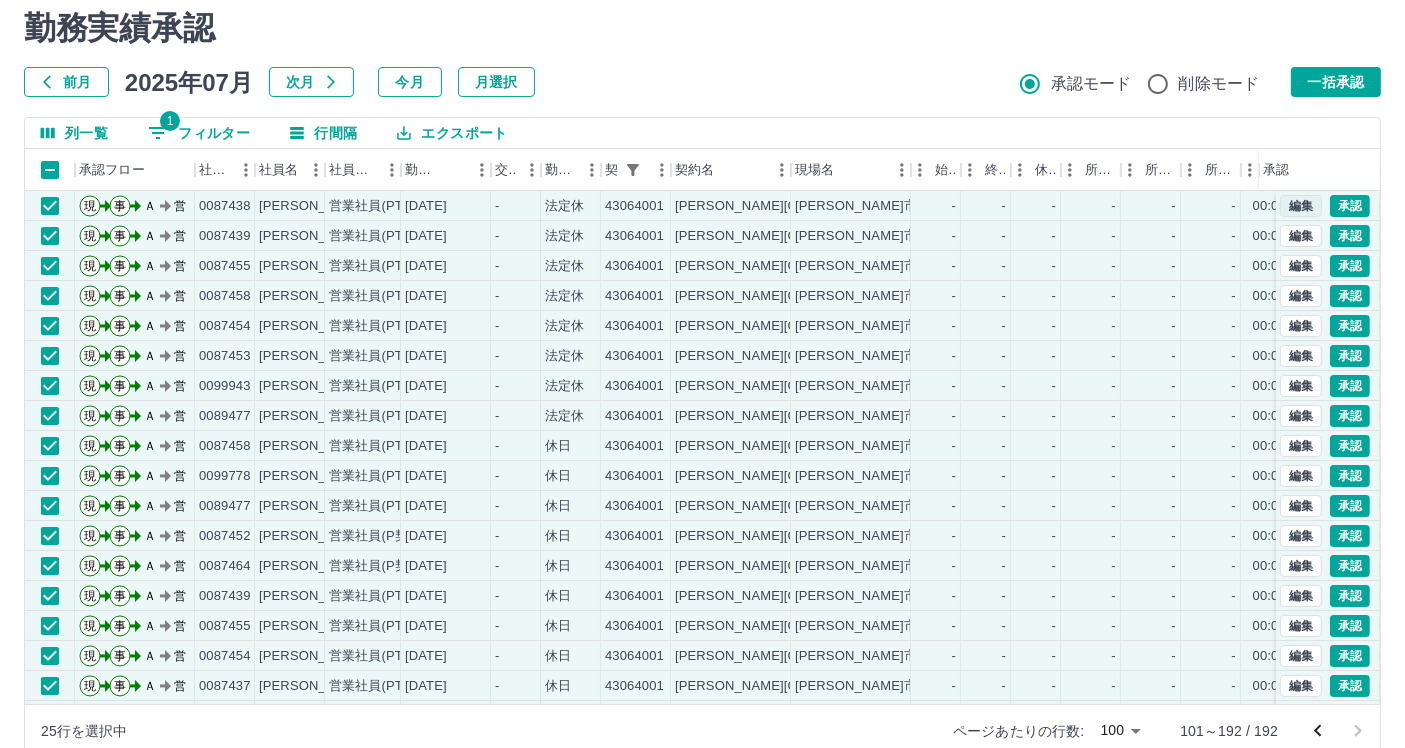 scroll, scrollTop: 97, scrollLeft: 0, axis: vertical 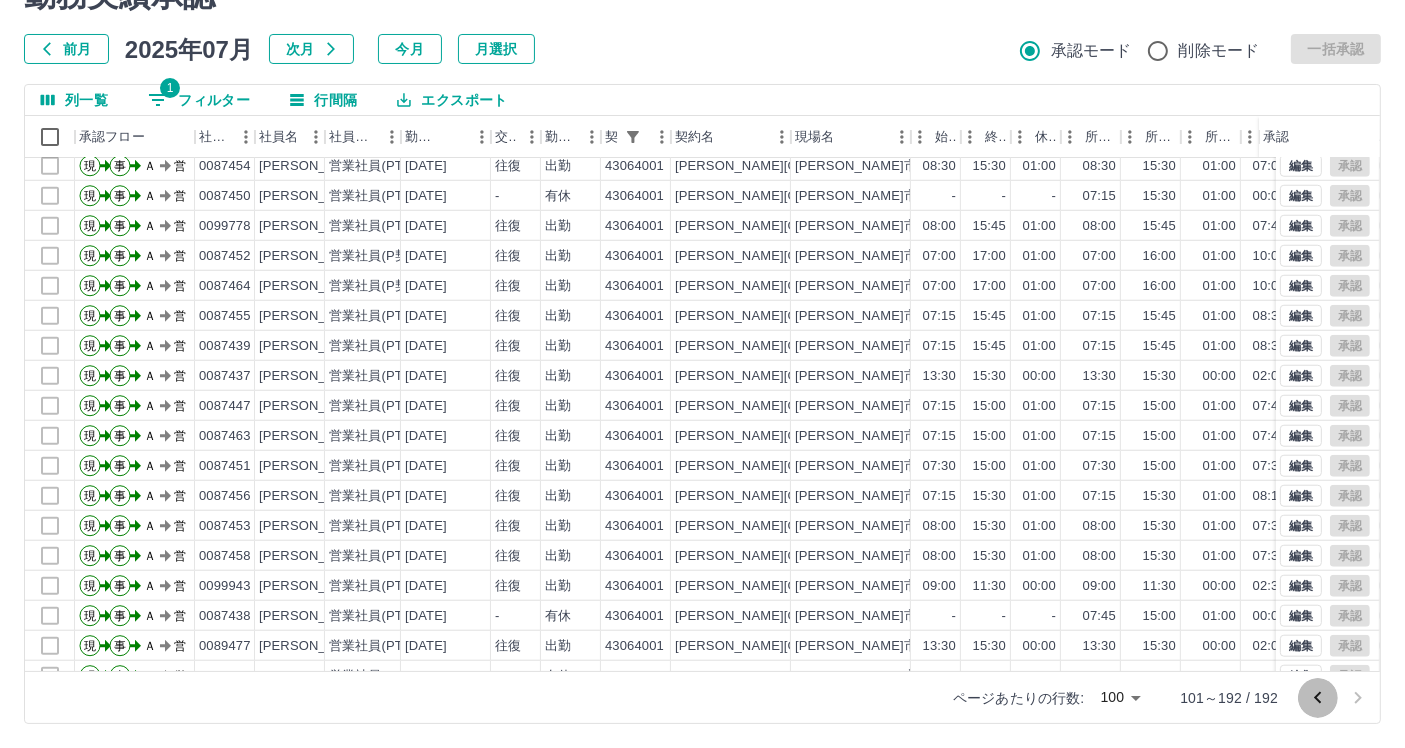 click at bounding box center [1318, 698] 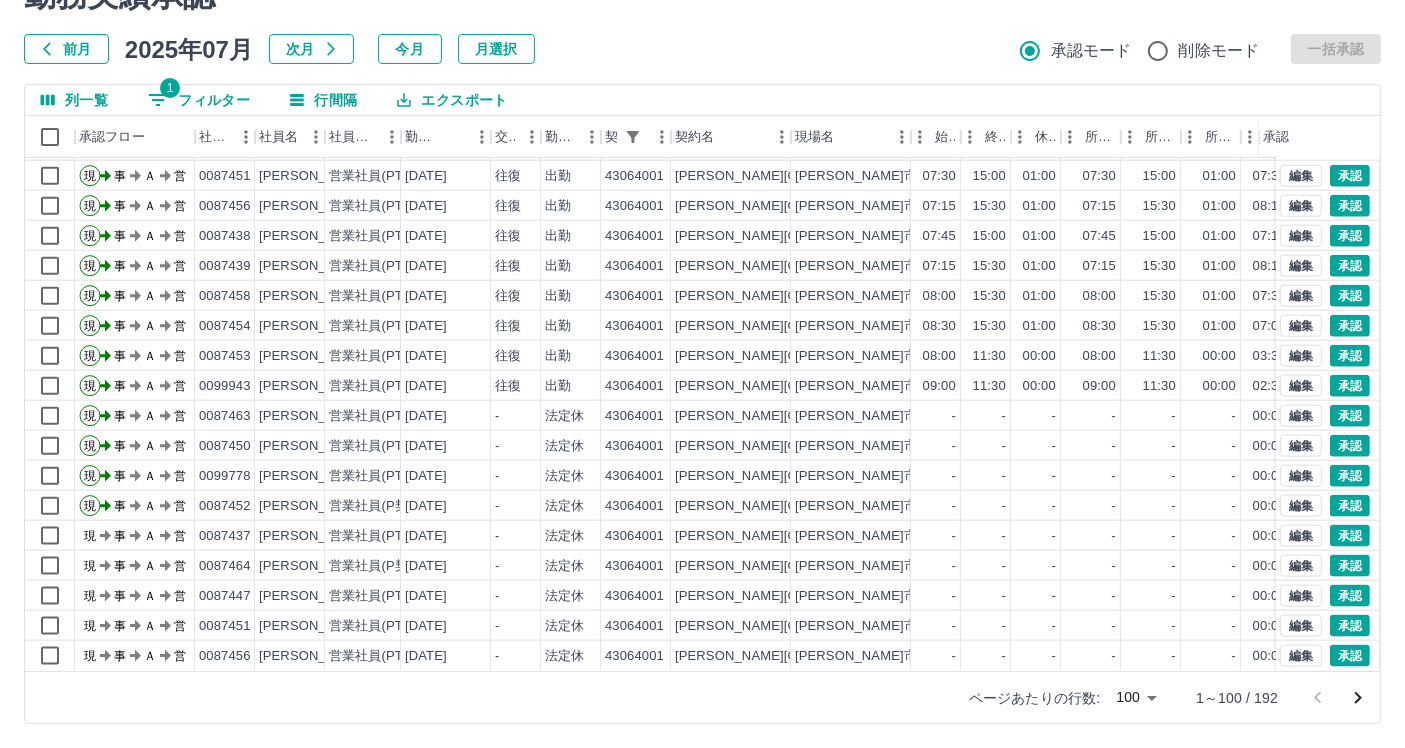 scroll, scrollTop: 2502, scrollLeft: 0, axis: vertical 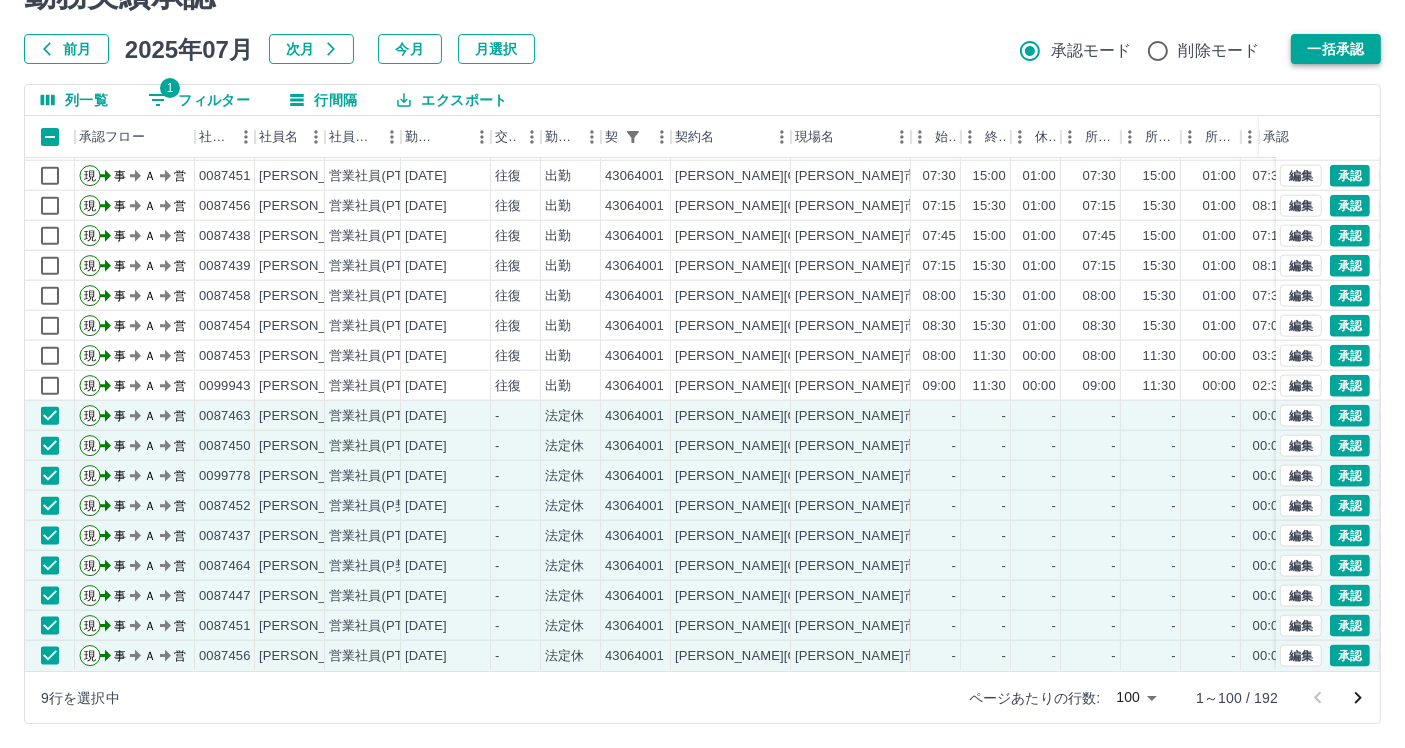 click on "一括承認" at bounding box center [1336, 49] 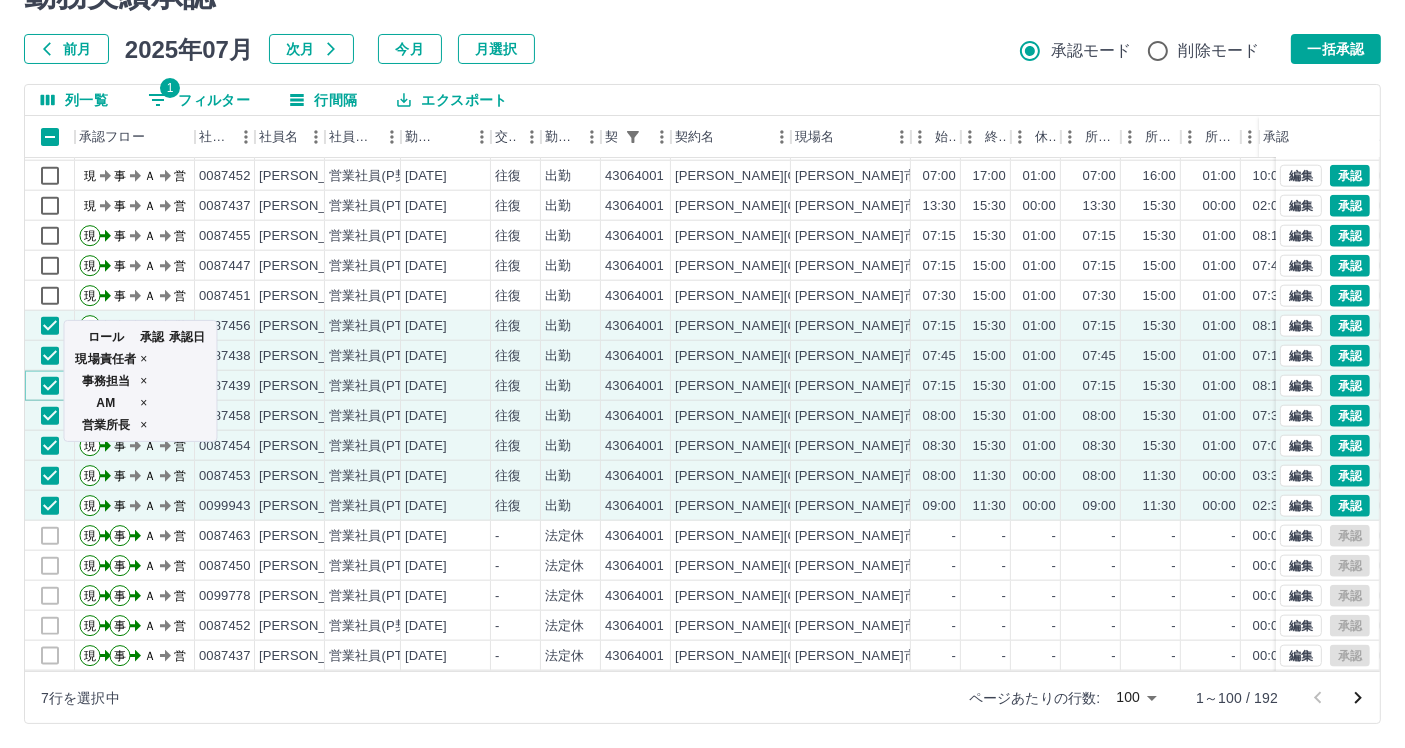 scroll, scrollTop: 2280, scrollLeft: 0, axis: vertical 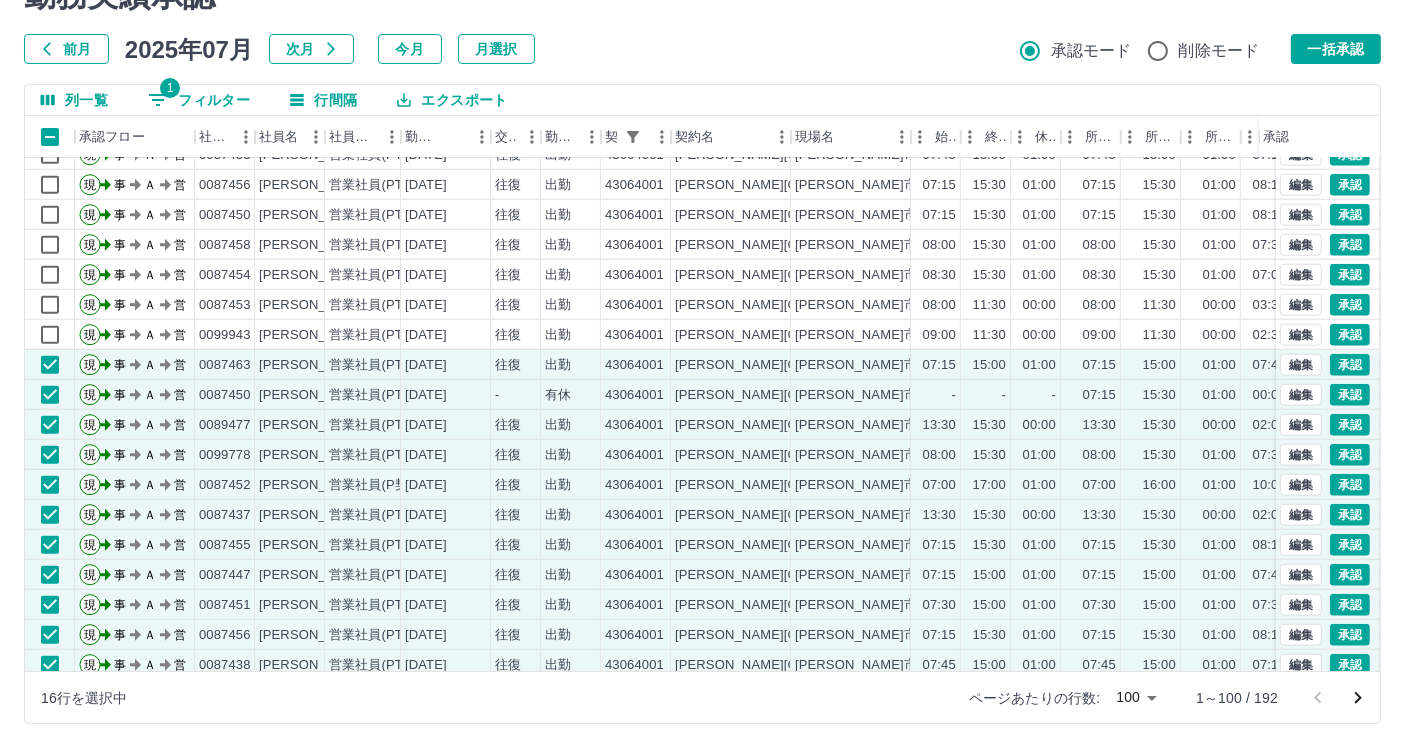 drag, startPoint x: 1330, startPoint y: 44, endPoint x: 1258, endPoint y: 47, distance: 72.06247 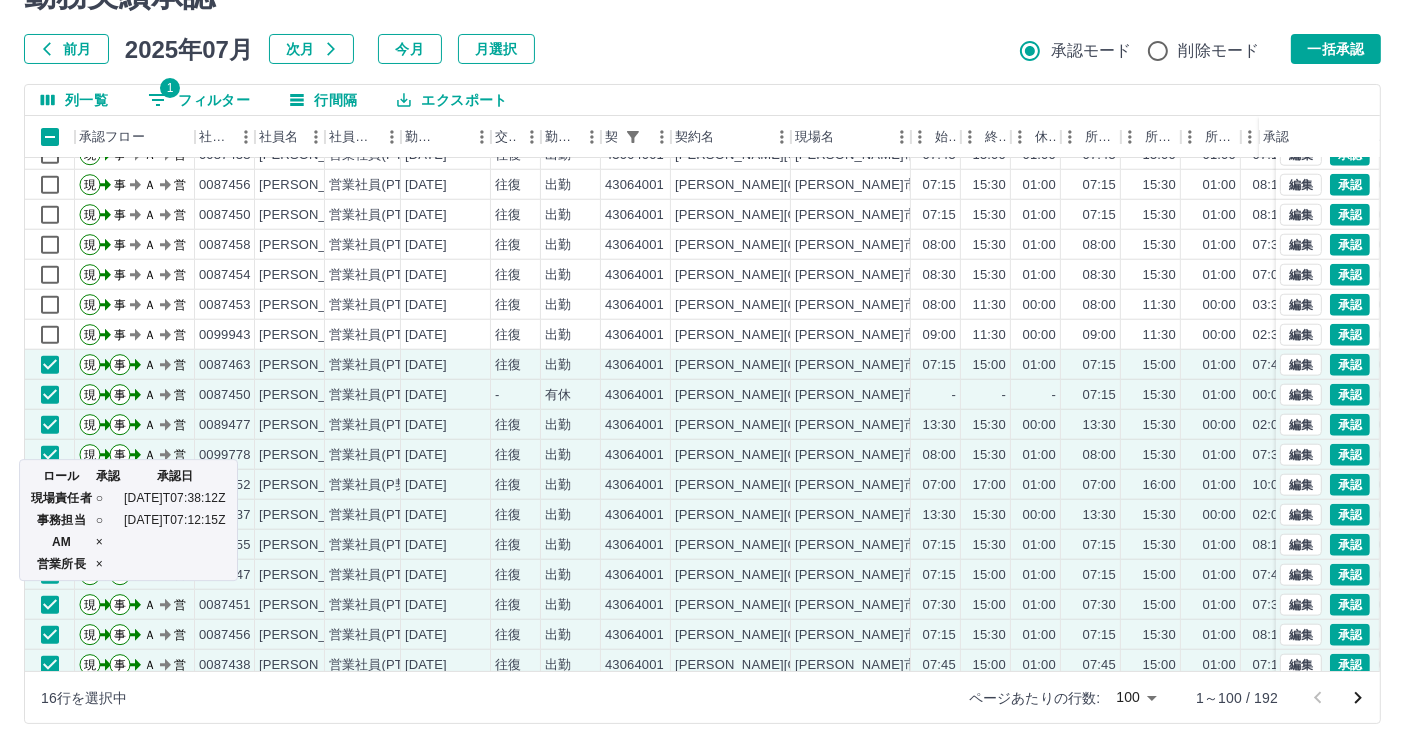 scroll, scrollTop: 1836, scrollLeft: 0, axis: vertical 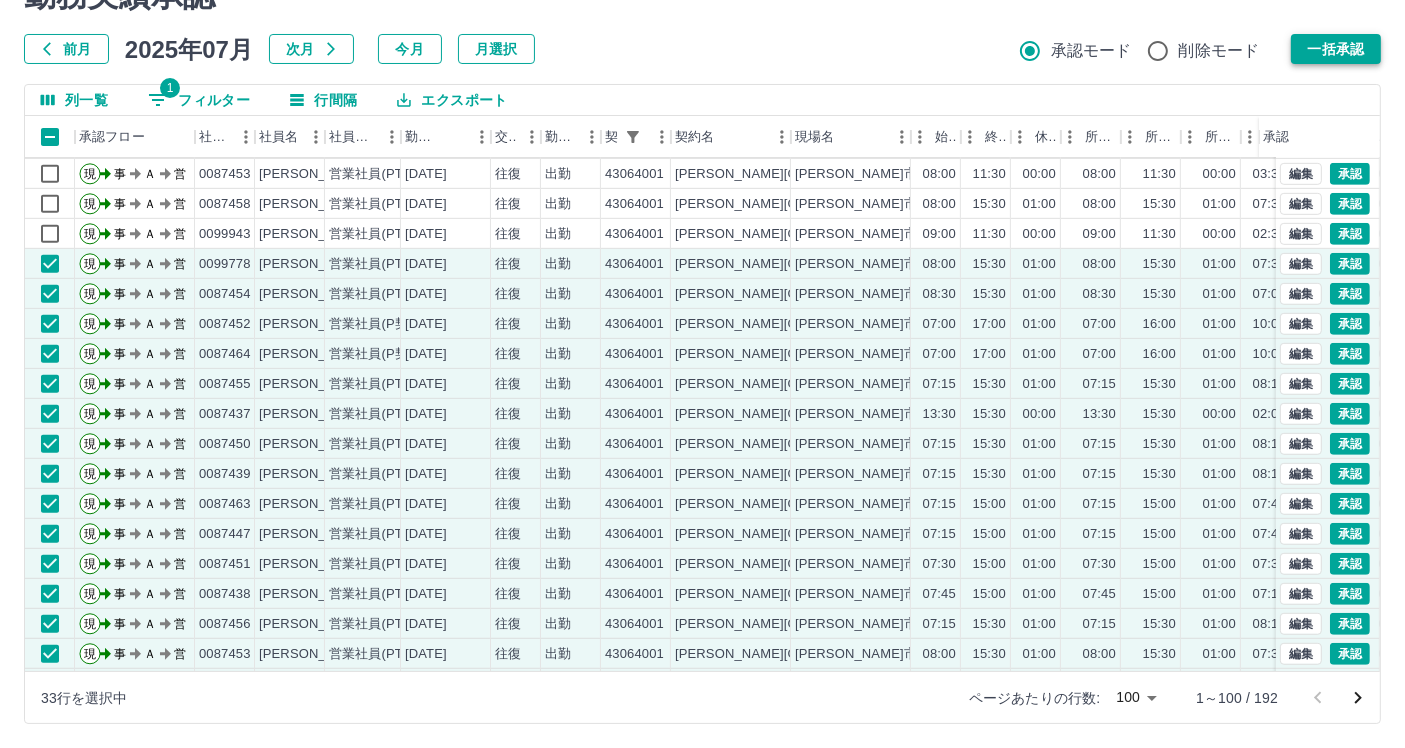 click on "一括承認" at bounding box center [1336, 49] 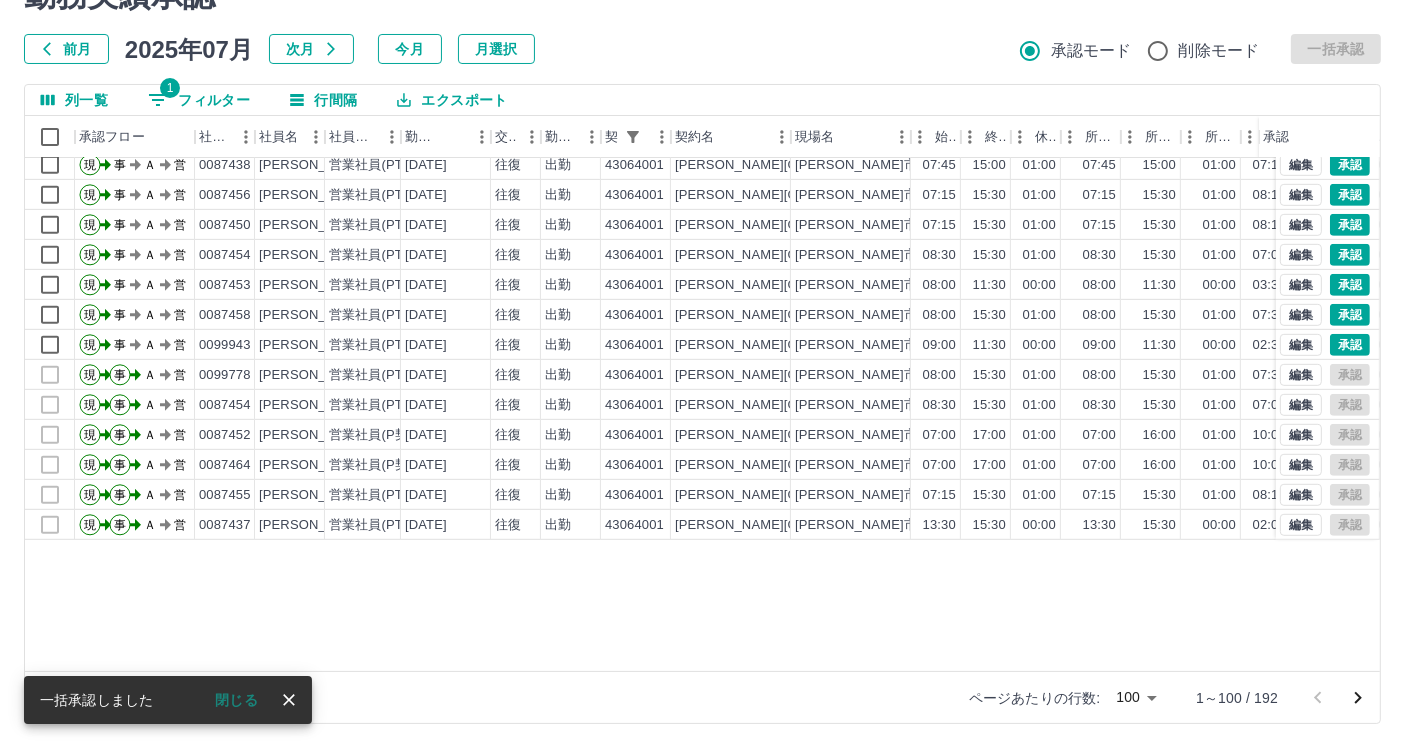 scroll, scrollTop: 836, scrollLeft: 0, axis: vertical 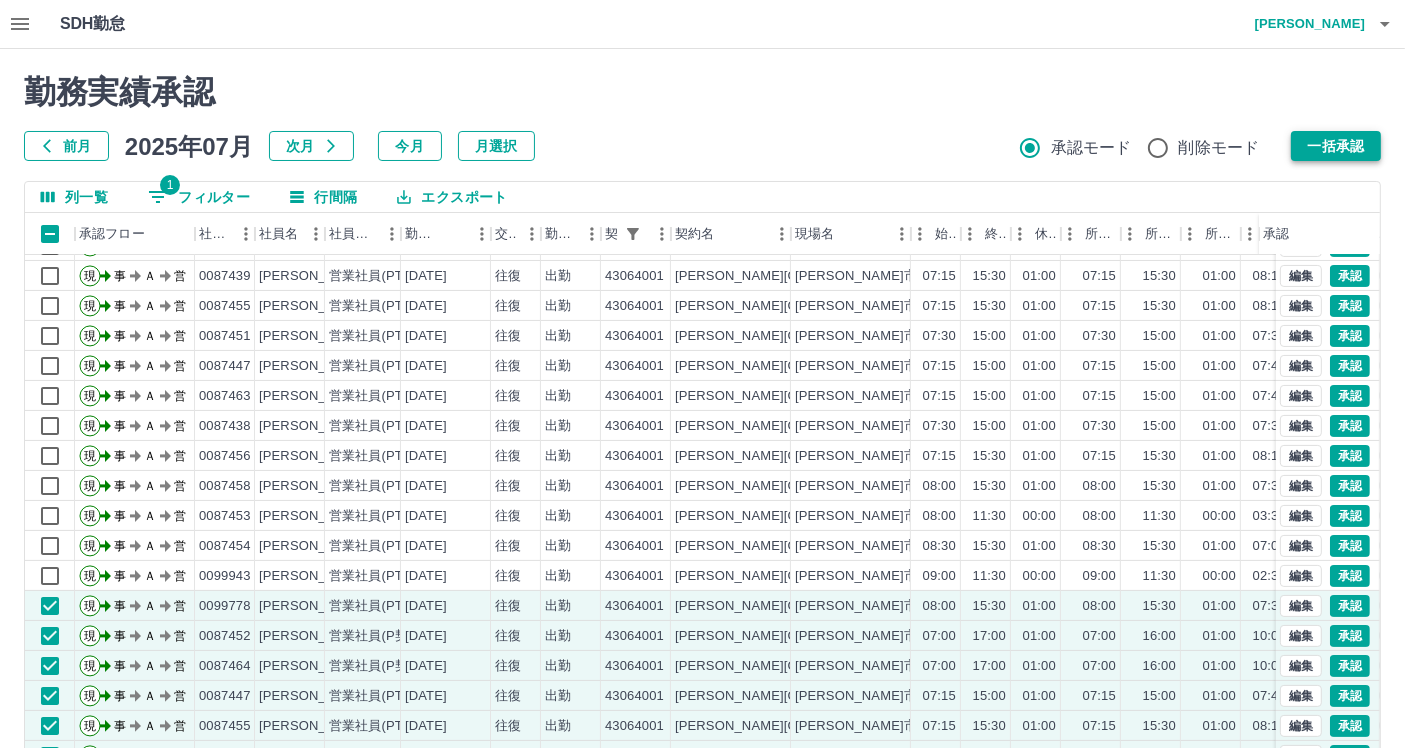 click on "一括承認" at bounding box center (1336, 146) 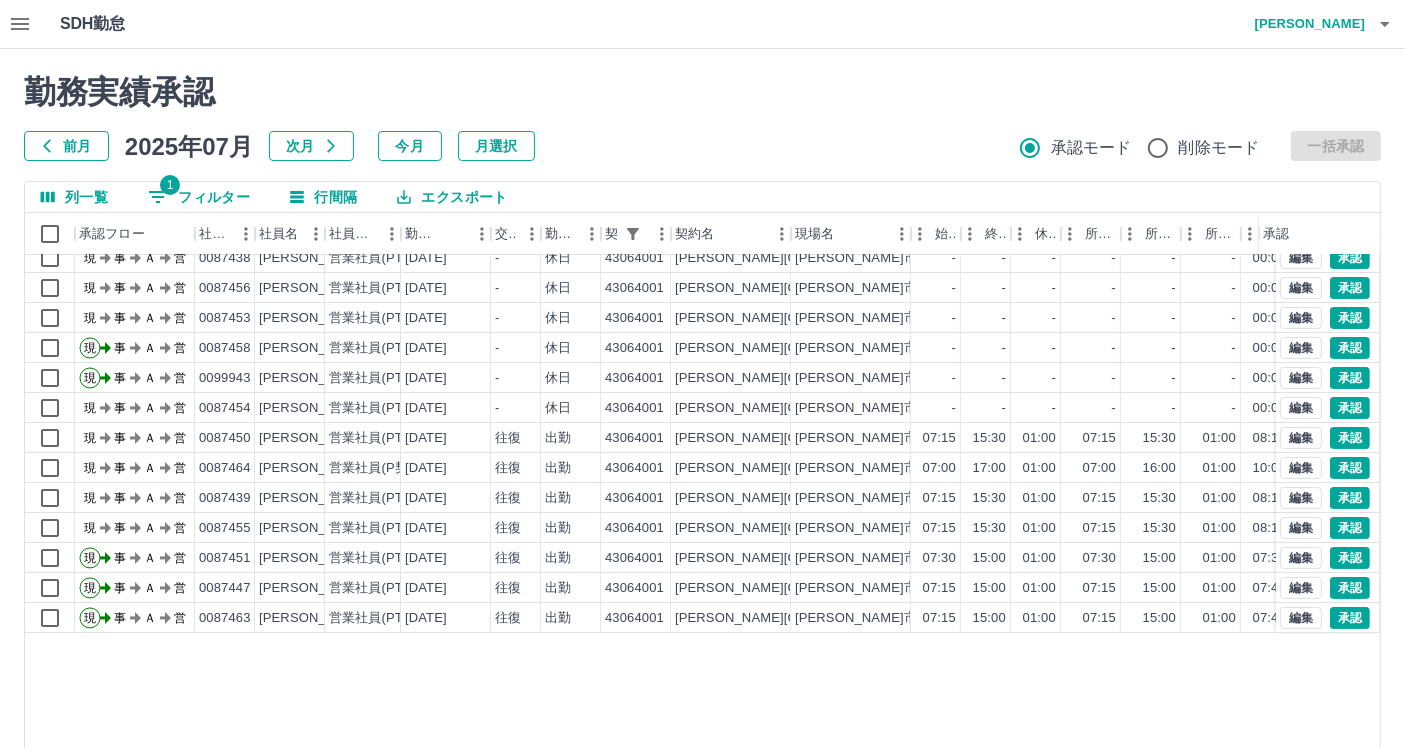 scroll, scrollTop: 0, scrollLeft: 0, axis: both 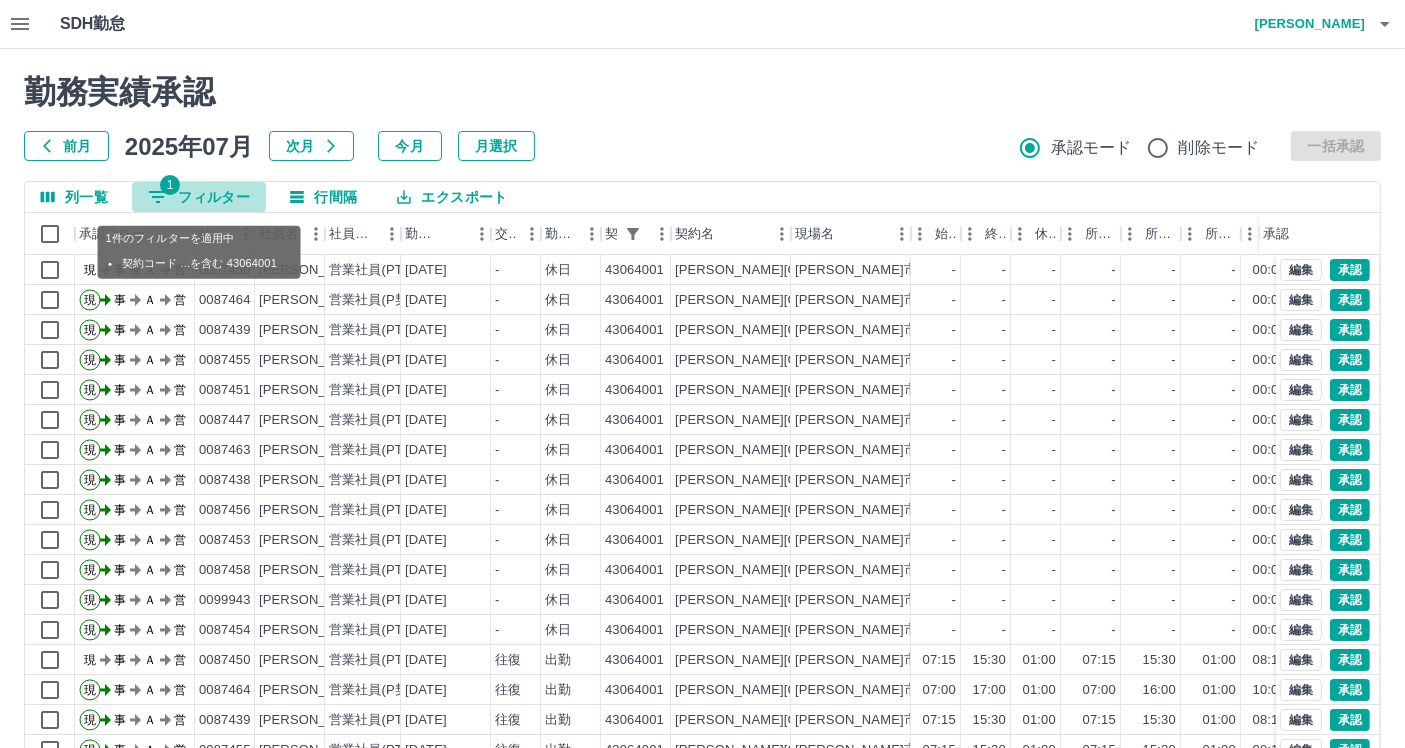click on "1 フィルター" at bounding box center (199, 197) 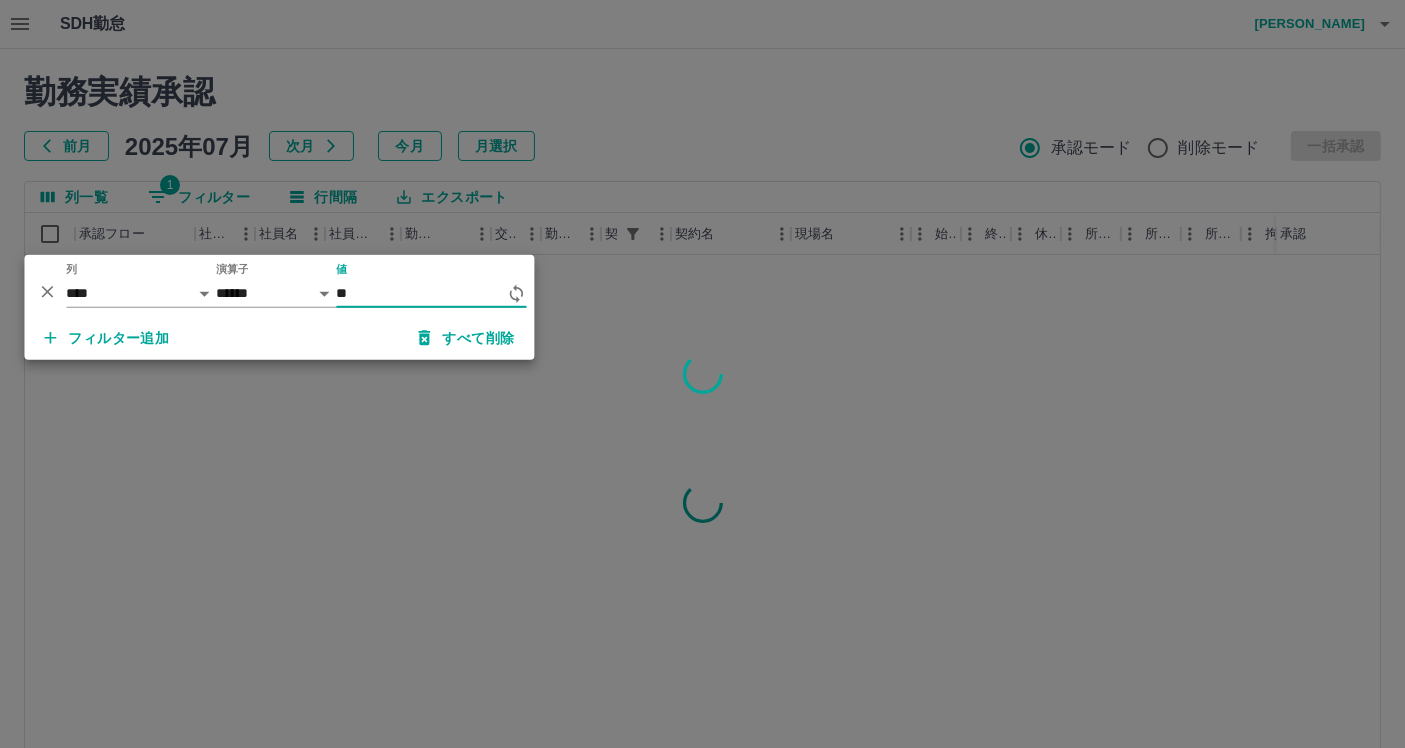 type on "*" 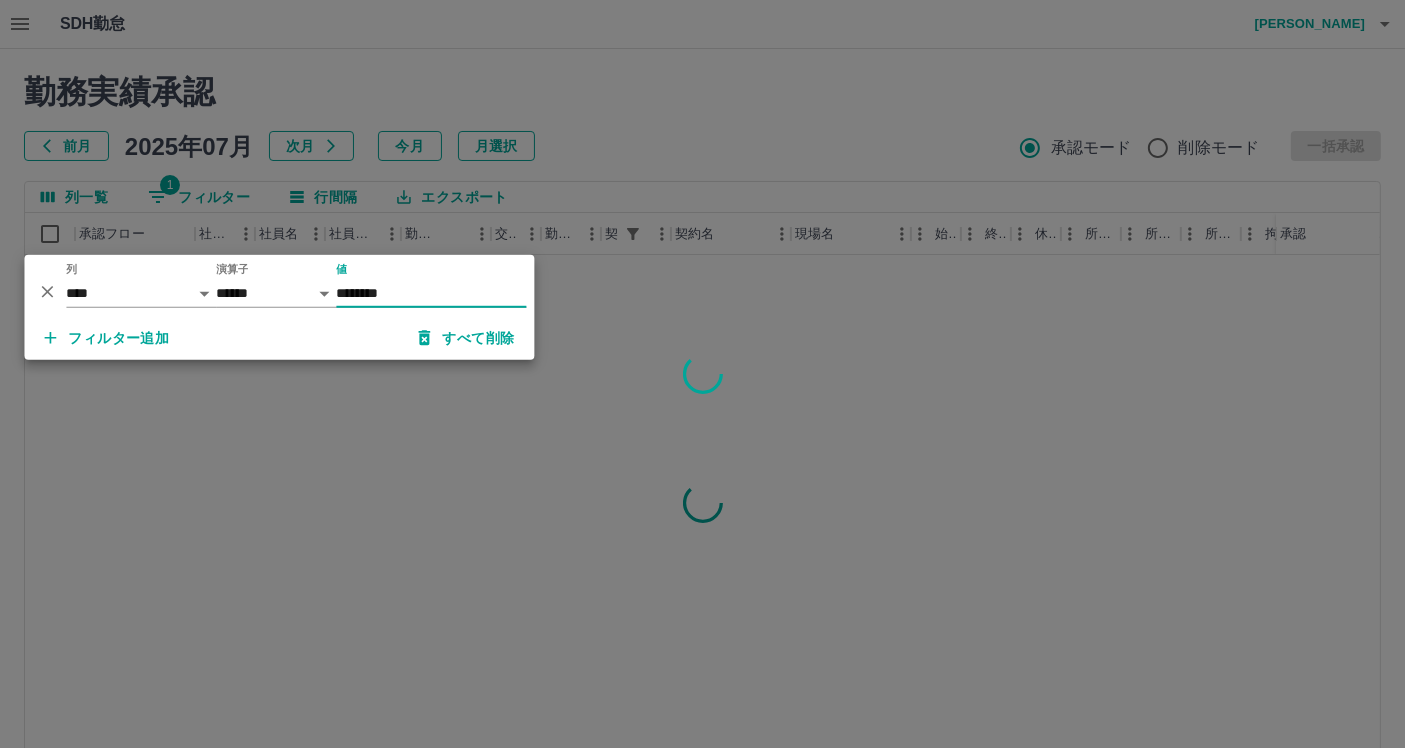 type on "********" 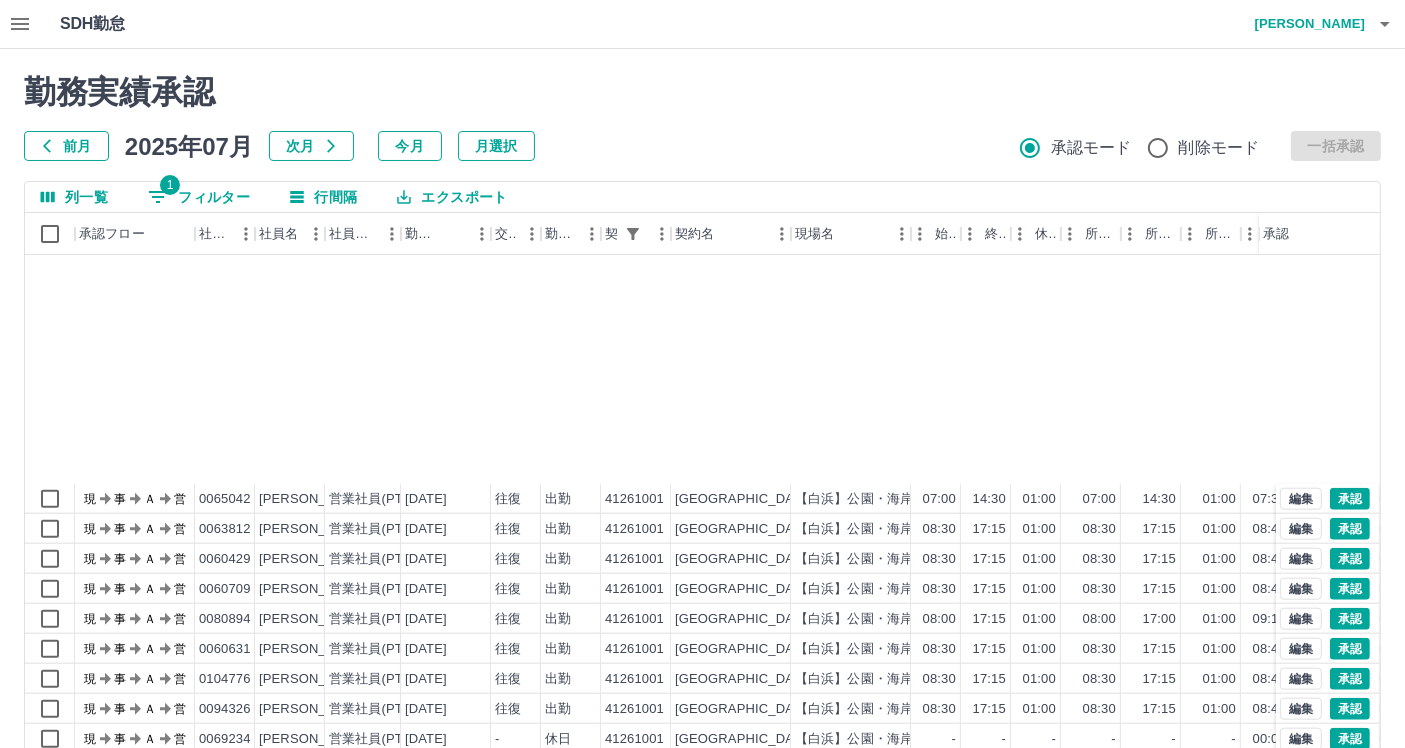scroll, scrollTop: 2502, scrollLeft: 0, axis: vertical 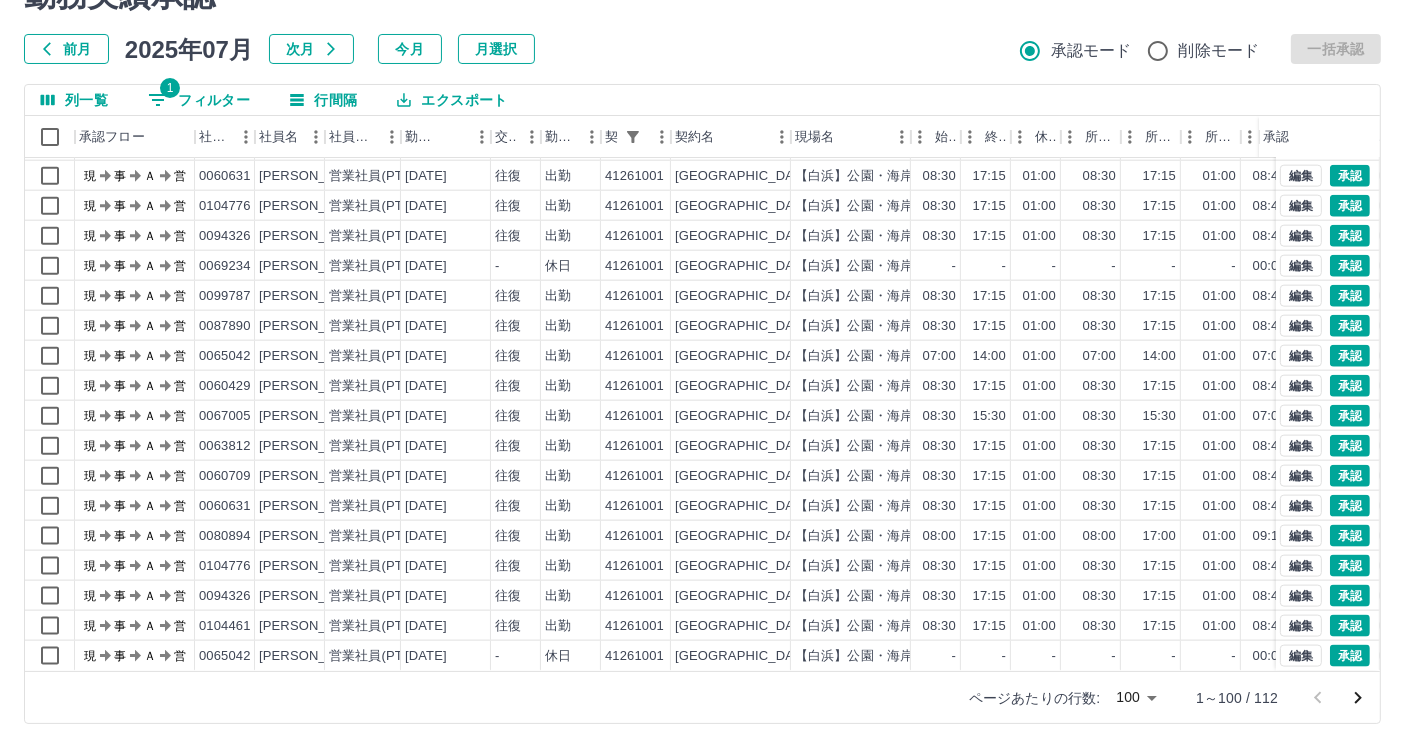 click 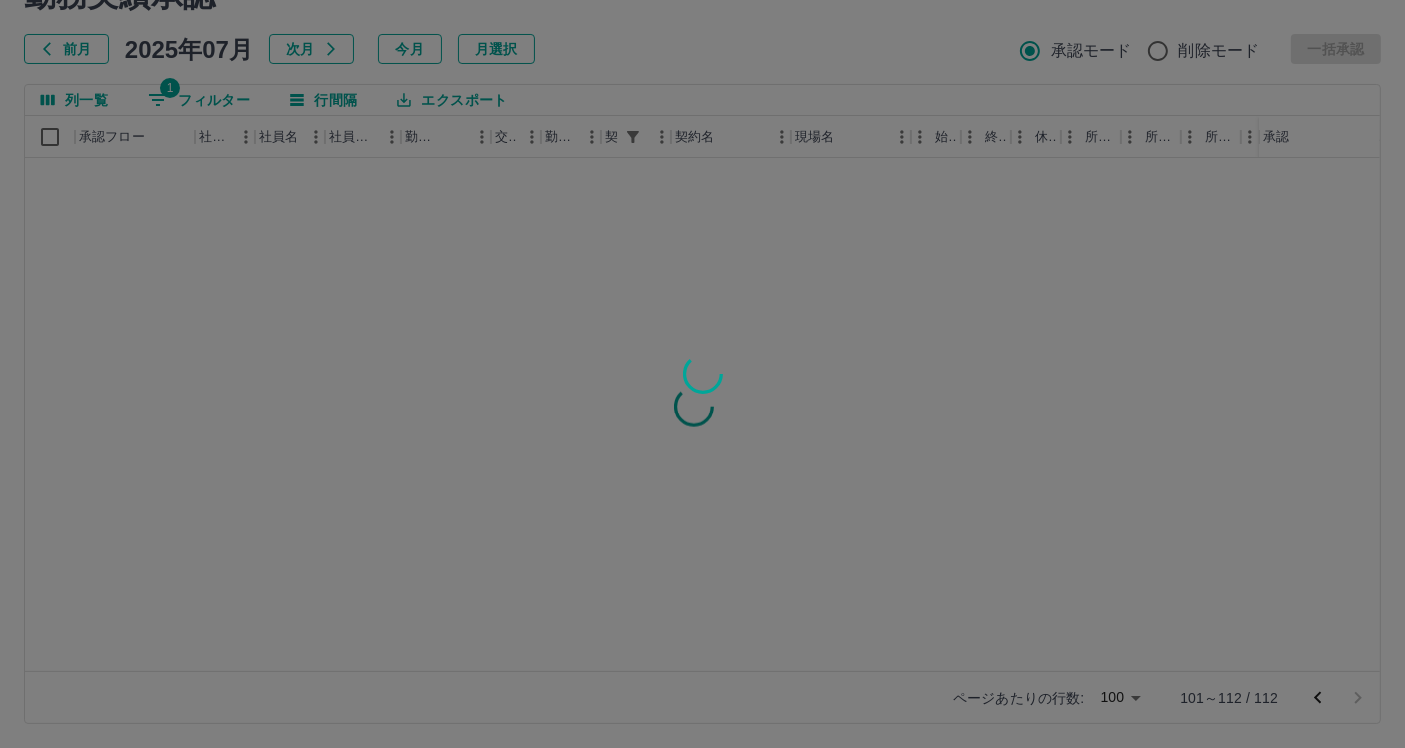 scroll, scrollTop: 0, scrollLeft: 0, axis: both 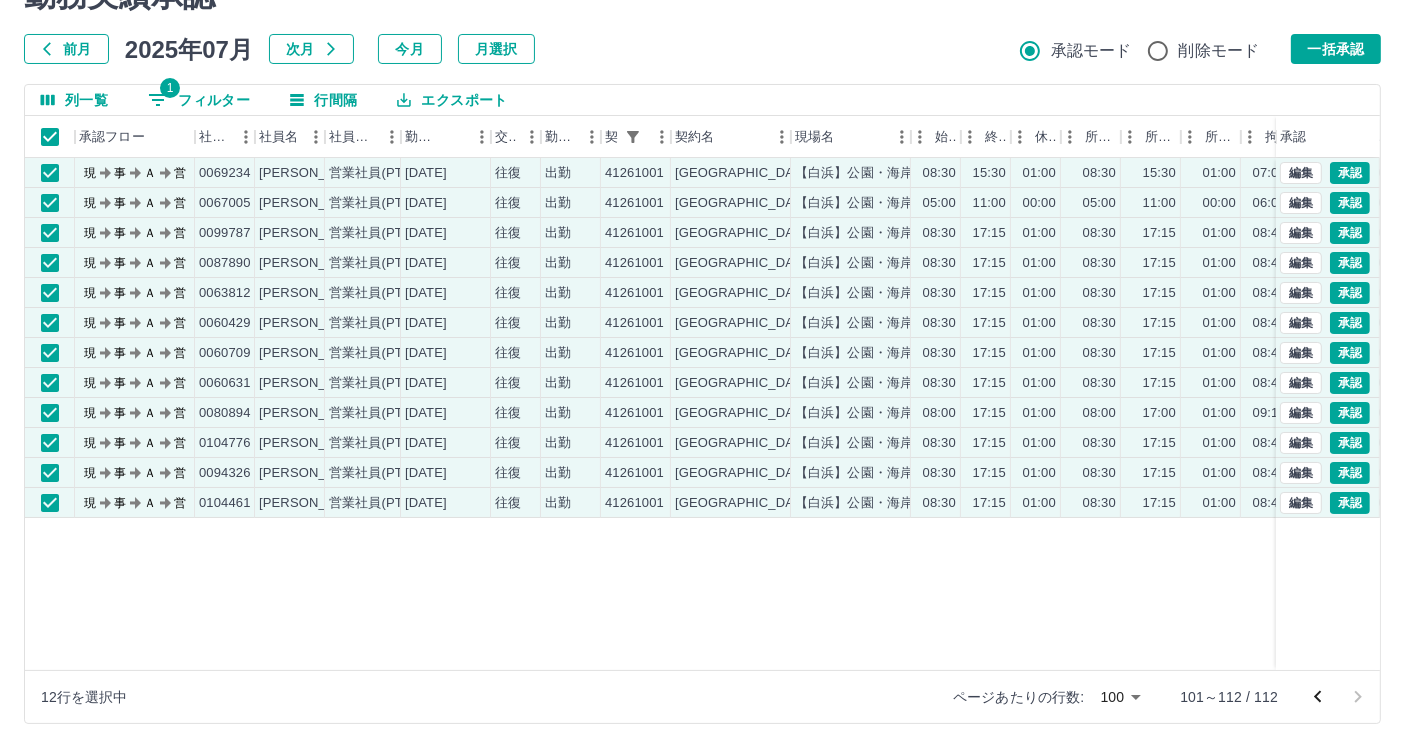click at bounding box center (1318, 697) 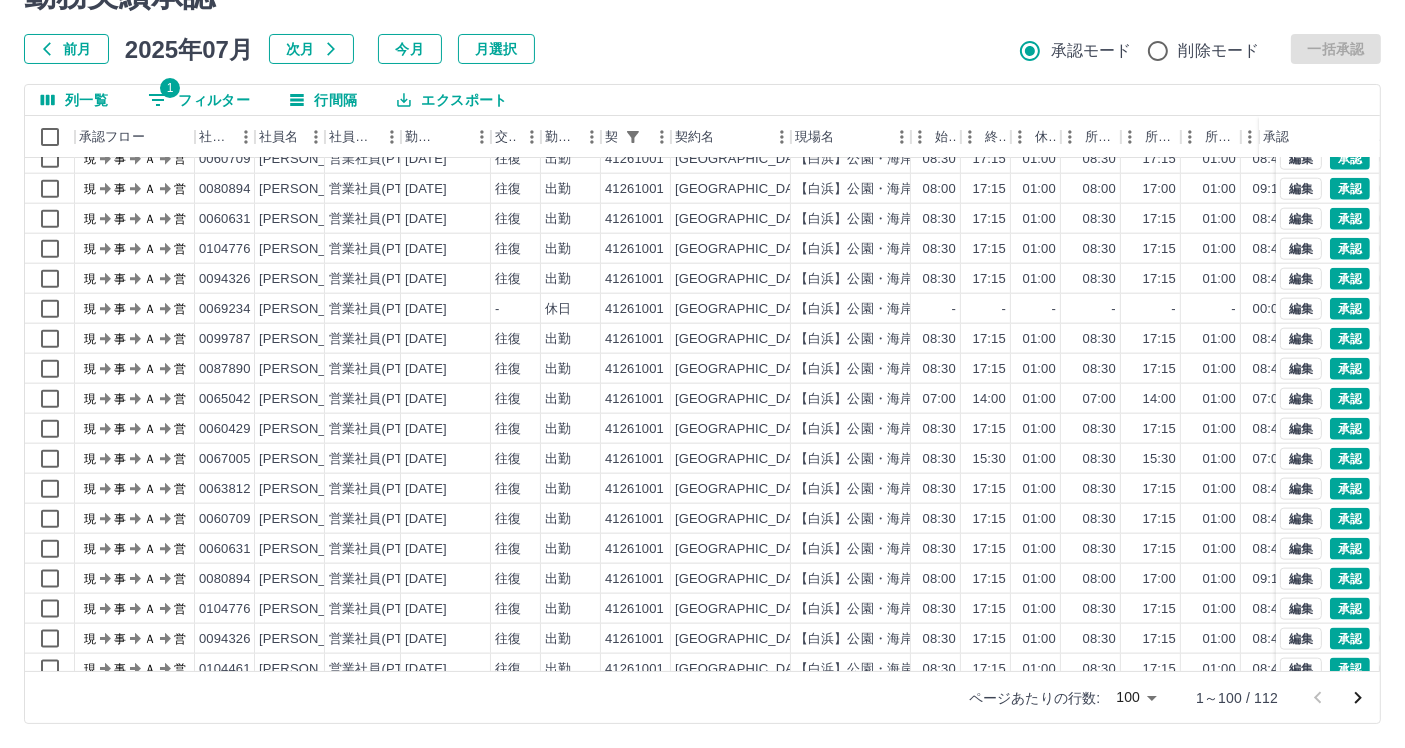 scroll, scrollTop: 2502, scrollLeft: 0, axis: vertical 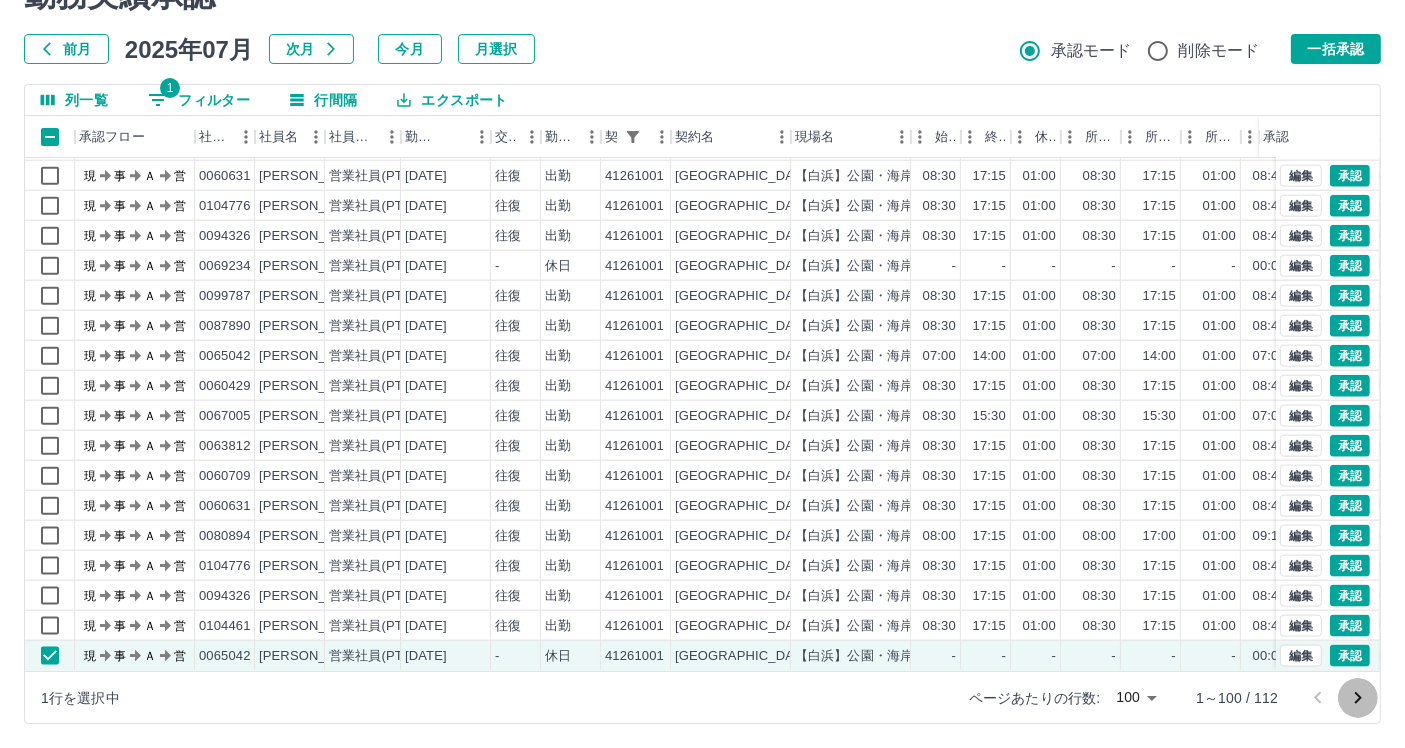 click 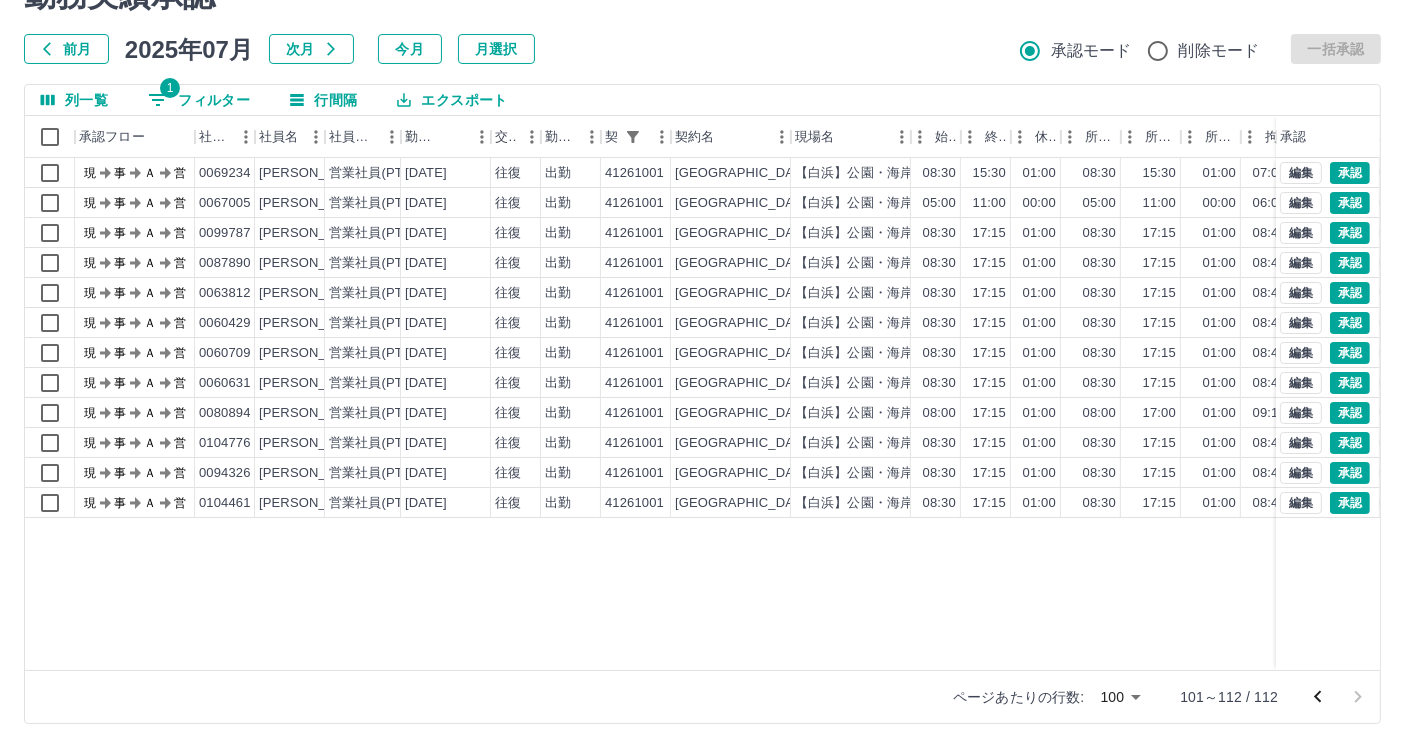 scroll, scrollTop: 0, scrollLeft: 0, axis: both 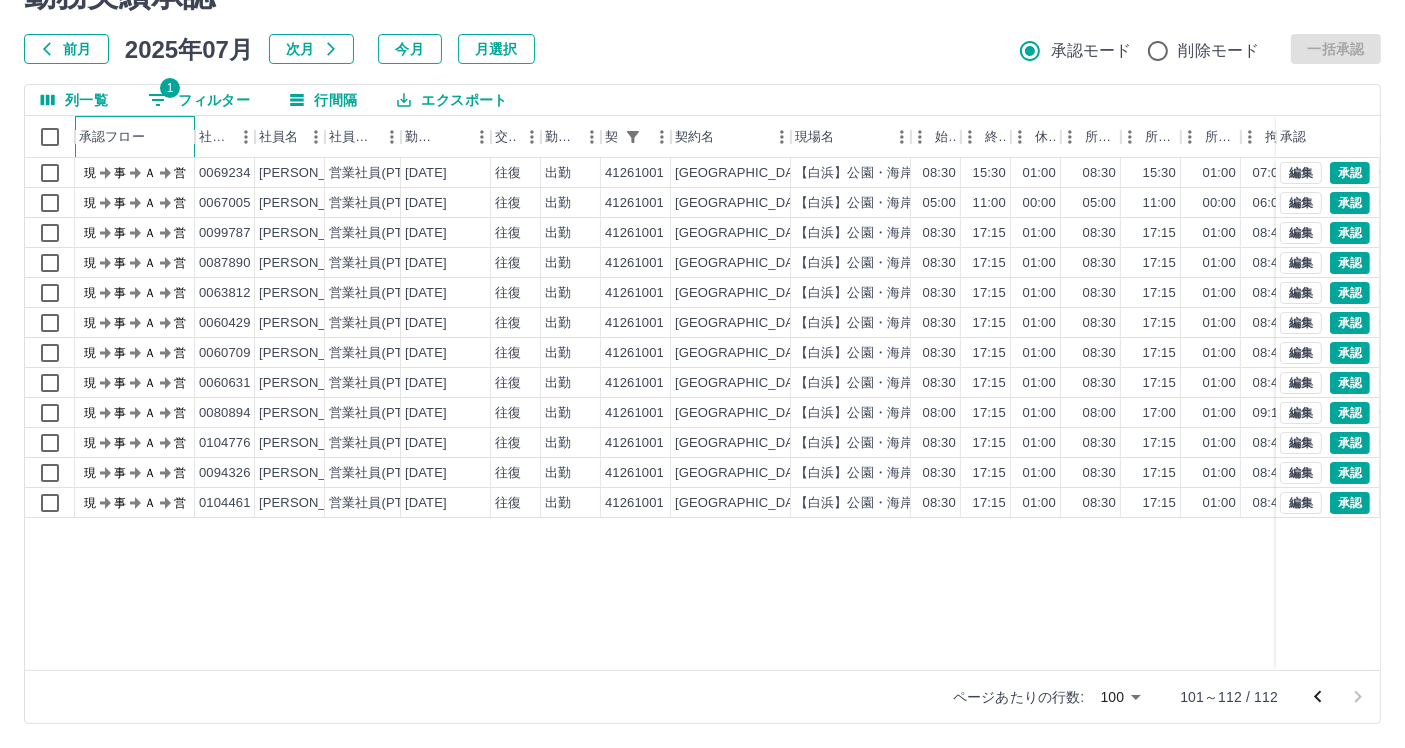click on "承認フロー" at bounding box center (112, 137) 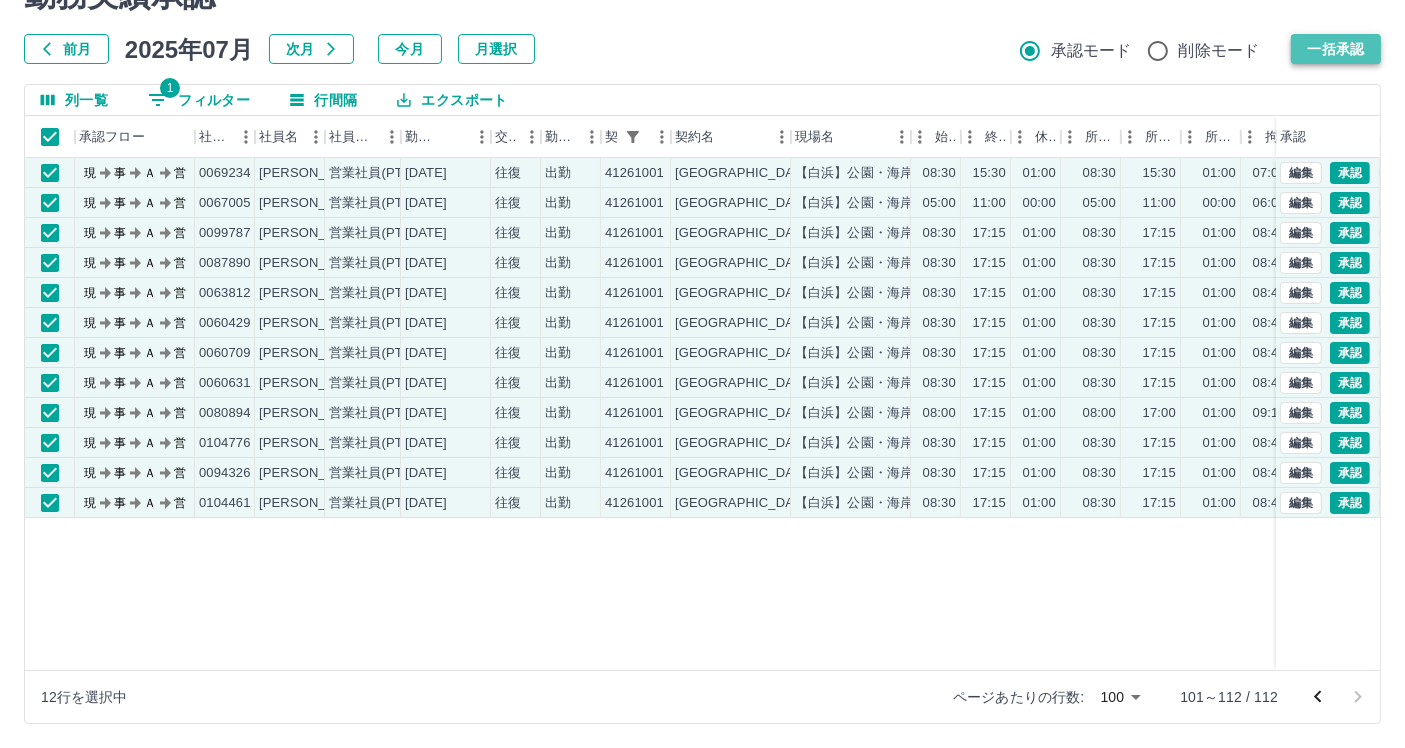 click on "一括承認" at bounding box center [1336, 49] 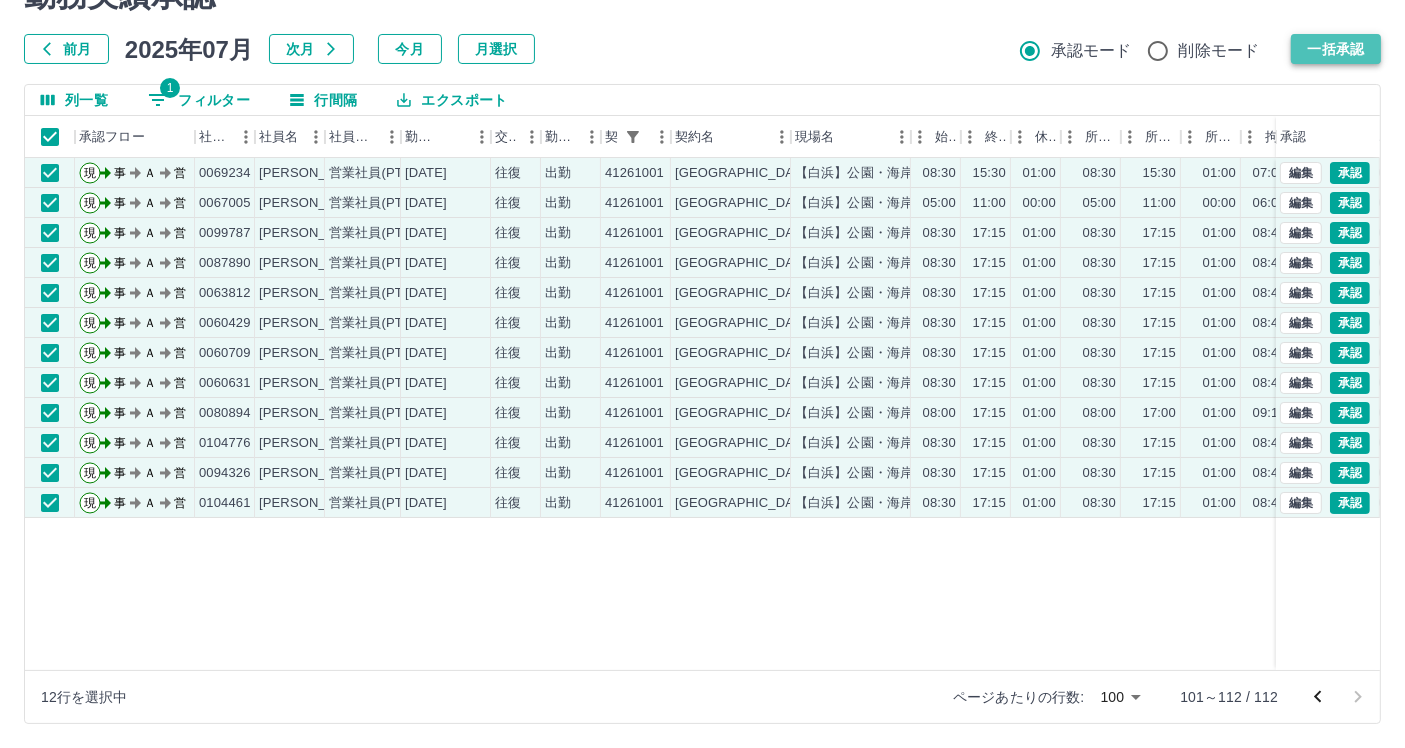click on "一括承認" at bounding box center [1336, 49] 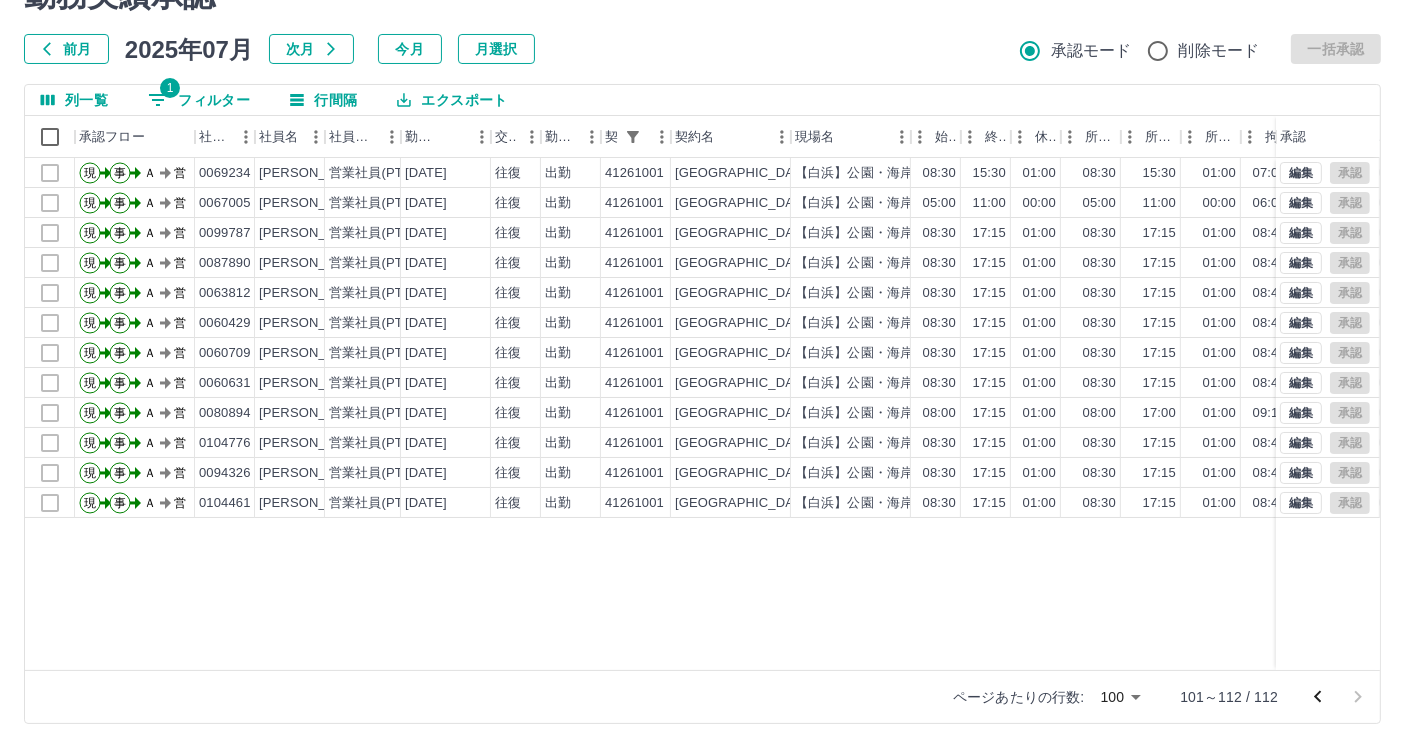 click 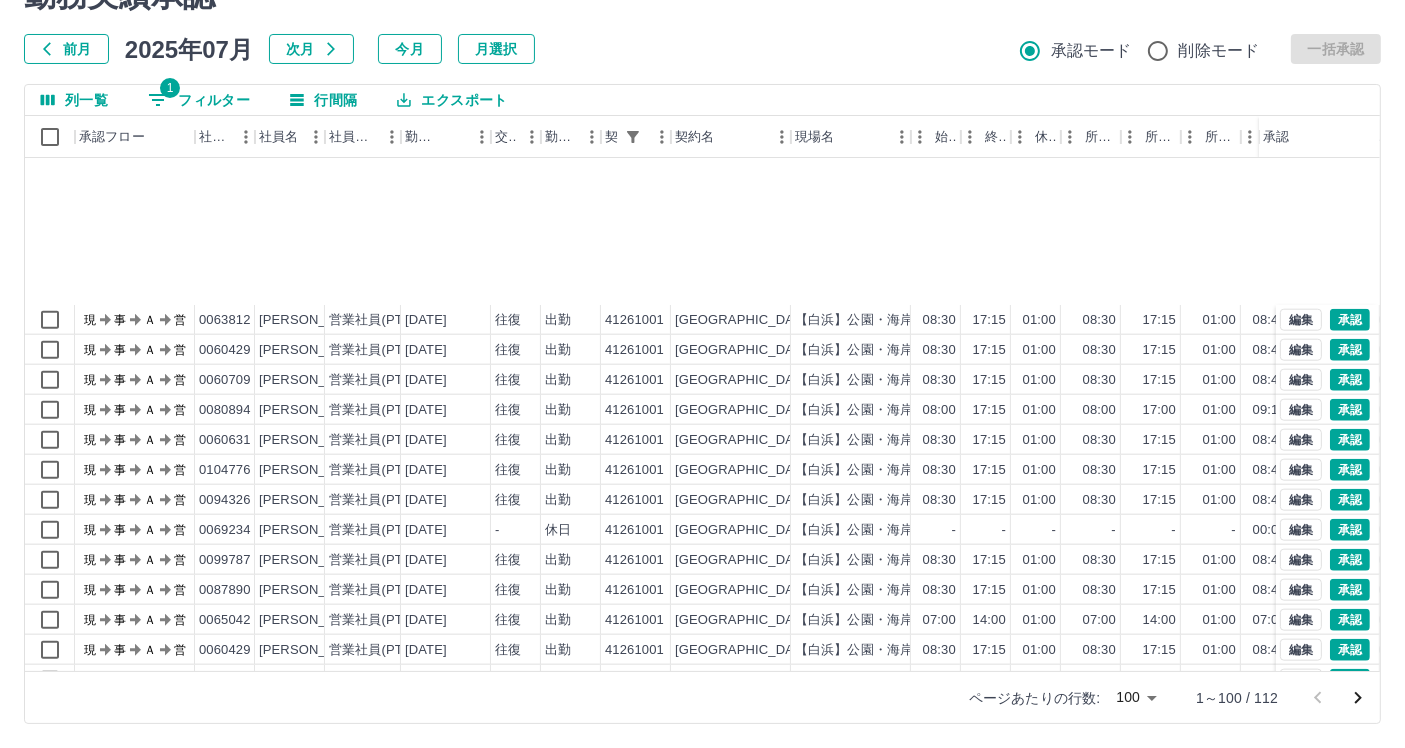 scroll, scrollTop: 2502, scrollLeft: 0, axis: vertical 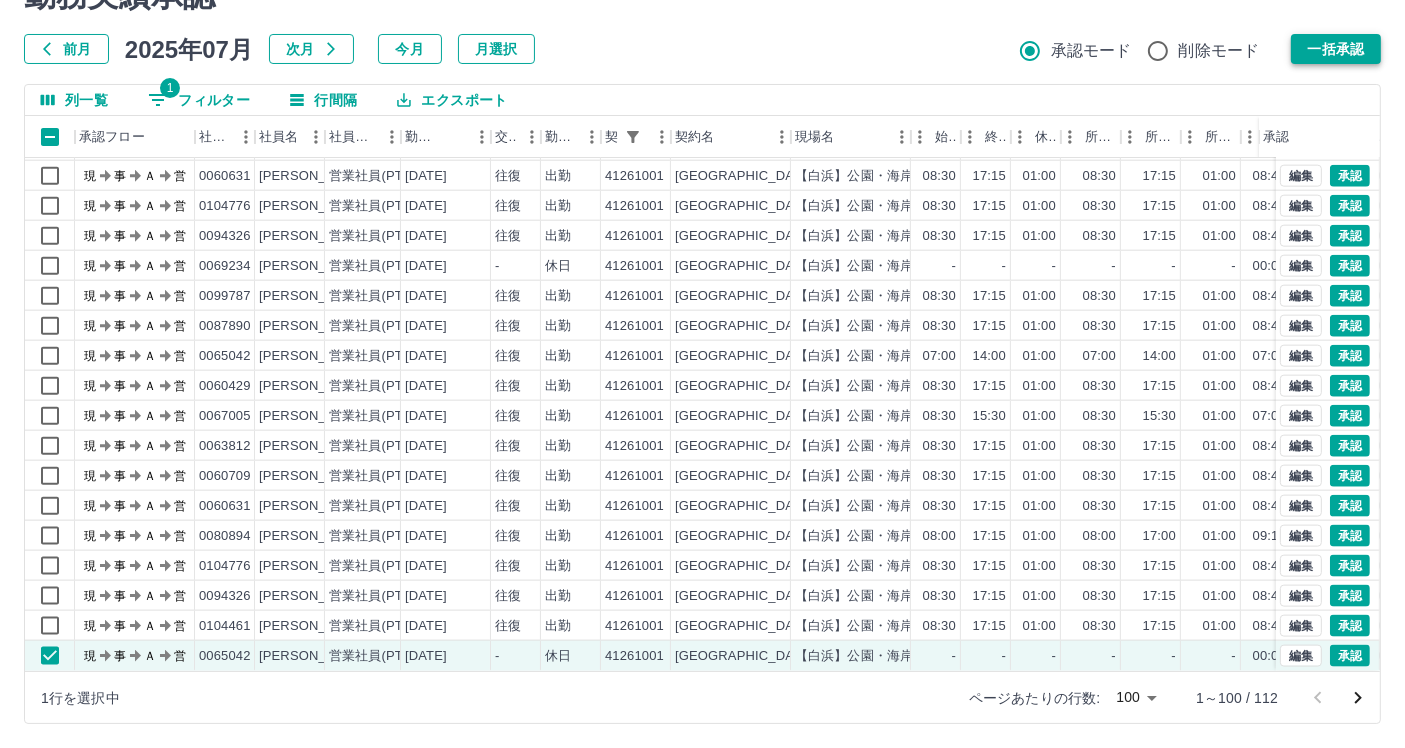 click on "一括承認" at bounding box center [1336, 49] 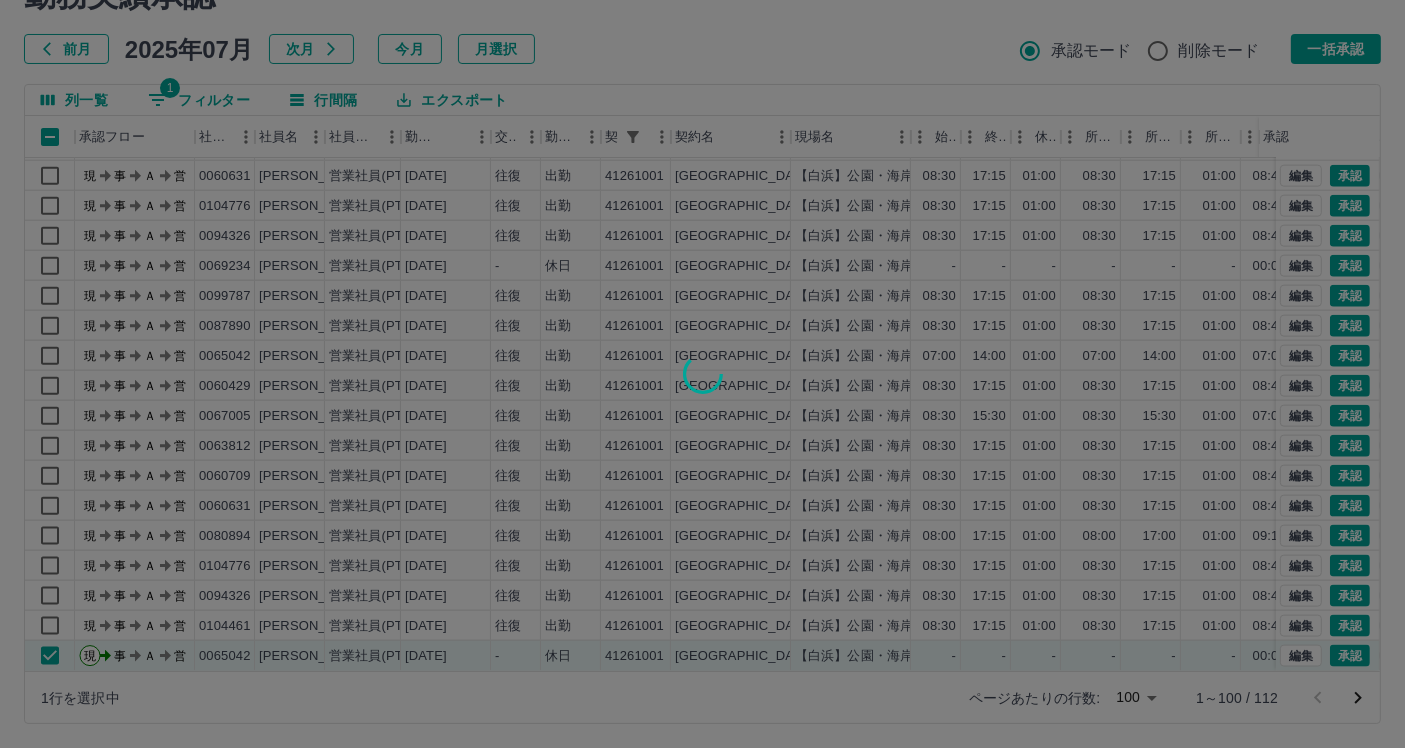 click at bounding box center (702, 374) 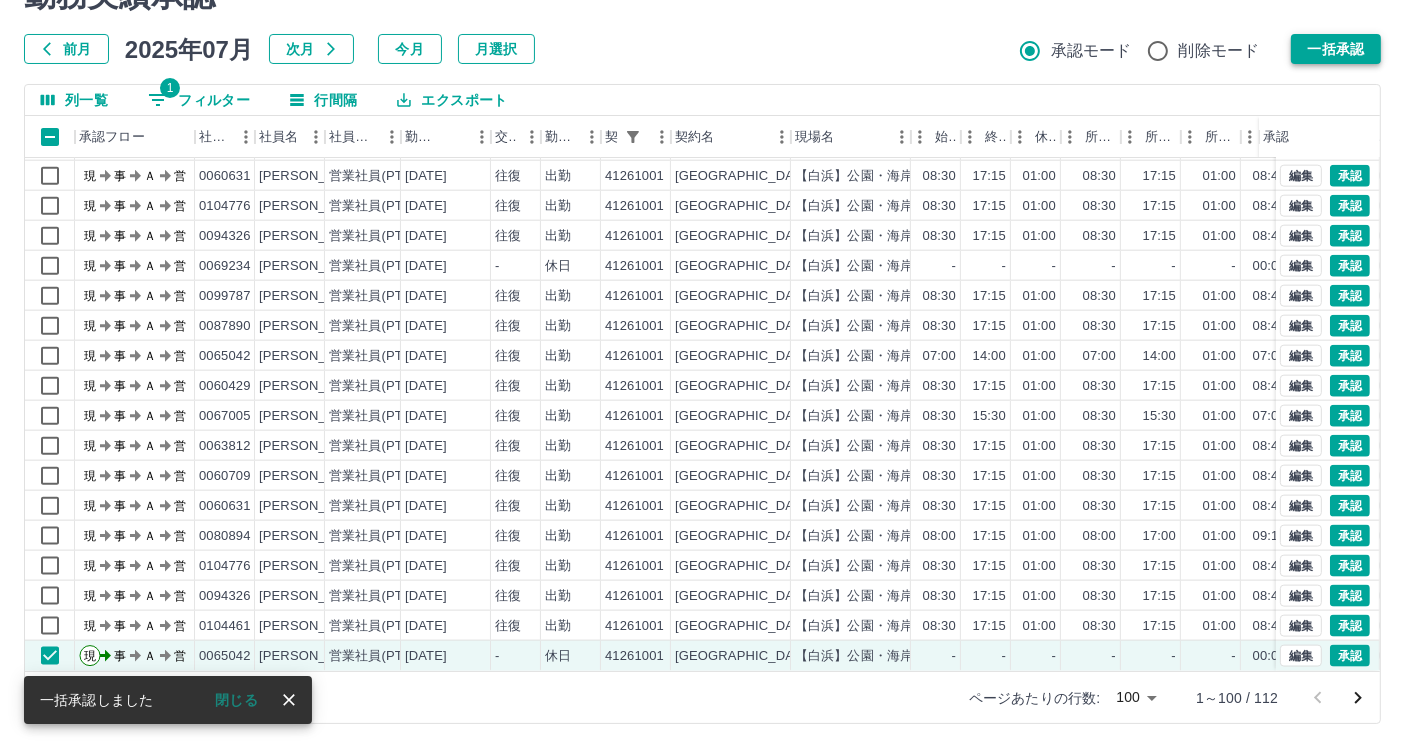 click on "一括承認" at bounding box center (1336, 49) 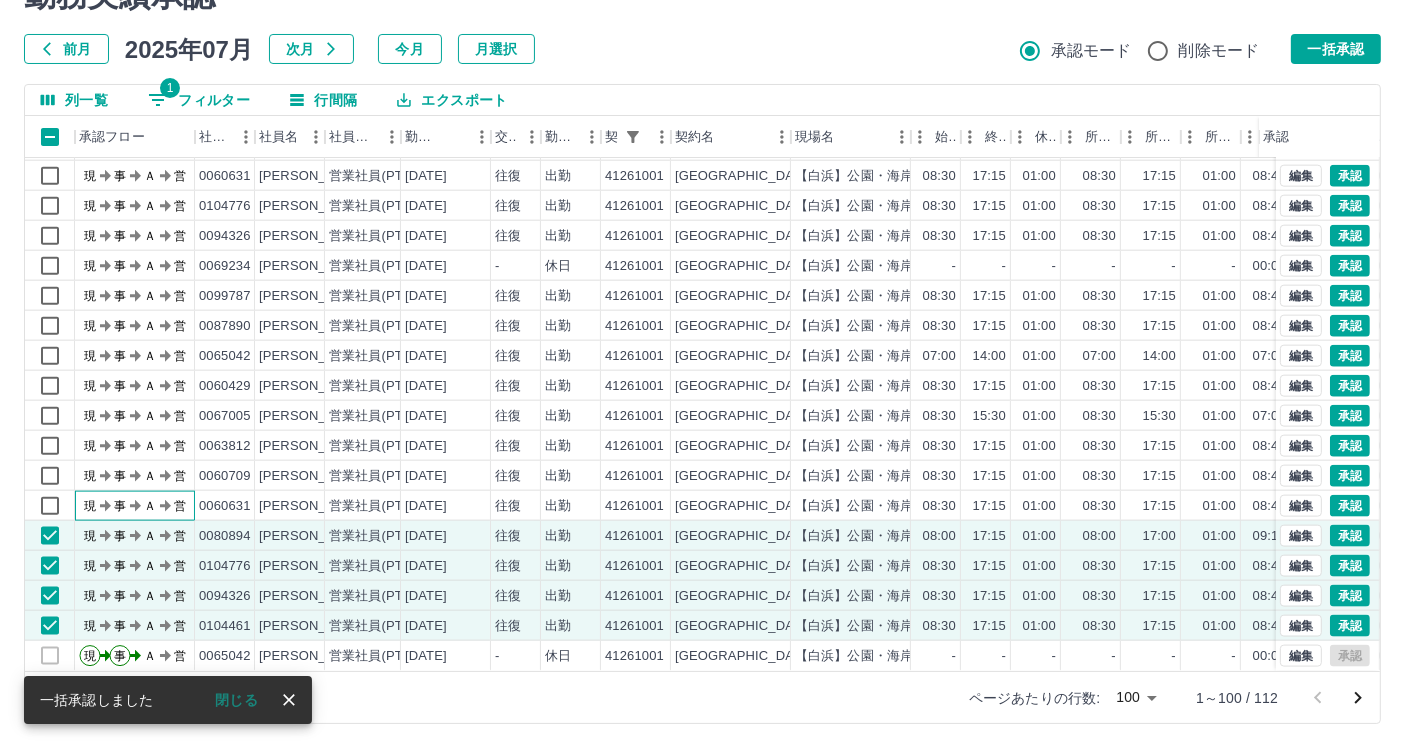 click on "現 事 Ａ 営" at bounding box center (135, 506) 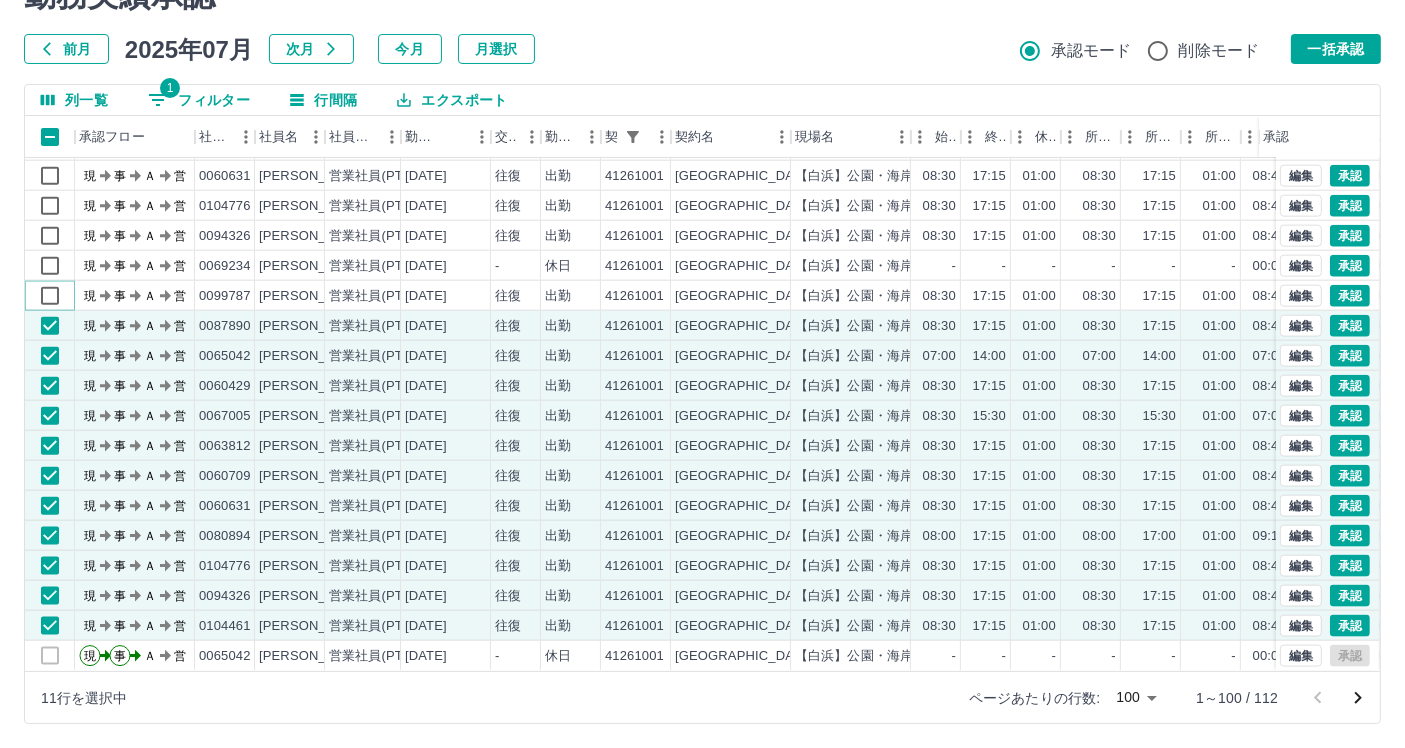 click at bounding box center [50, 296] 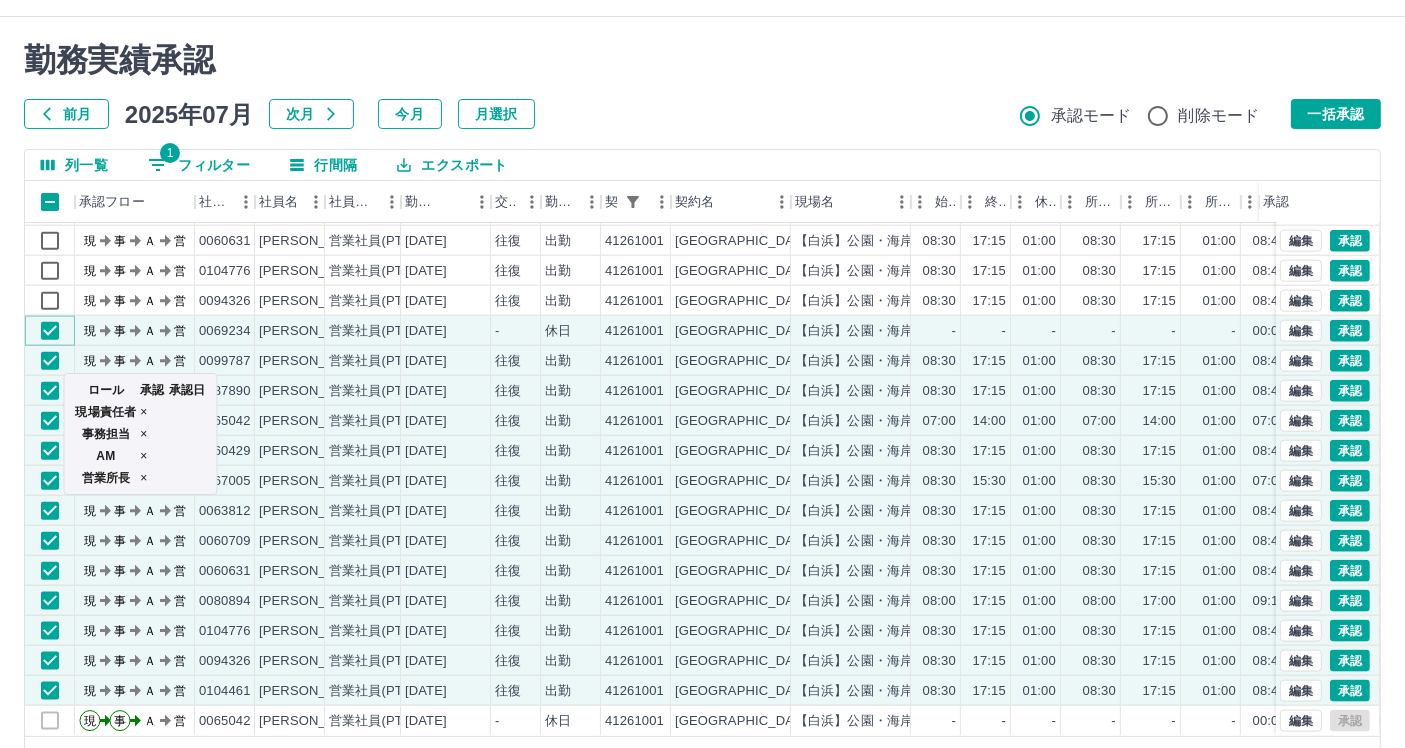 scroll, scrollTop: 0, scrollLeft: 0, axis: both 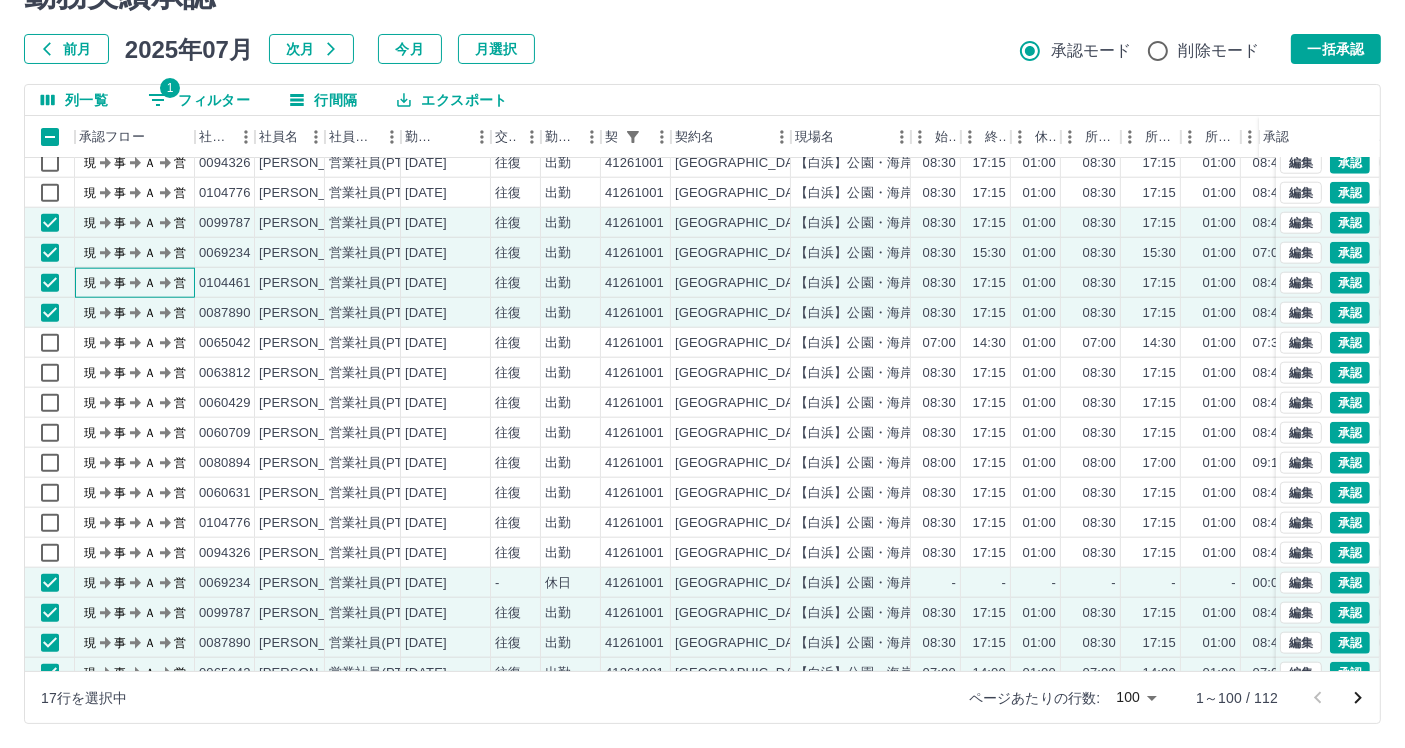 click on "現 事 Ａ 営" 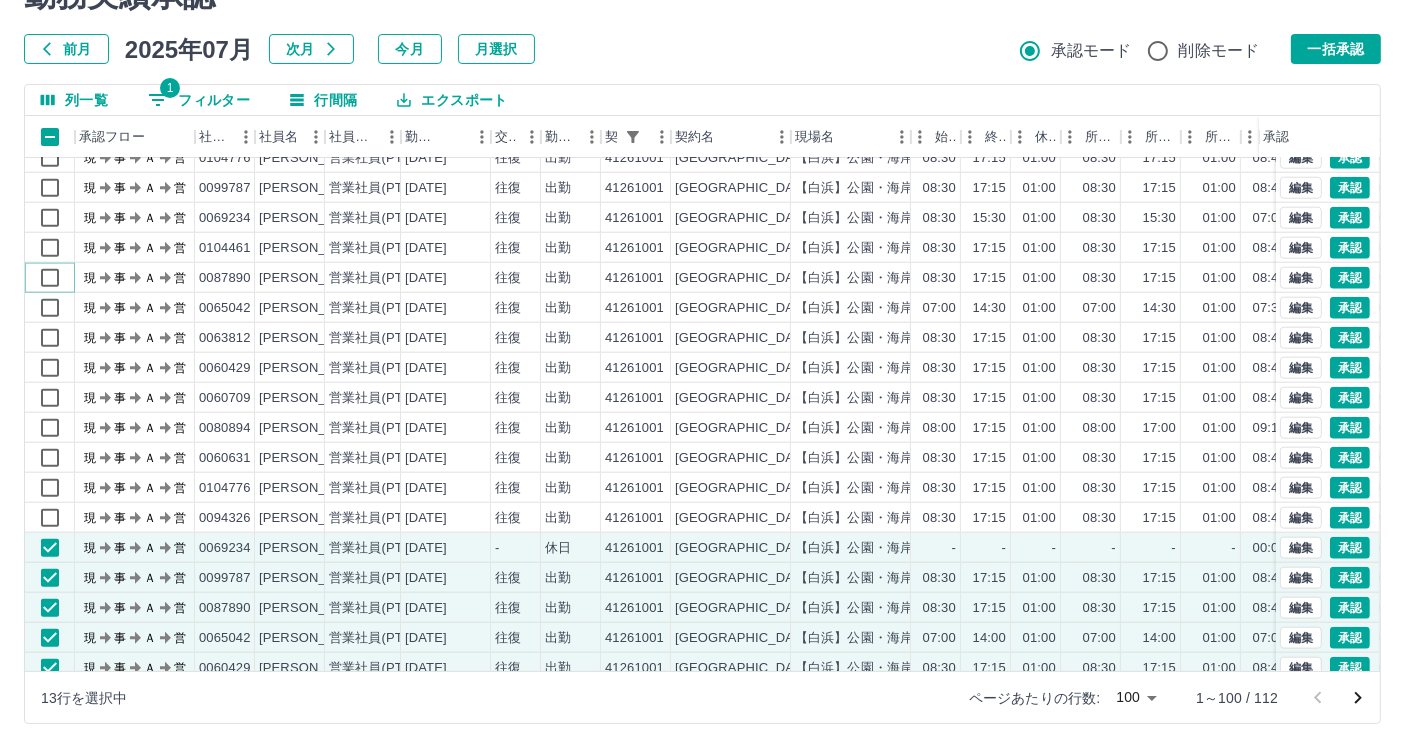 scroll, scrollTop: 2170, scrollLeft: 0, axis: vertical 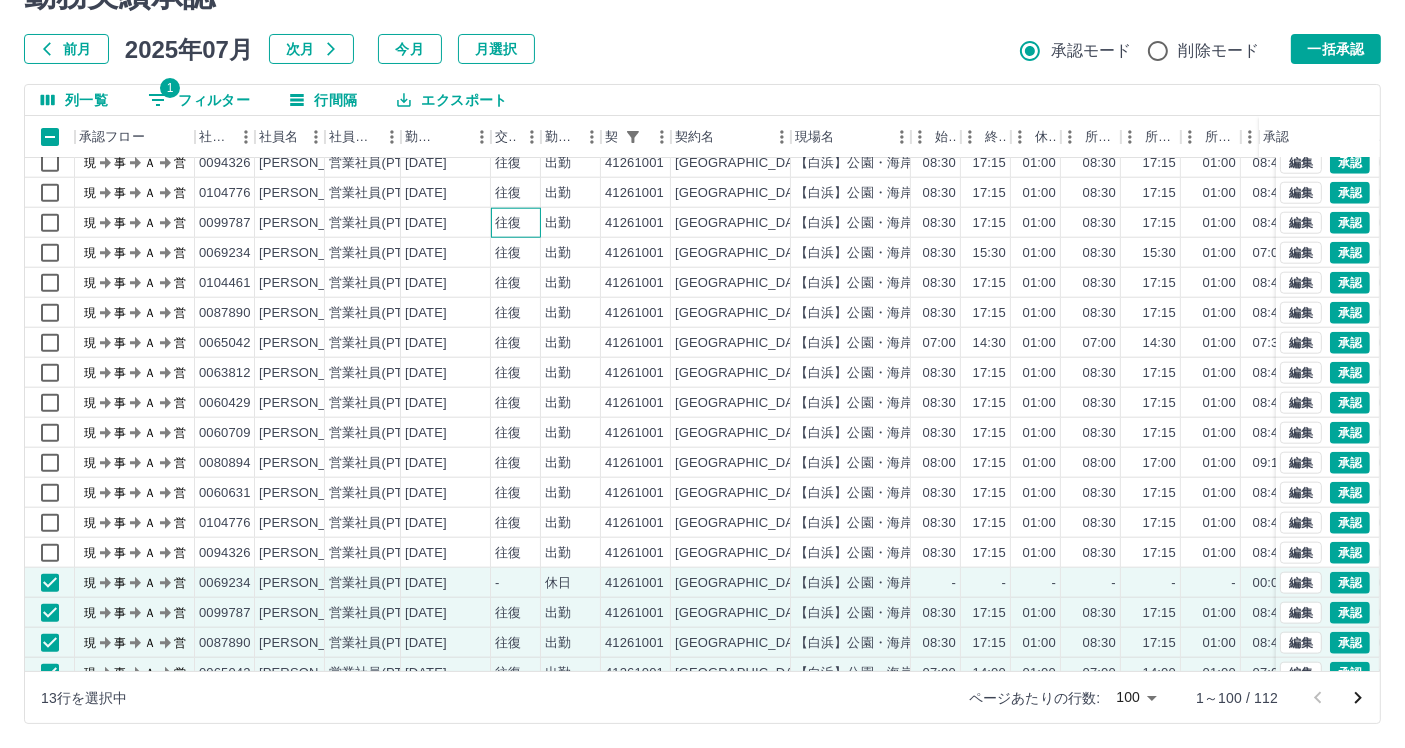 click on "往復" at bounding box center (508, 223) 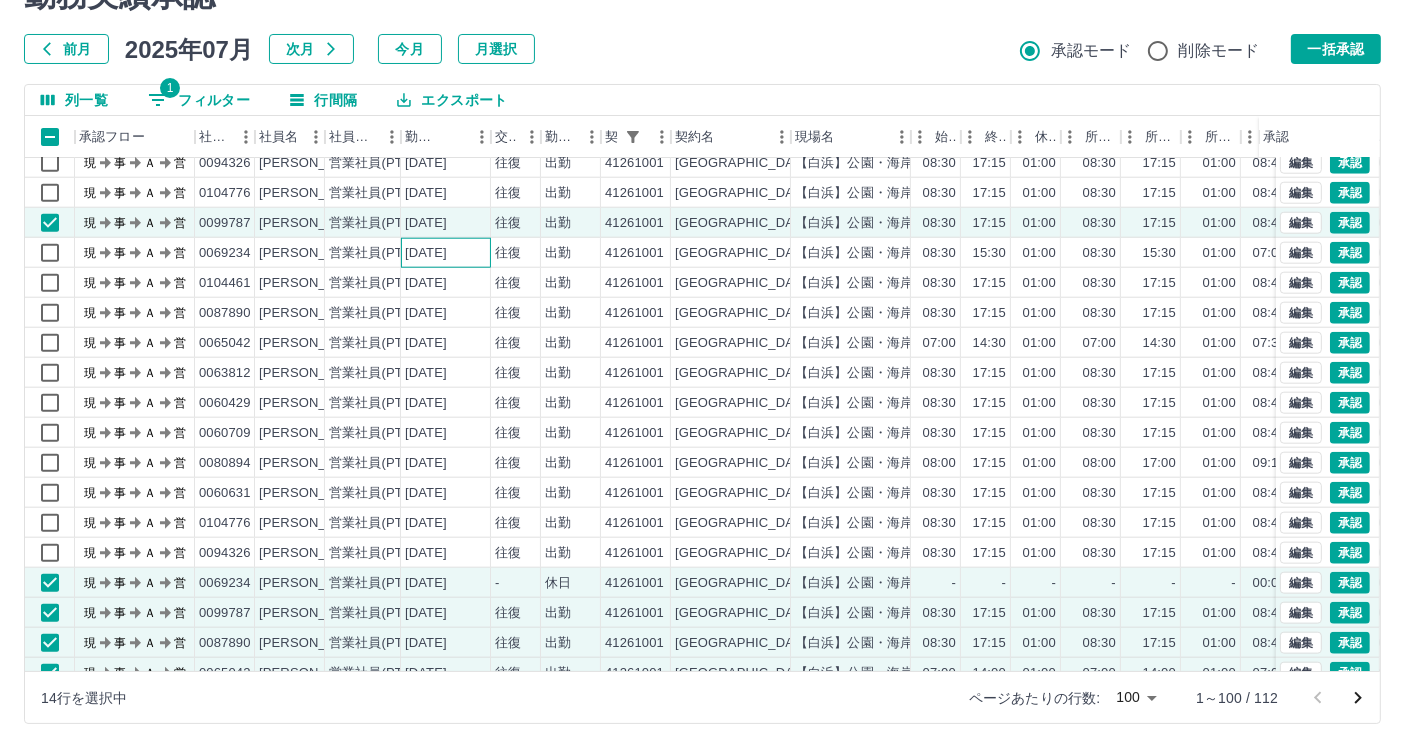 click on "[DATE]" at bounding box center [446, 253] 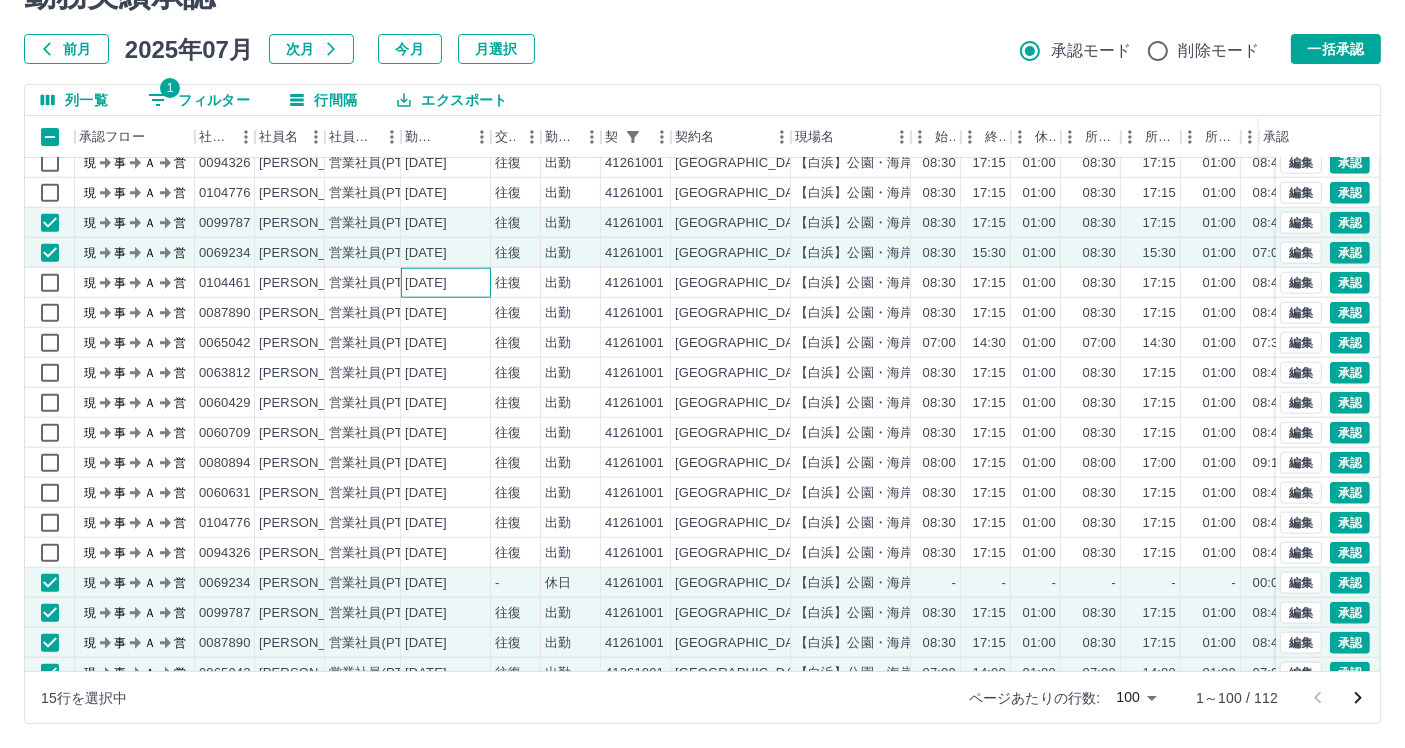 click on "[DATE]" at bounding box center [446, 283] 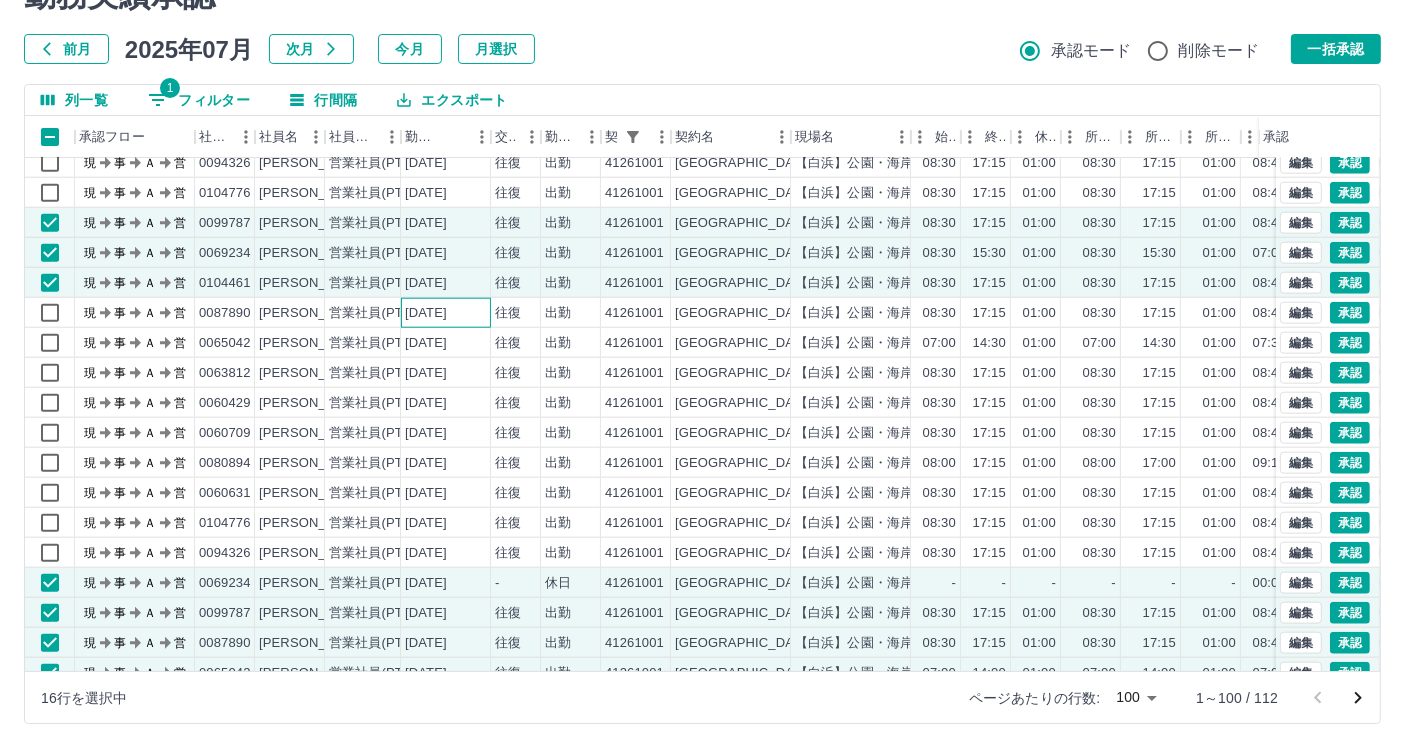 click on "[DATE]" at bounding box center [426, 313] 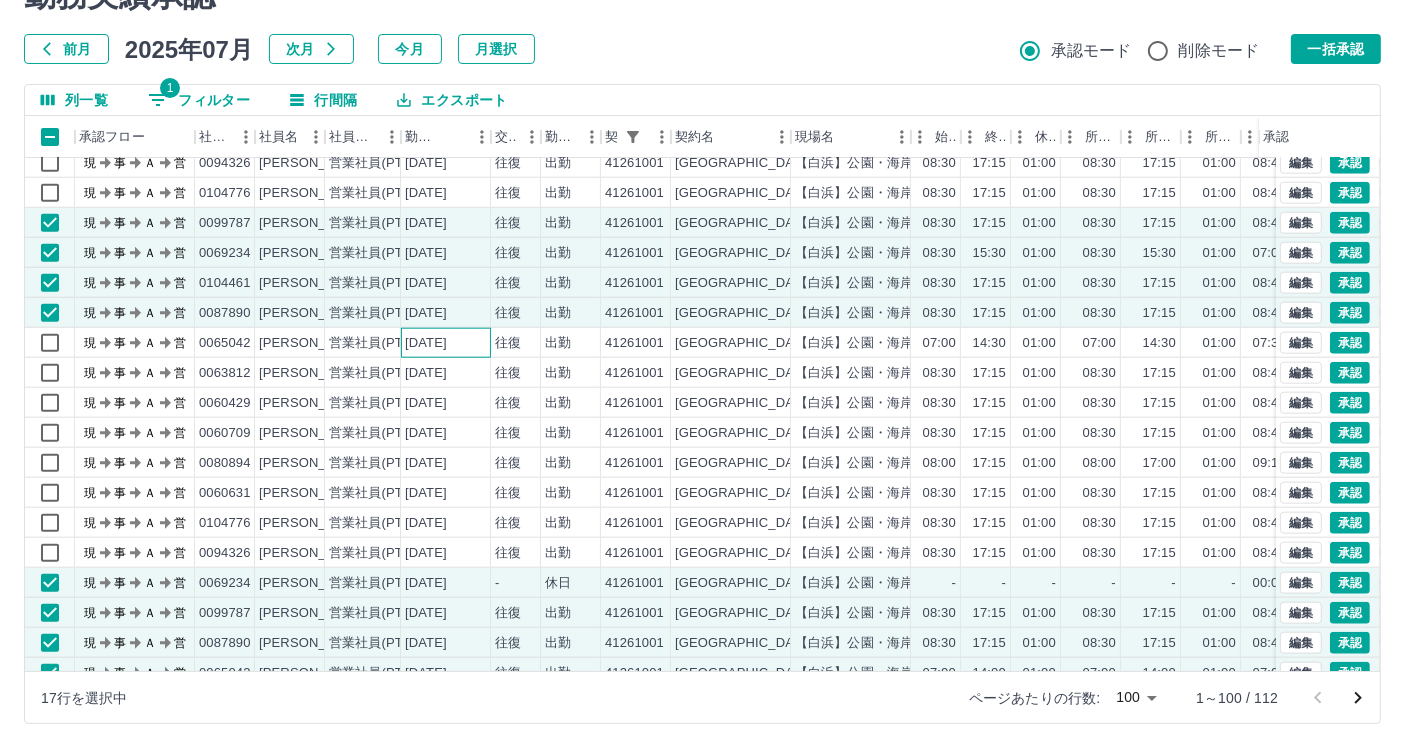 click on "[DATE]" at bounding box center (426, 343) 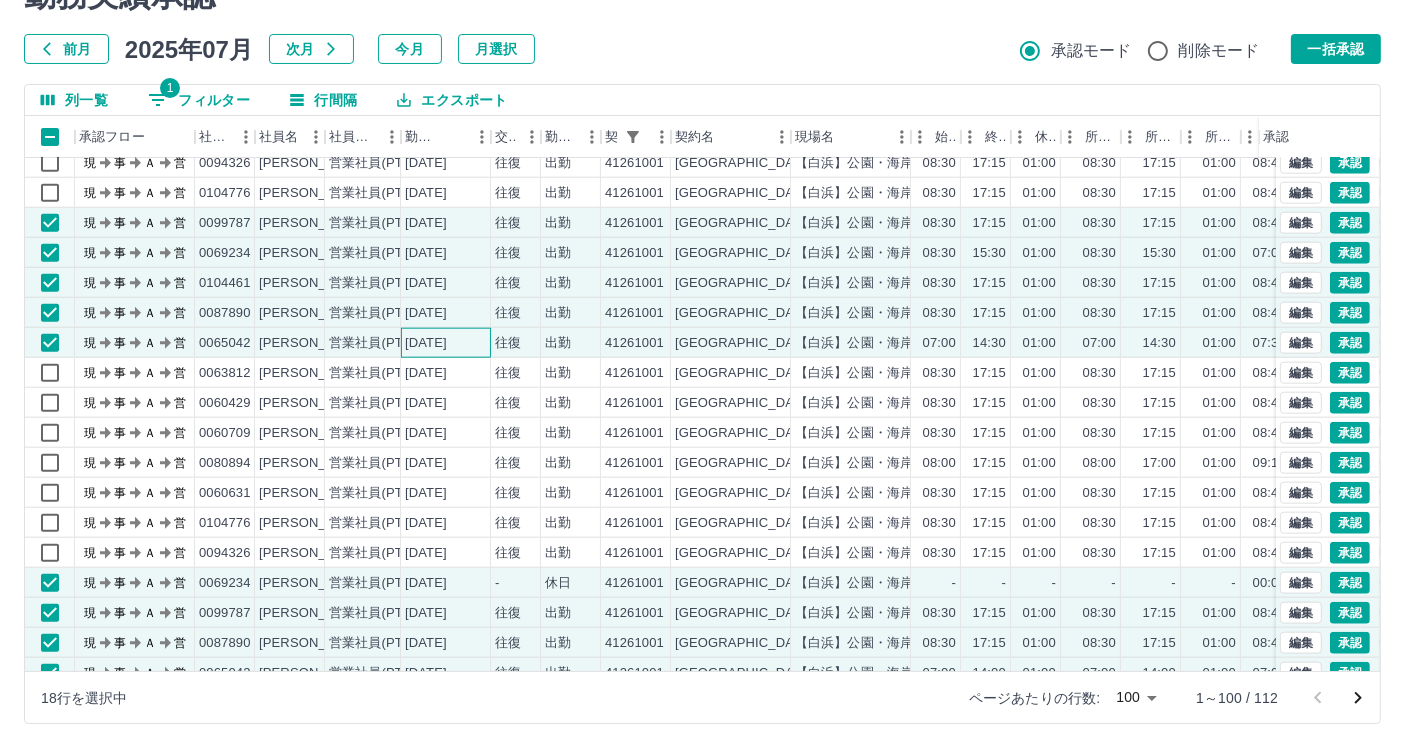 drag, startPoint x: 402, startPoint y: 352, endPoint x: 400, endPoint y: 390, distance: 38.052597 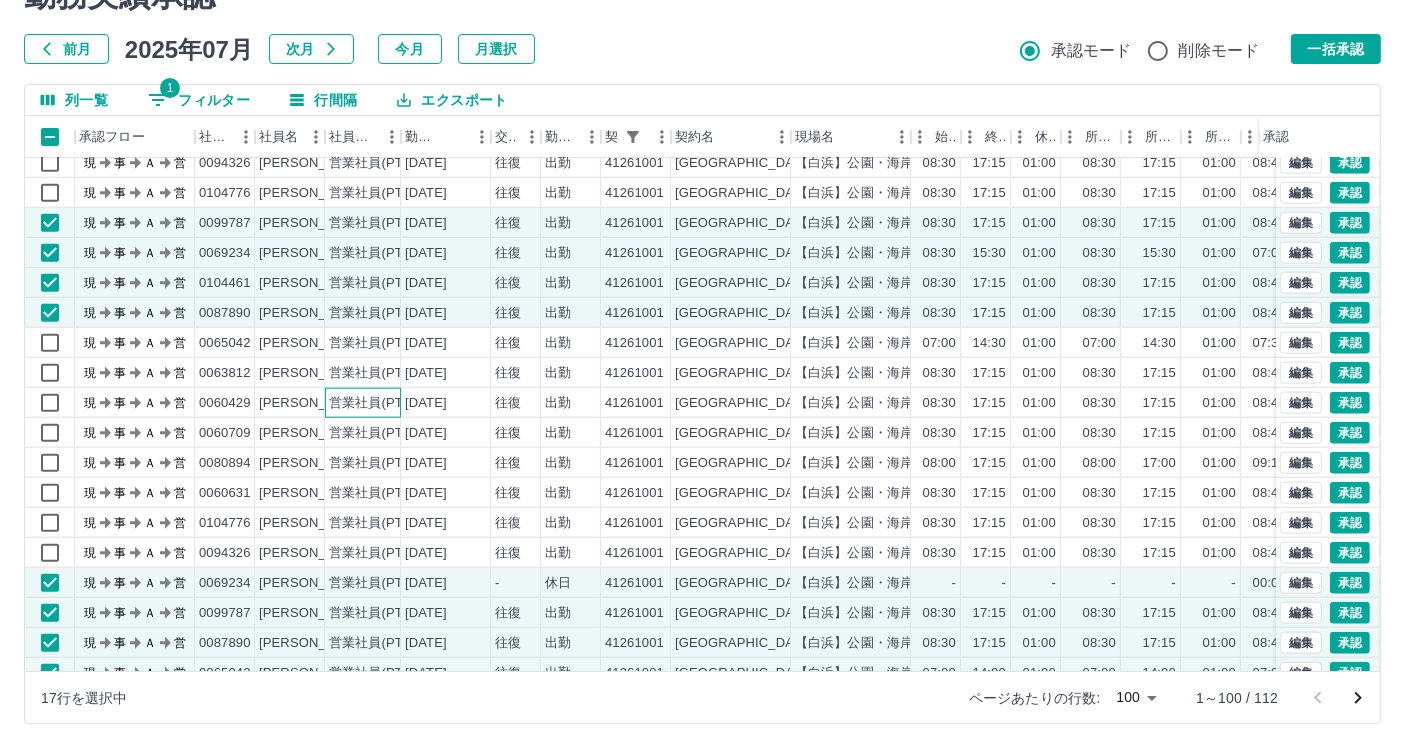 click on "営業社員(PT契約)" at bounding box center [363, 403] 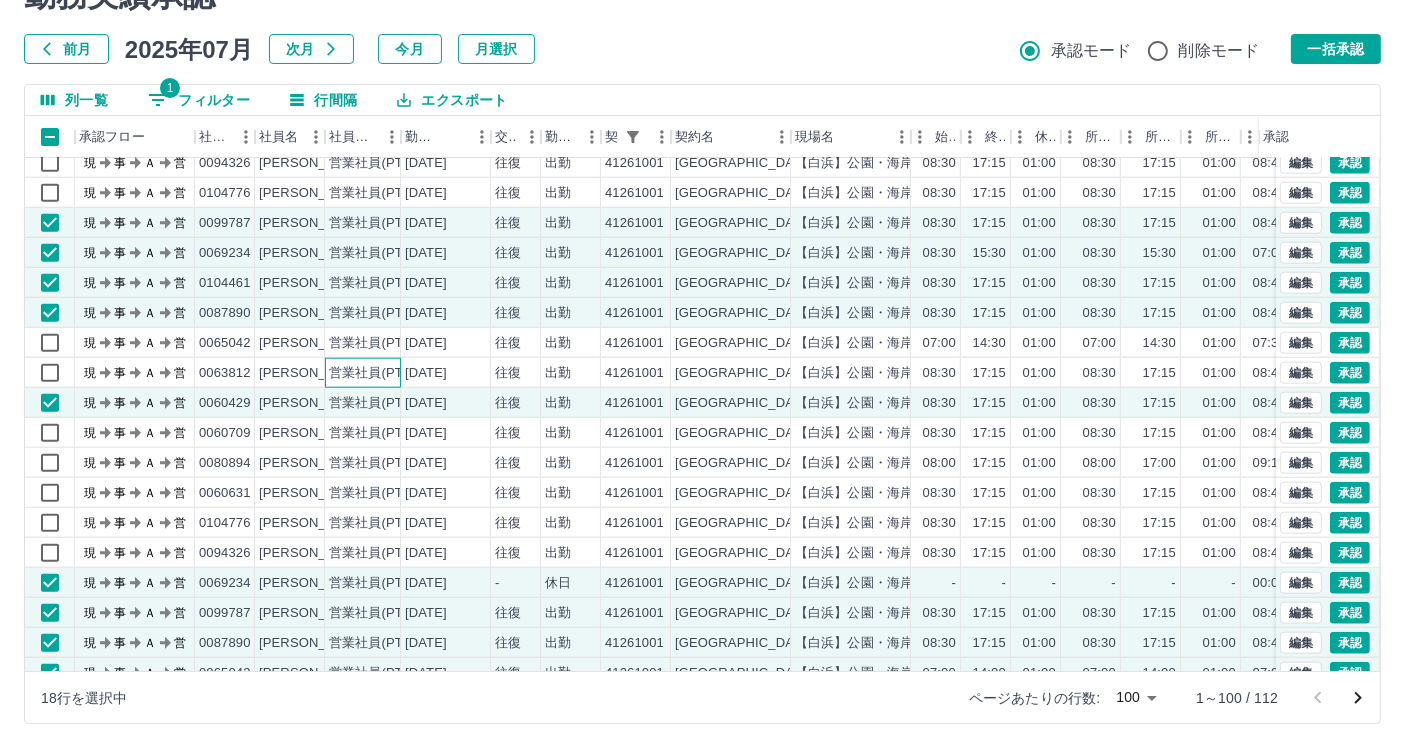 click on "営業社員(PT契約)" at bounding box center [381, 373] 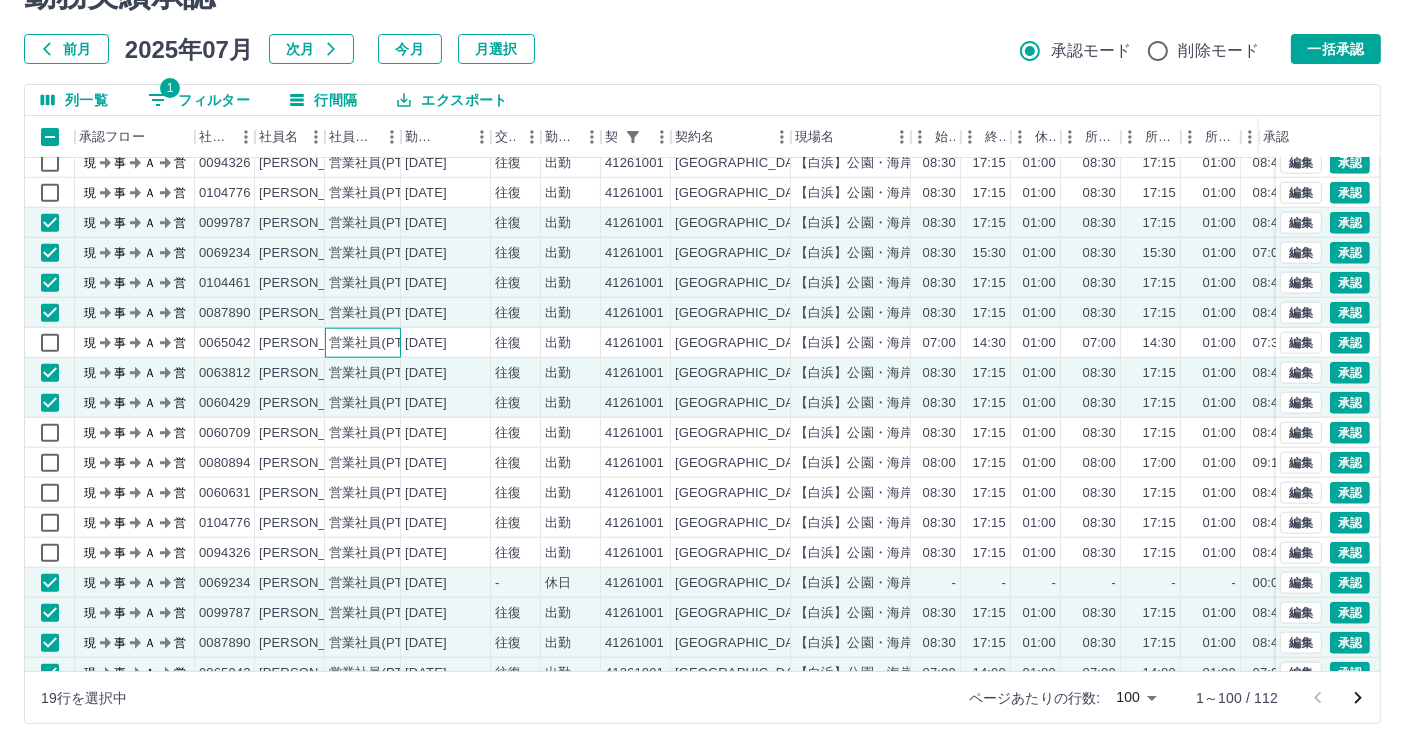 click on "営業社員(PT契約)" at bounding box center (363, 343) 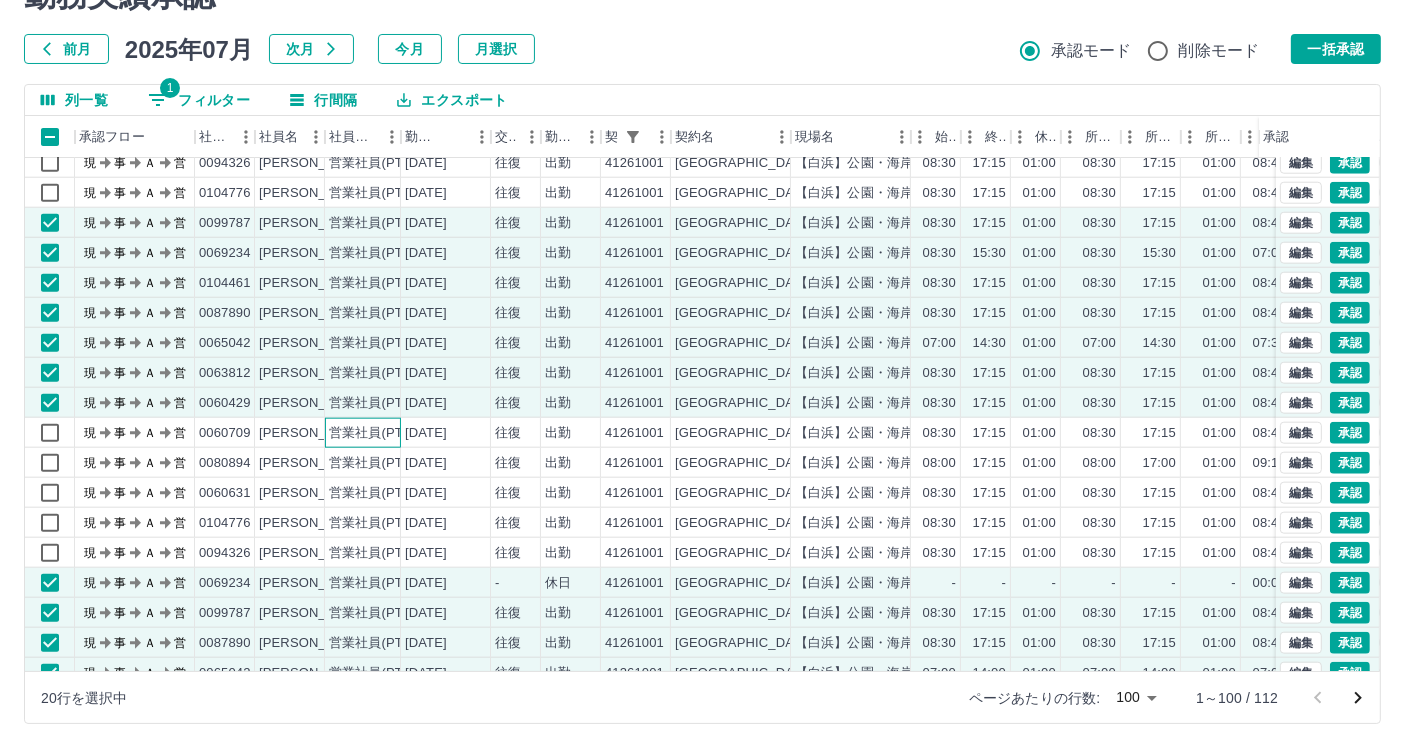 click on "営業社員(PT契約)" at bounding box center [381, 433] 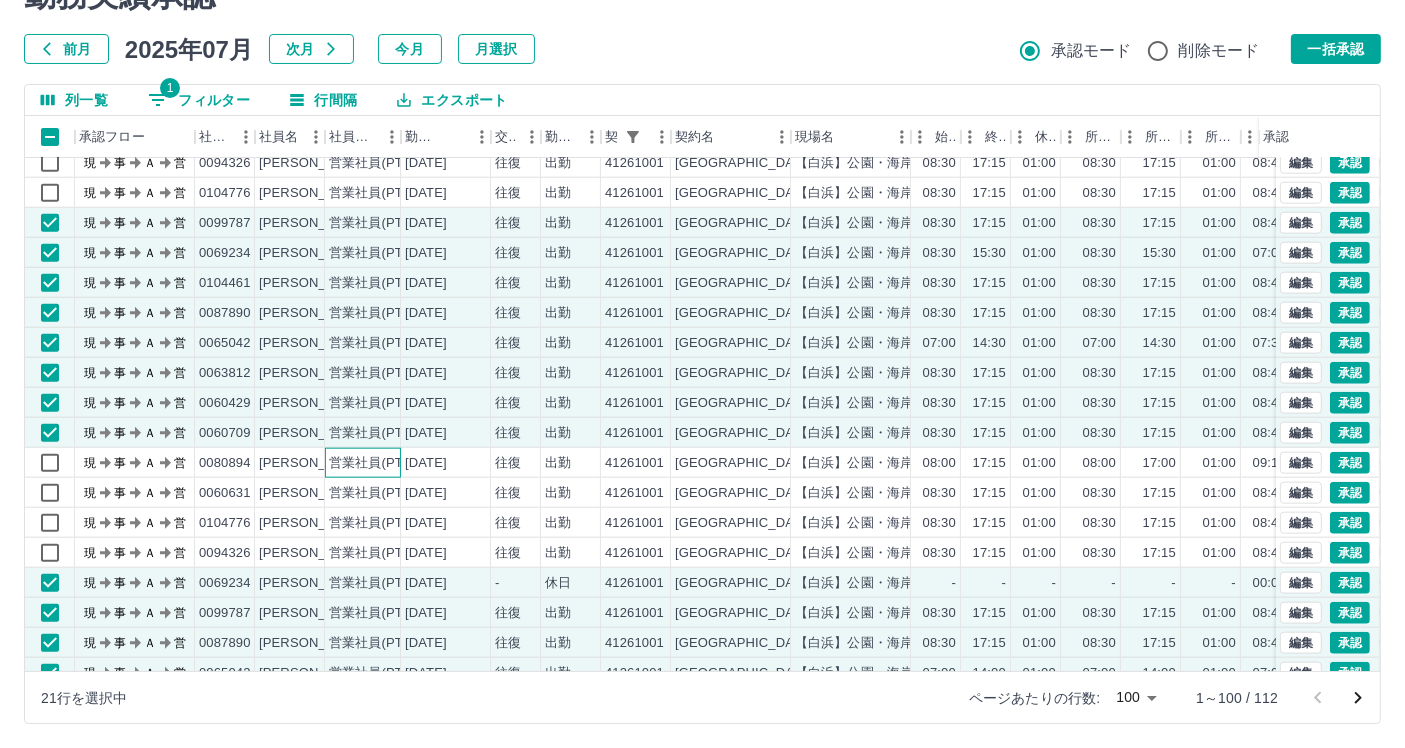 click on "営業社員(PT契約)" at bounding box center [363, 463] 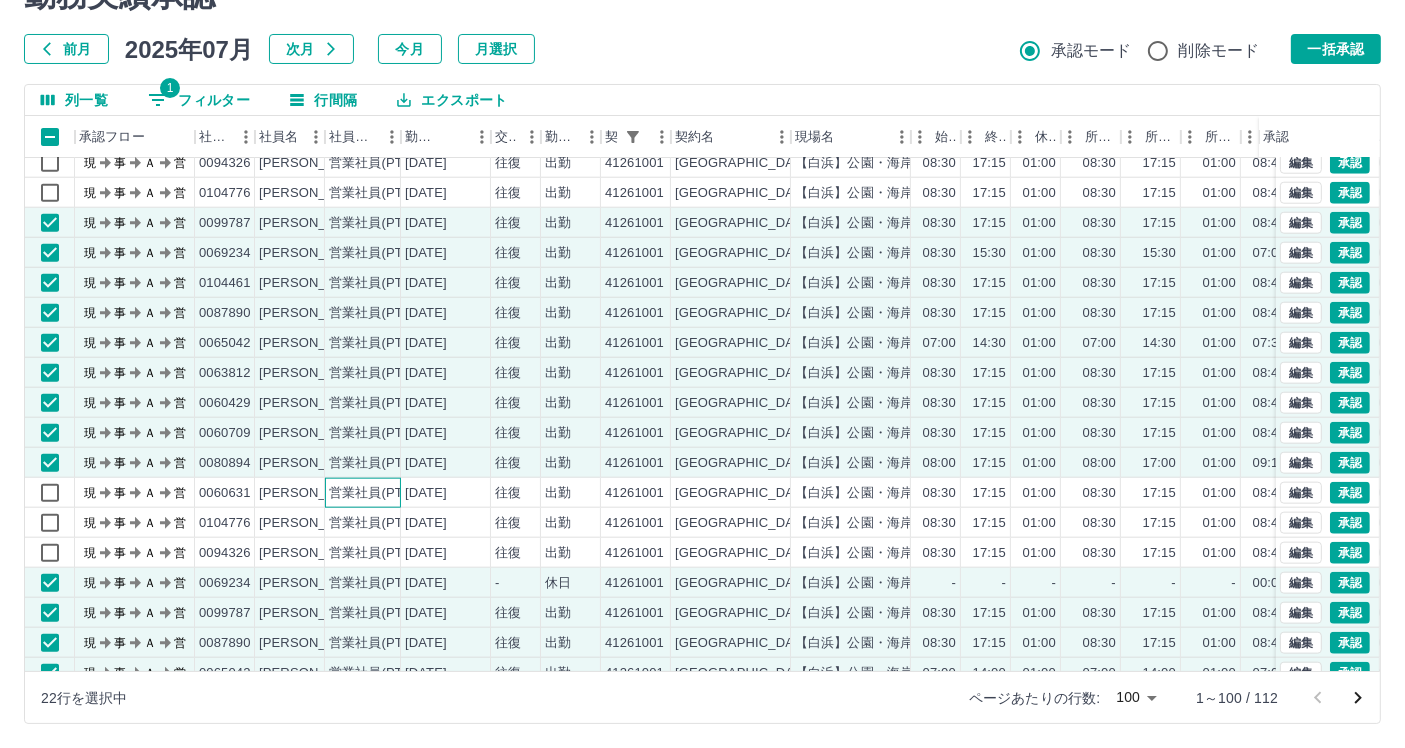 click on "営業社員(PT契約)" at bounding box center (381, 493) 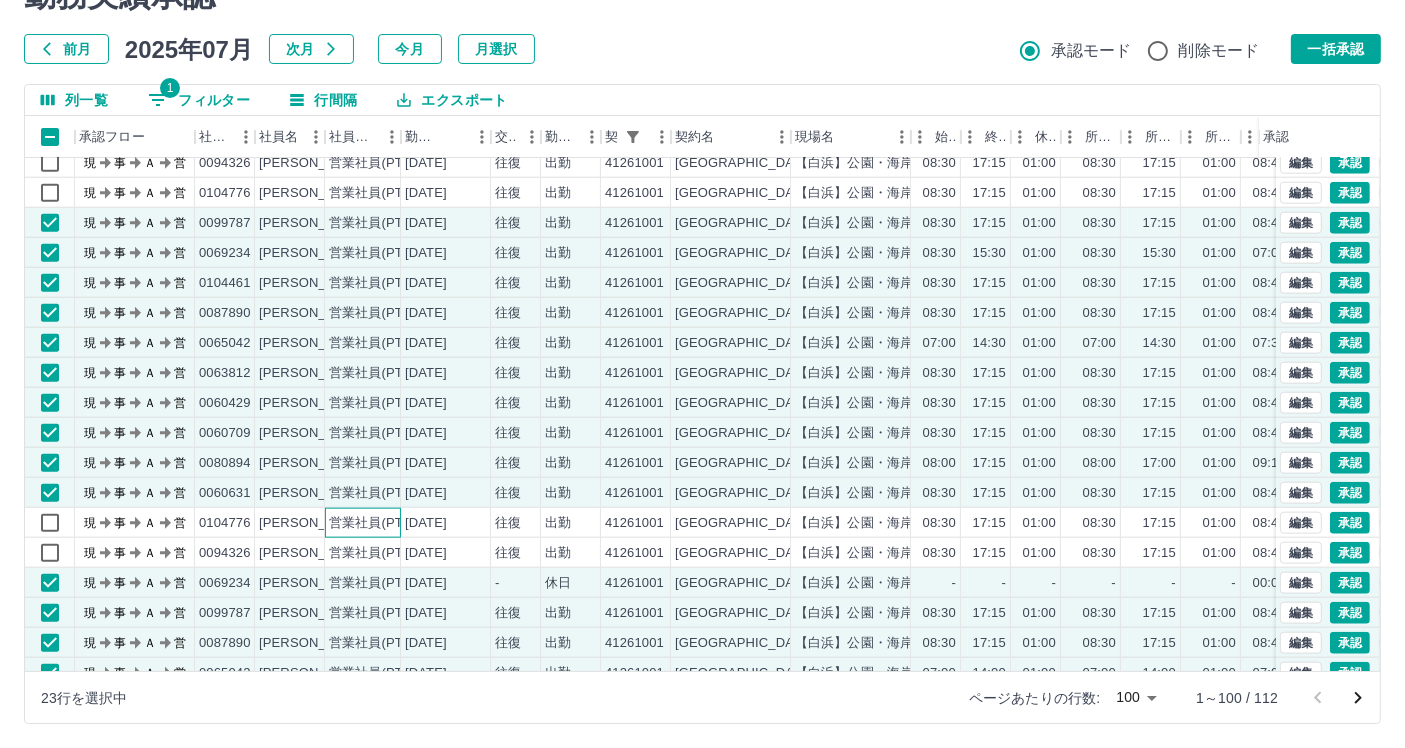 click on "営業社員(PT契約)" at bounding box center [363, 523] 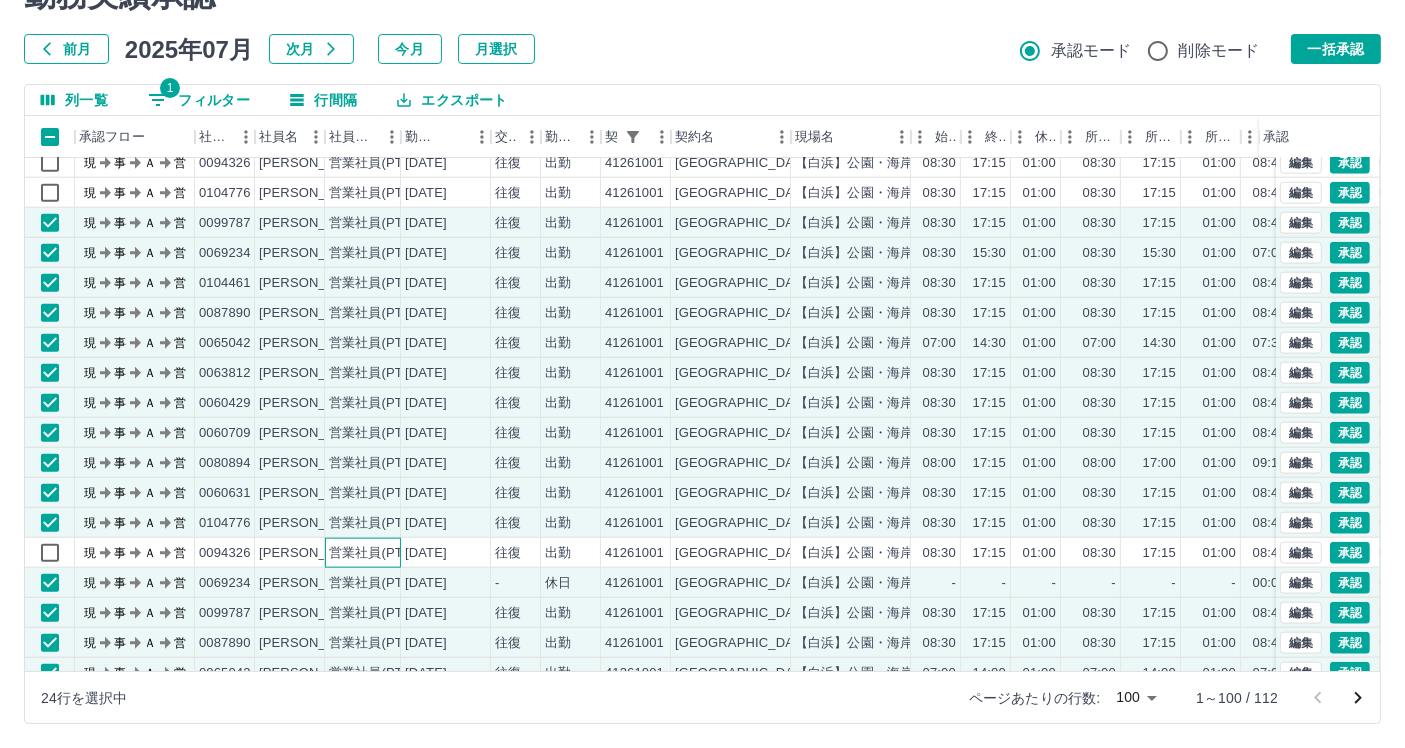 click on "営業社員(PT契約)" at bounding box center (381, 553) 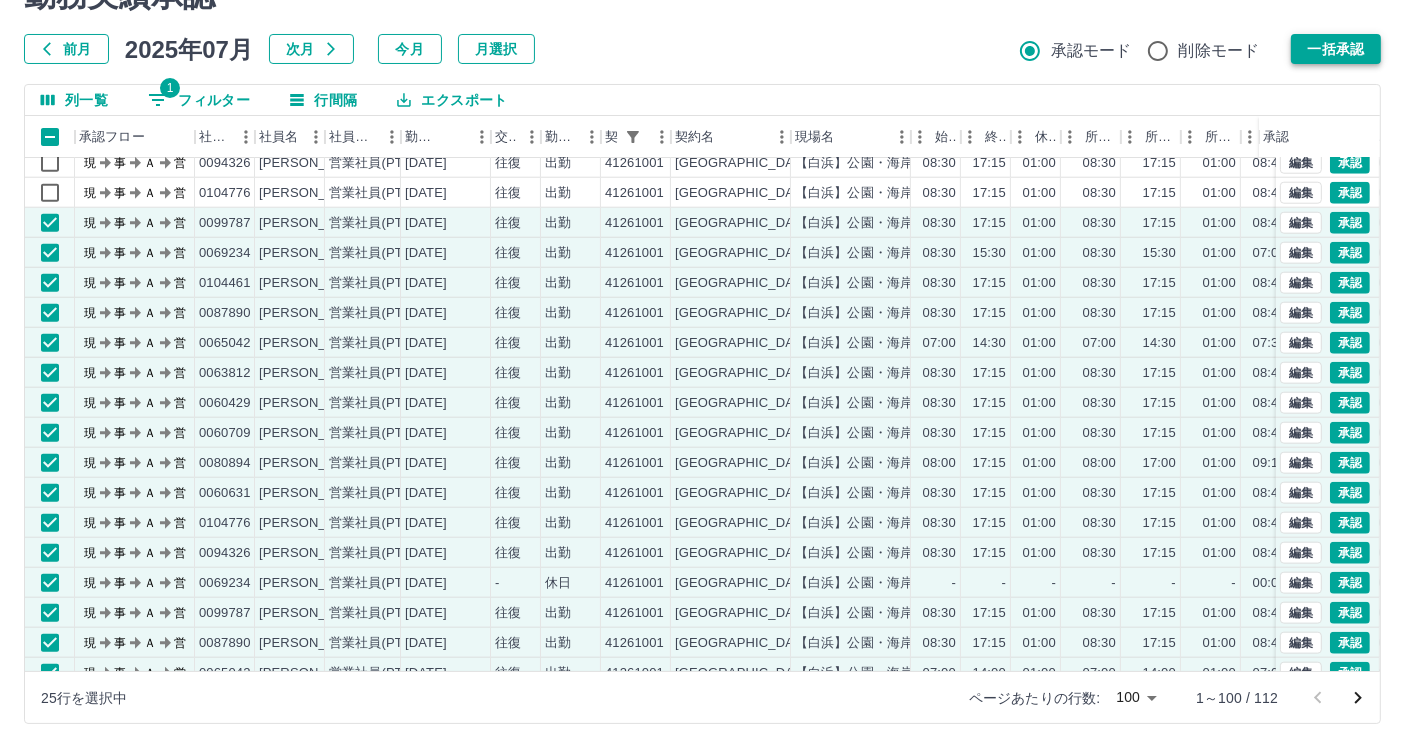 click on "一括承認" at bounding box center (1336, 49) 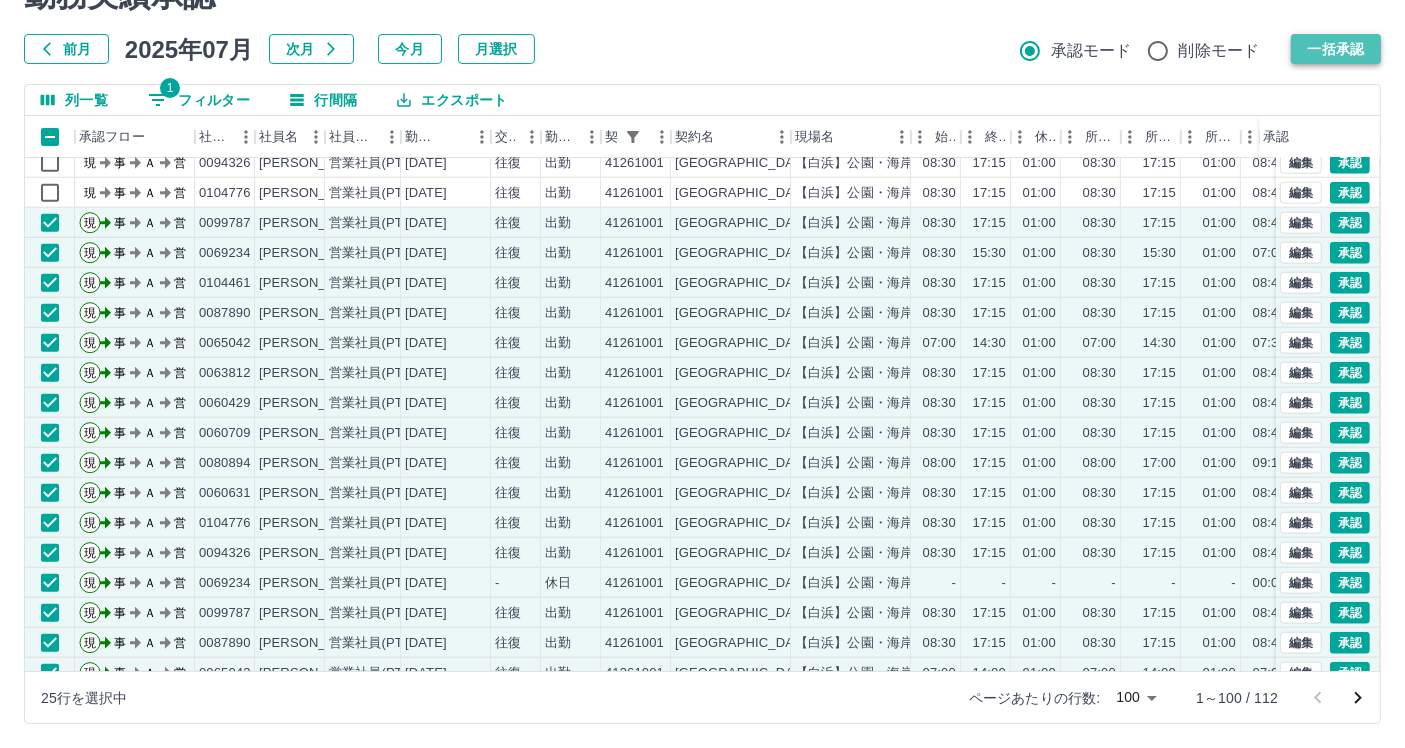 click on "一括承認" at bounding box center [1336, 49] 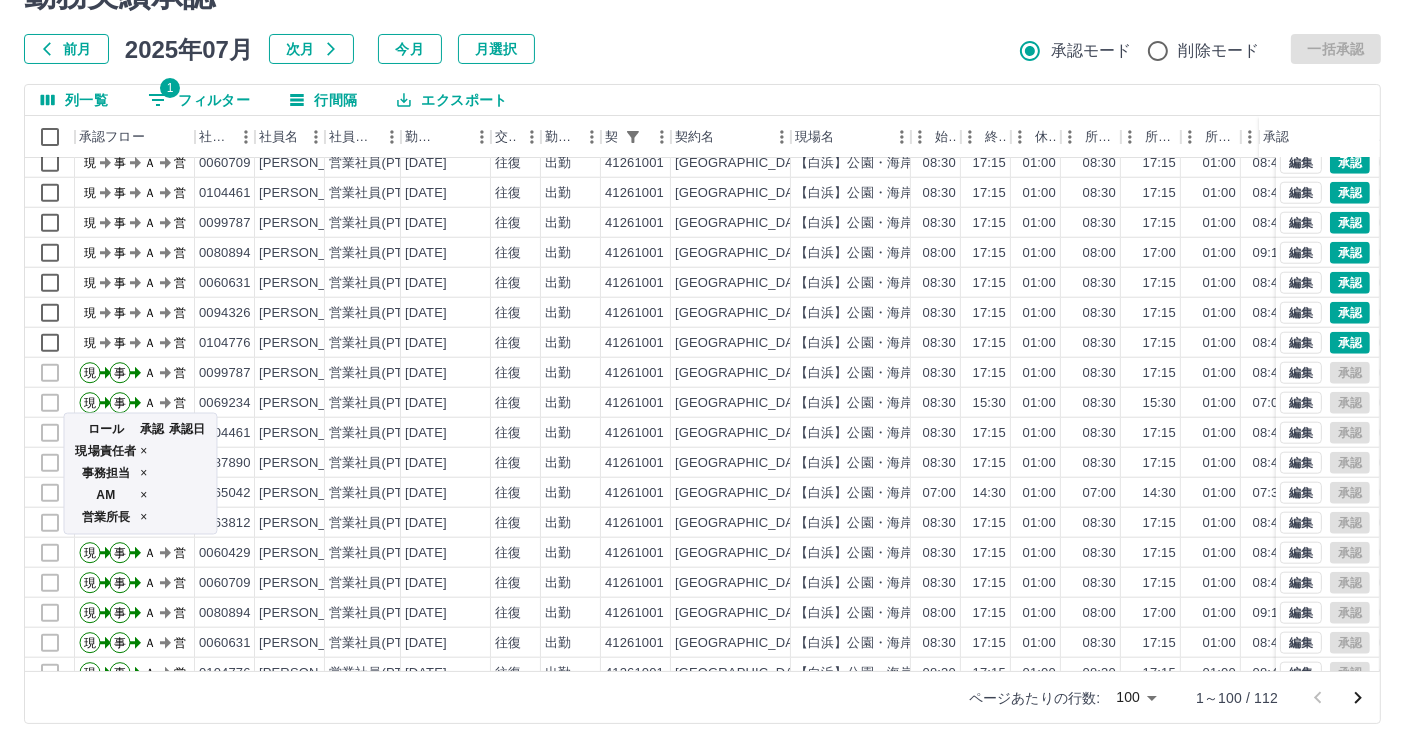 scroll, scrollTop: 1948, scrollLeft: 0, axis: vertical 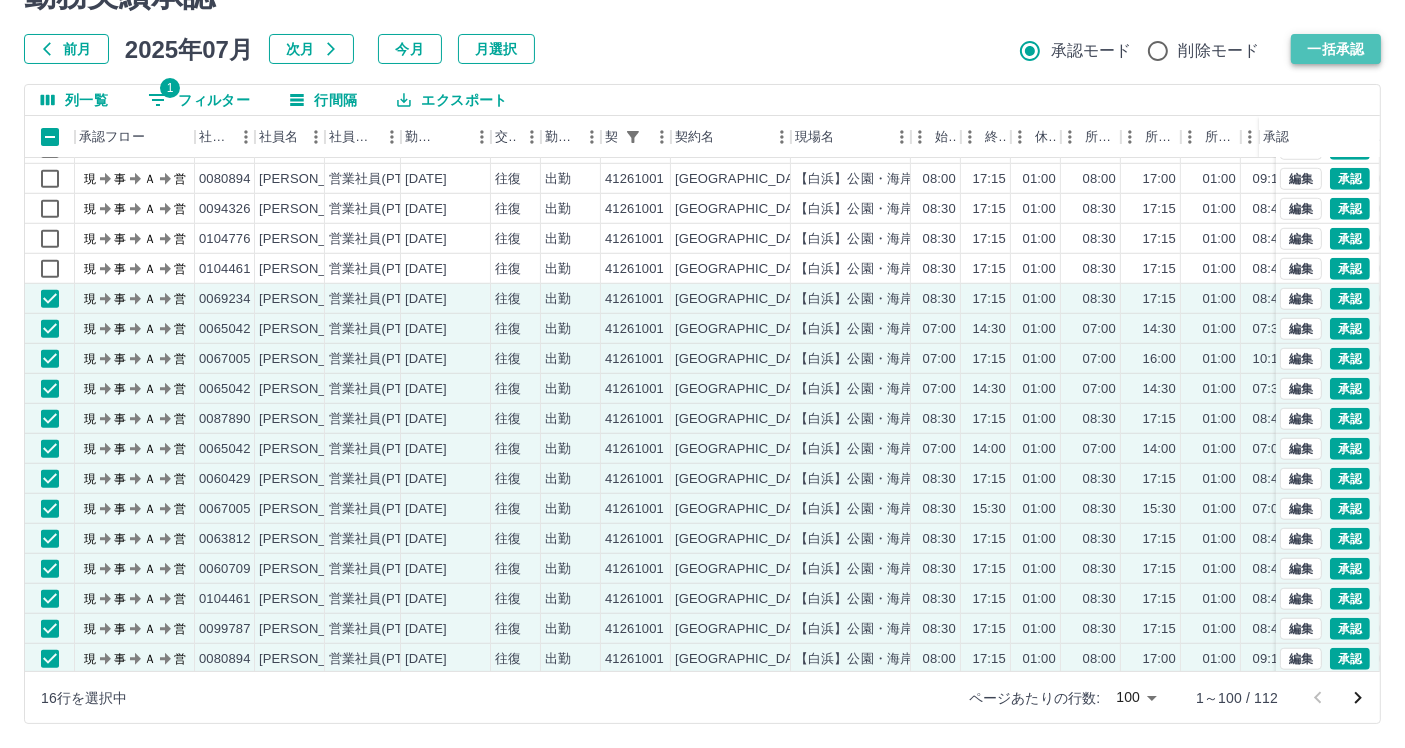click on "一括承認" at bounding box center (1336, 49) 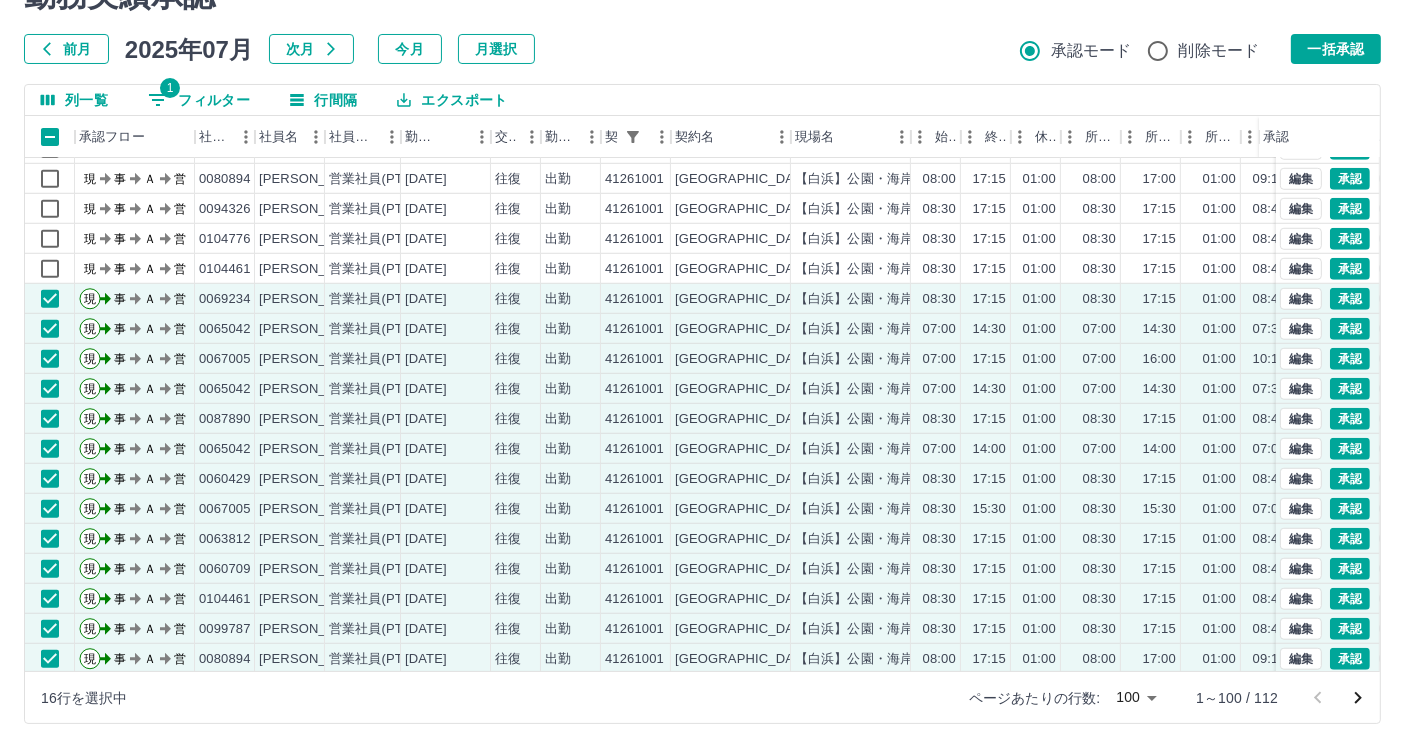 click on "一括承認" at bounding box center (1336, 49) 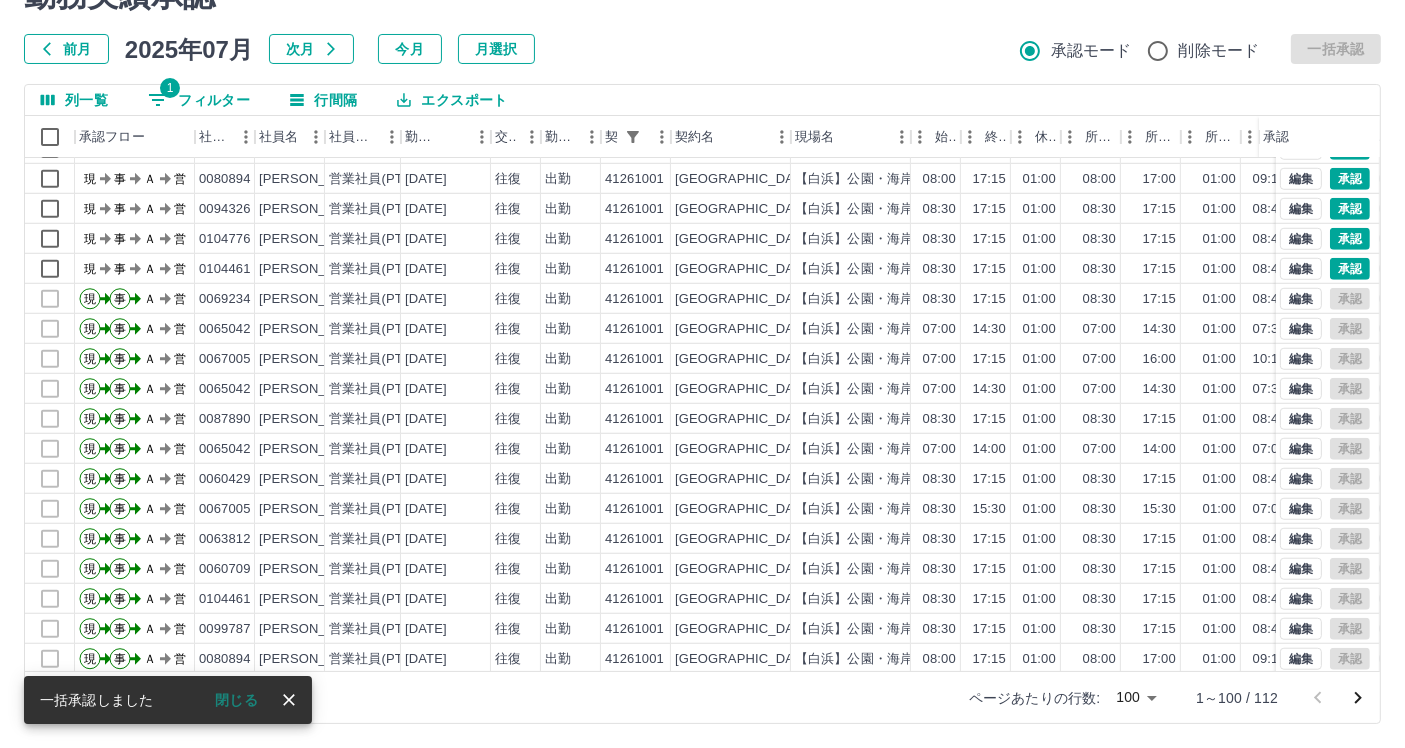 scroll, scrollTop: 1503, scrollLeft: 0, axis: vertical 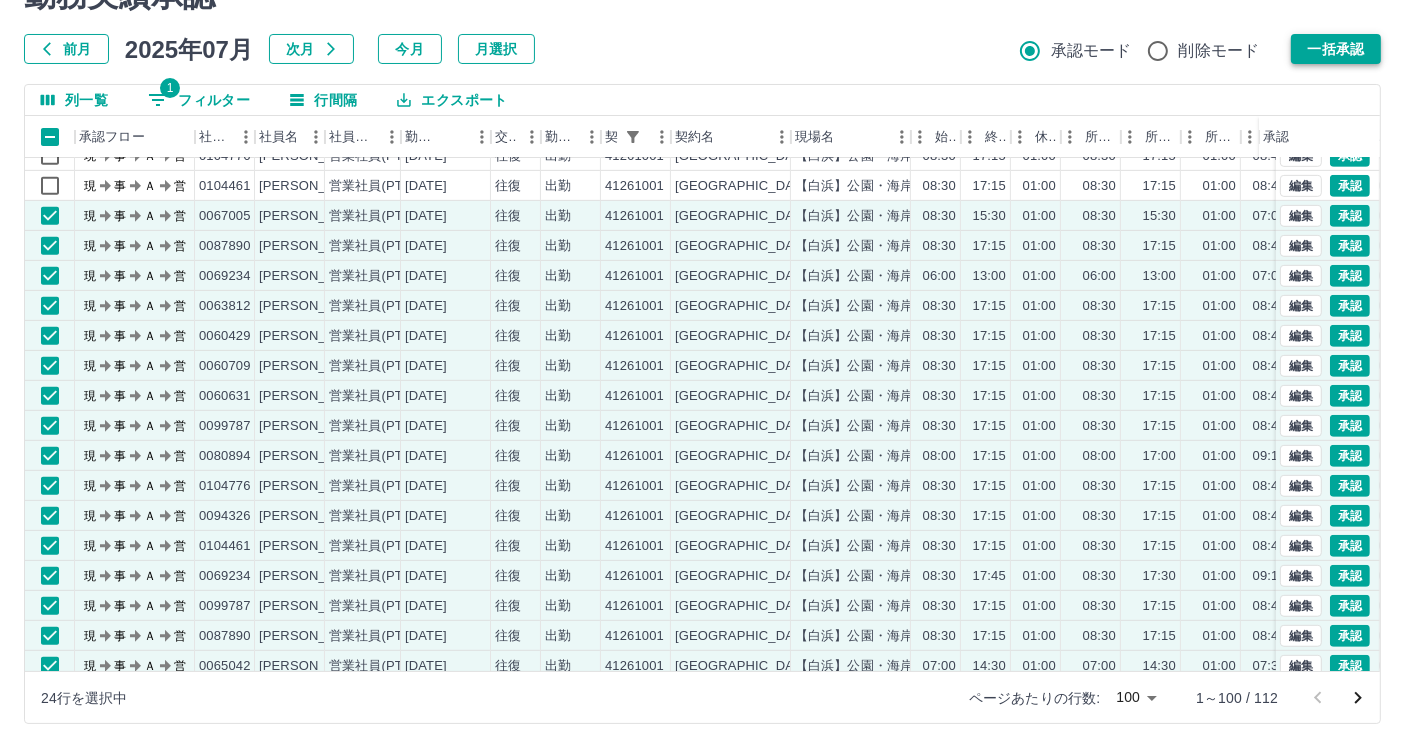 click on "一括承認" at bounding box center (1336, 49) 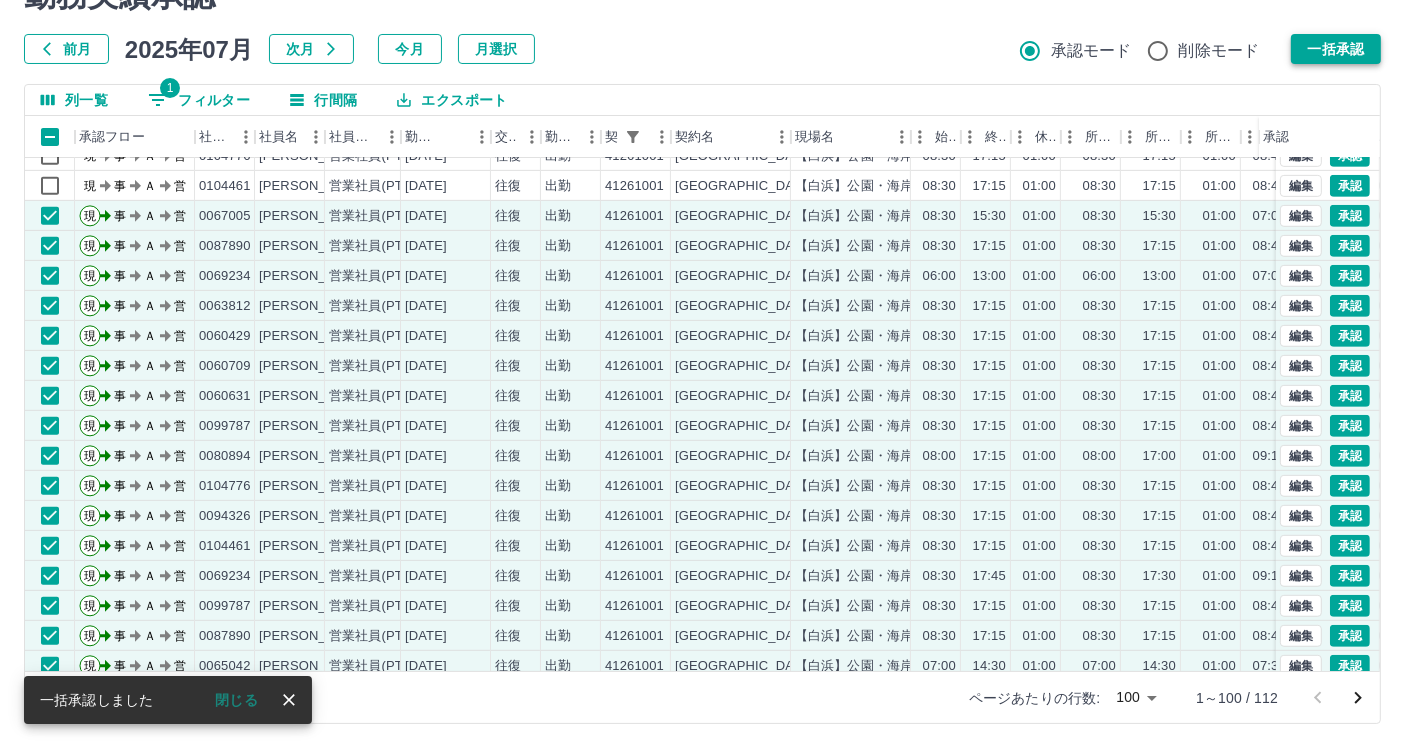 click on "一括承認" at bounding box center [1336, 49] 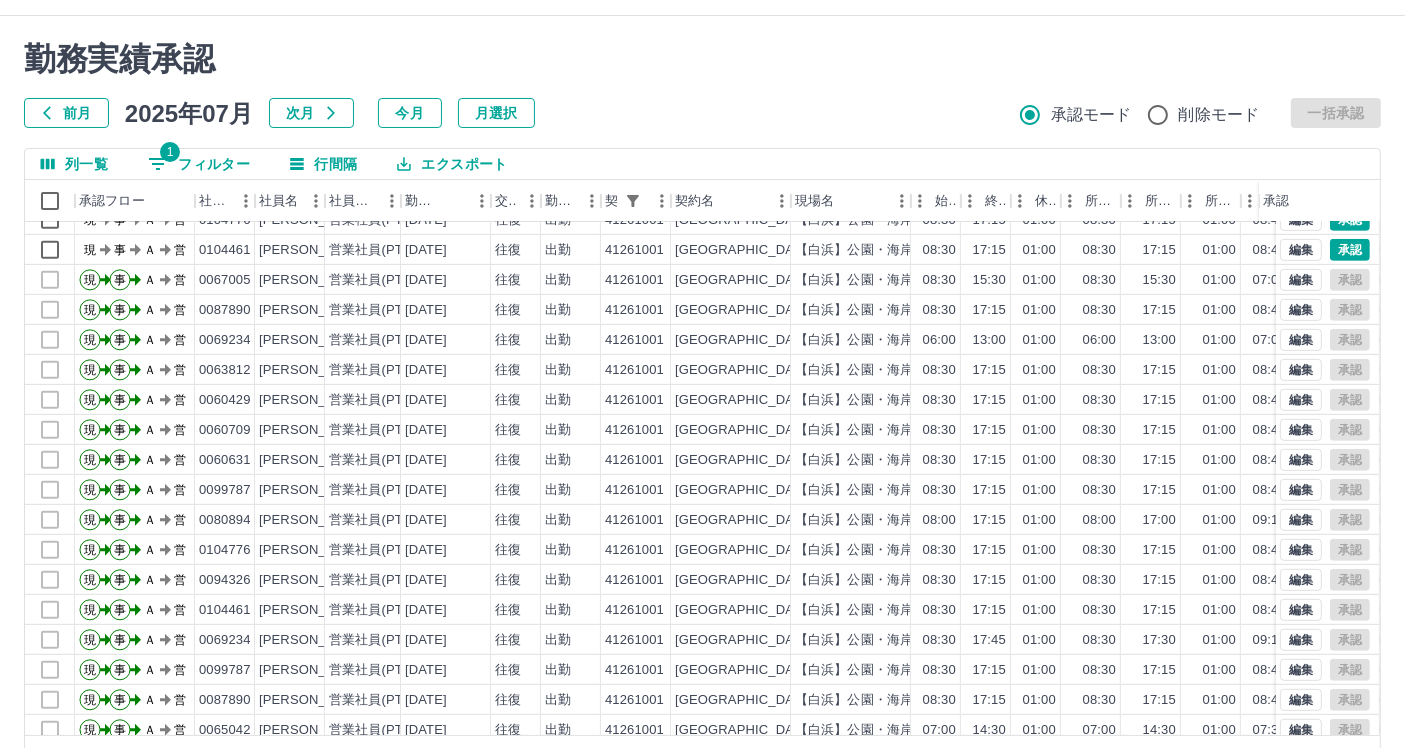 scroll, scrollTop: 0, scrollLeft: 0, axis: both 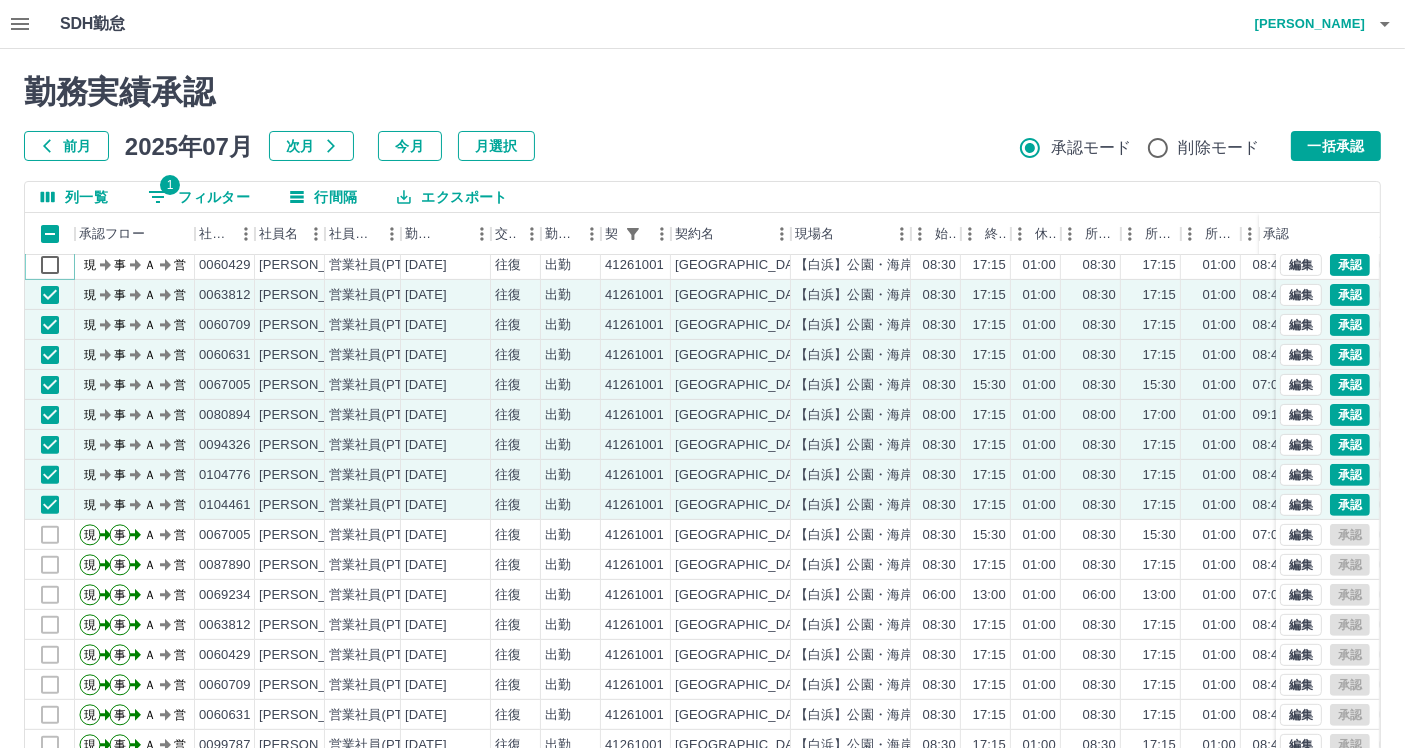 click at bounding box center [50, 265] 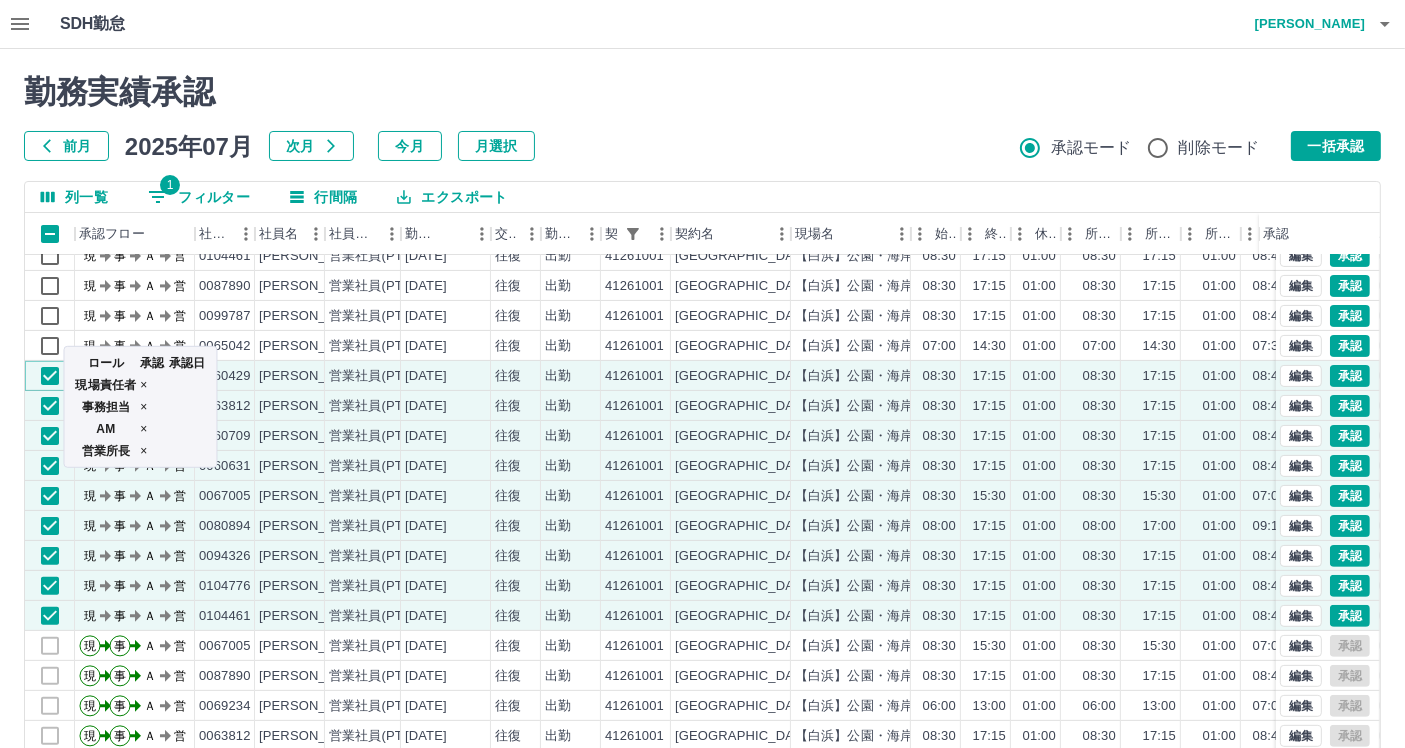 scroll, scrollTop: 533, scrollLeft: 0, axis: vertical 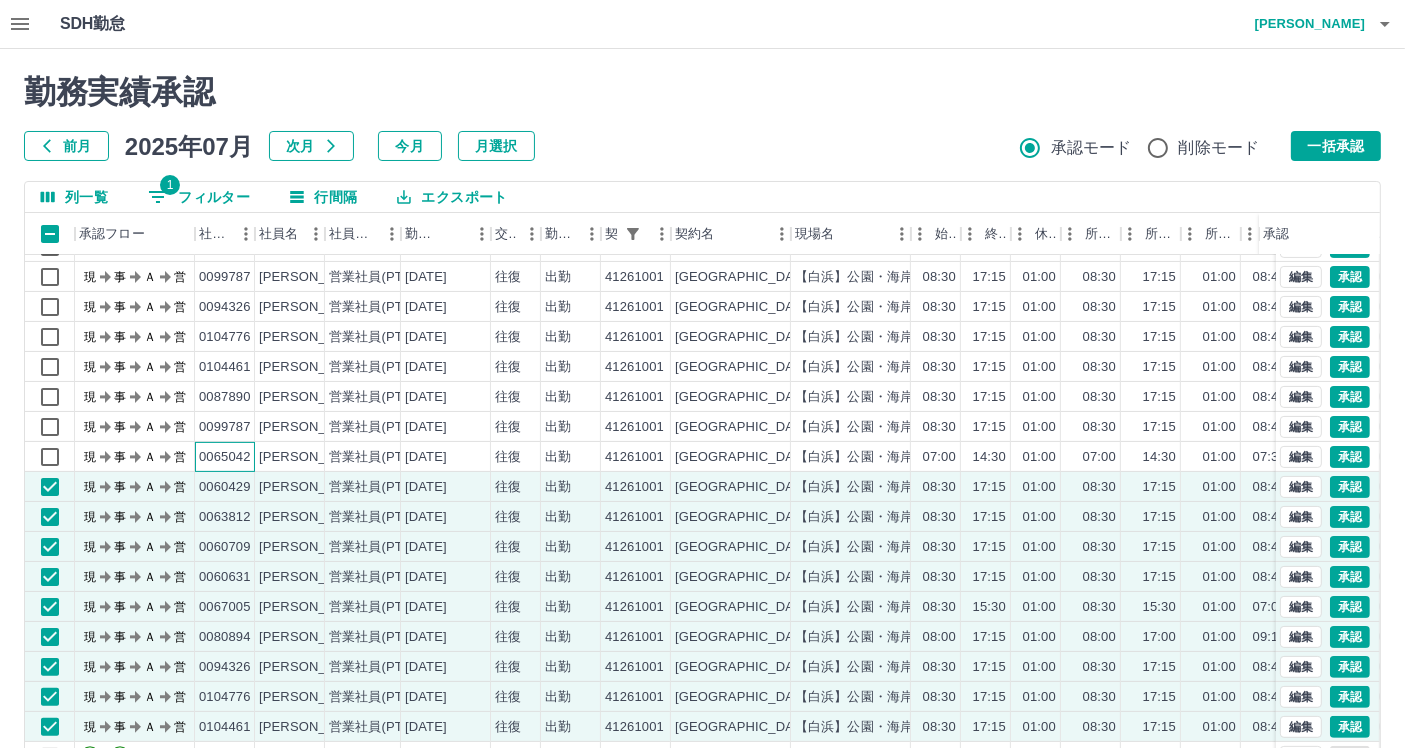 drag, startPoint x: 197, startPoint y: 459, endPoint x: 197, endPoint y: 443, distance: 16 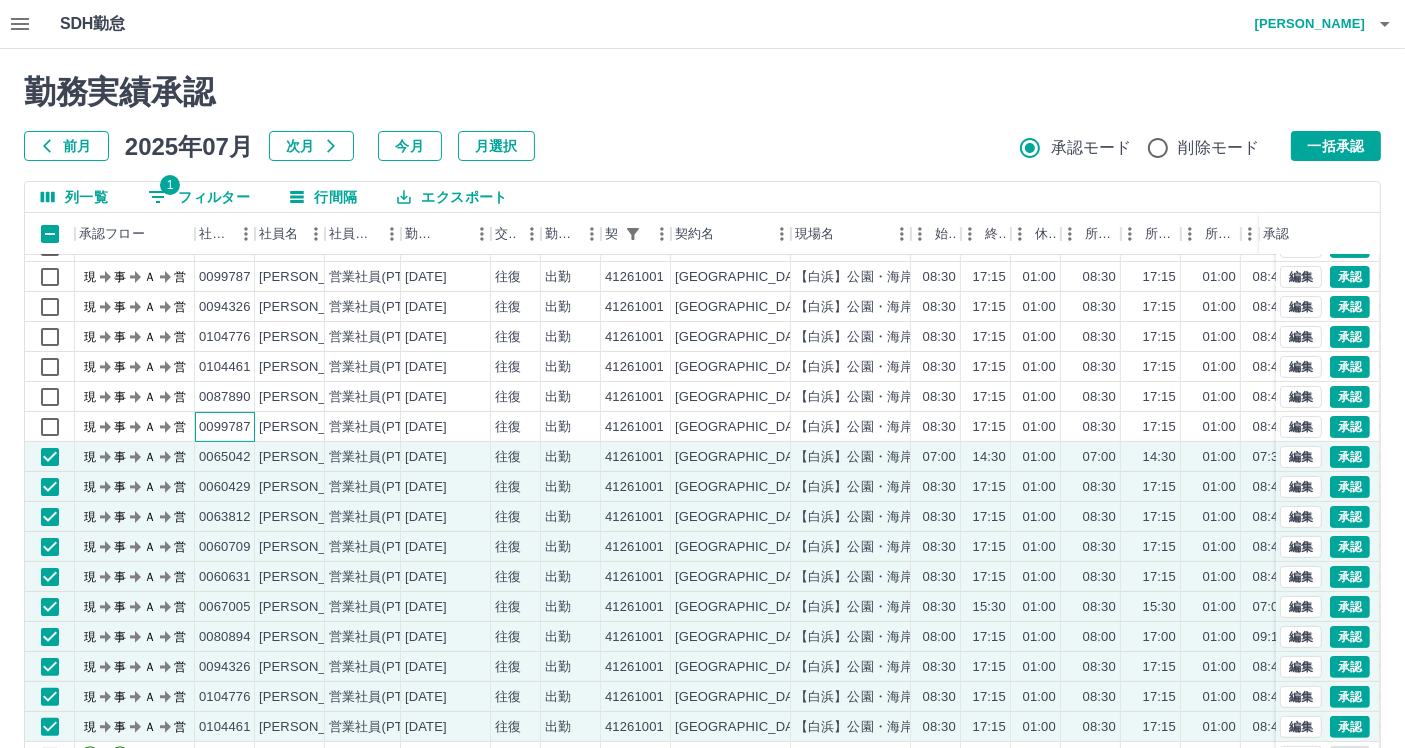 drag, startPoint x: 197, startPoint y: 437, endPoint x: 208, endPoint y: 412, distance: 27.313 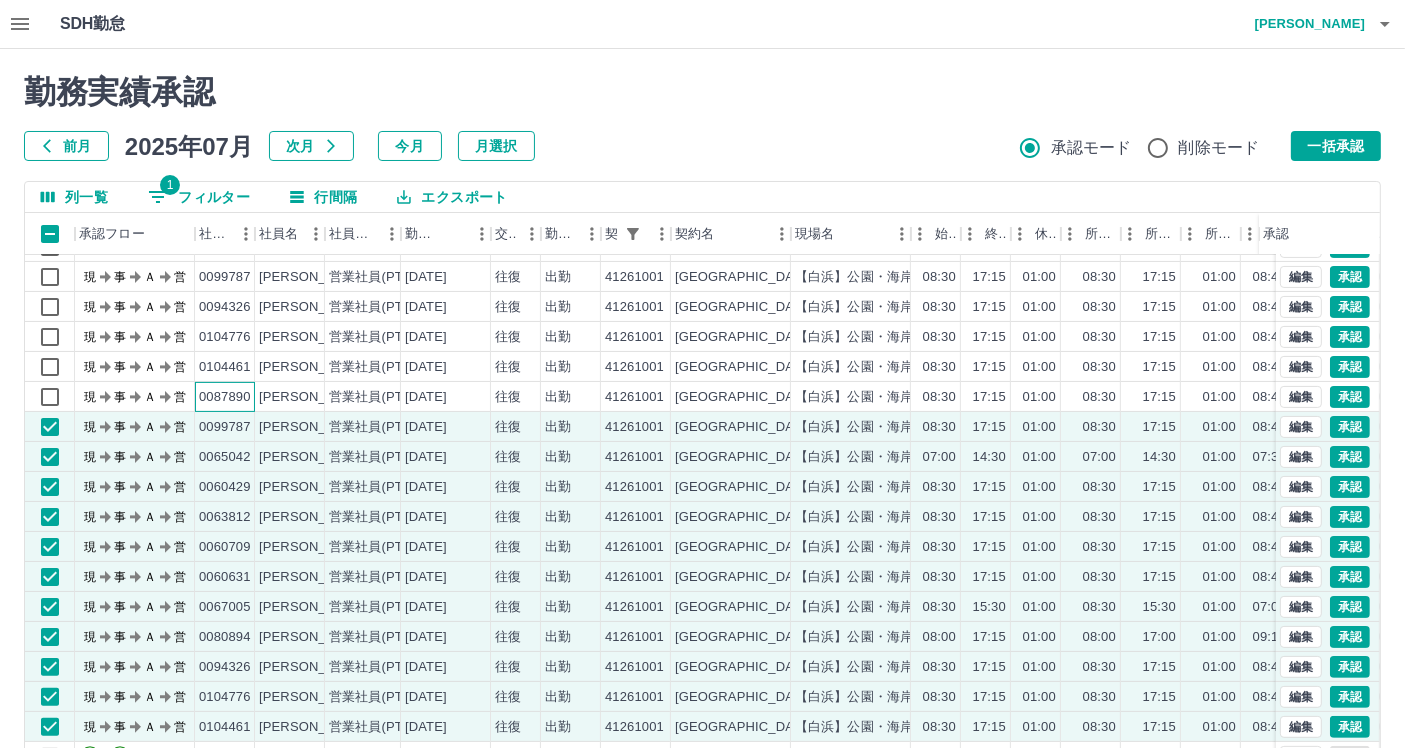 click on "0087890" at bounding box center (225, 397) 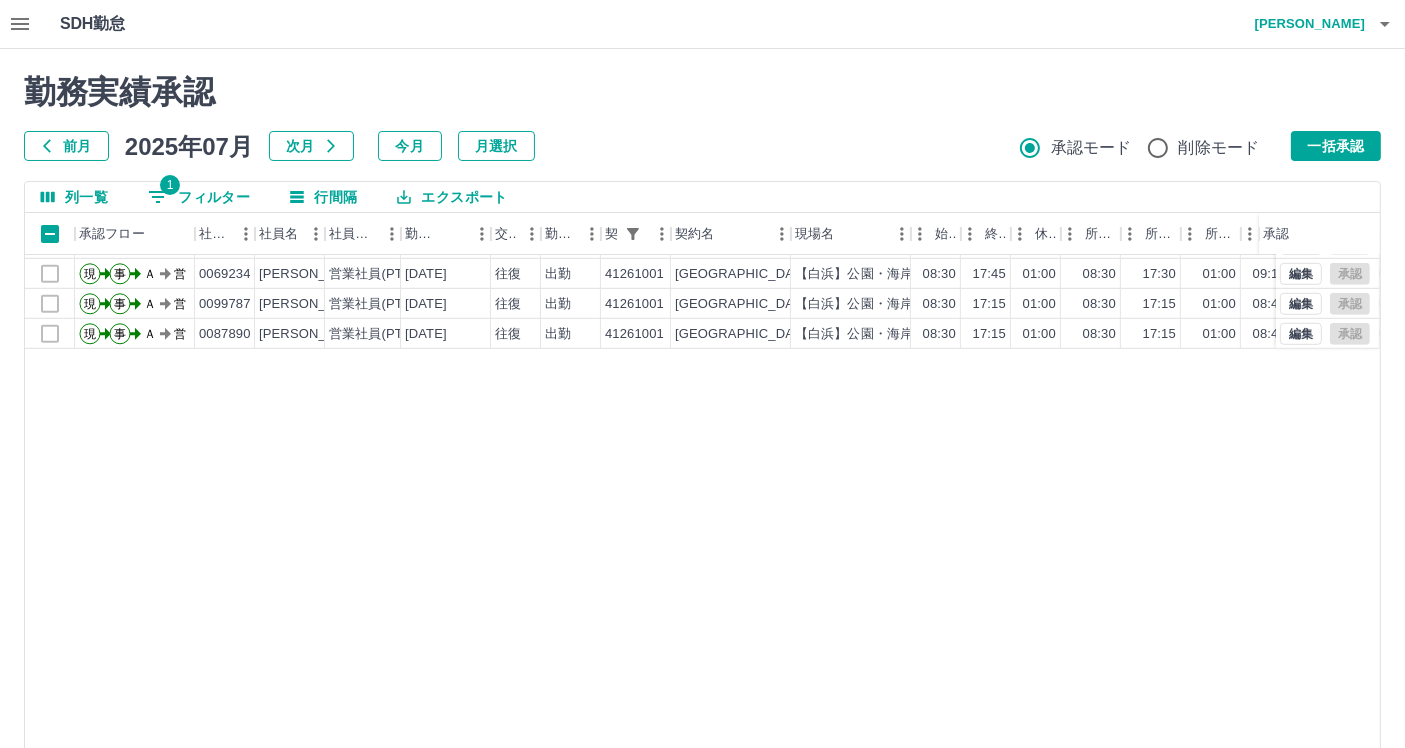 scroll, scrollTop: 836, scrollLeft: 0, axis: vertical 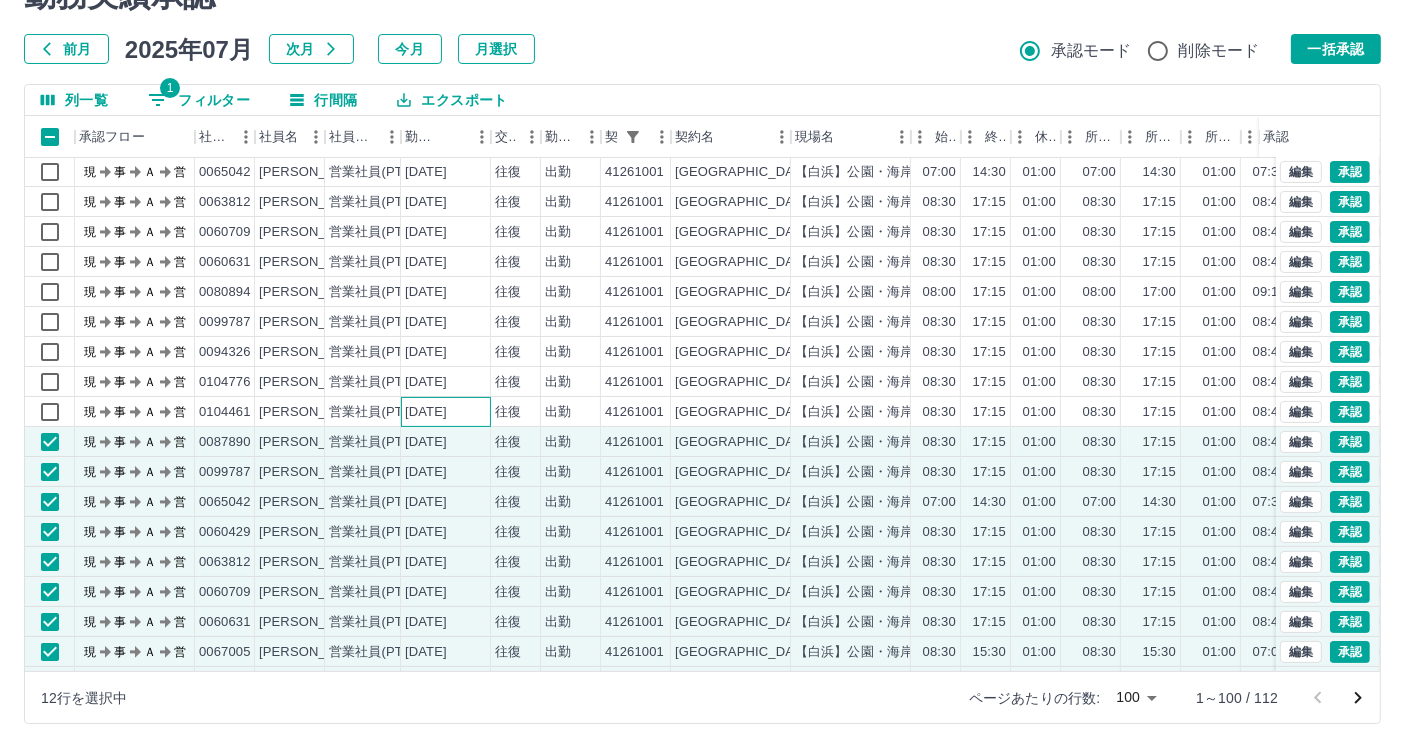 click on "[DATE]" at bounding box center [426, 412] 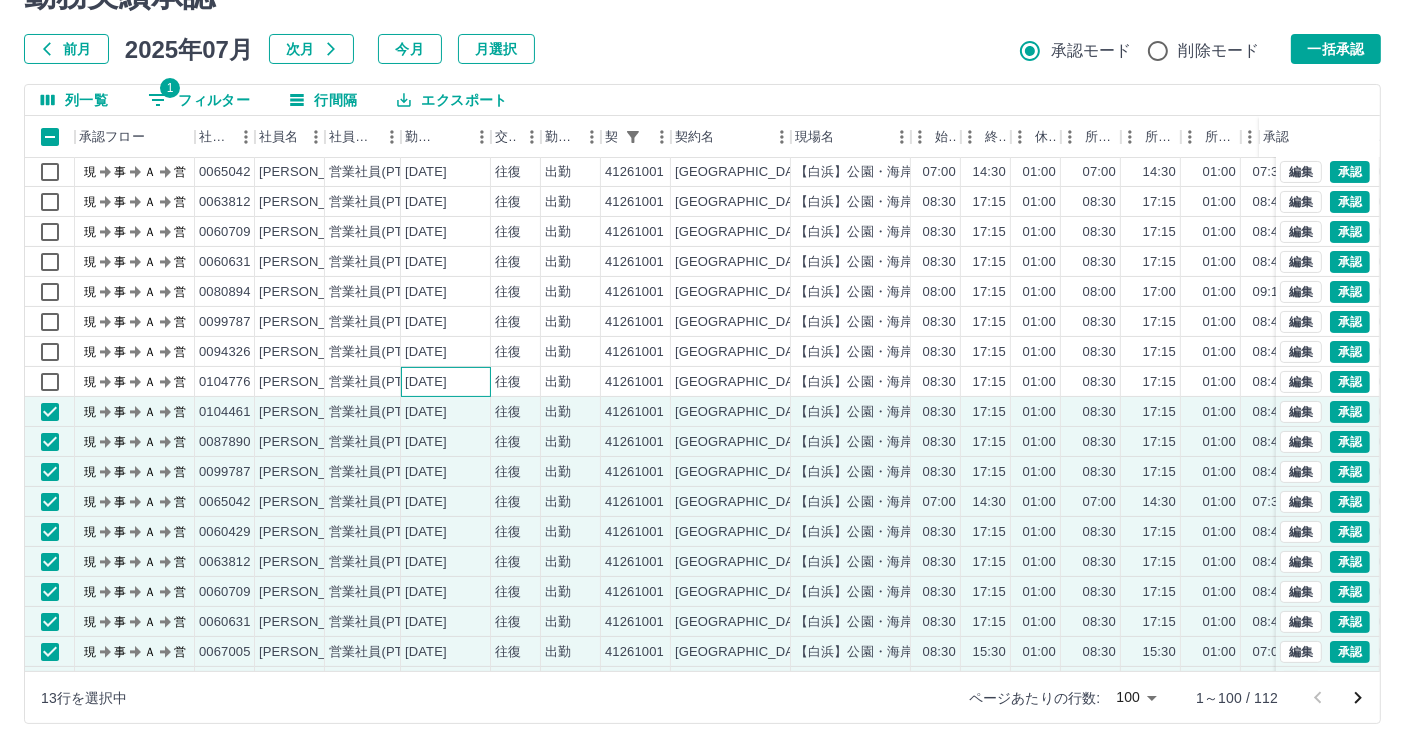 click on "[DATE]" at bounding box center (426, 382) 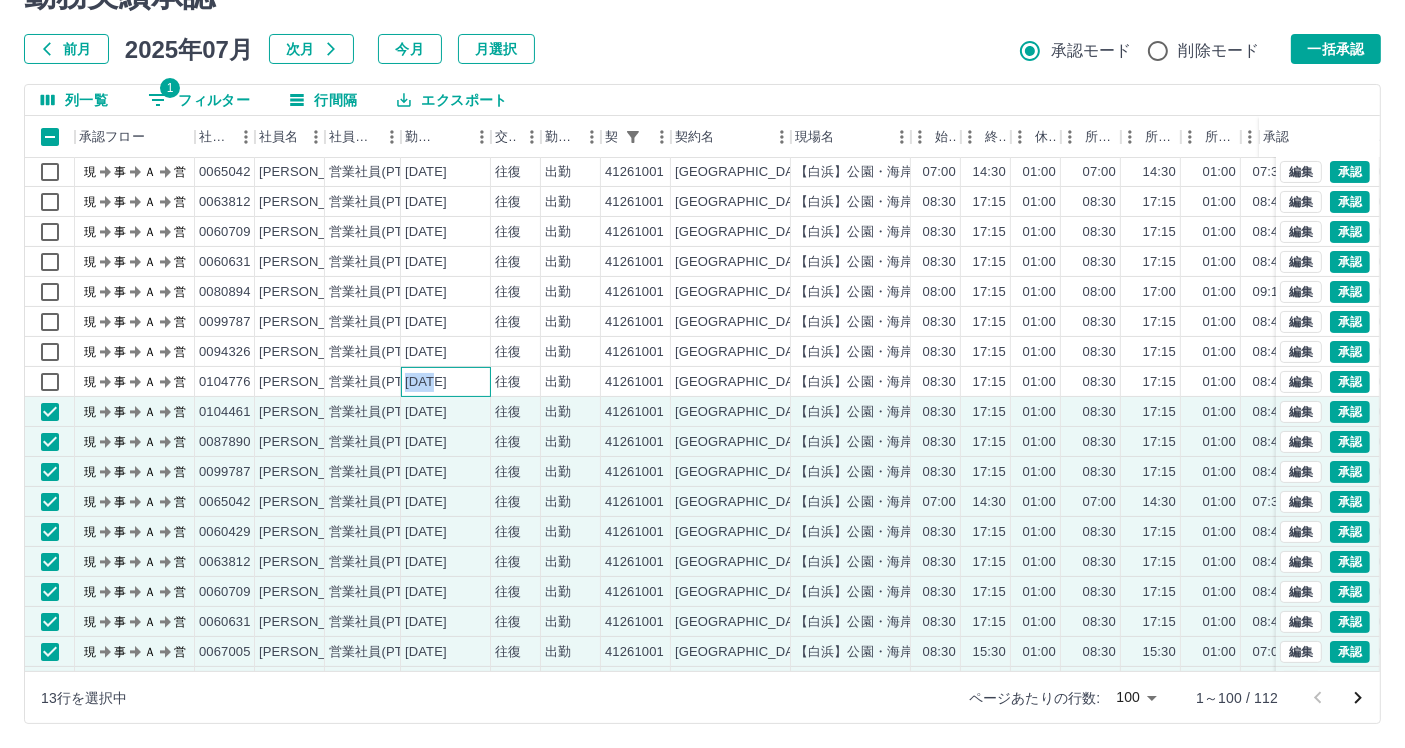 click on "[DATE]" at bounding box center [426, 382] 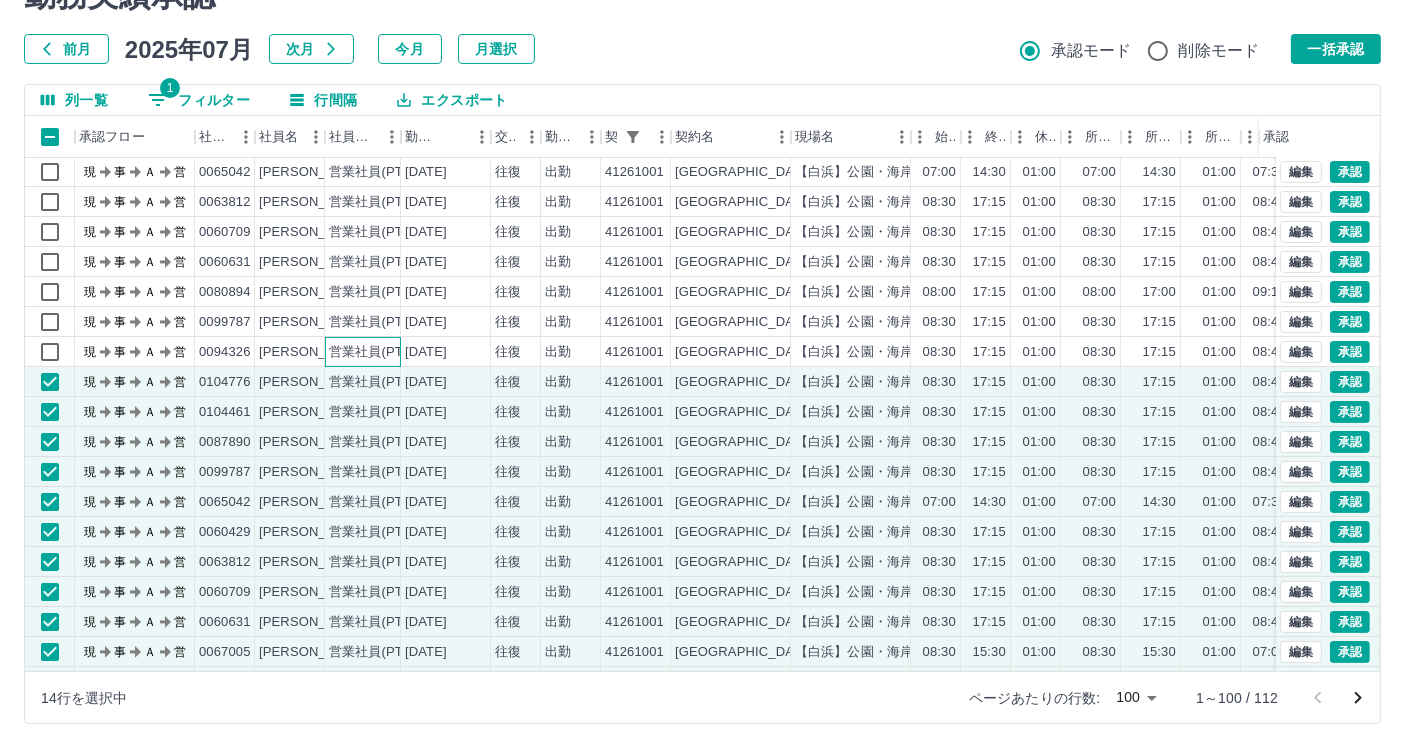 click on "営業社員(PT契約)" at bounding box center (363, 352) 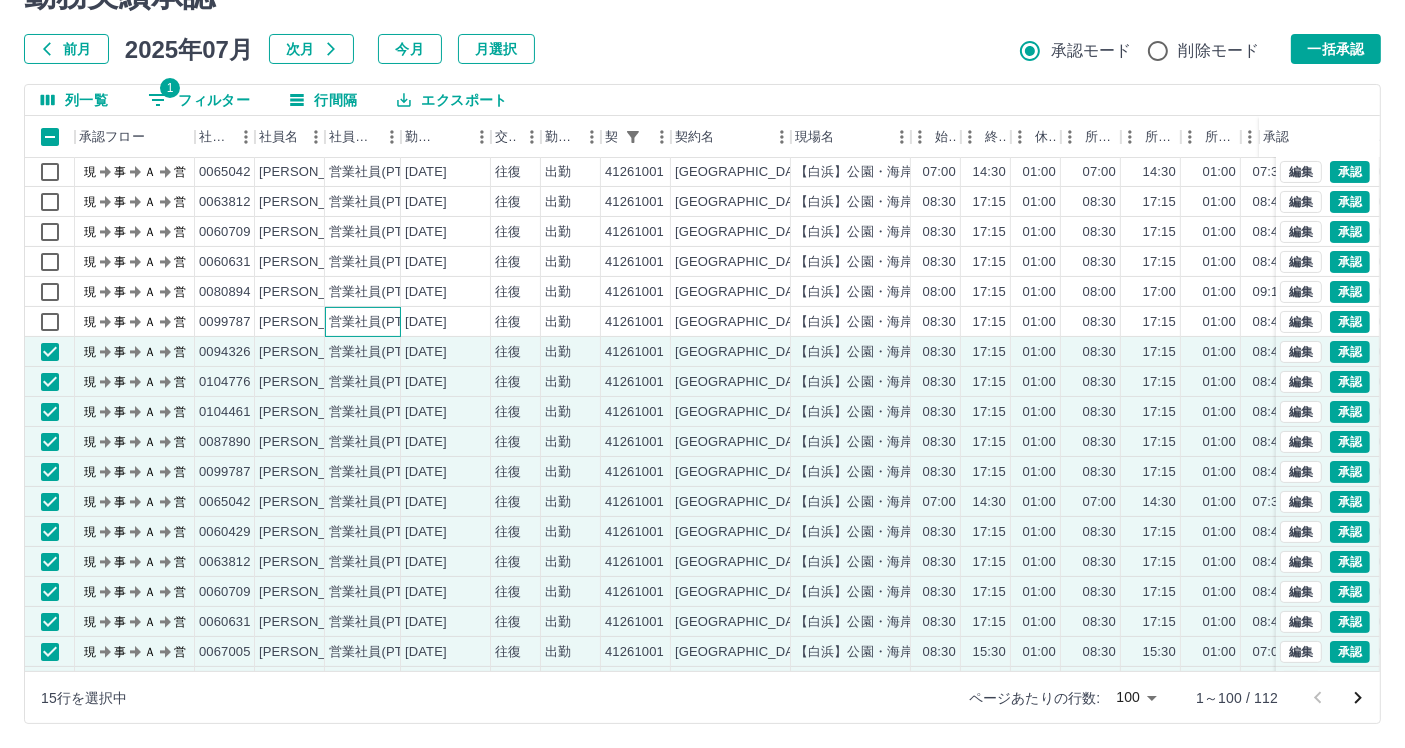 click on "営業社員(PT契約)" at bounding box center (363, 322) 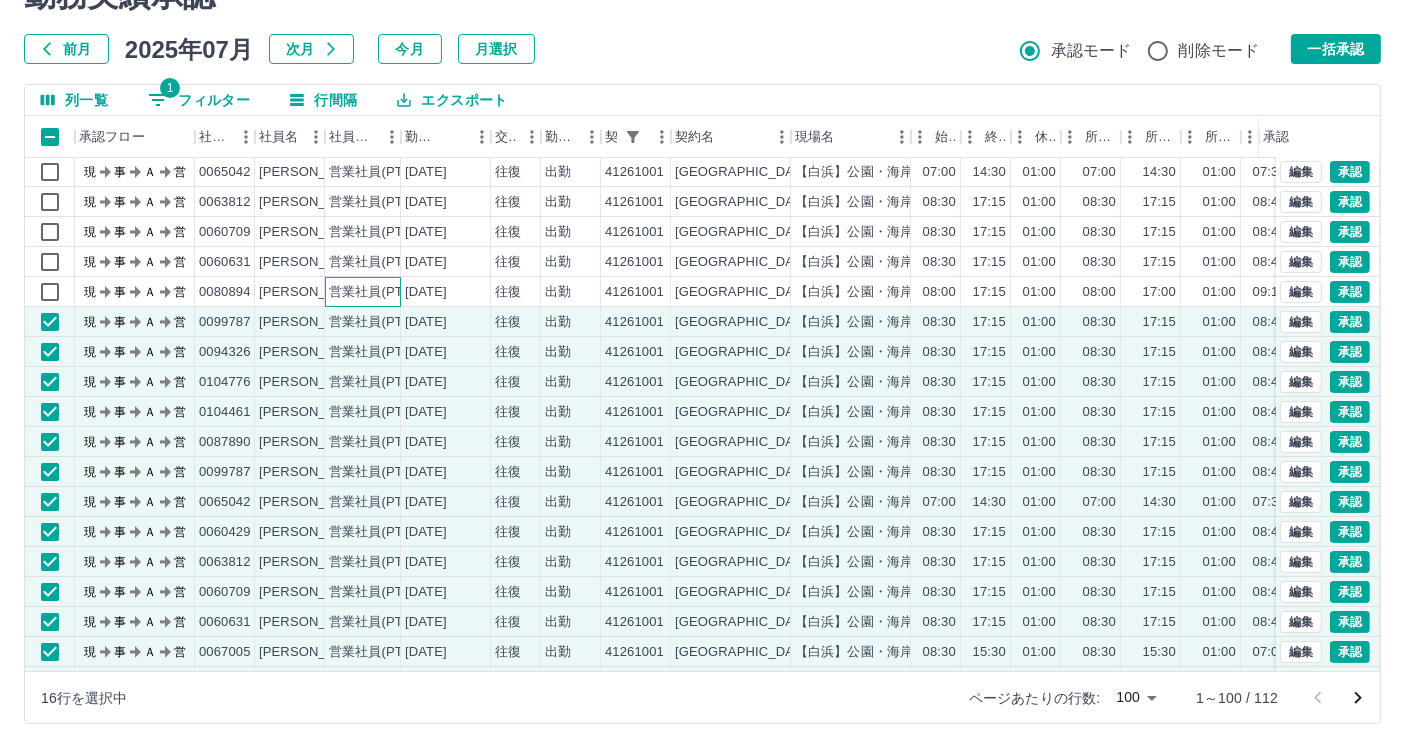 click on "営業社員(PT契約)" at bounding box center (381, 292) 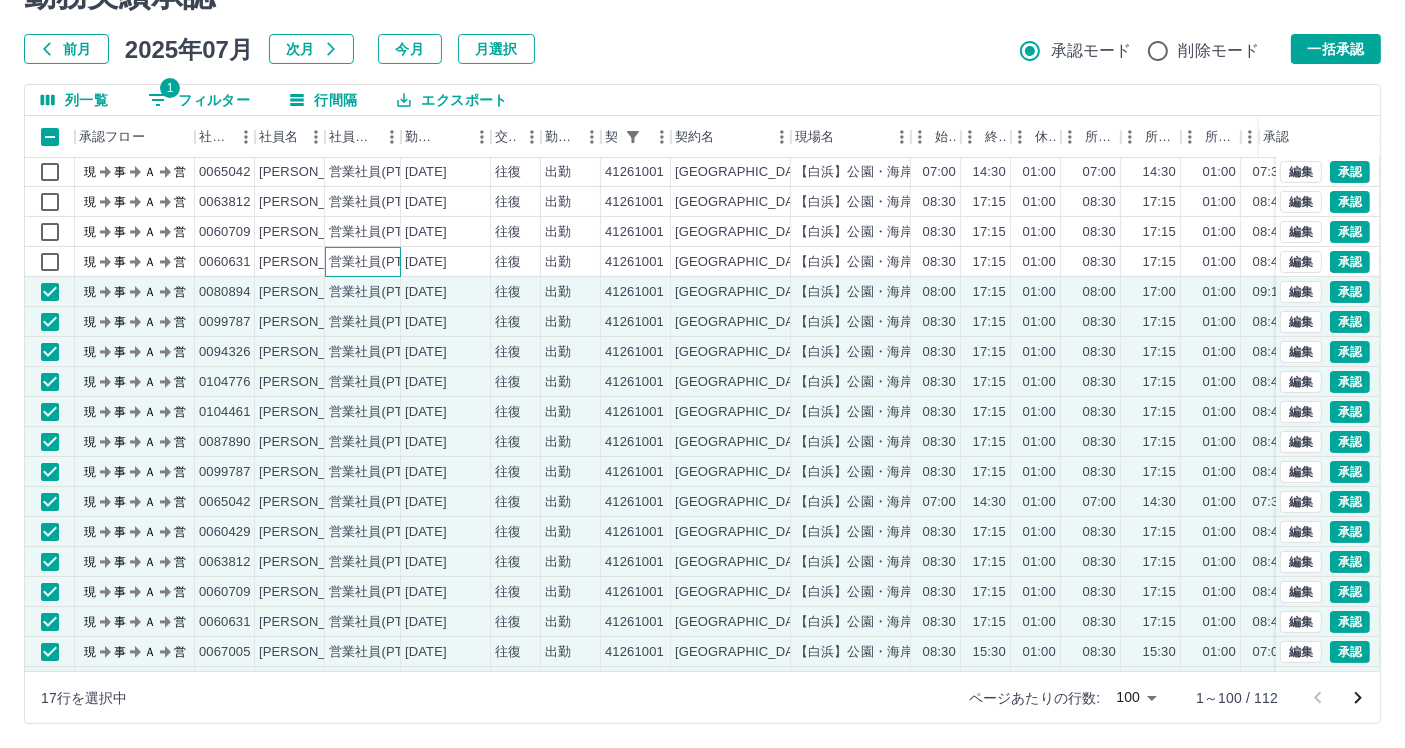 click on "営業社員(PT契約)" at bounding box center (381, 262) 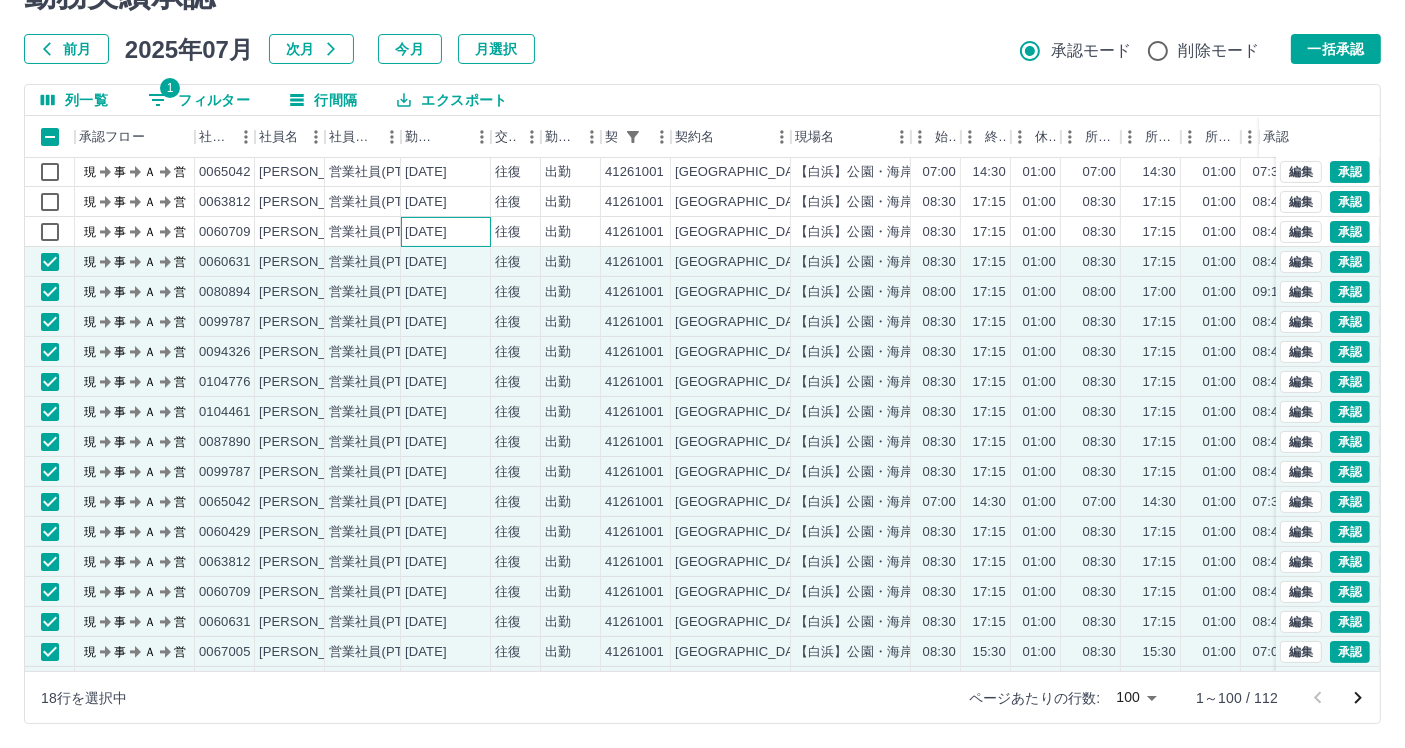 click on "[DATE]" at bounding box center [446, 232] 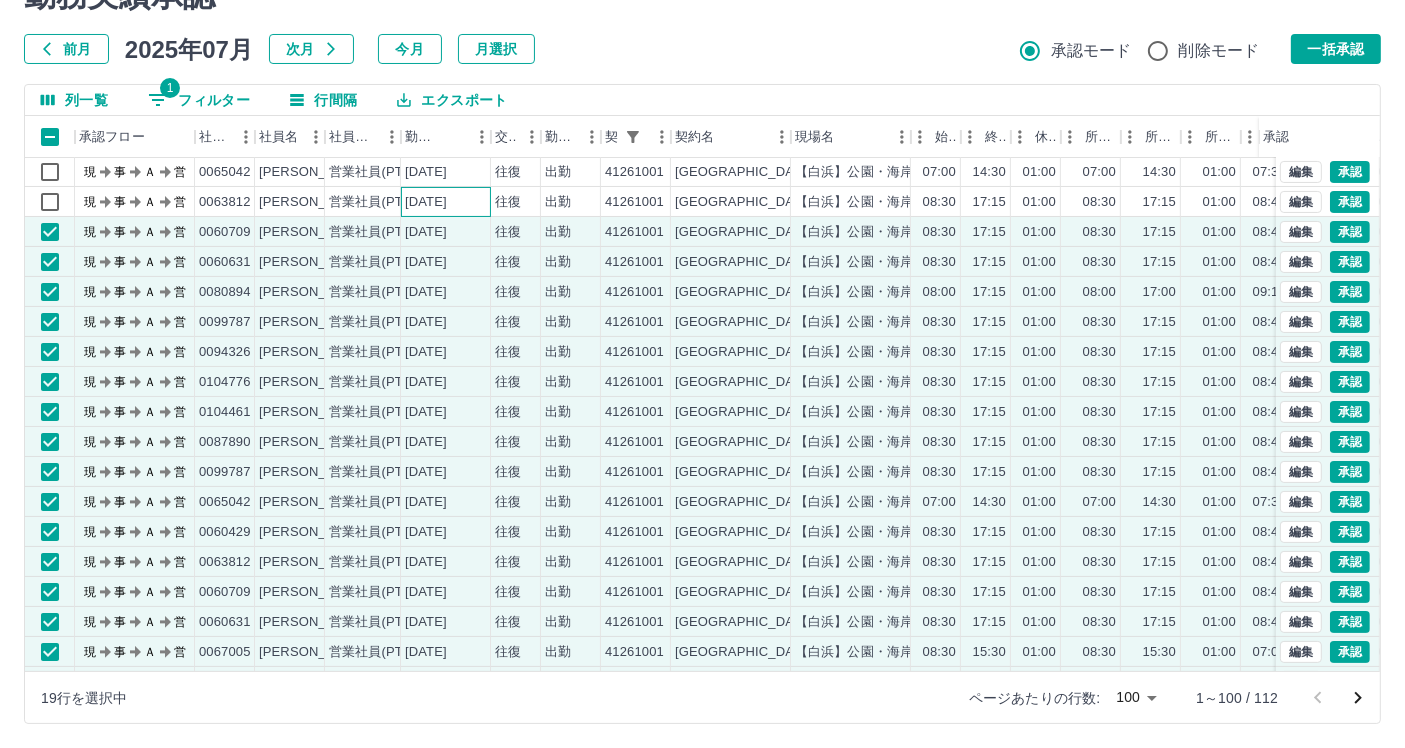 click on "[DATE]" at bounding box center [426, 202] 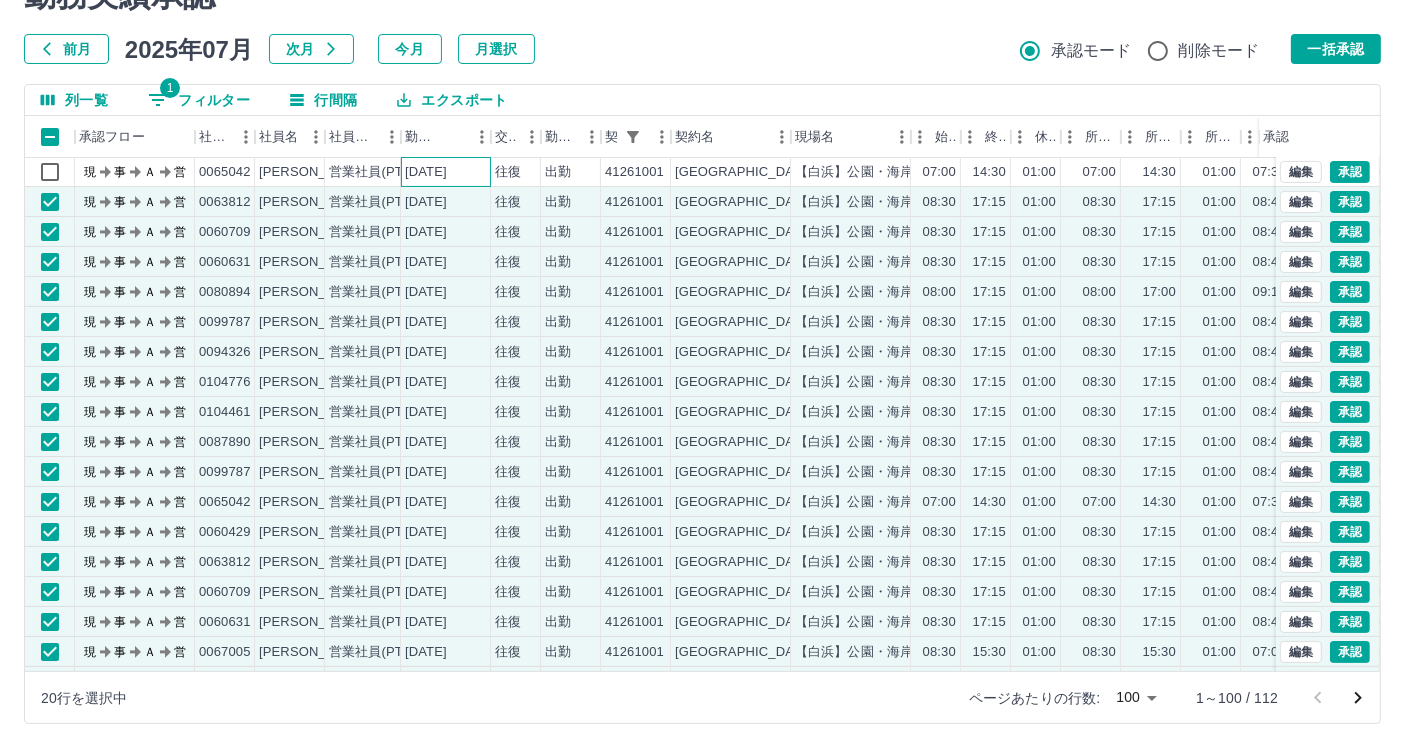click on "[DATE]" at bounding box center [426, 172] 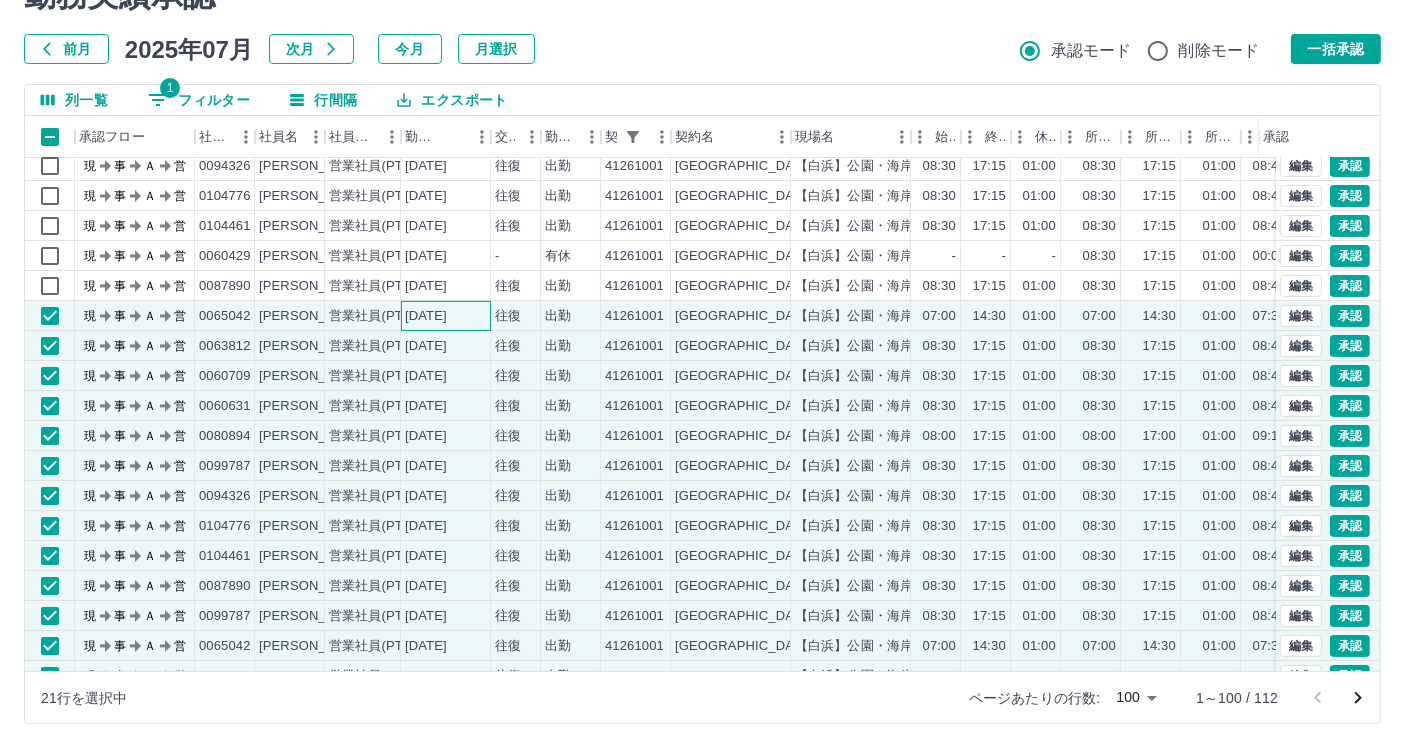 scroll, scrollTop: 169, scrollLeft: 0, axis: vertical 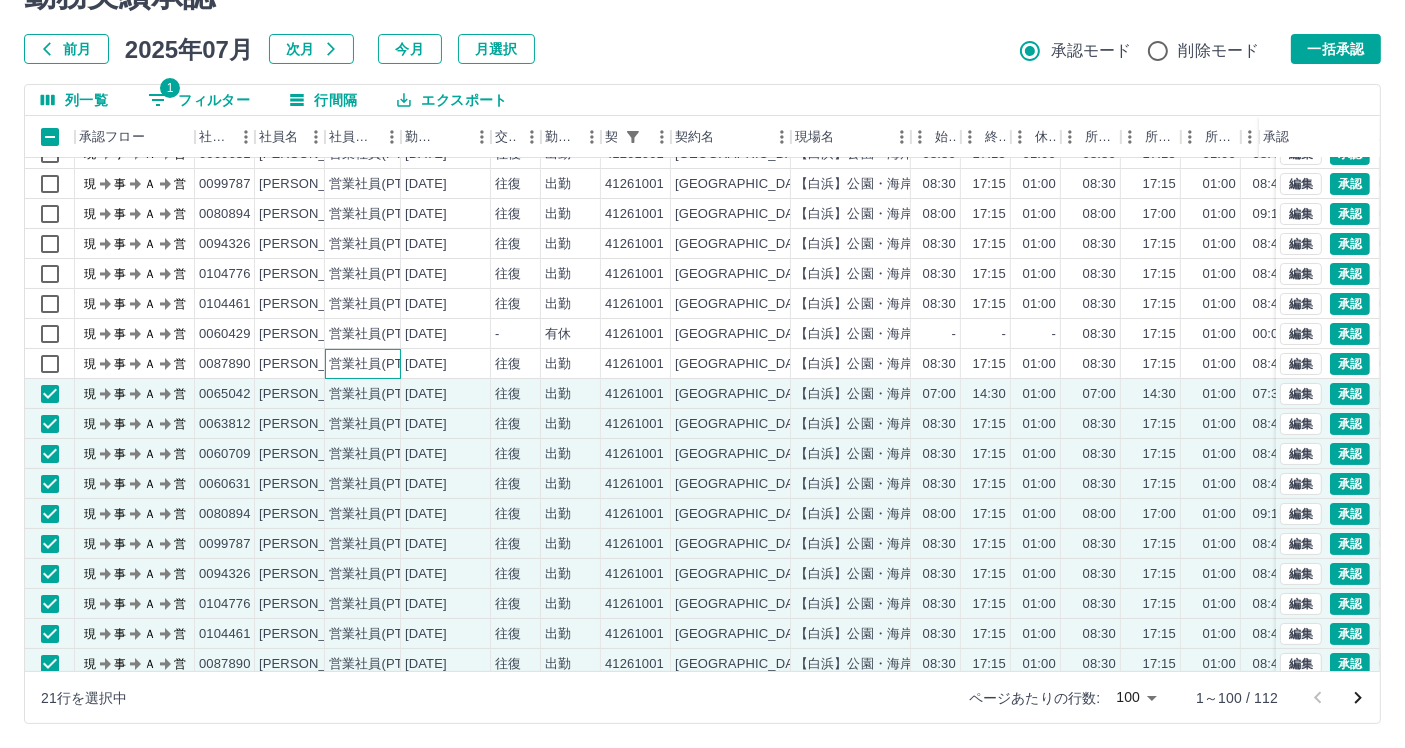 click on "営業社員(PT契約)" at bounding box center [381, 364] 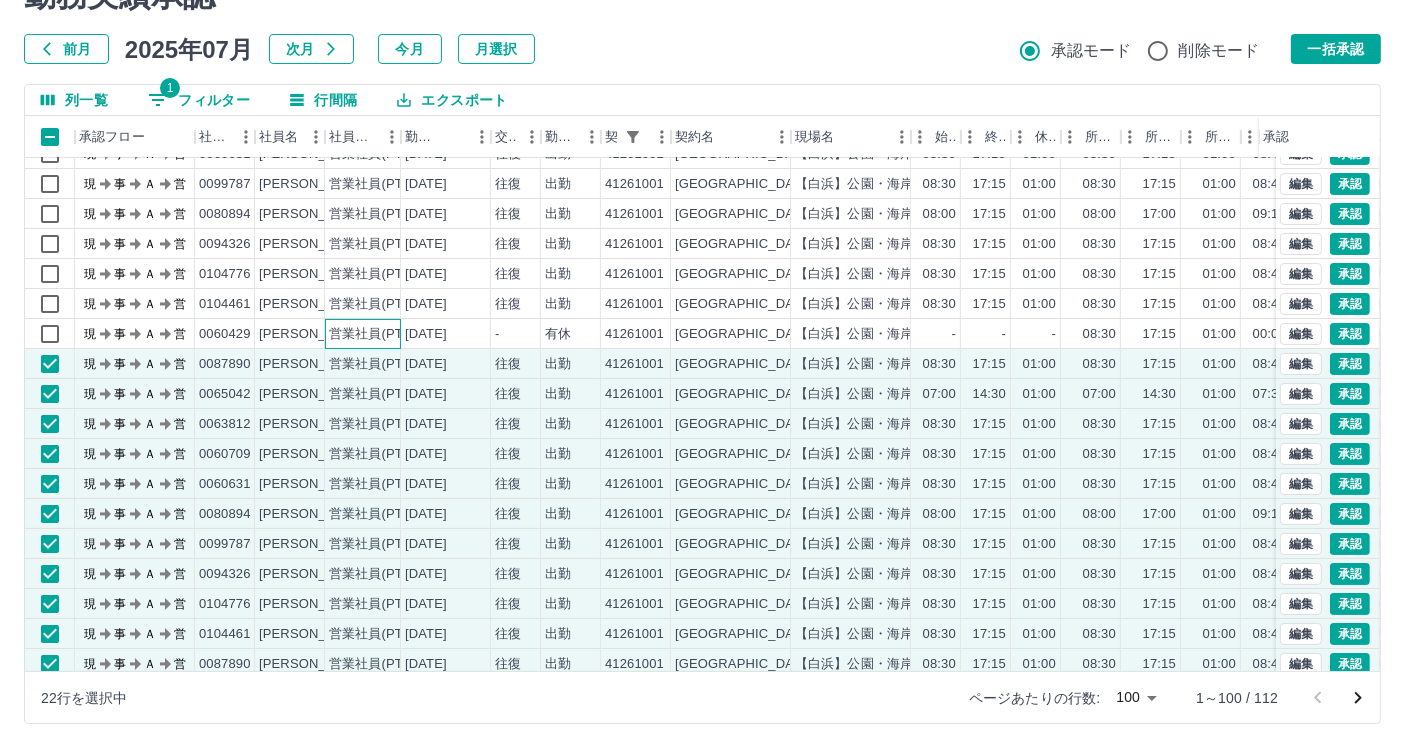 click on "営業社員(PT契約)" at bounding box center [363, 334] 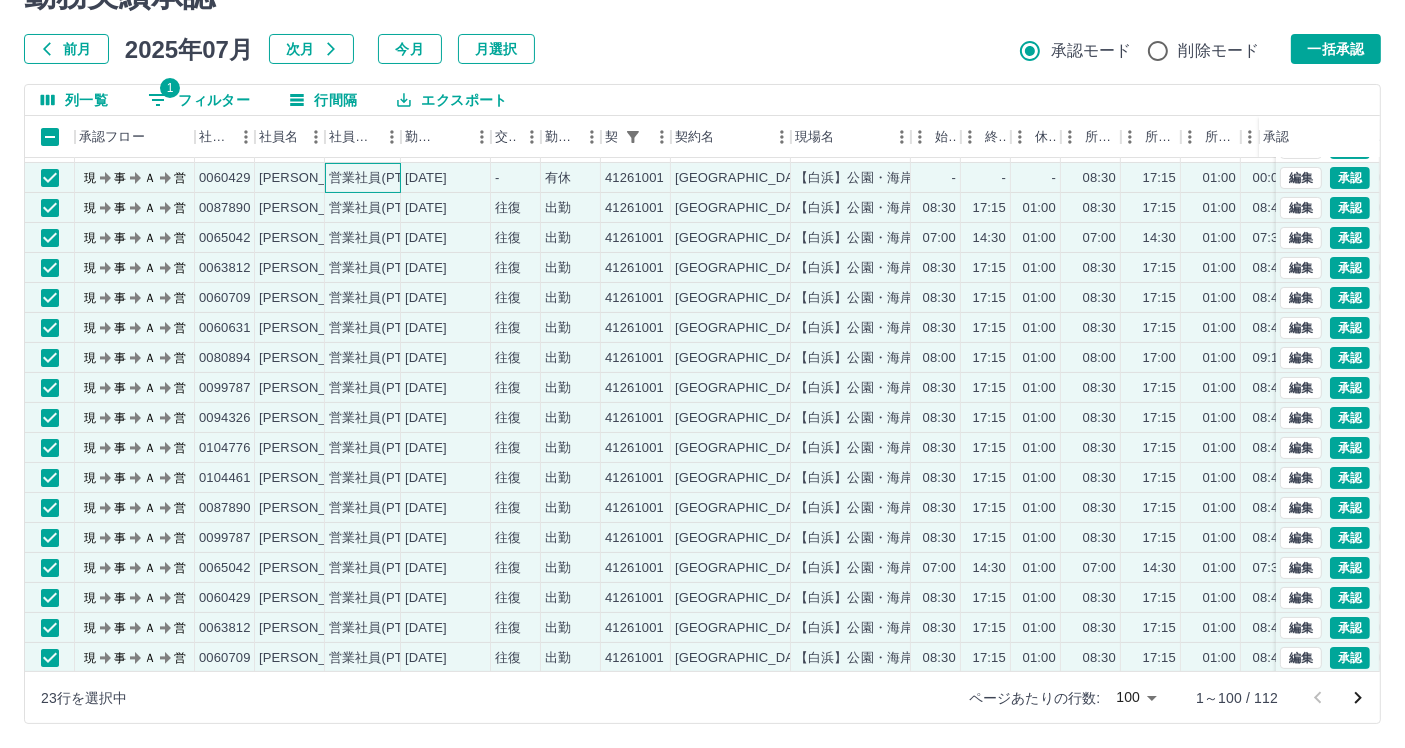 scroll, scrollTop: 280, scrollLeft: 0, axis: vertical 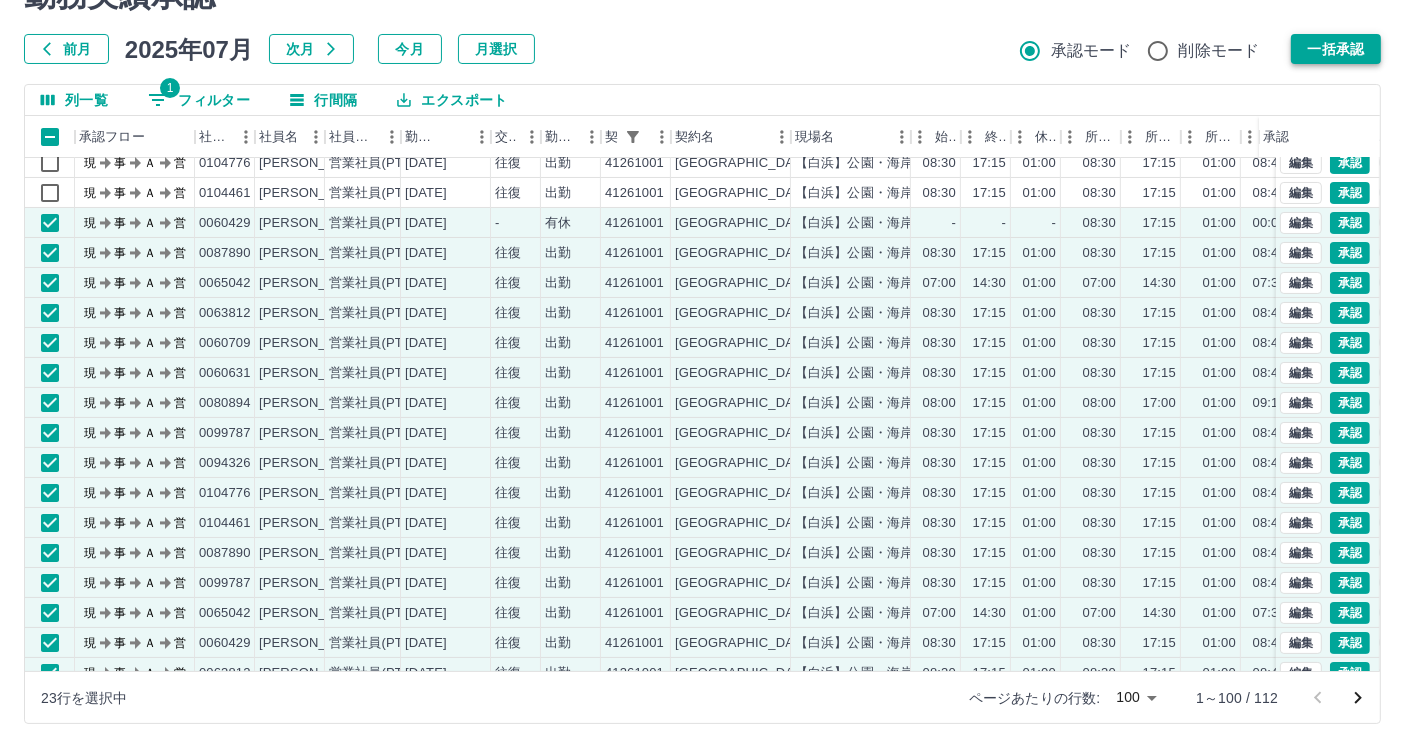 click on "一括承認" at bounding box center [1336, 49] 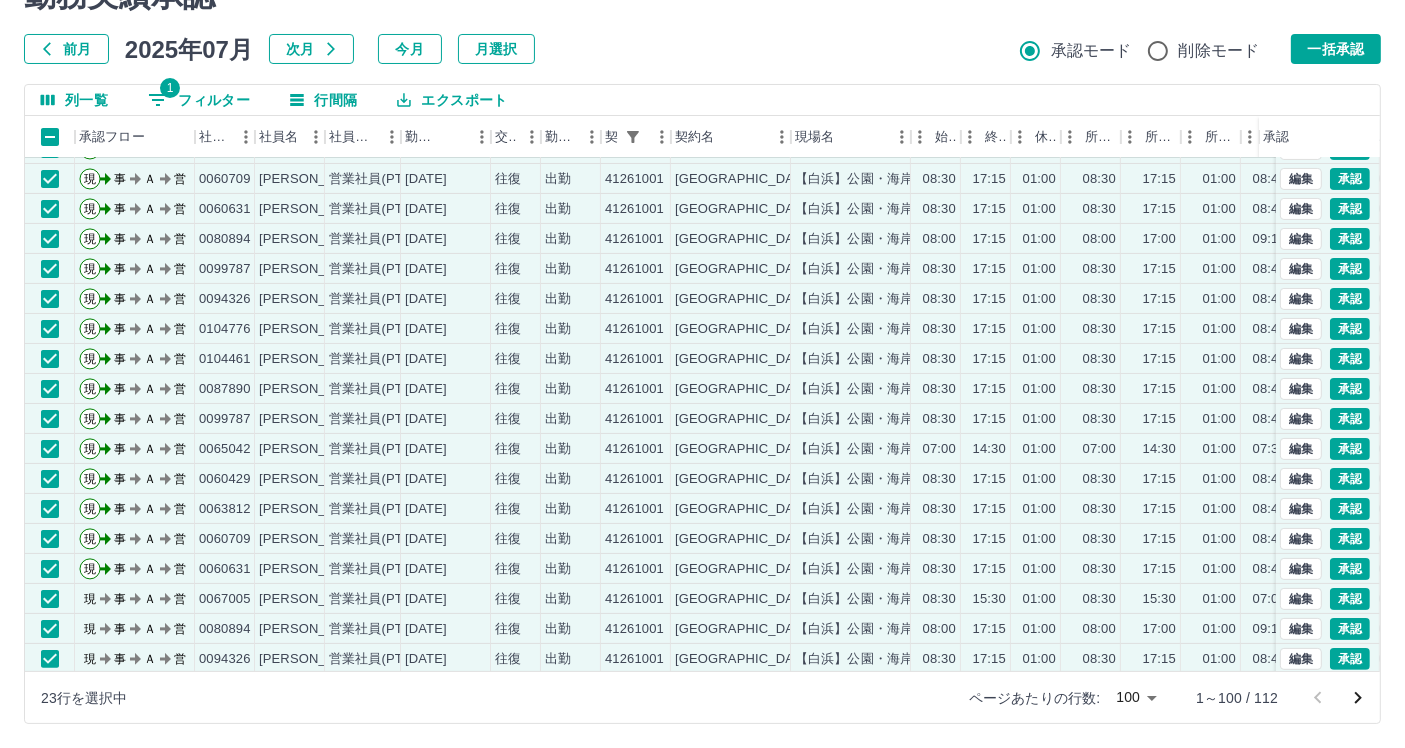 scroll, scrollTop: 502, scrollLeft: 0, axis: vertical 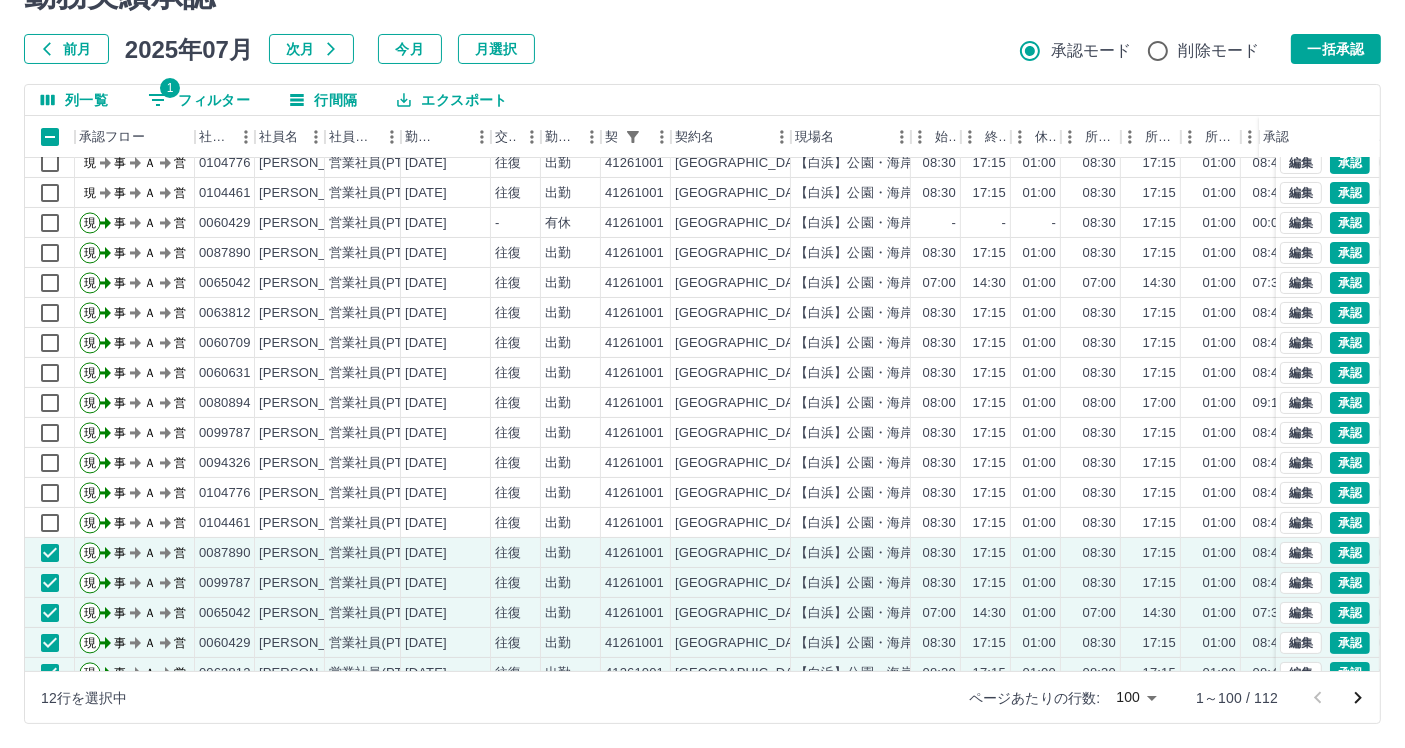 click on "一括承認" at bounding box center [1336, 49] 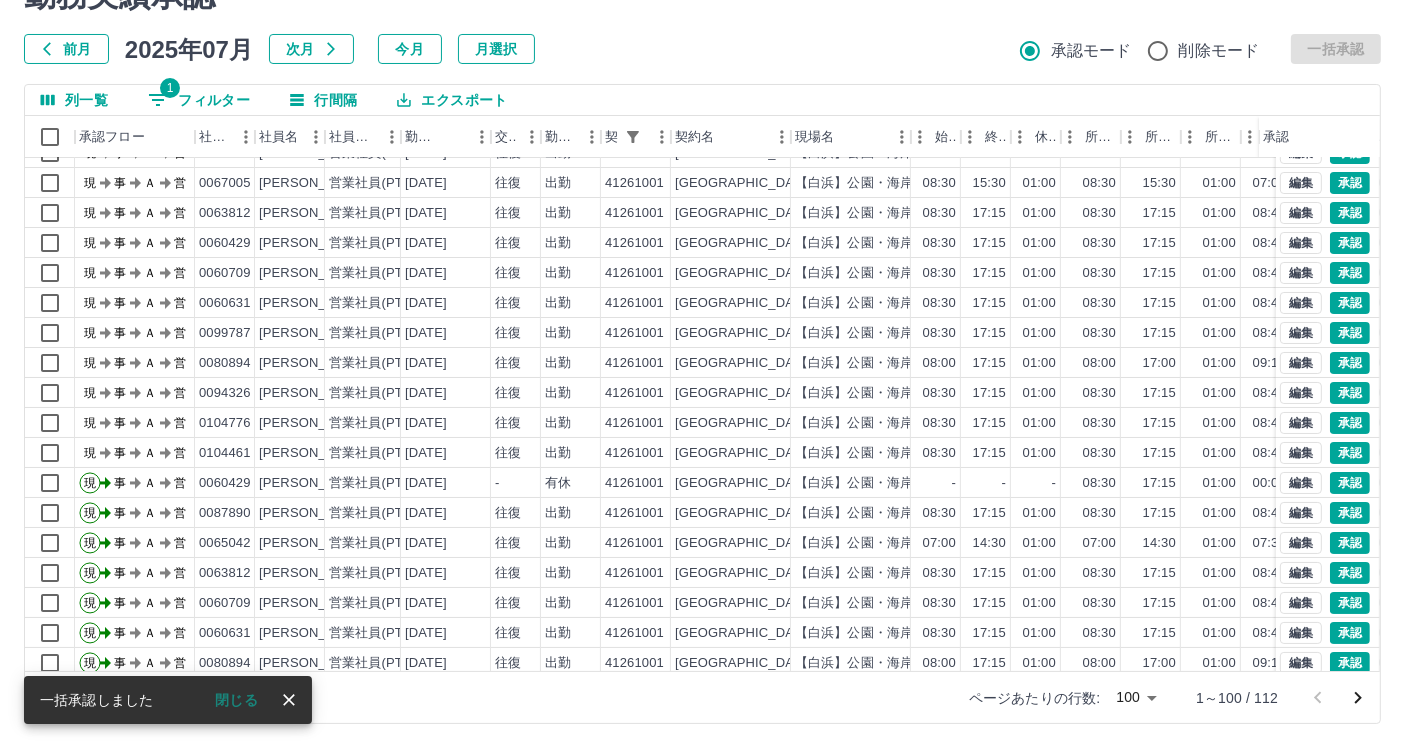 scroll, scrollTop: 0, scrollLeft: 0, axis: both 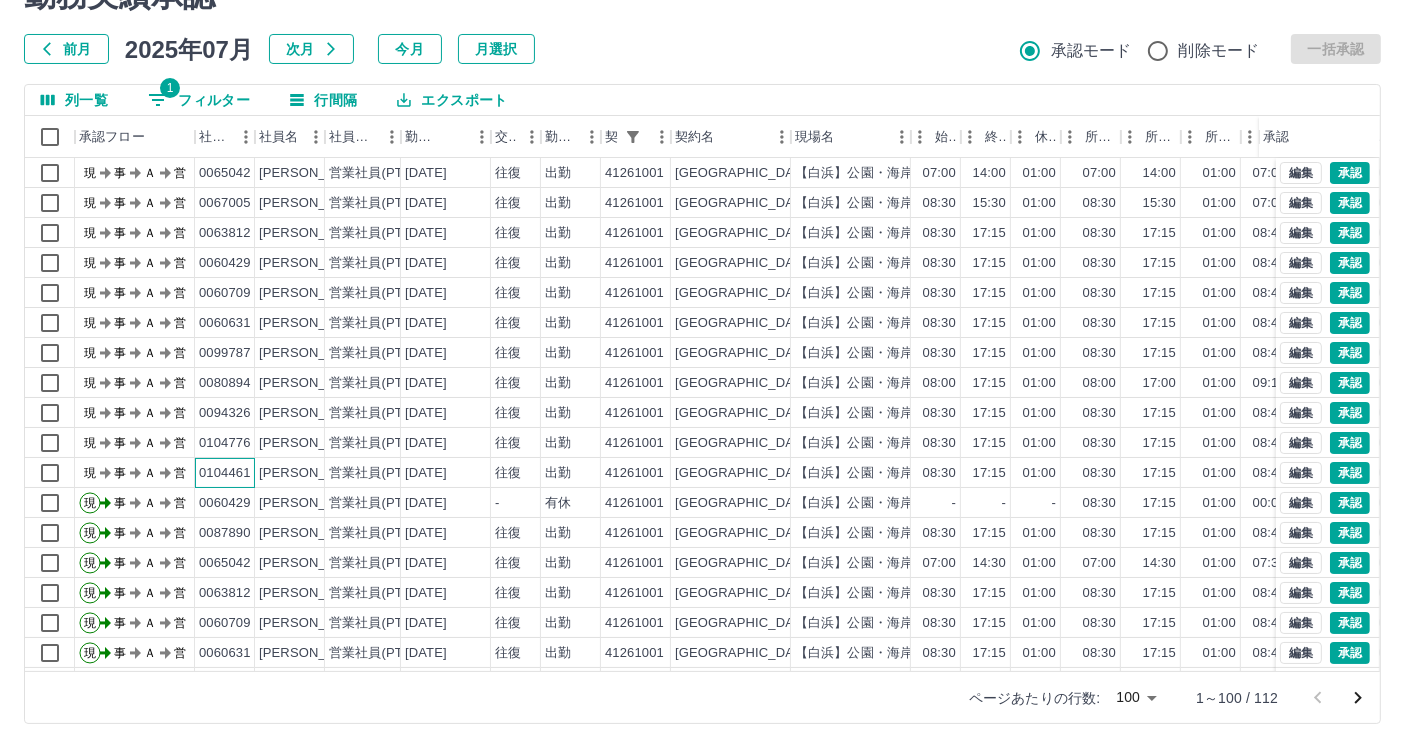 click on "0104461" at bounding box center (225, 473) 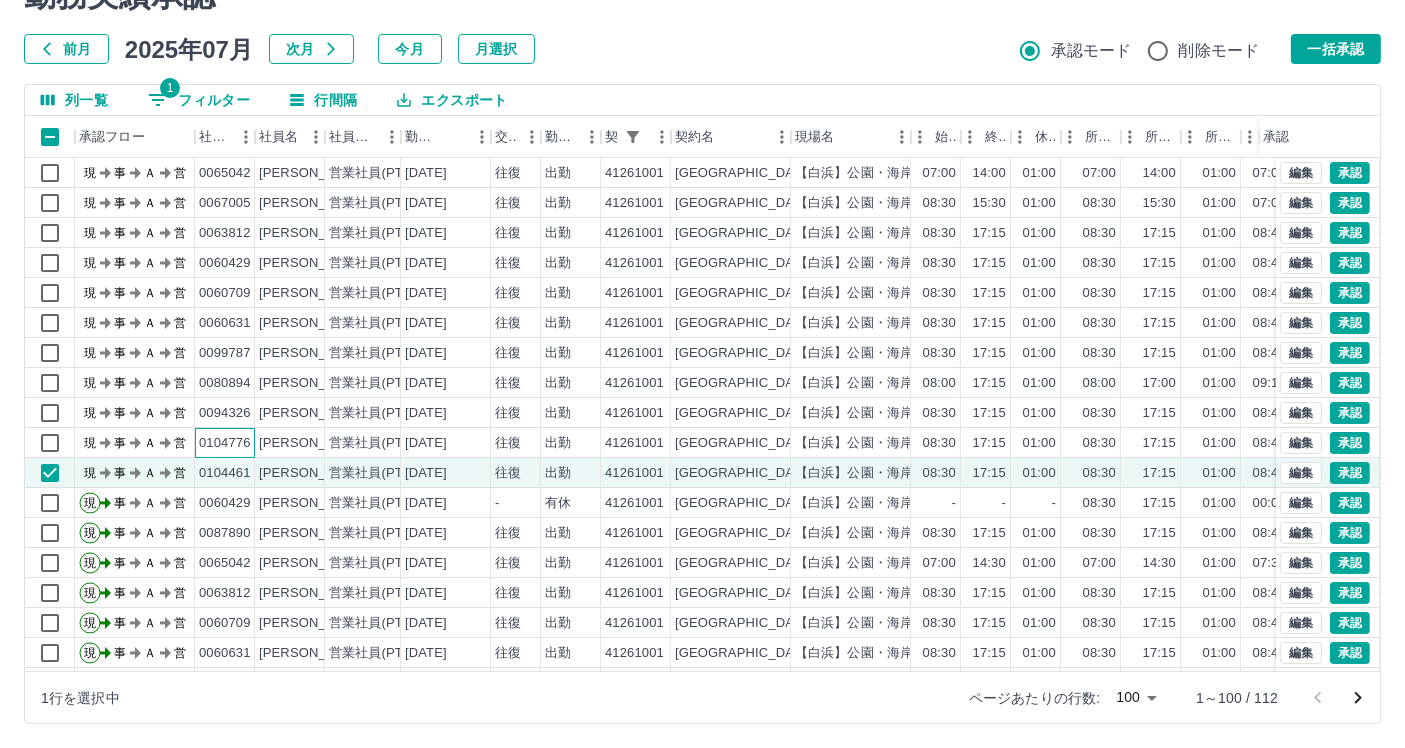 click on "0104776" at bounding box center [225, 443] 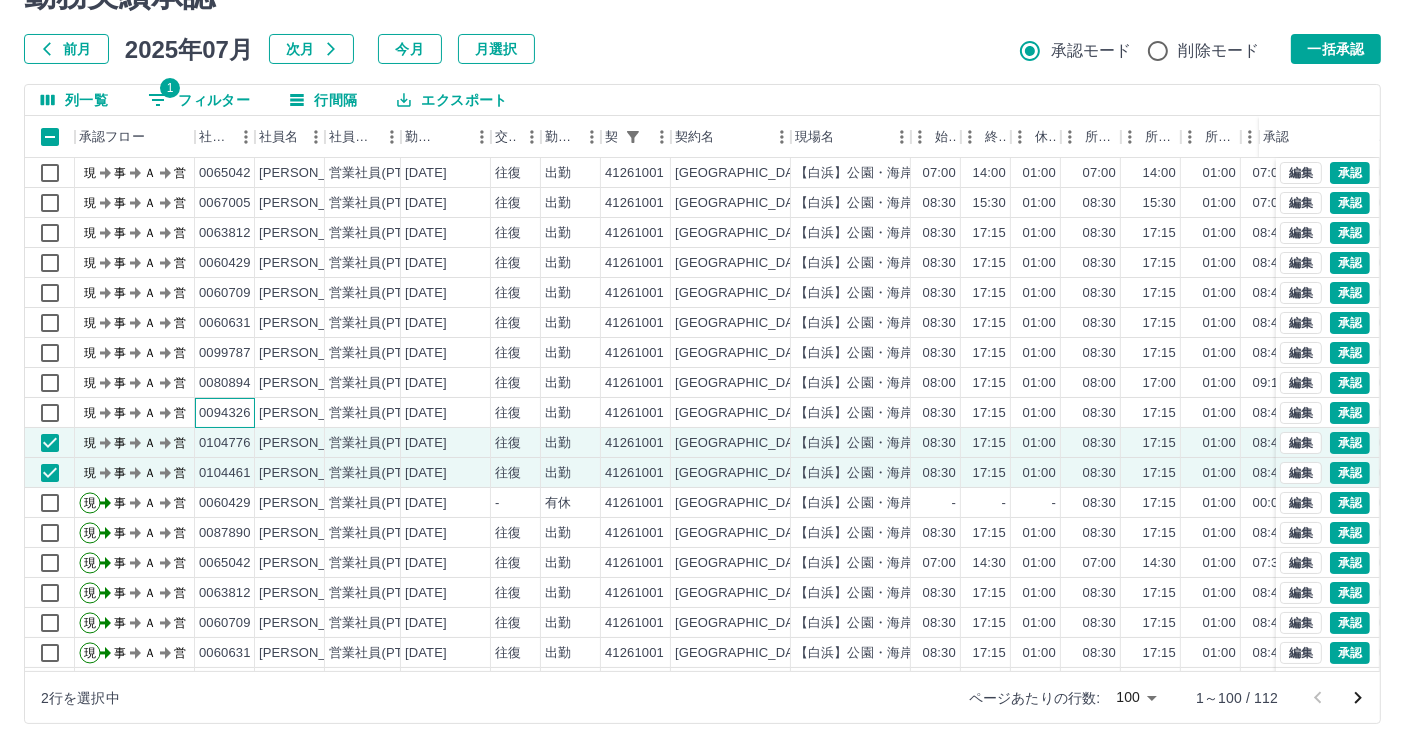 click on "0094326" at bounding box center (225, 413) 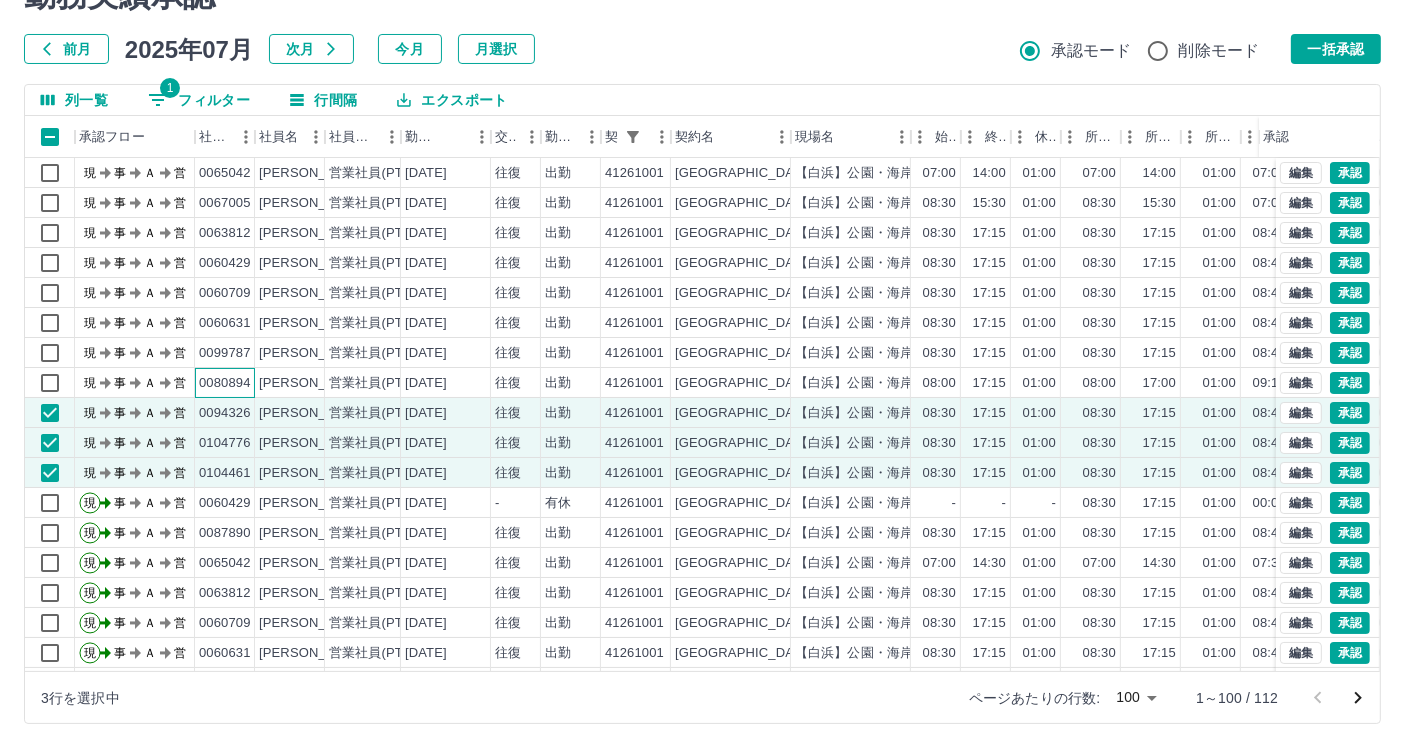 click on "0080894" at bounding box center (225, 383) 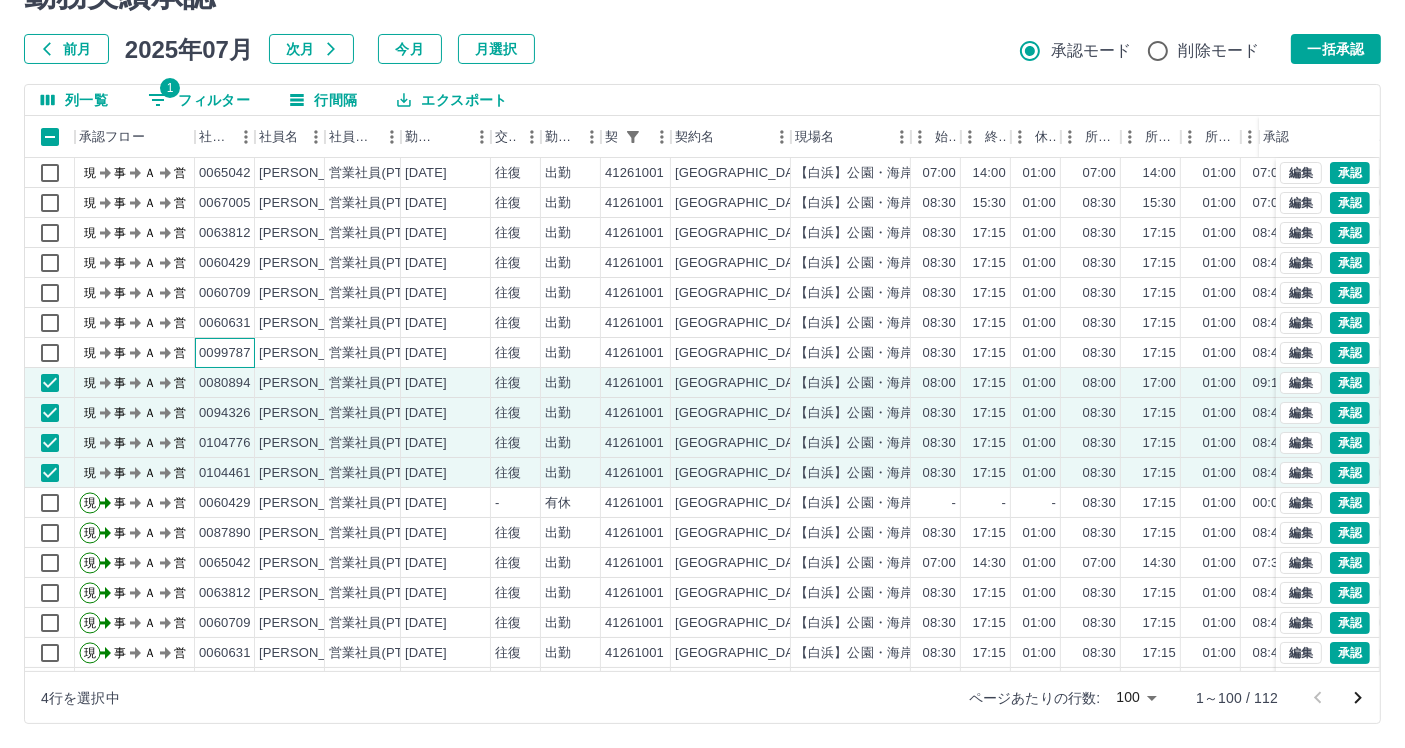 click on "0099787" at bounding box center (225, 353) 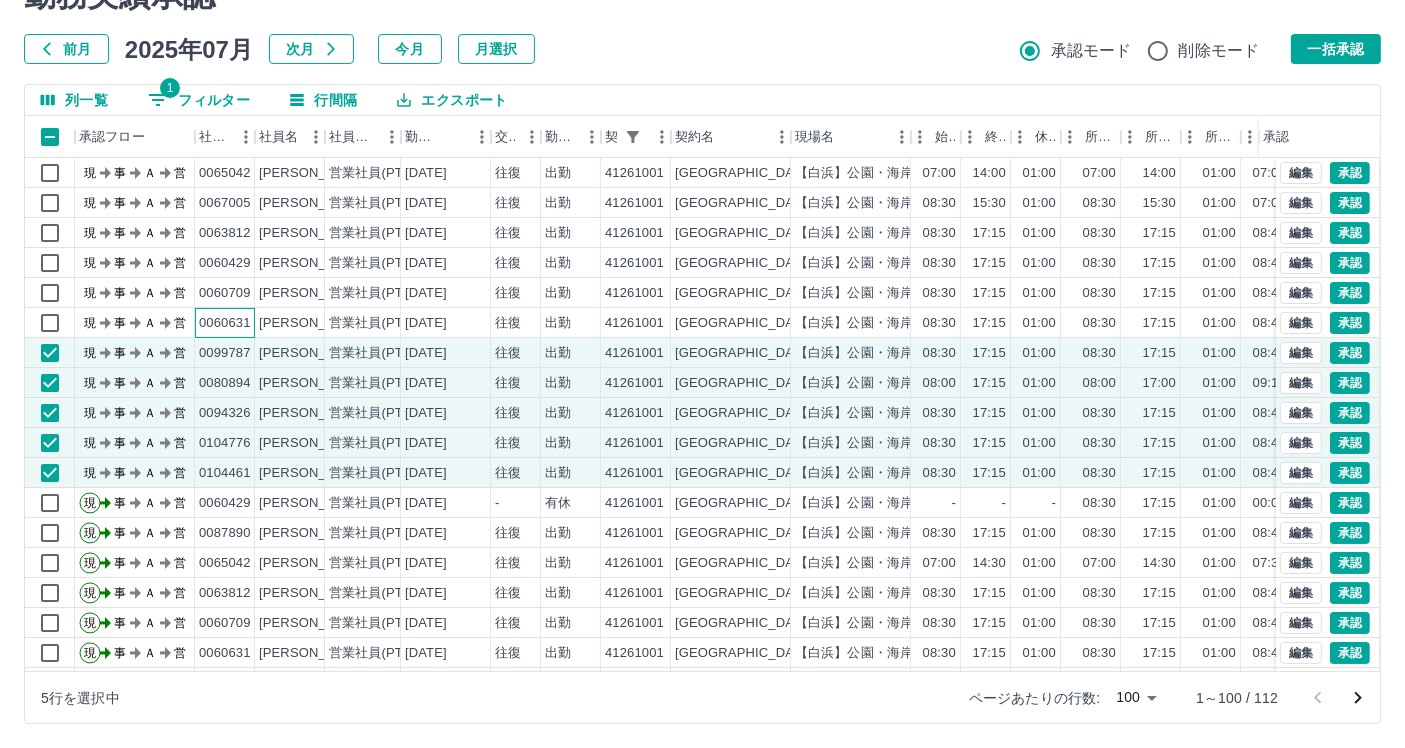 click on "0060631" at bounding box center [225, 323] 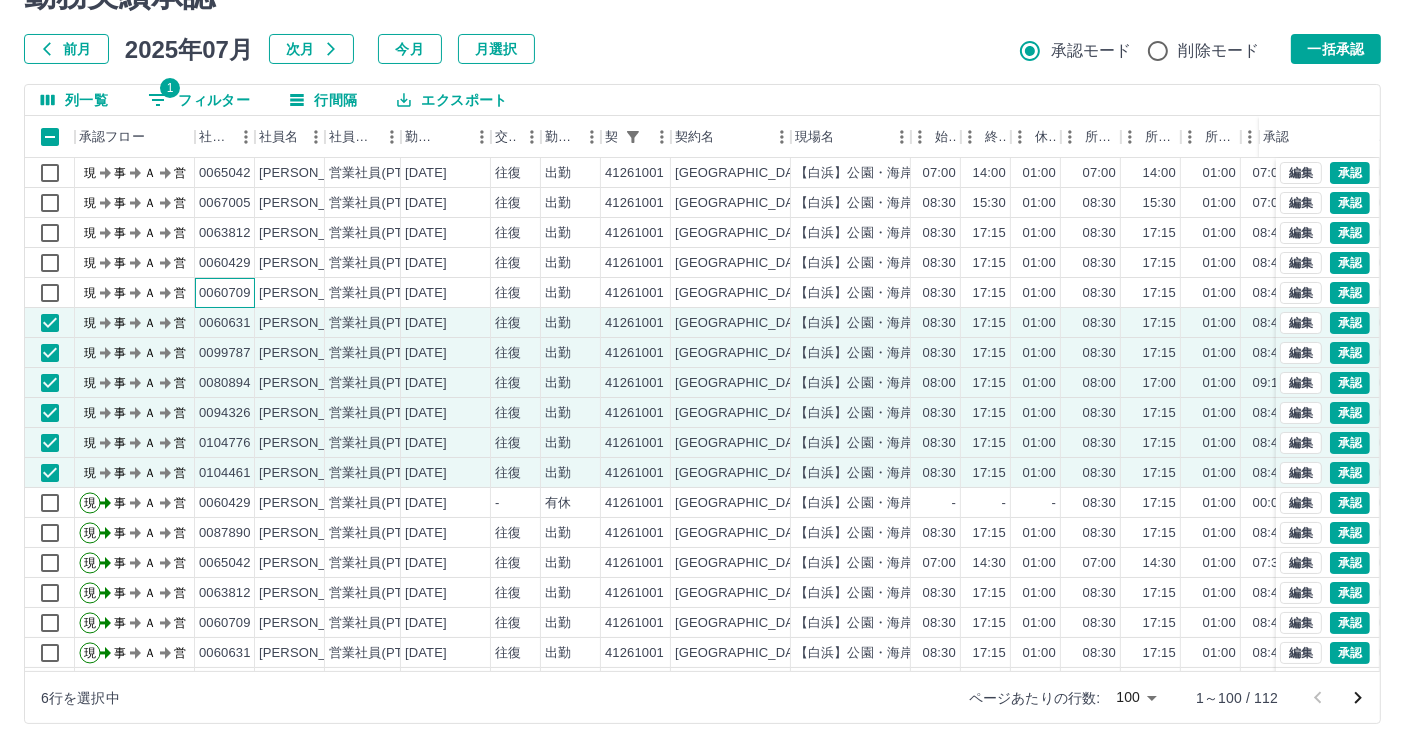click on "0060709" at bounding box center (225, 293) 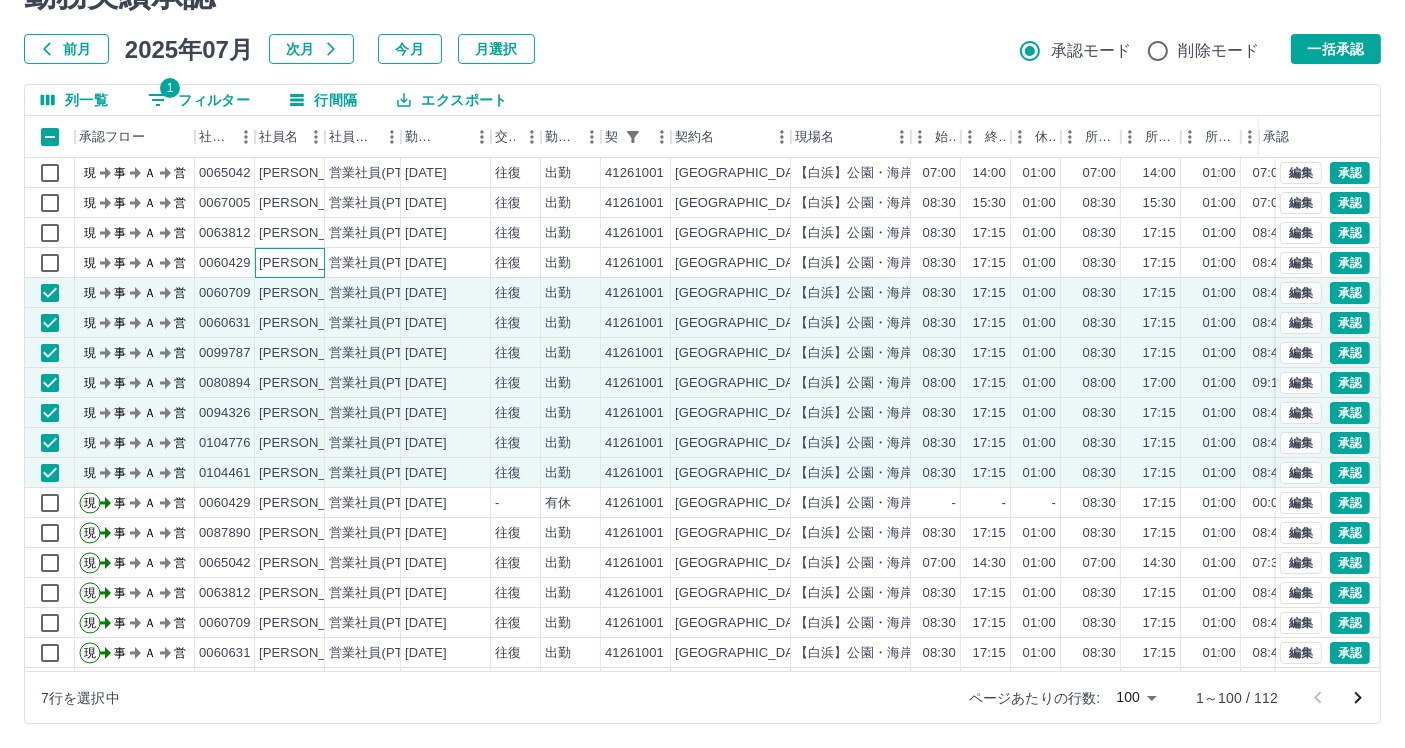 click on "[PERSON_NAME]" at bounding box center (290, 263) 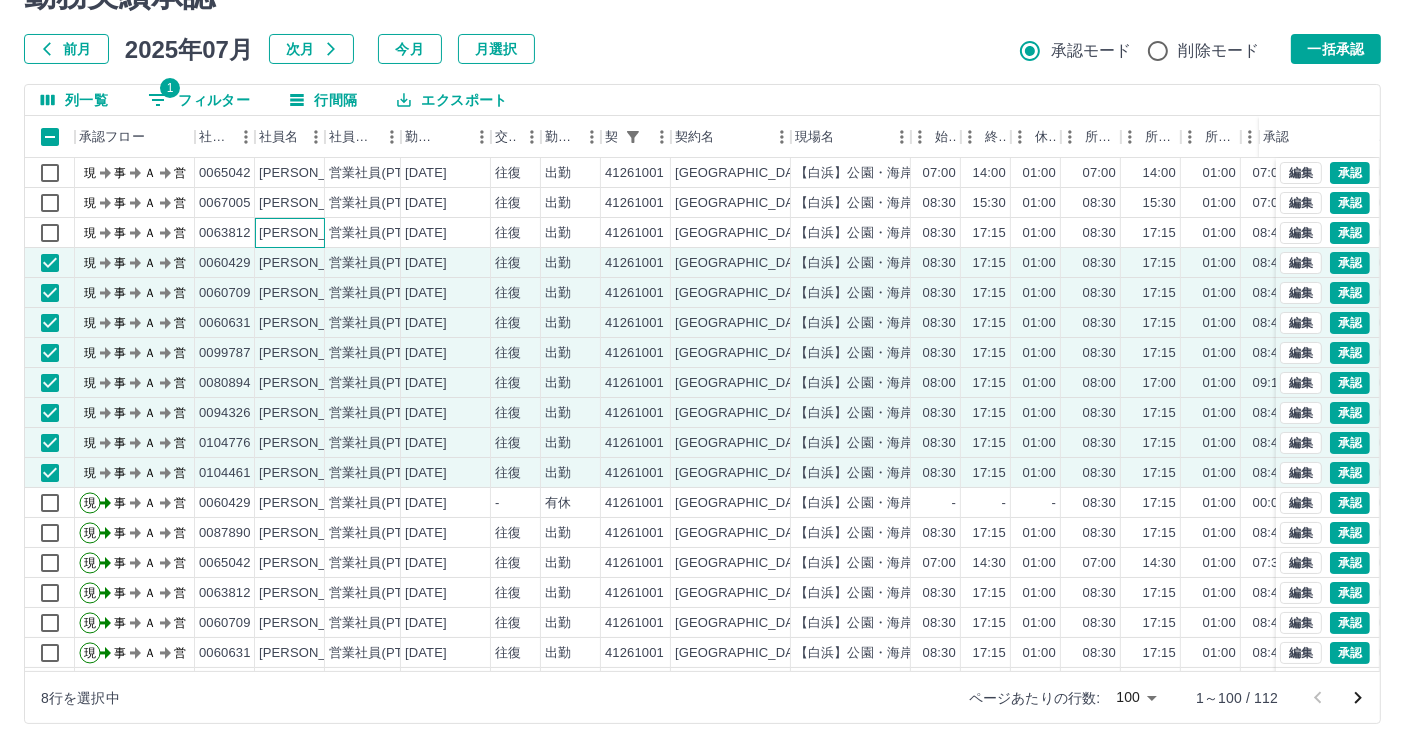 click on "[PERSON_NAME]" at bounding box center [313, 233] 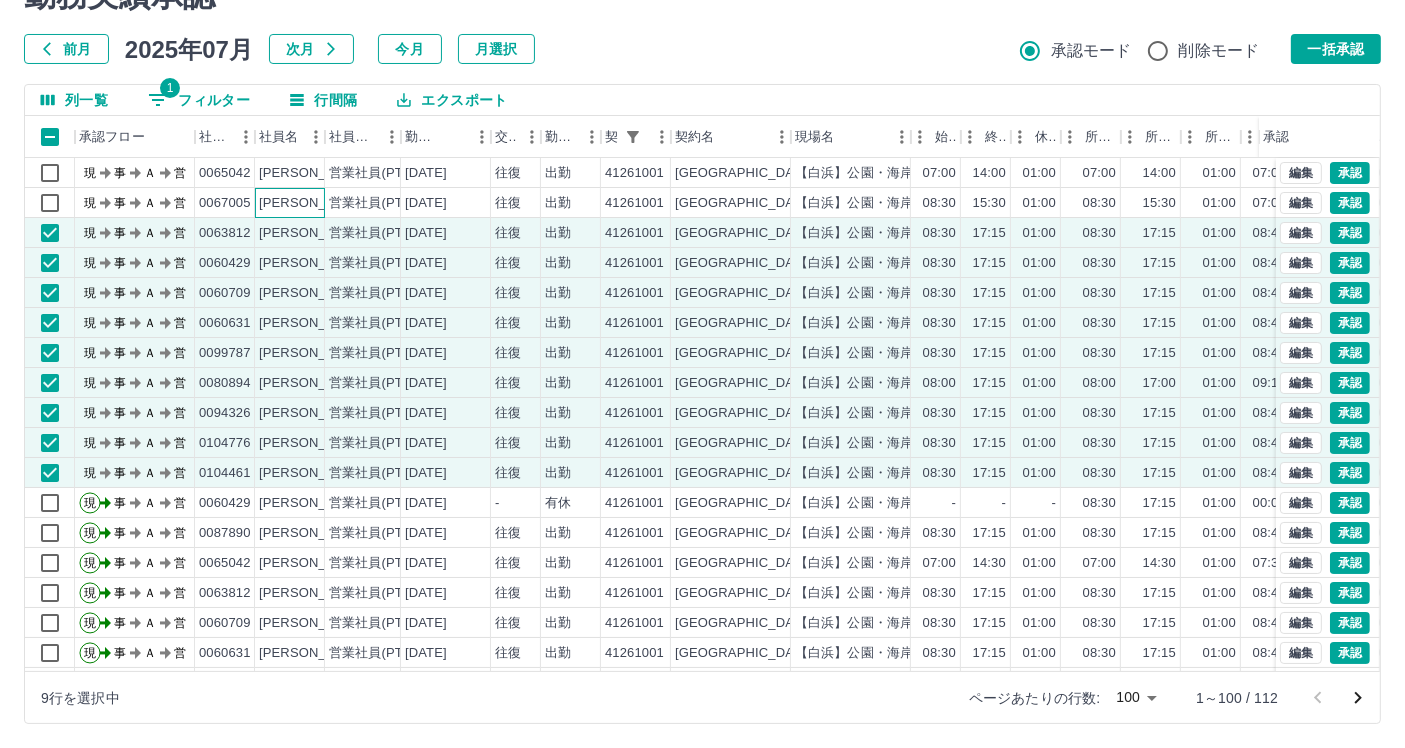 click on "[PERSON_NAME]" at bounding box center (290, 203) 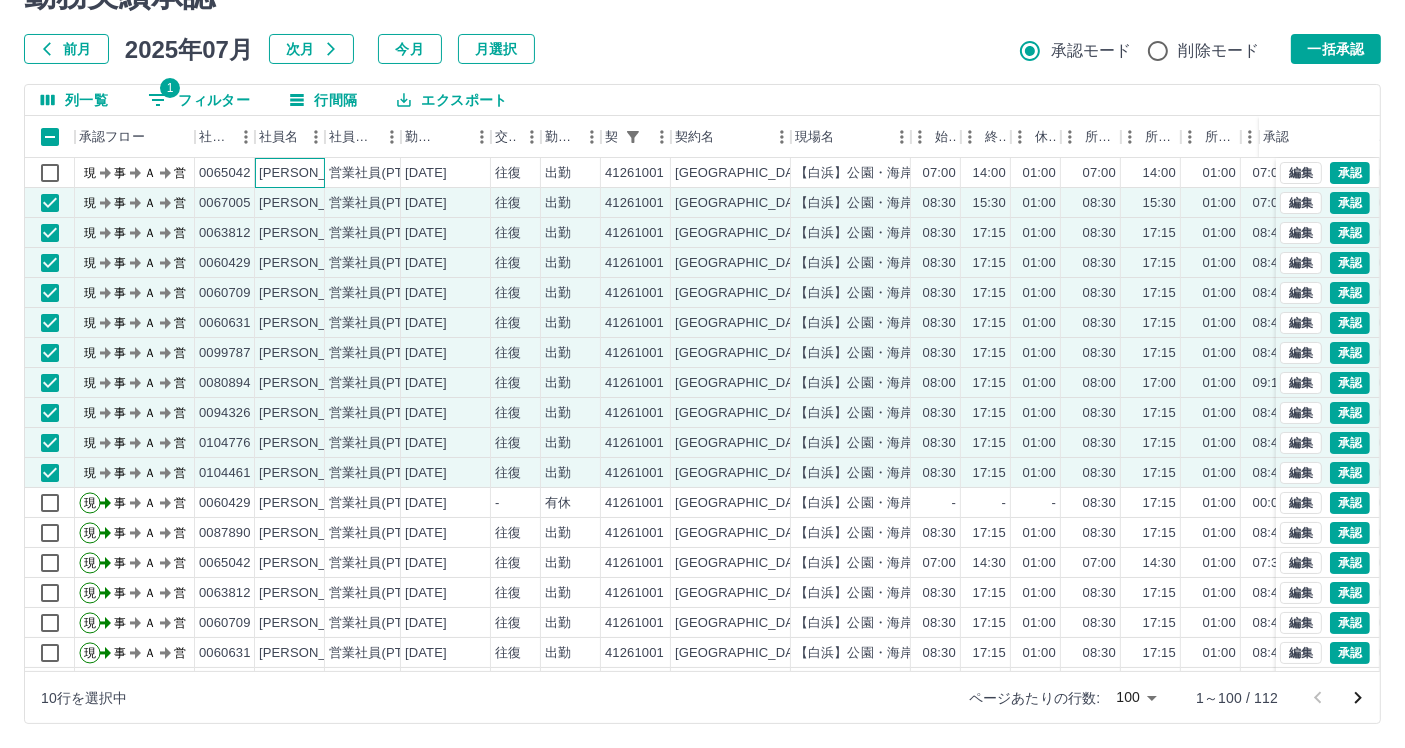 click on "[PERSON_NAME]" at bounding box center (290, 173) 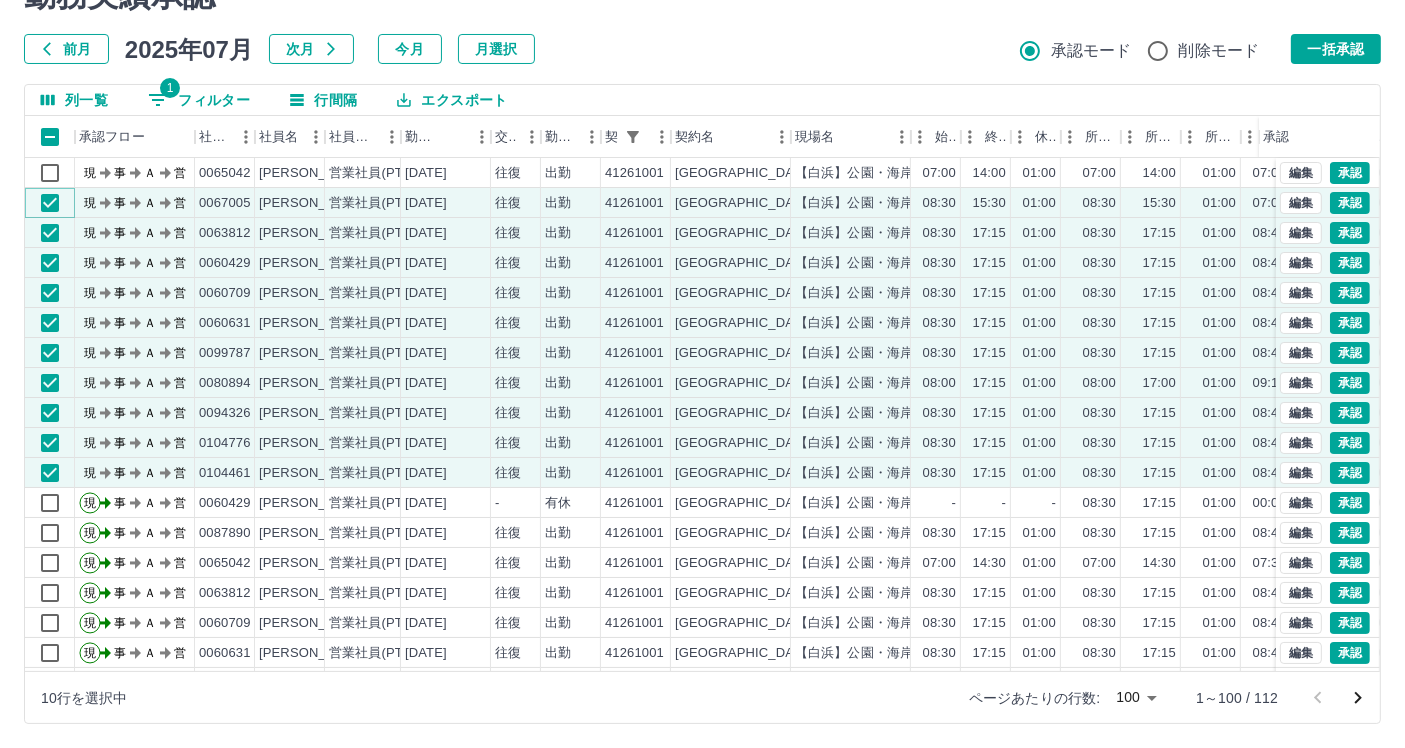 click at bounding box center [50, 203] 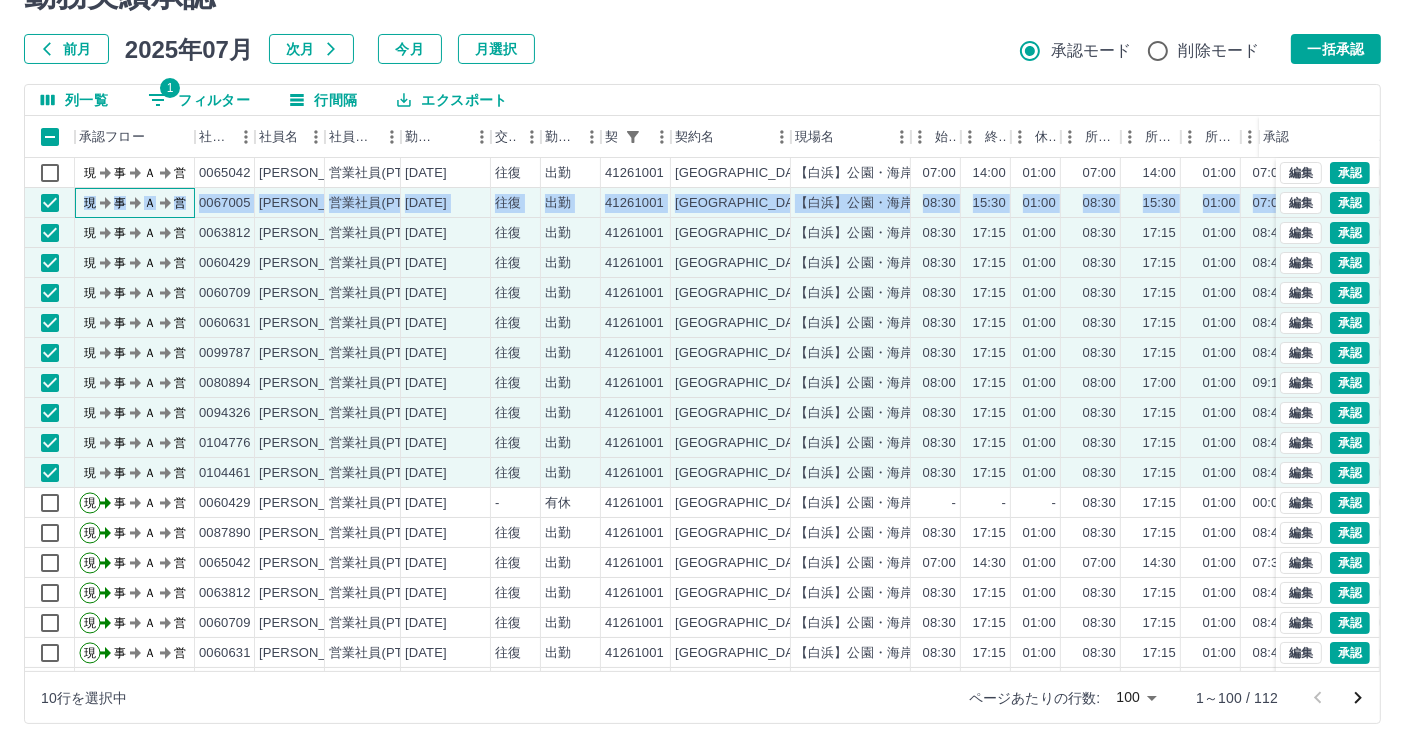 drag, startPoint x: 77, startPoint y: 218, endPoint x: 80, endPoint y: 252, distance: 34.132095 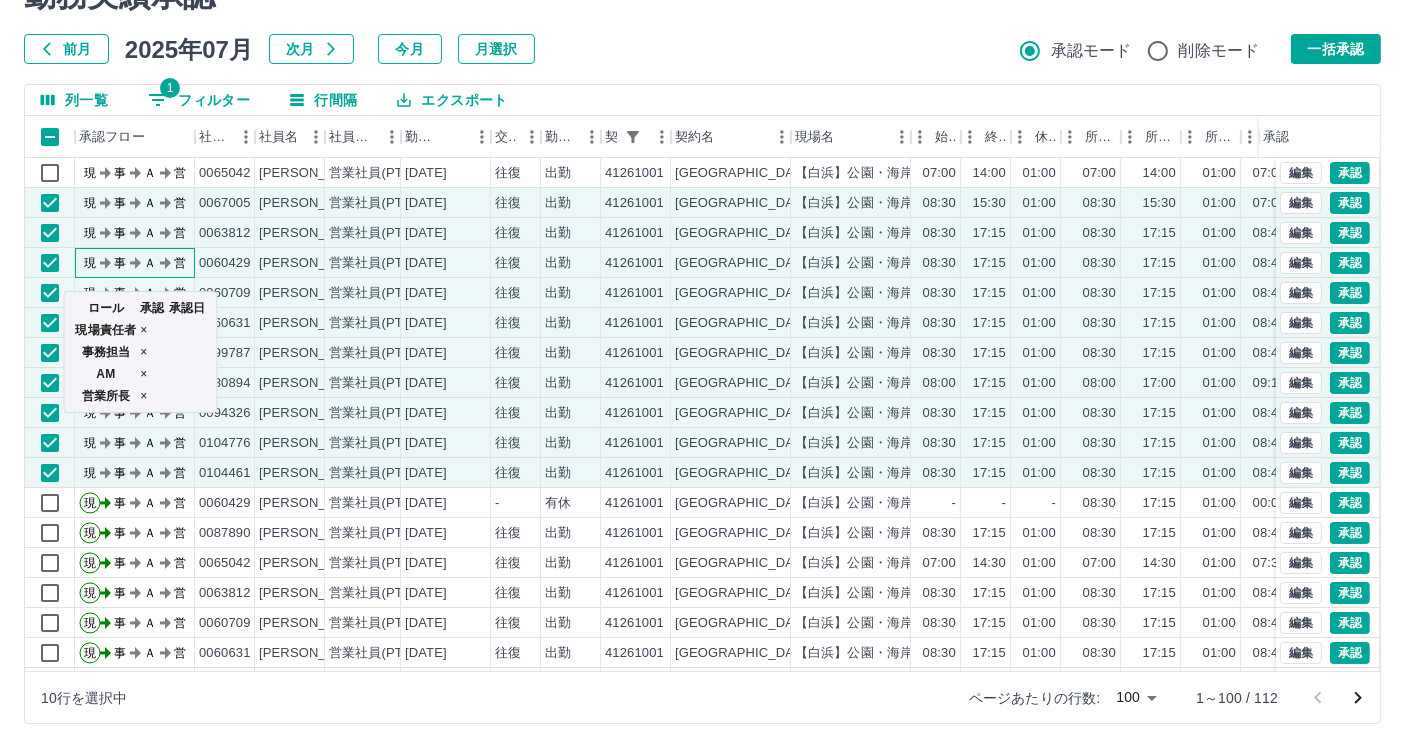 click on "現 事 Ａ 営" 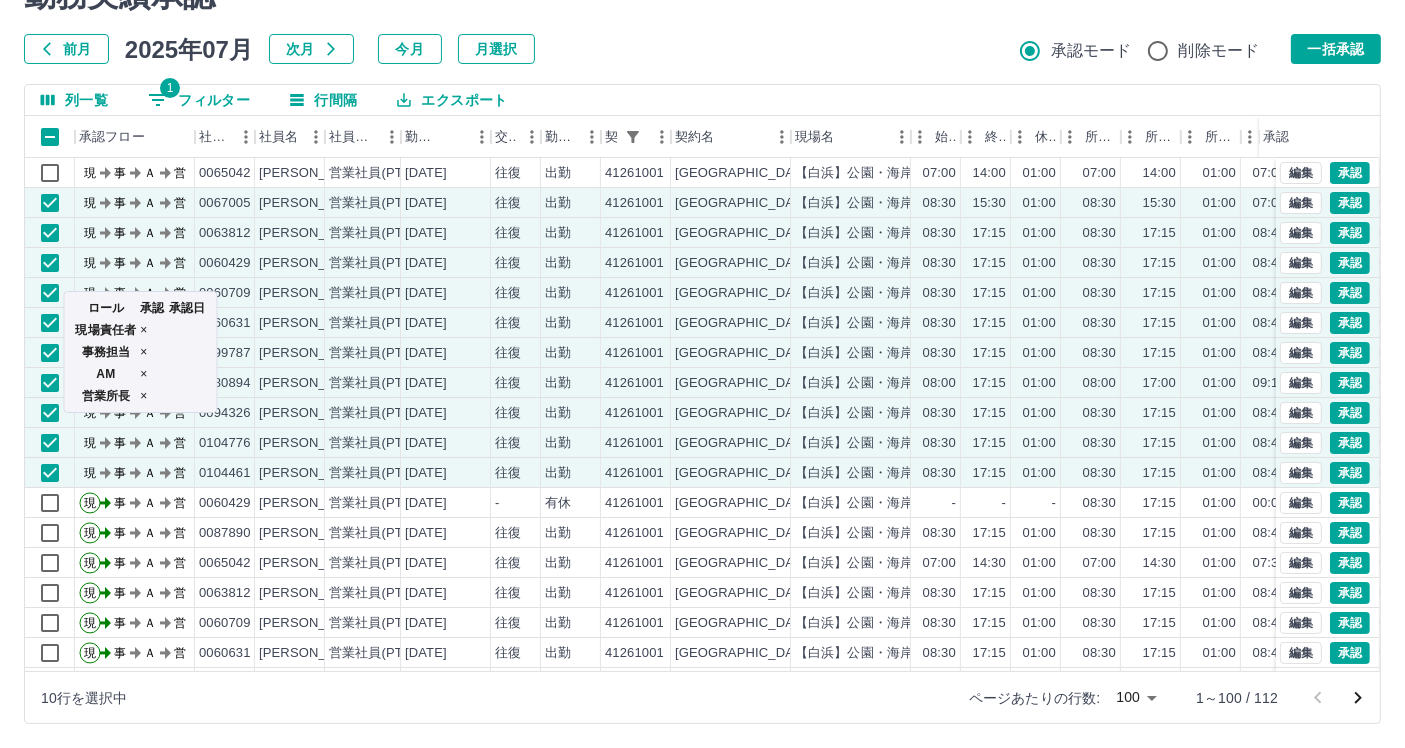 drag, startPoint x: 88, startPoint y: 304, endPoint x: 88, endPoint y: 317, distance: 13 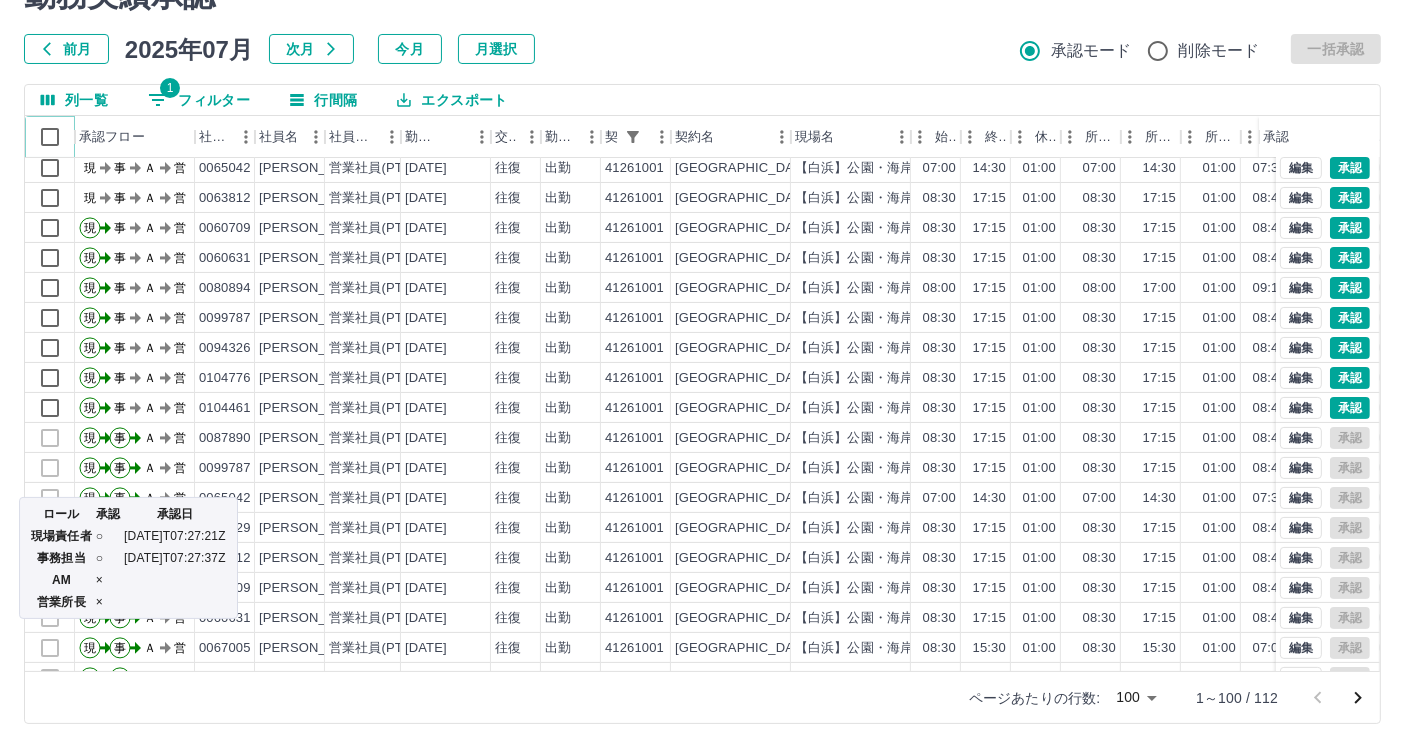 scroll, scrollTop: 394, scrollLeft: 0, axis: vertical 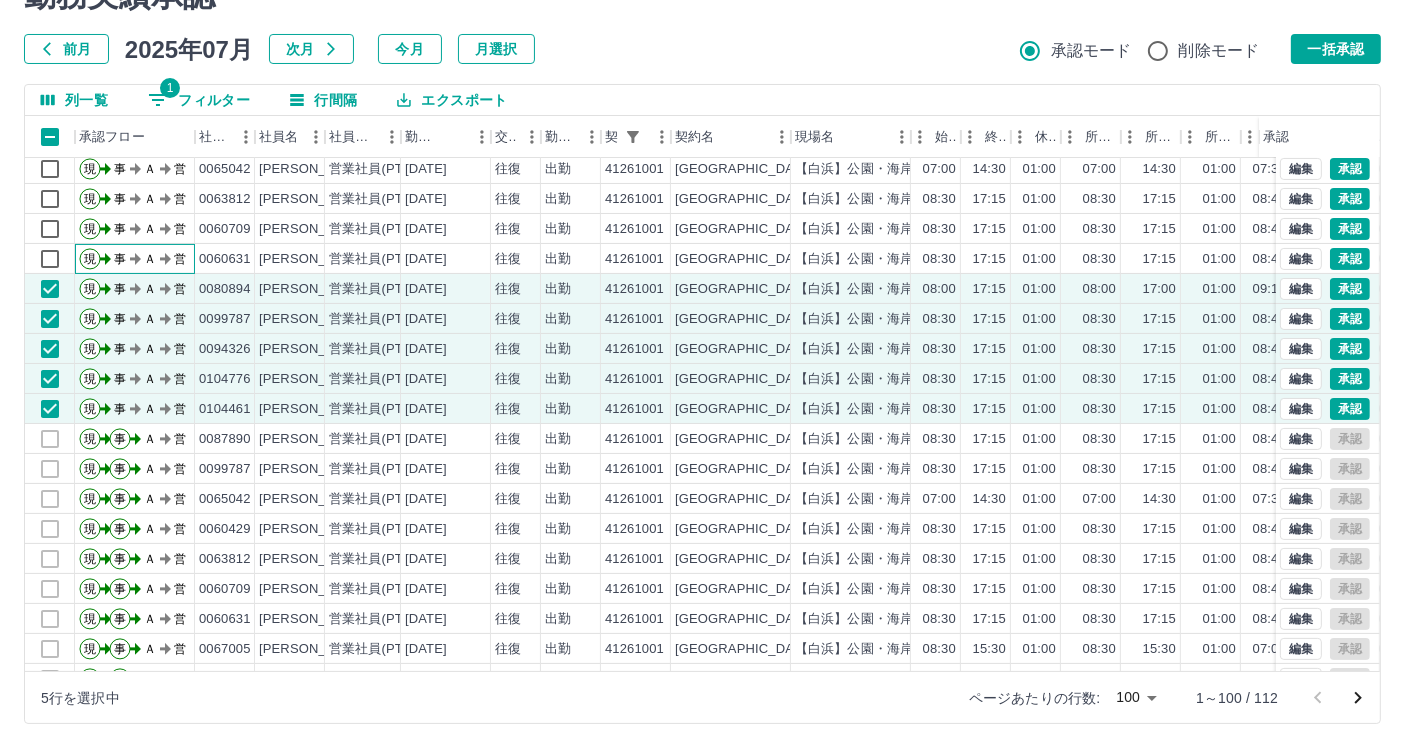 click on "現 事 Ａ 営" at bounding box center (135, 259) 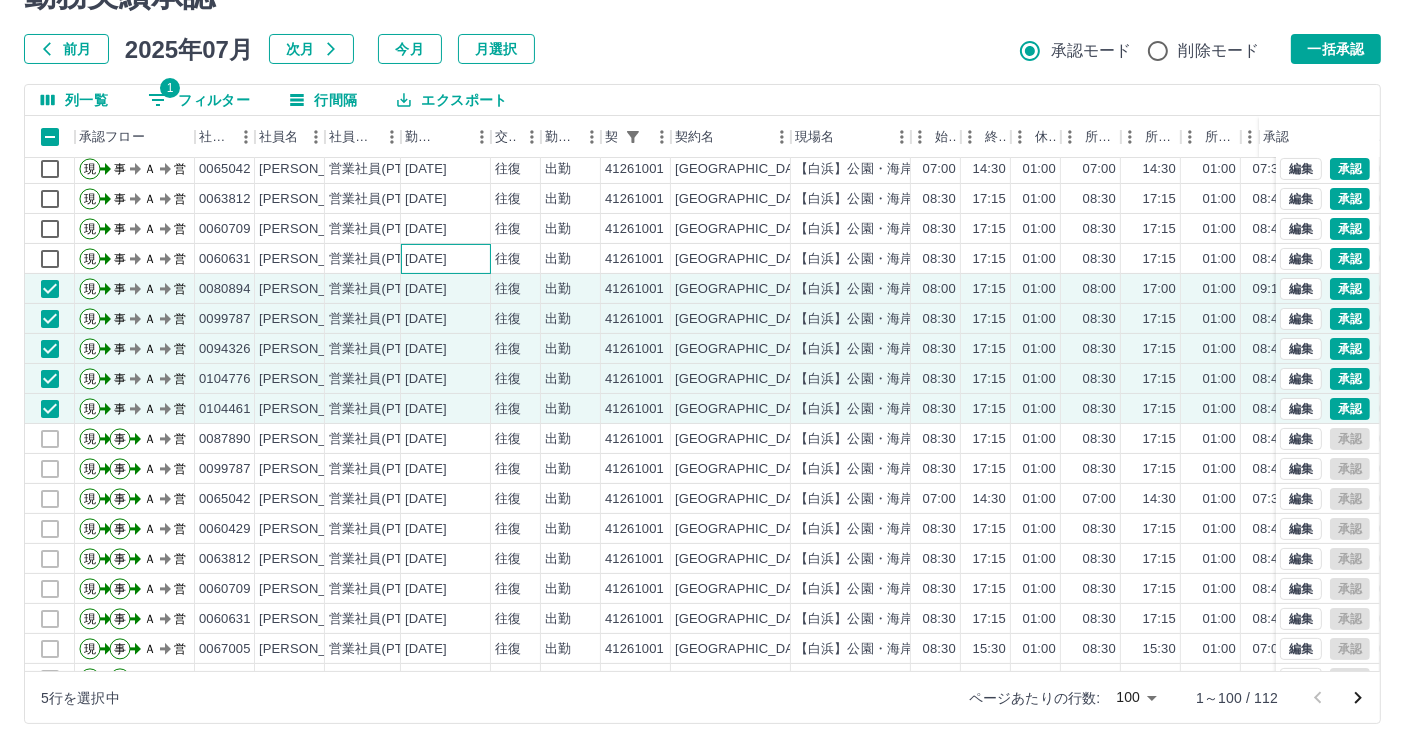 click on "[DATE]" at bounding box center (426, 259) 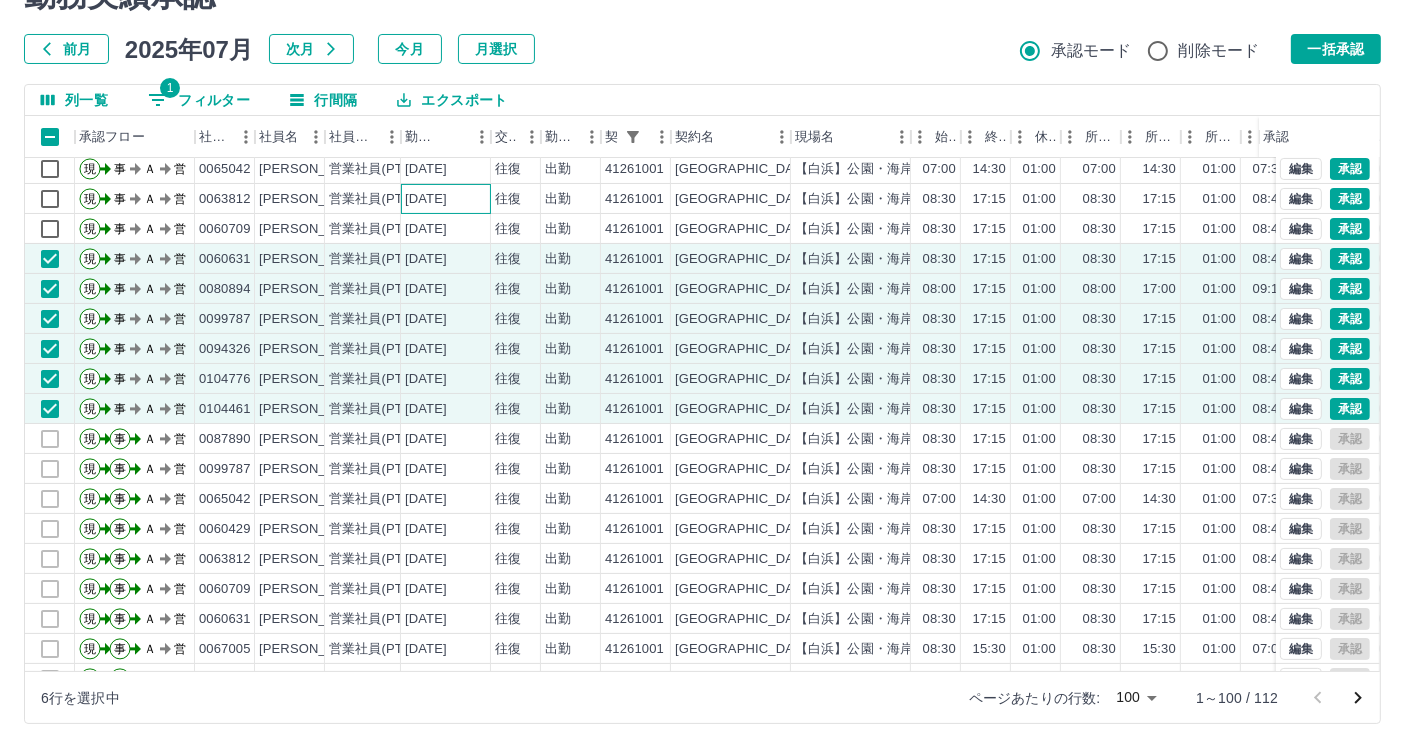 click on "[DATE]" at bounding box center (426, 199) 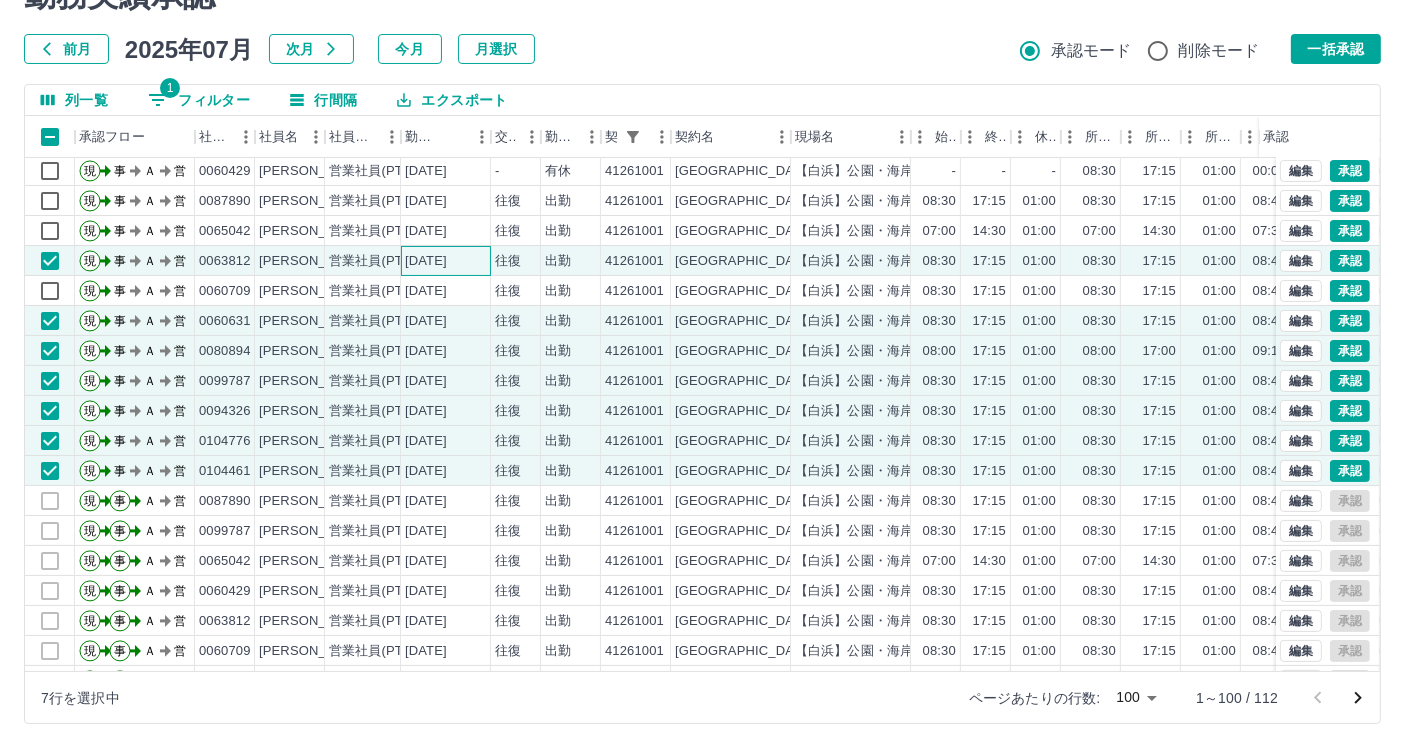 scroll, scrollTop: 282, scrollLeft: 0, axis: vertical 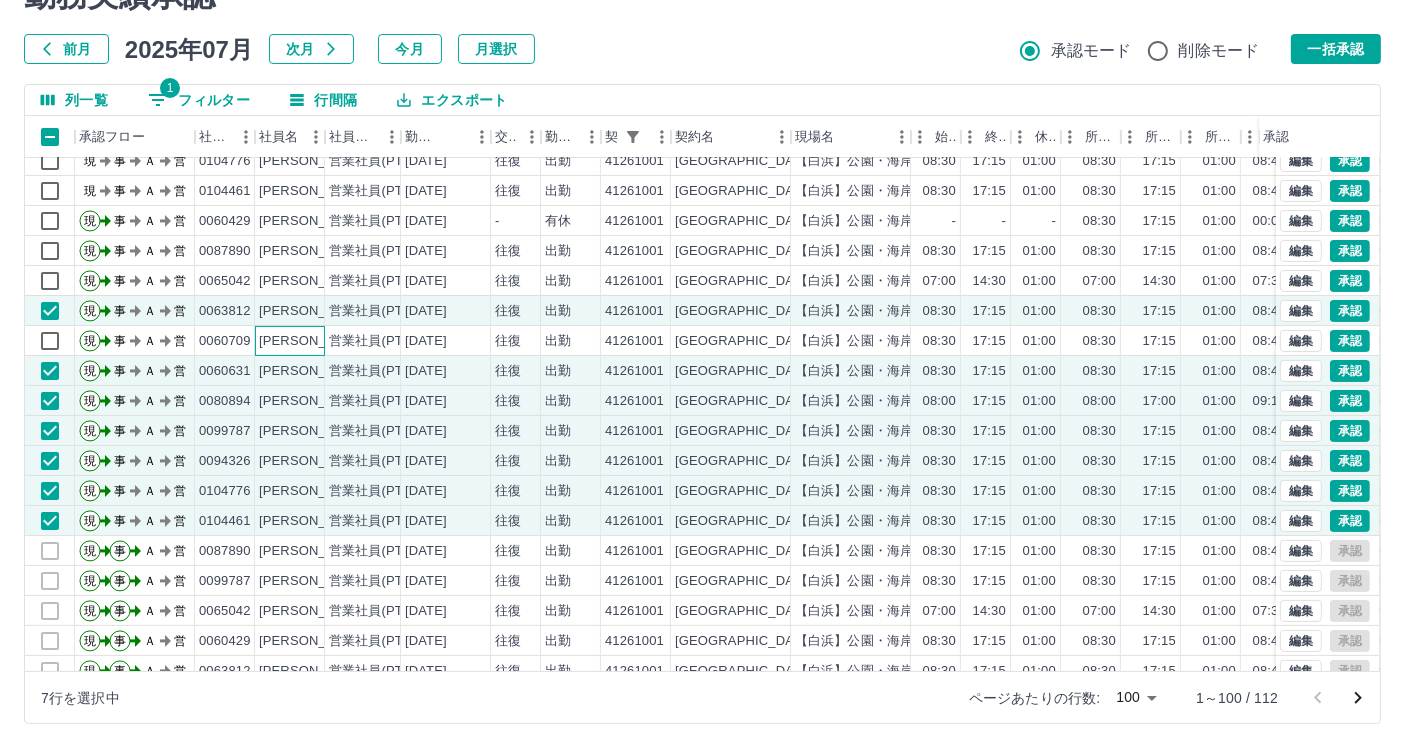 click on "[PERSON_NAME]" at bounding box center [290, 341] 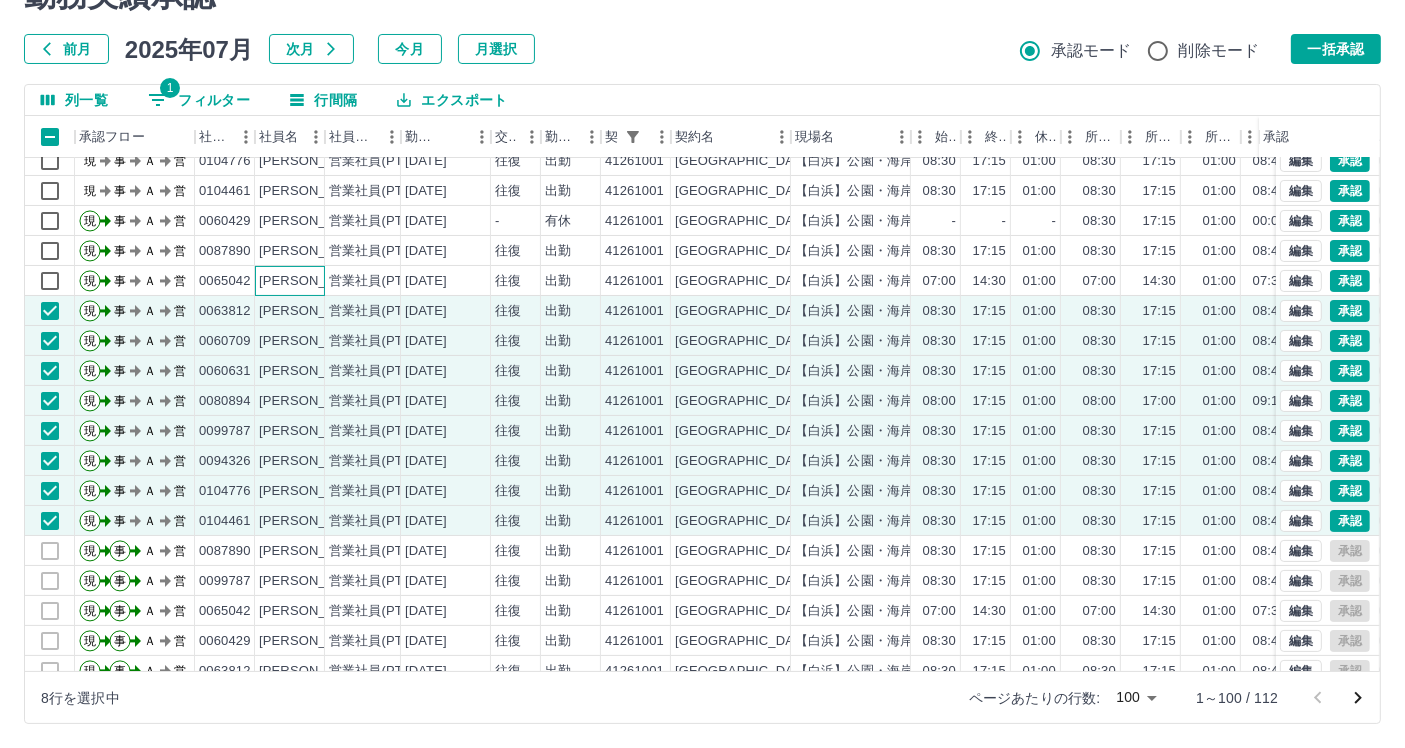 click on "[PERSON_NAME]" at bounding box center (290, 281) 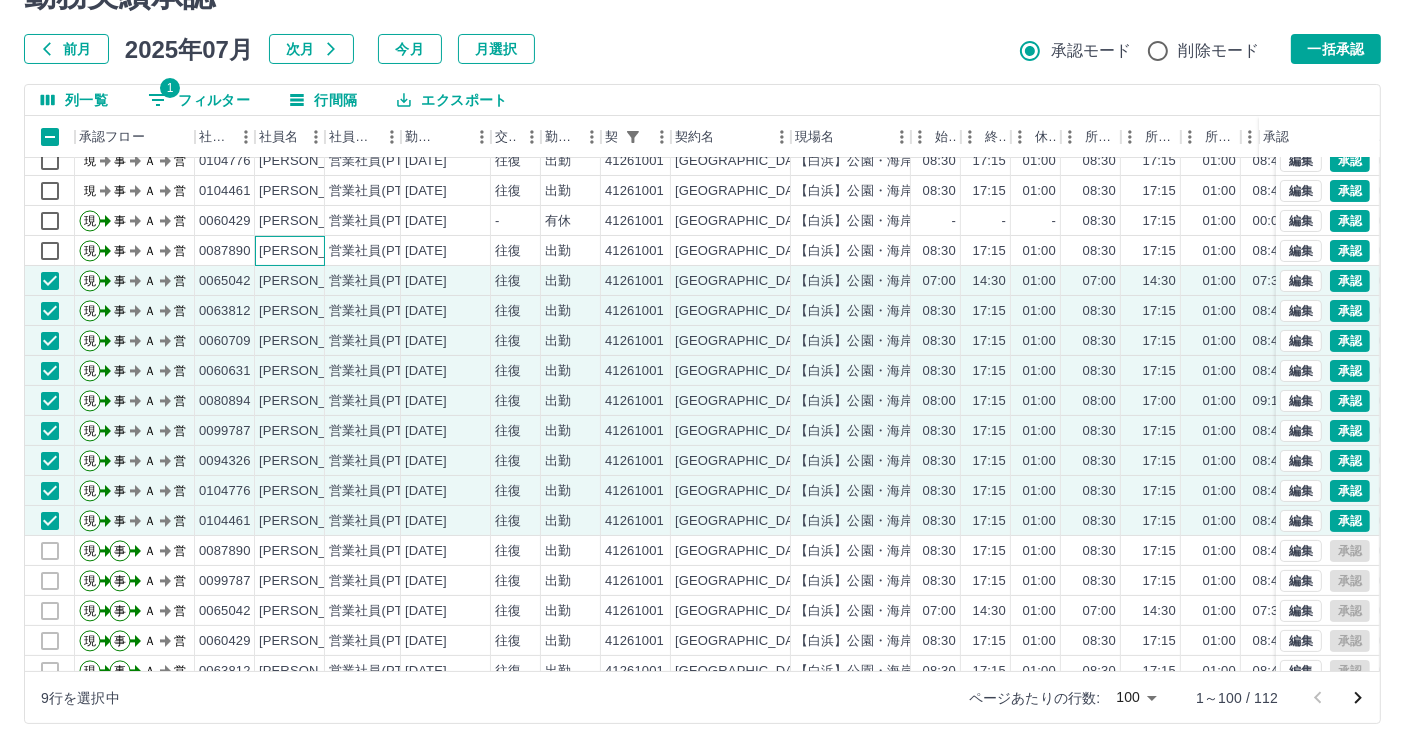 click on "[PERSON_NAME]" at bounding box center (313, 251) 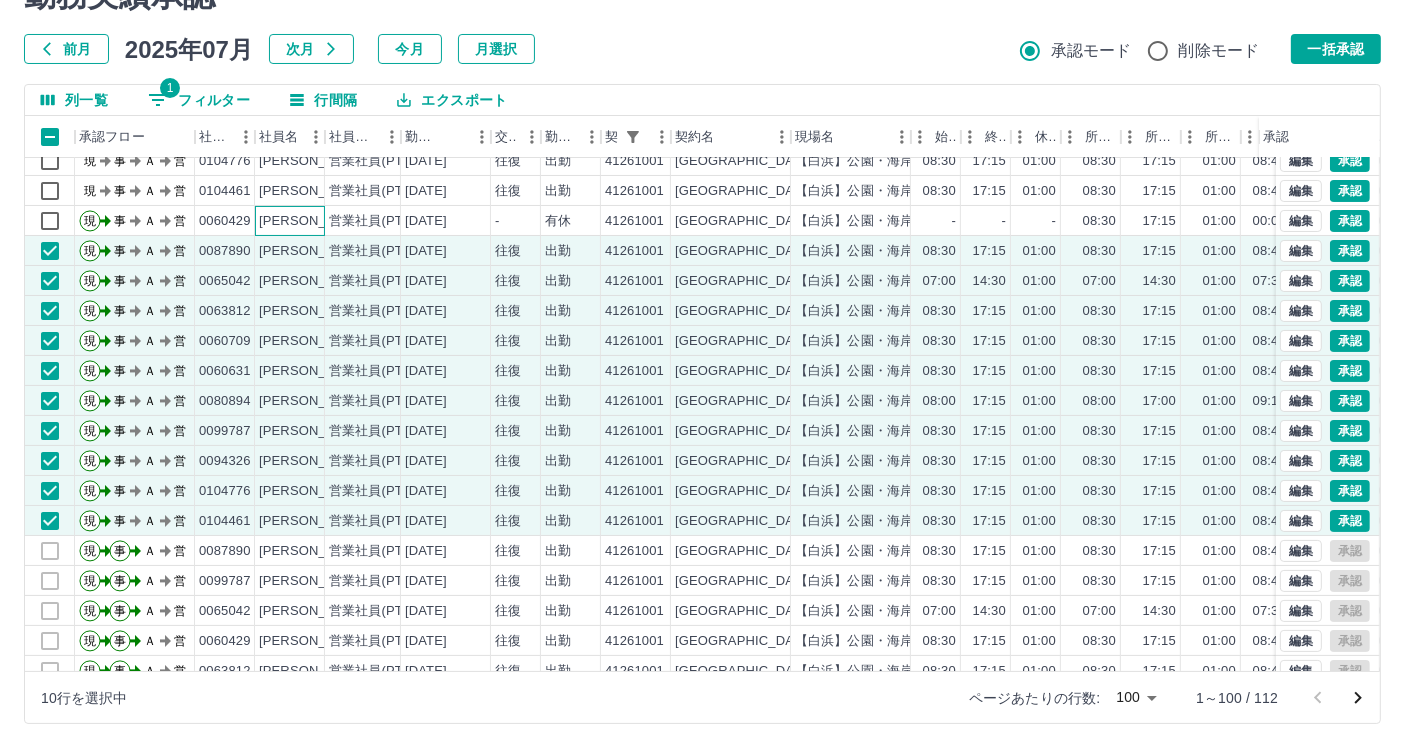 click on "[PERSON_NAME]" at bounding box center [313, 221] 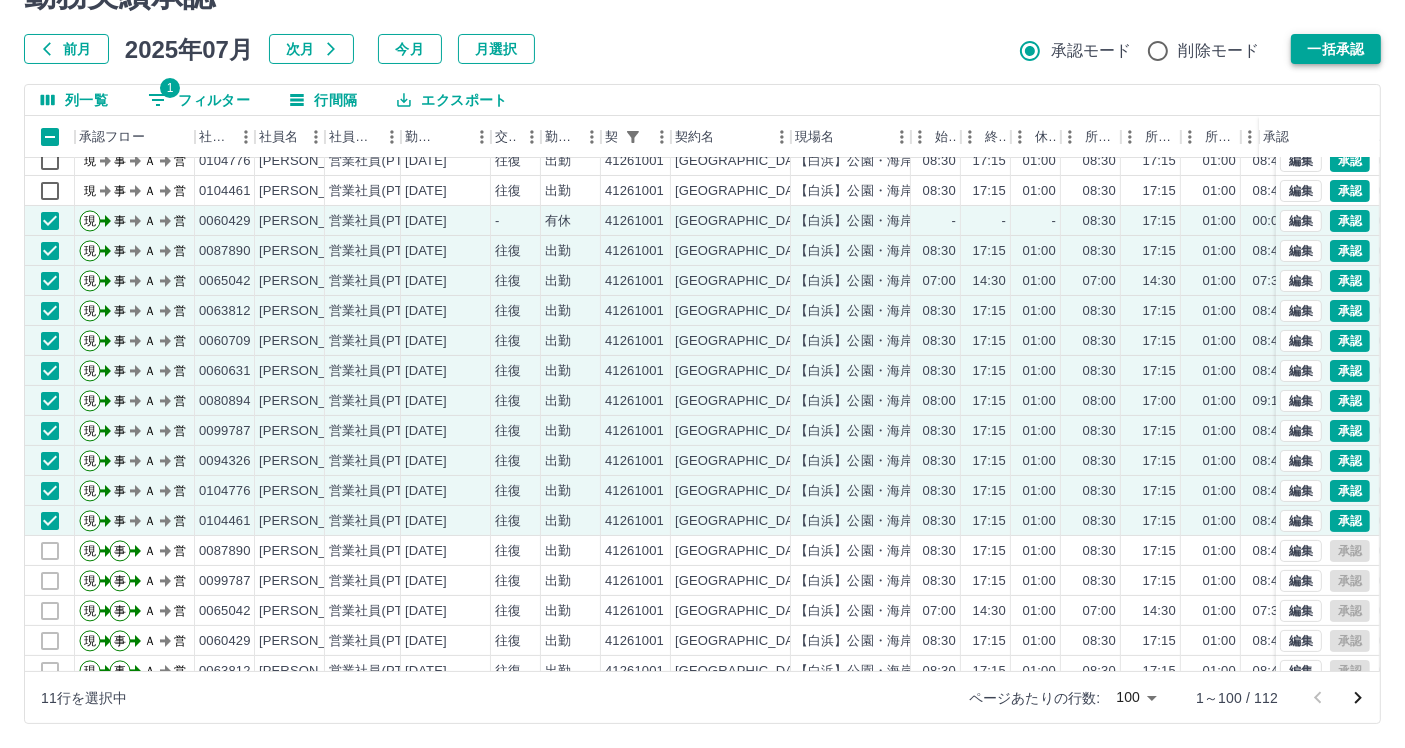 click on "一括承認" at bounding box center [1336, 49] 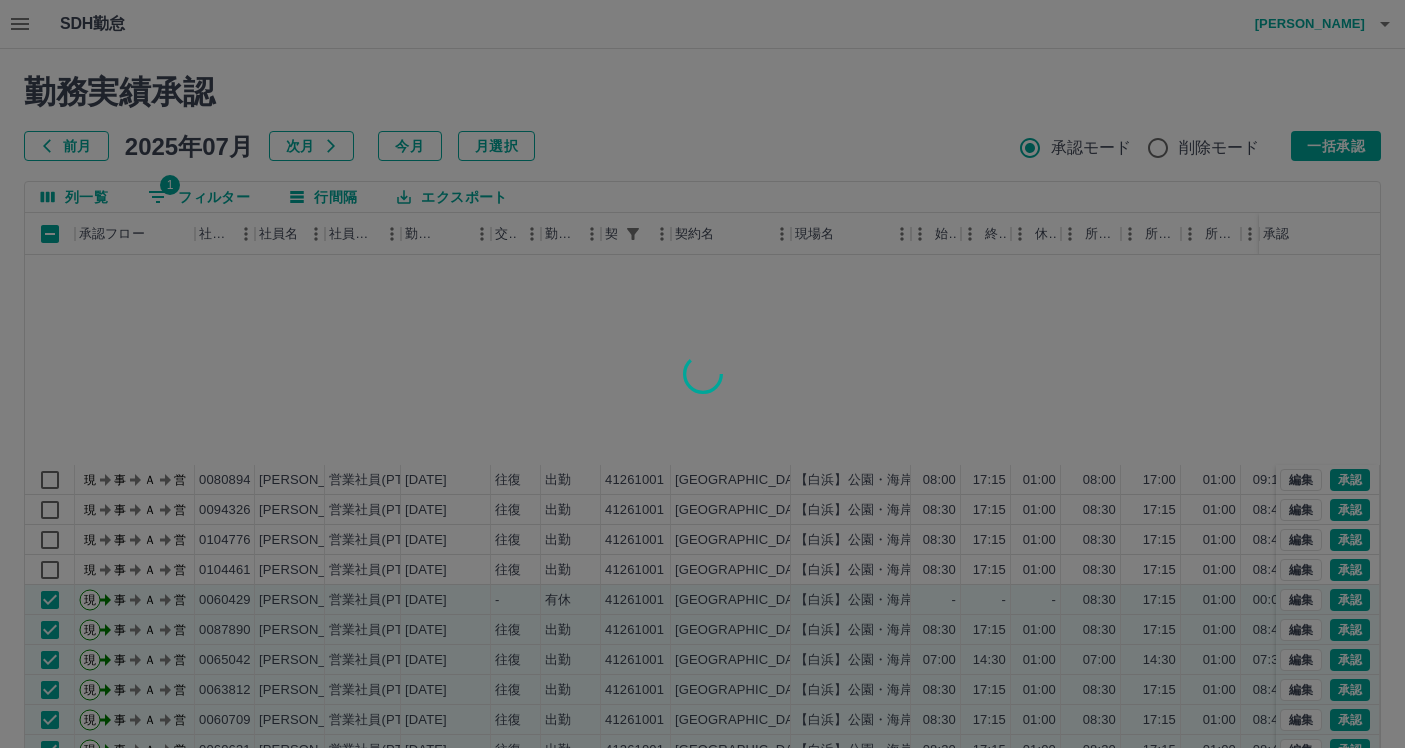 scroll, scrollTop: 97, scrollLeft: 0, axis: vertical 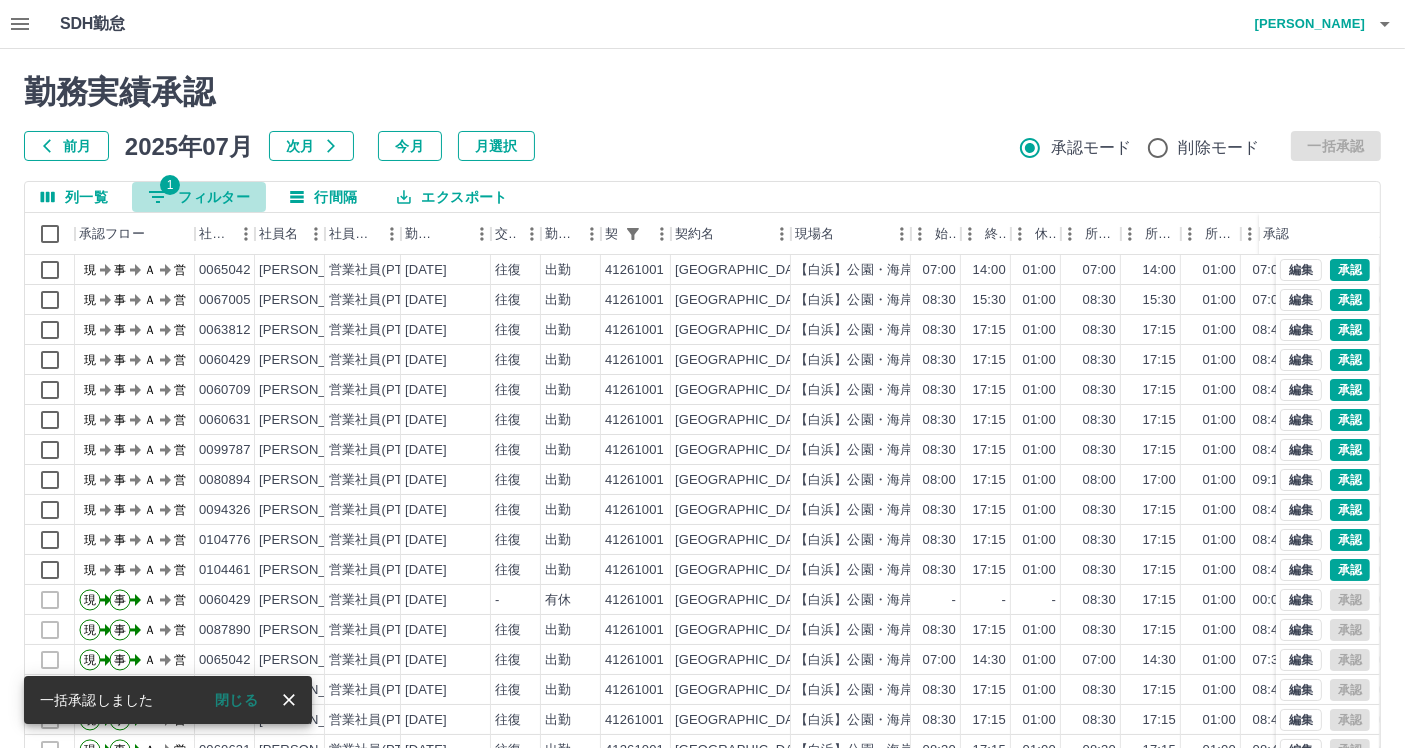 click on "1 フィルター" at bounding box center [199, 197] 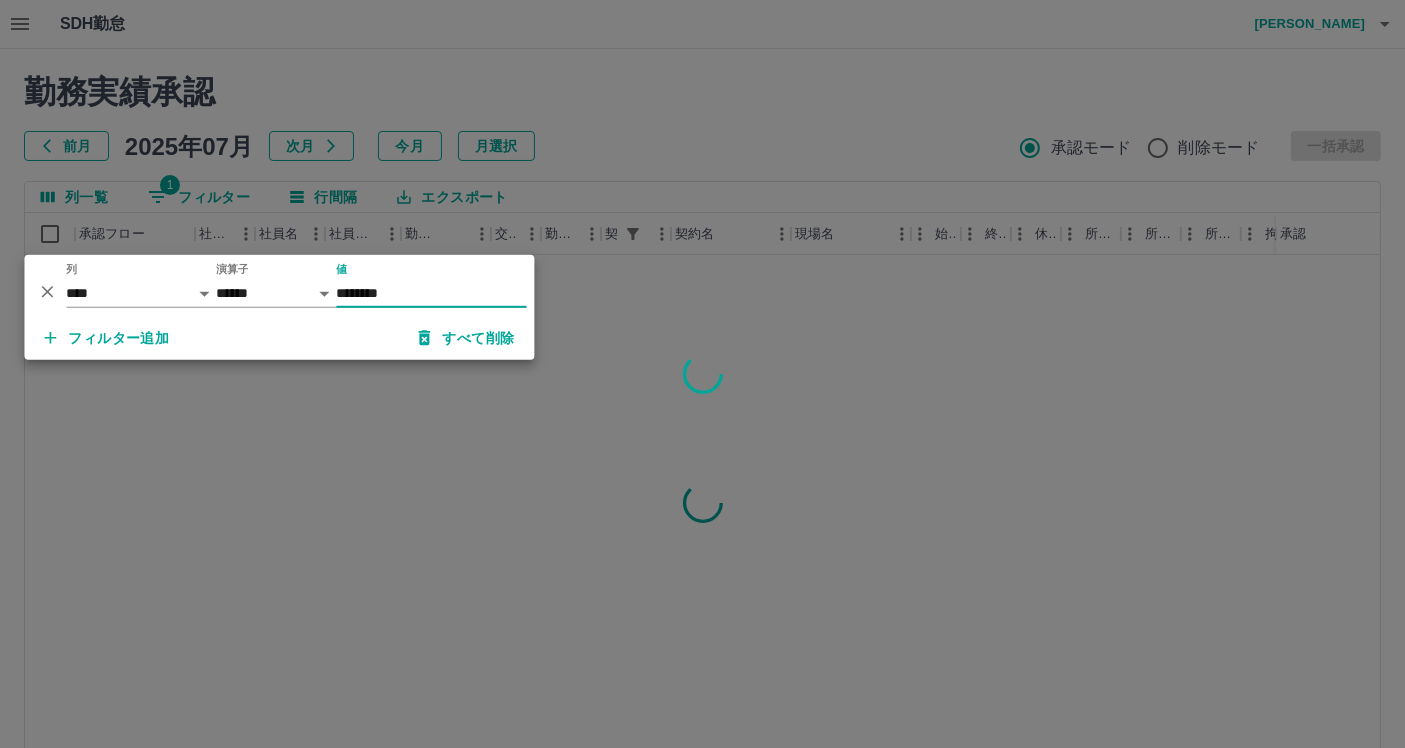 type on "********" 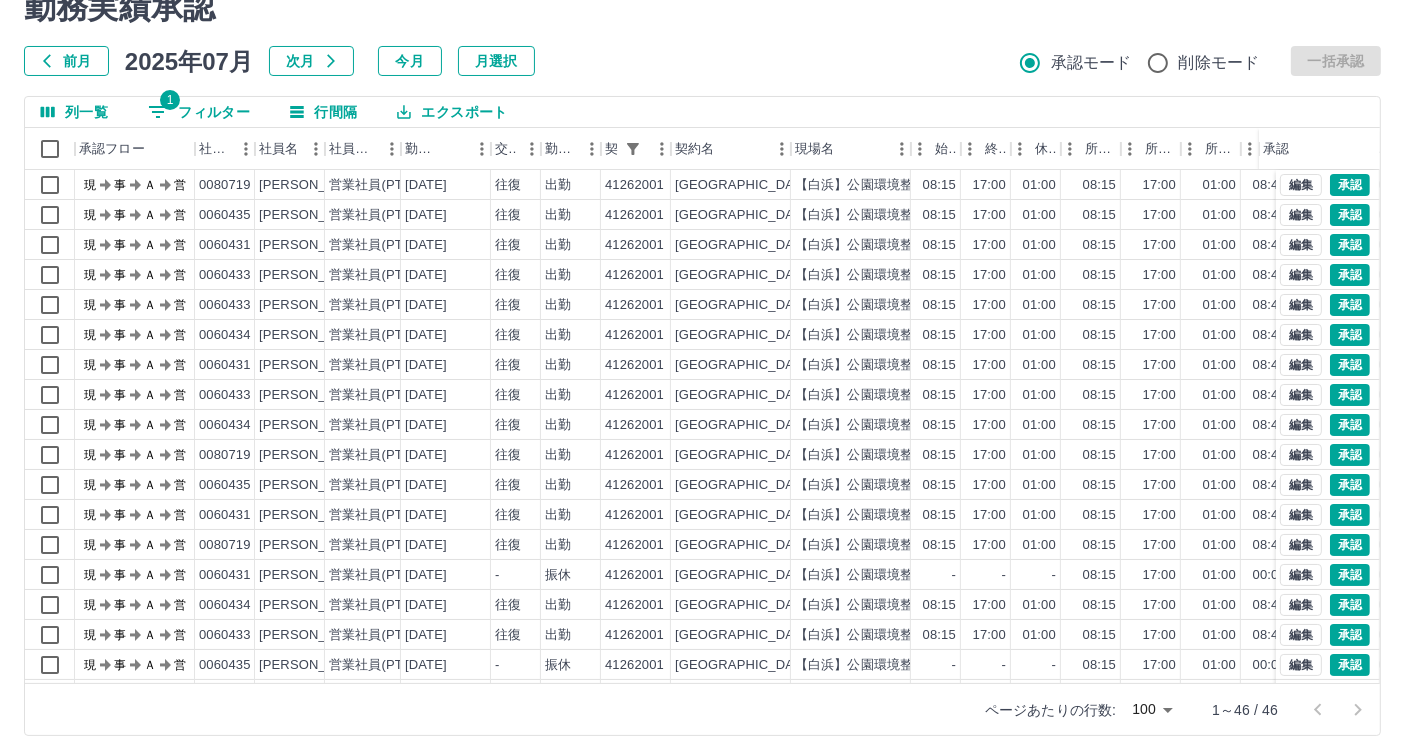 scroll, scrollTop: 97, scrollLeft: 0, axis: vertical 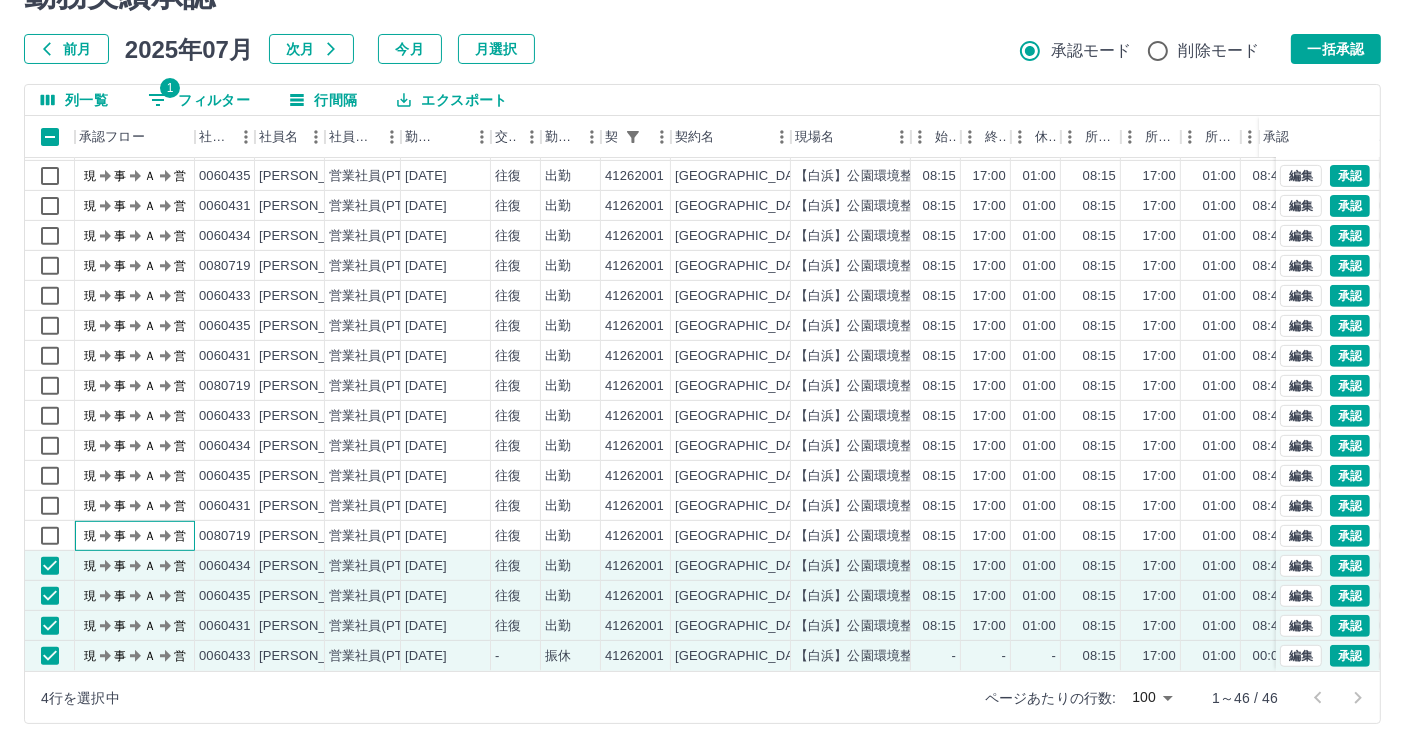 click on "現 事 Ａ 営" at bounding box center [135, 536] 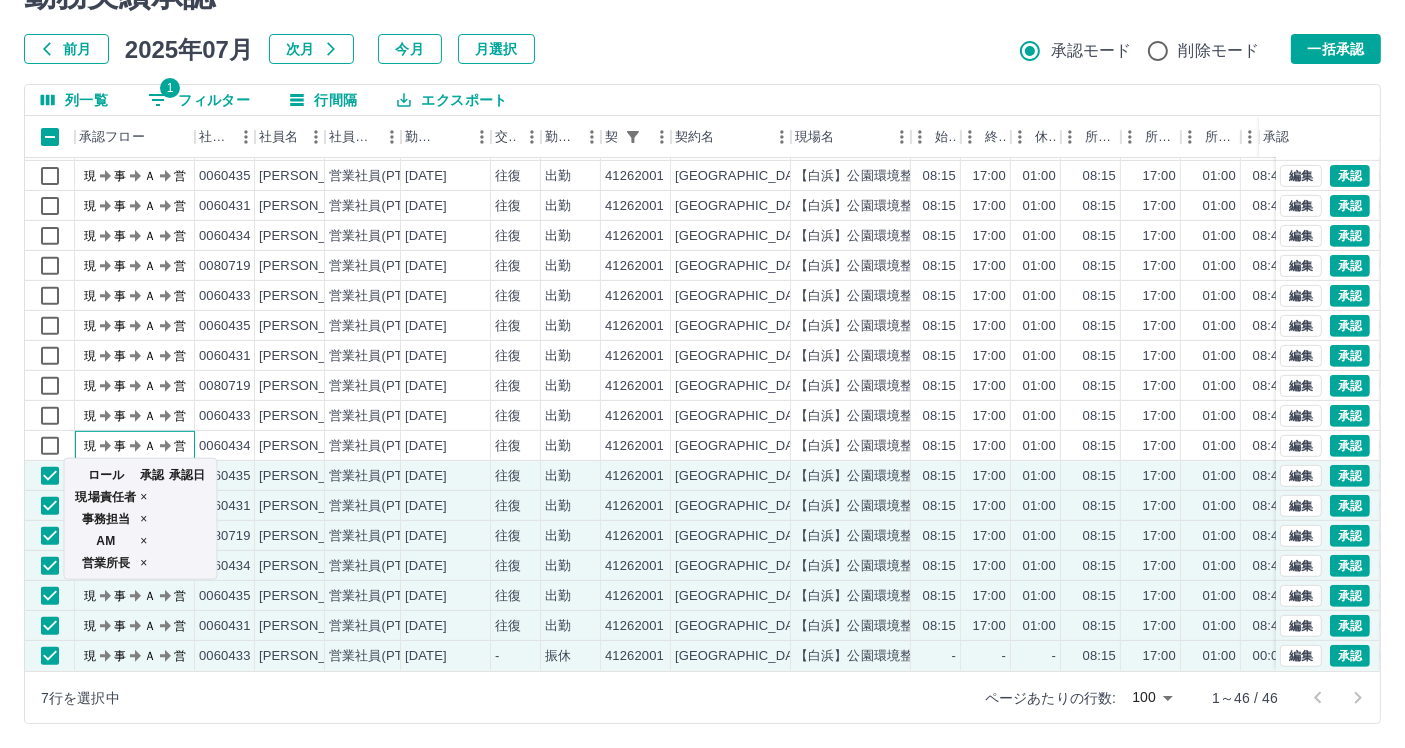 click on "現 事 Ａ 営" 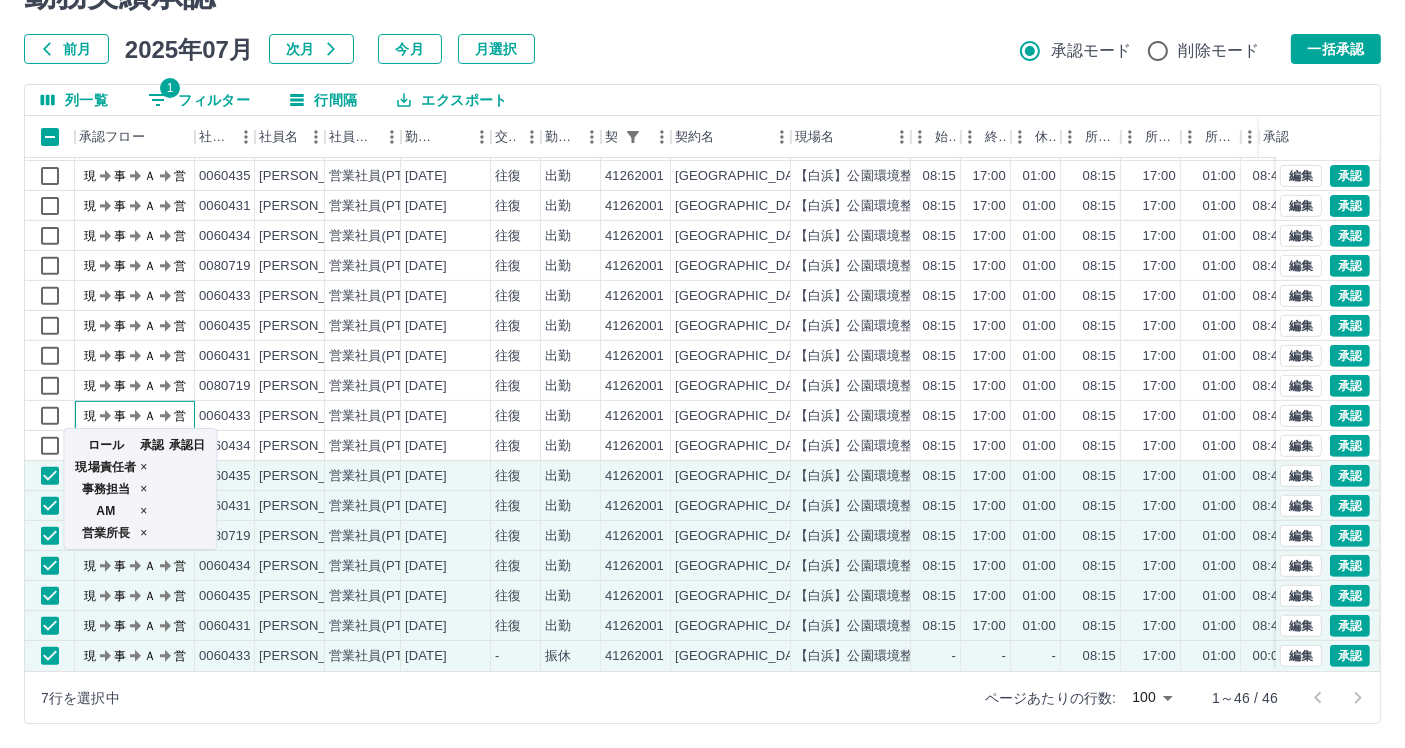 click on "現 事 Ａ 営" 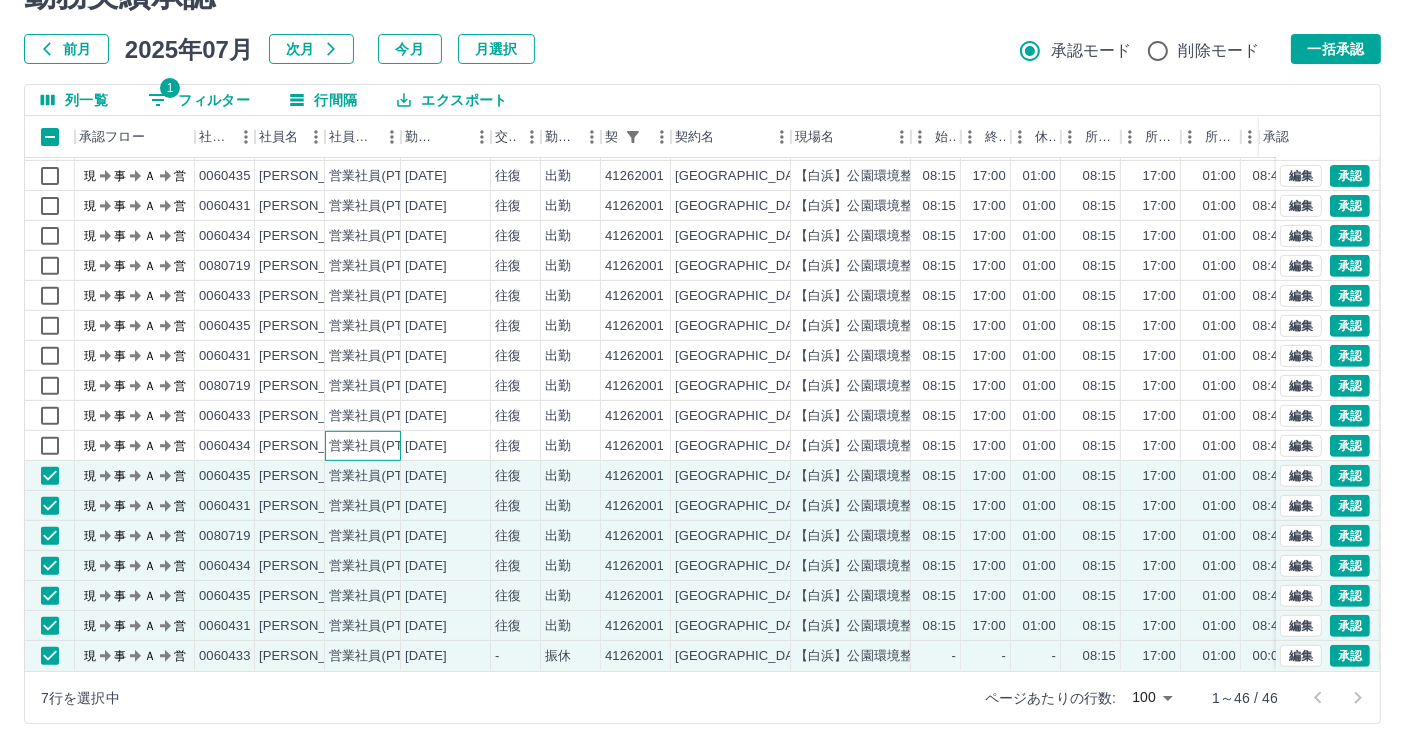 click on "営業社員(PT契約)" at bounding box center [381, 446] 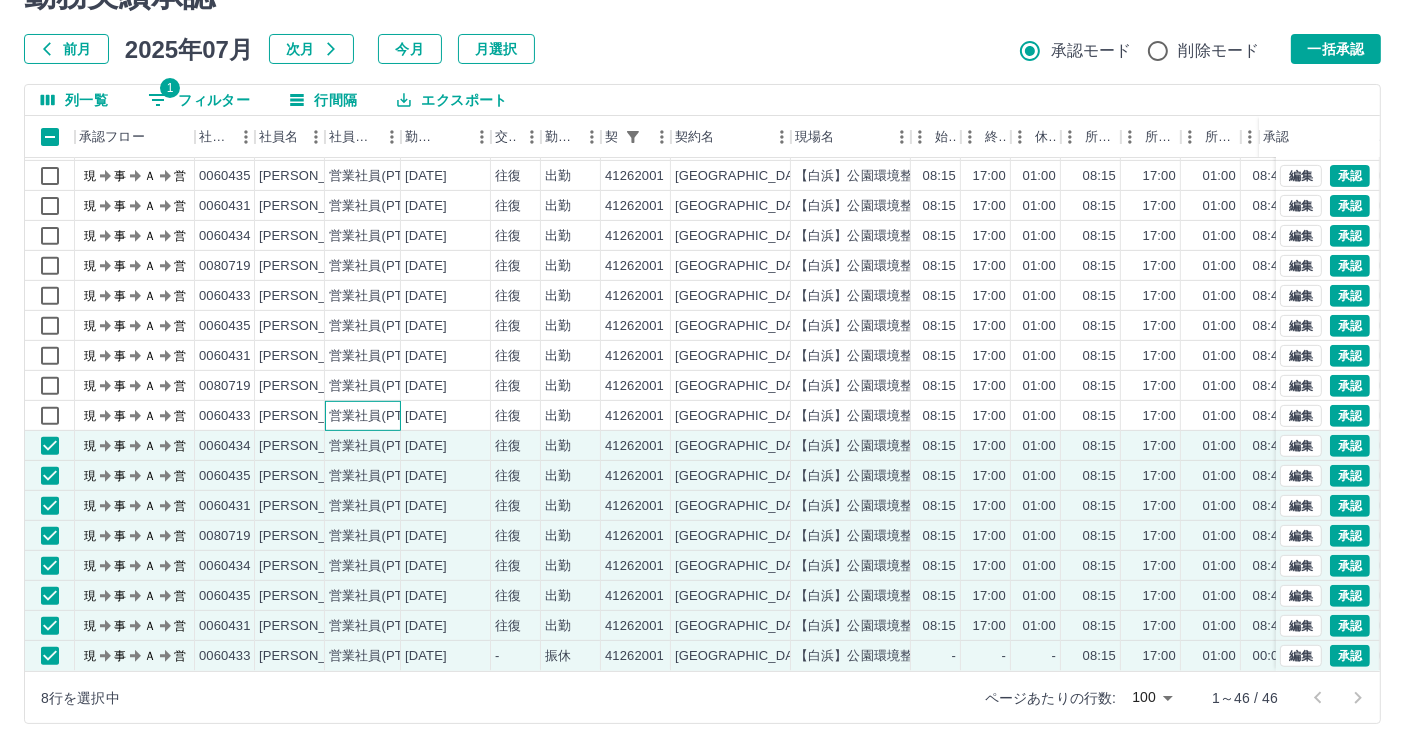 click on "営業社員(PT契約)" at bounding box center [381, 416] 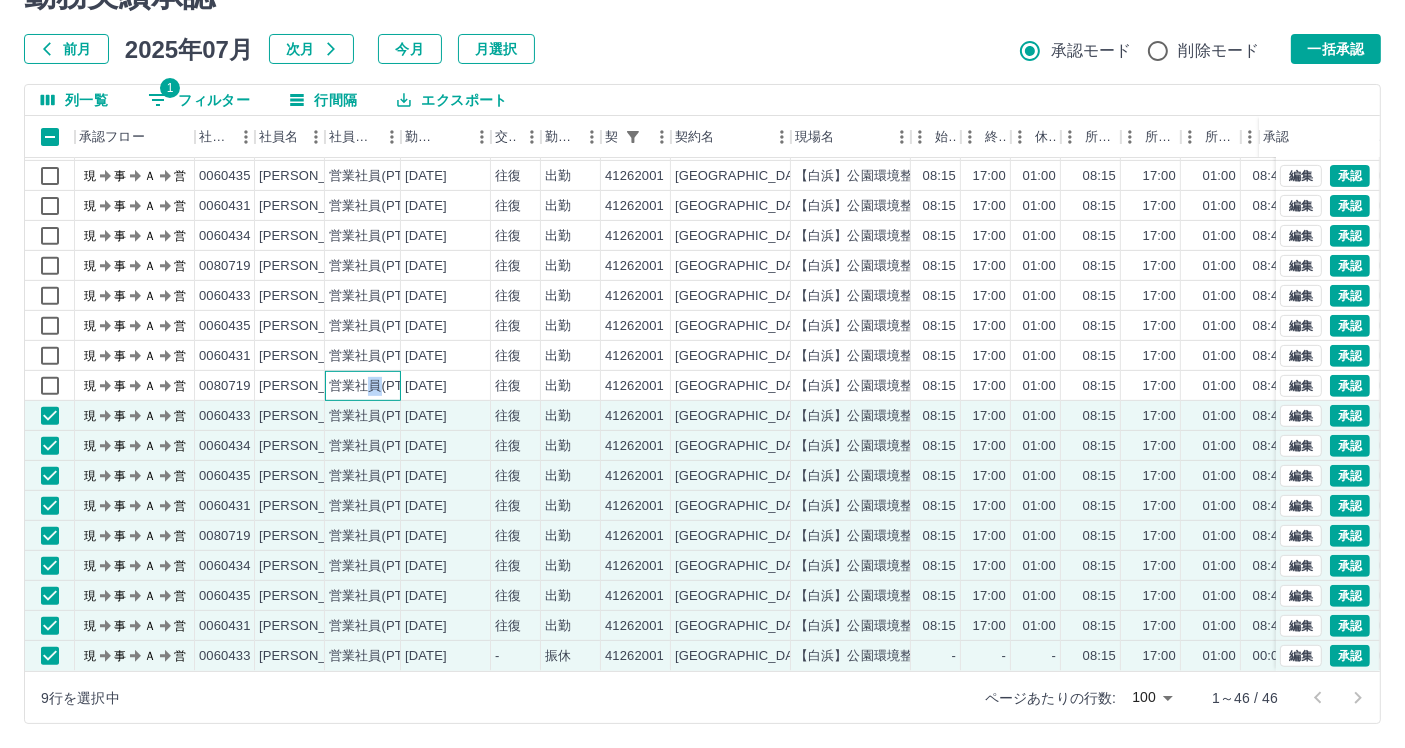 click on "営業社員(PT契約)" at bounding box center [381, 386] 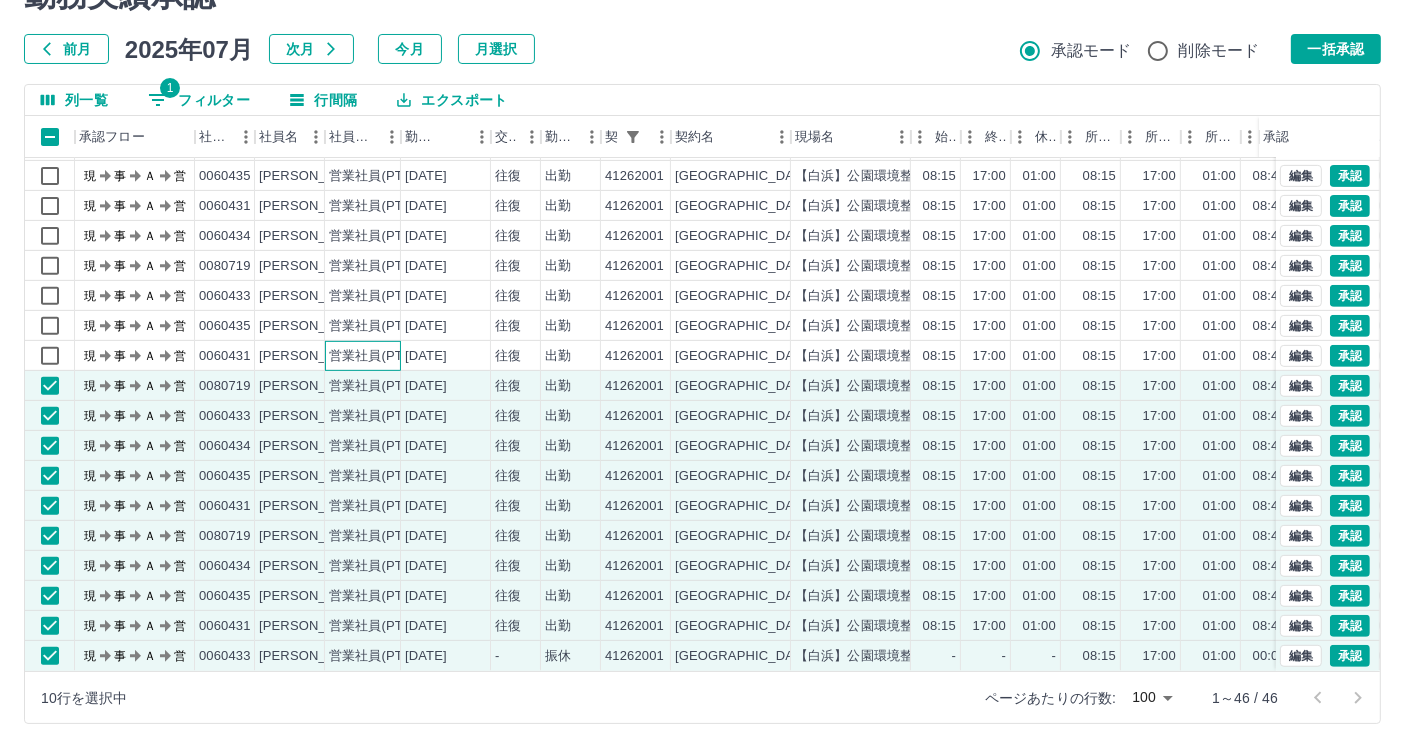 click on "営業社員(PT契約)" at bounding box center [381, 356] 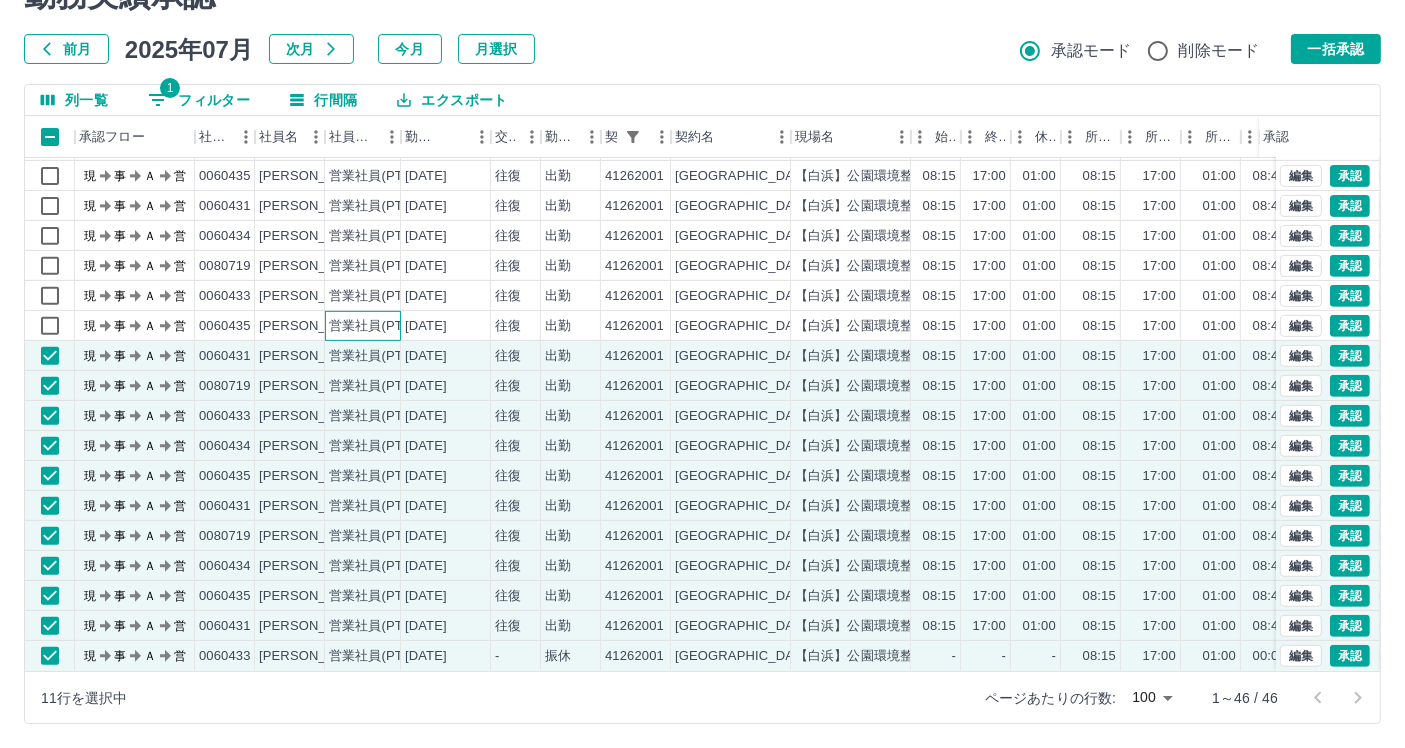 click on "営業社員(PT契約)" at bounding box center [381, 326] 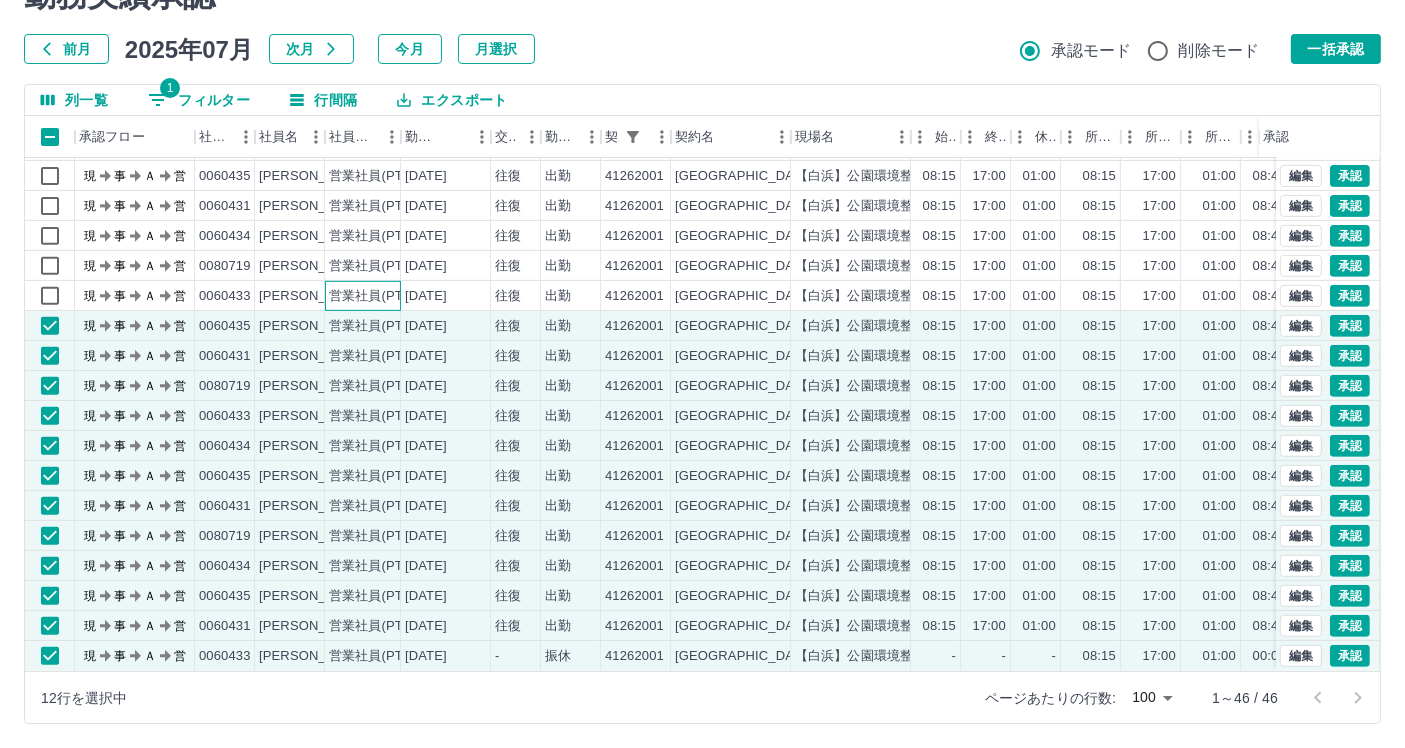click on "営業社員(PT契約)" at bounding box center (363, 296) 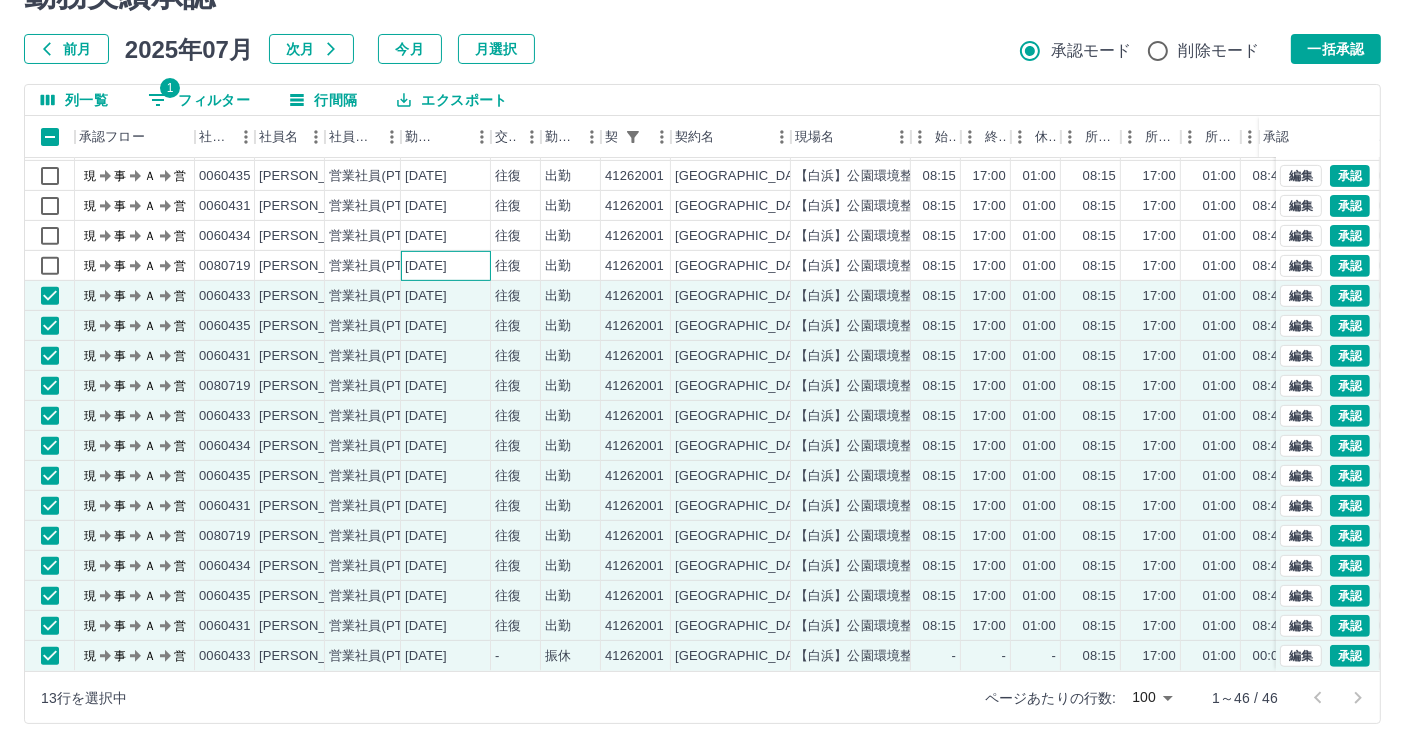 click on "[DATE]" at bounding box center (426, 266) 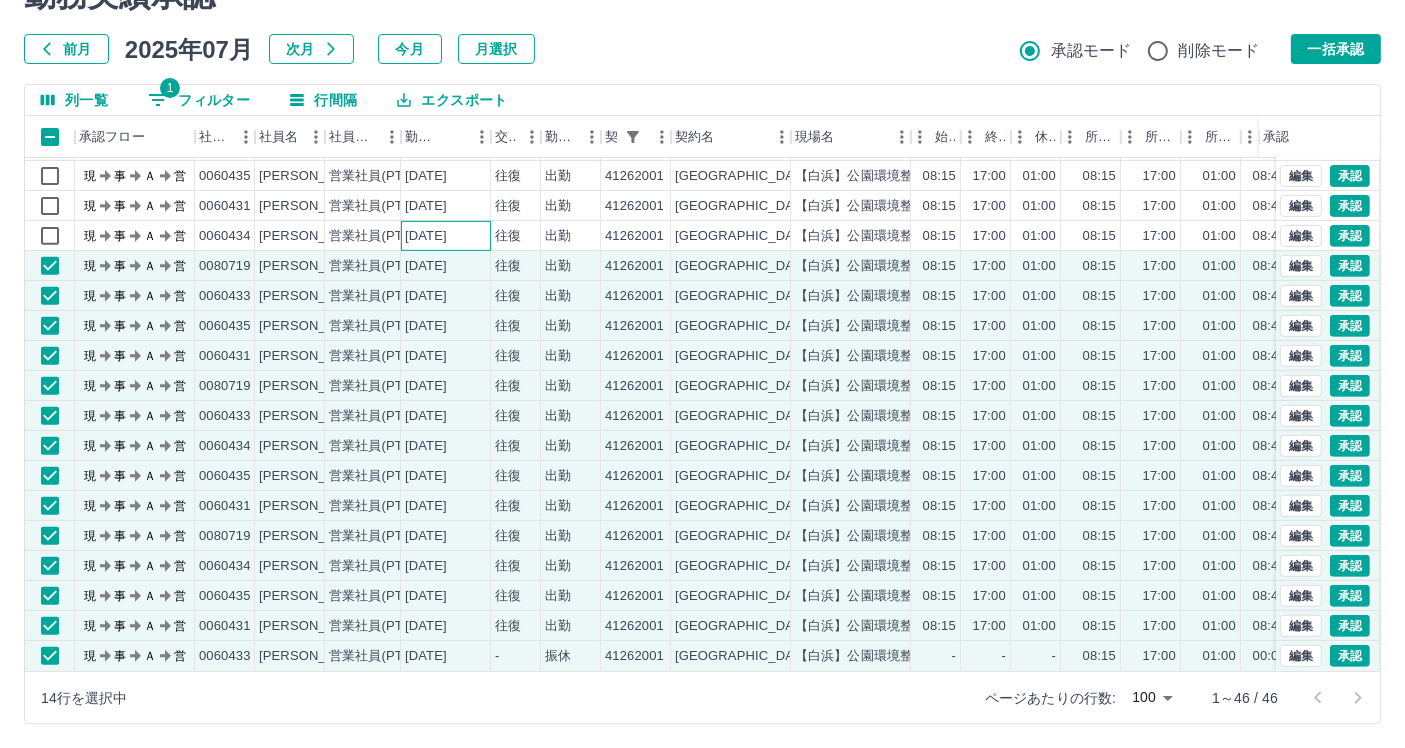 click on "[DATE]" at bounding box center (426, 236) 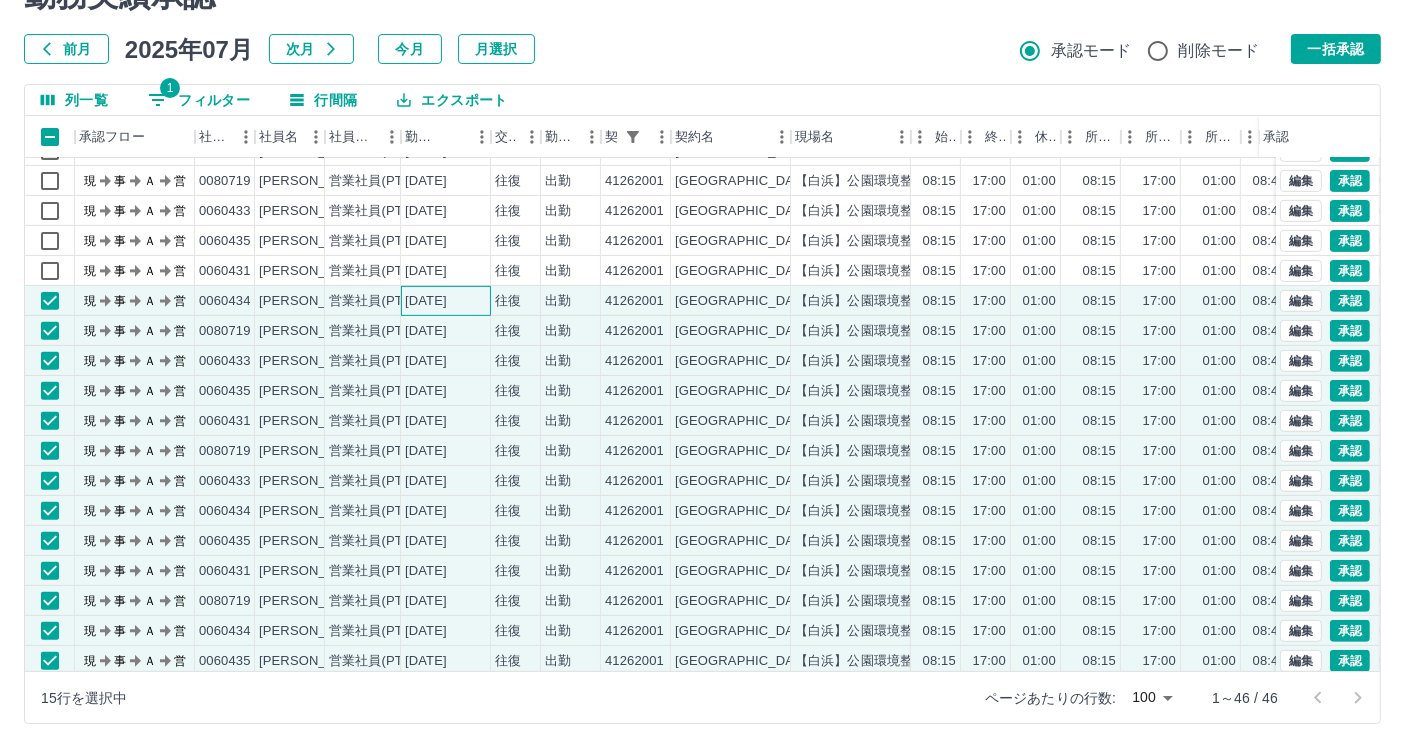 scroll, scrollTop: 660, scrollLeft: 0, axis: vertical 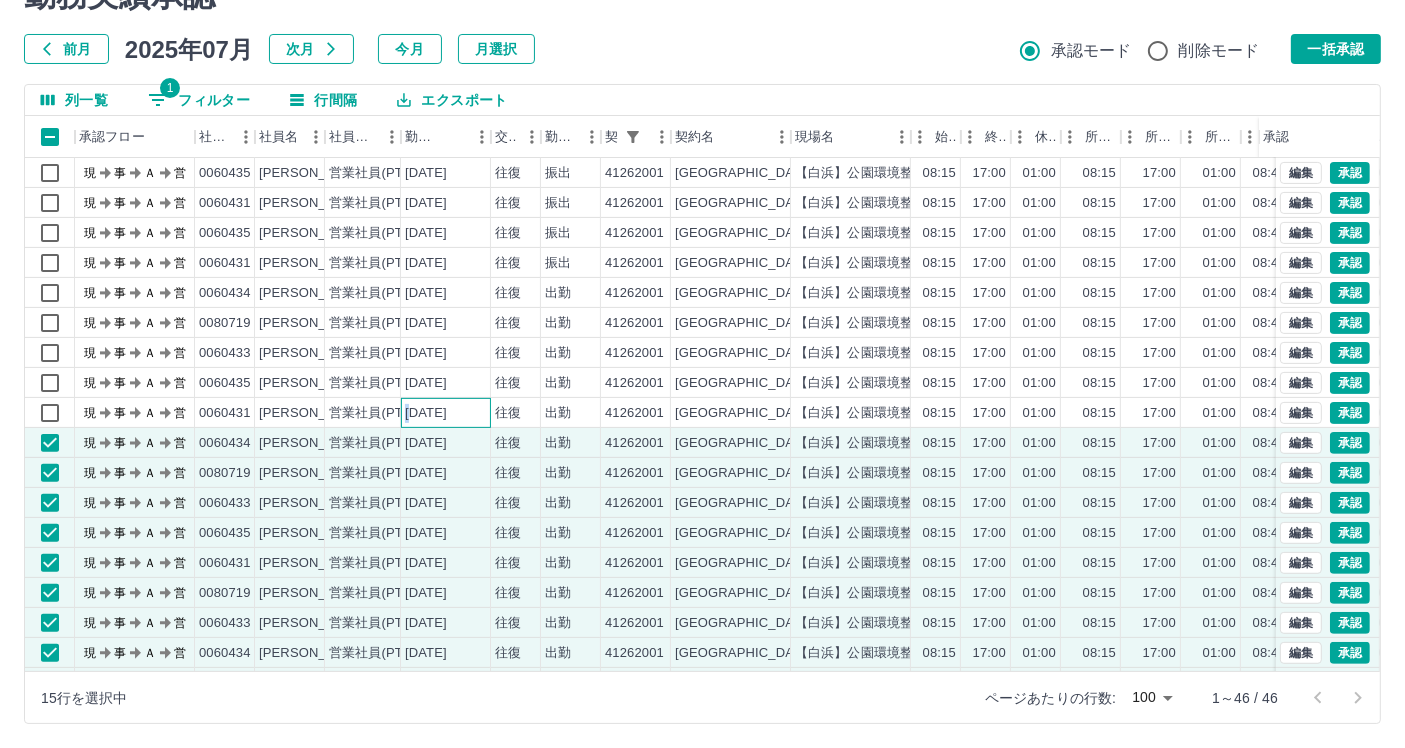 drag, startPoint x: 407, startPoint y: 404, endPoint x: 420, endPoint y: 375, distance: 31.780497 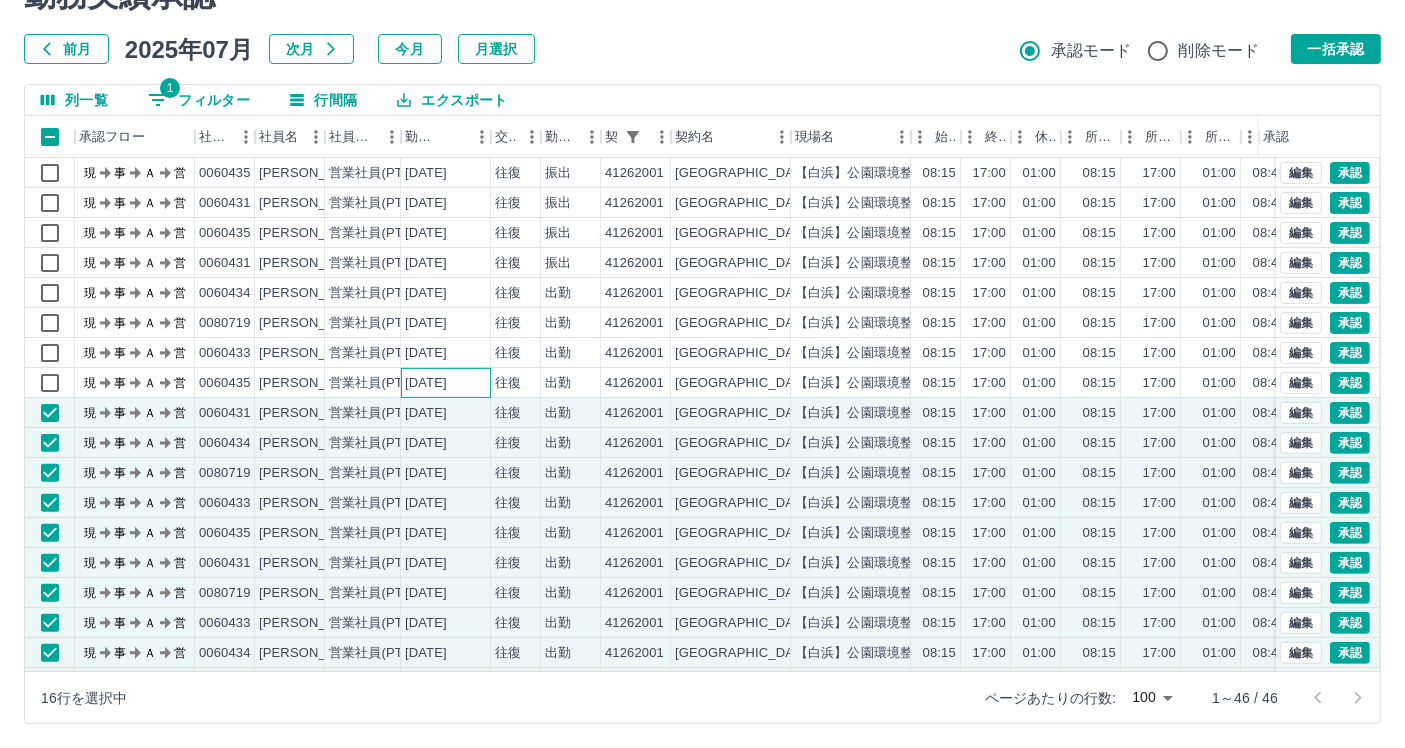 click on "[DATE]" at bounding box center [426, 383] 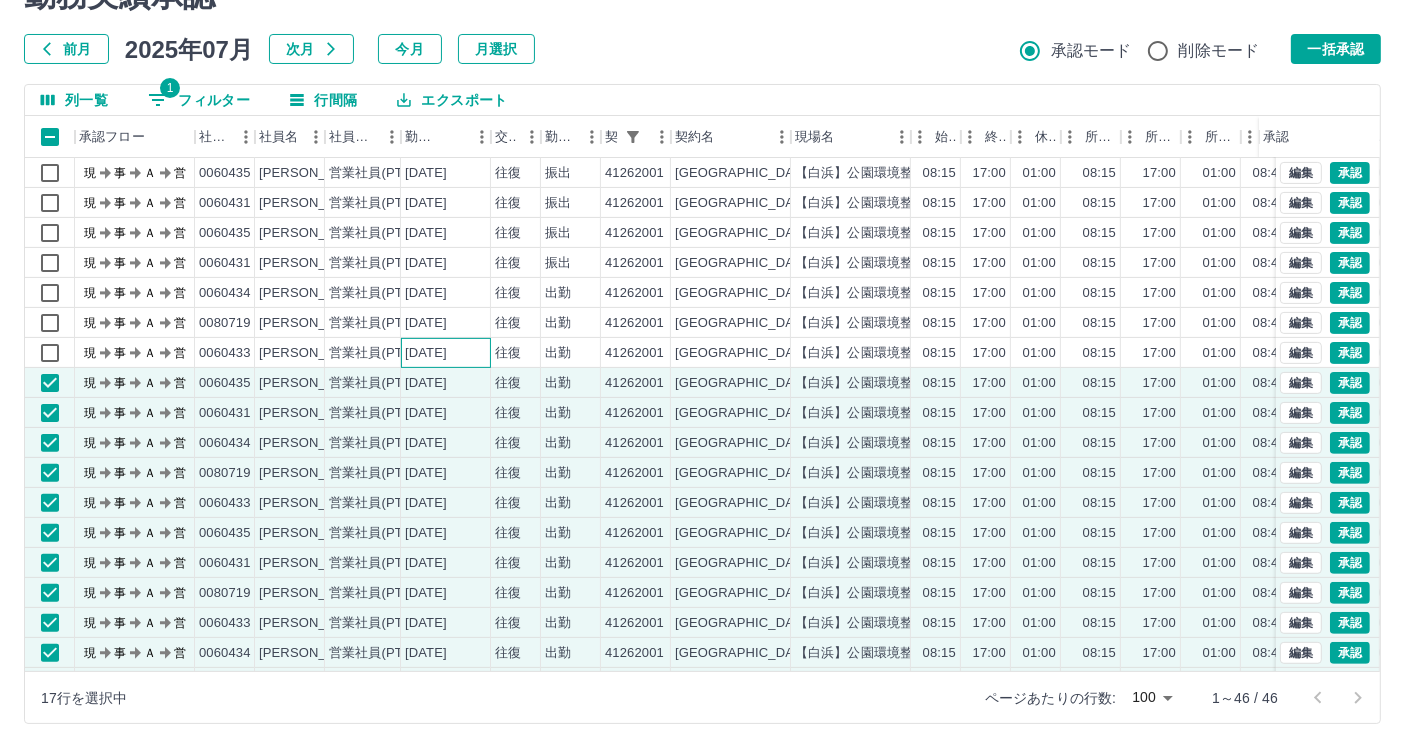 click on "[DATE]" at bounding box center [426, 353] 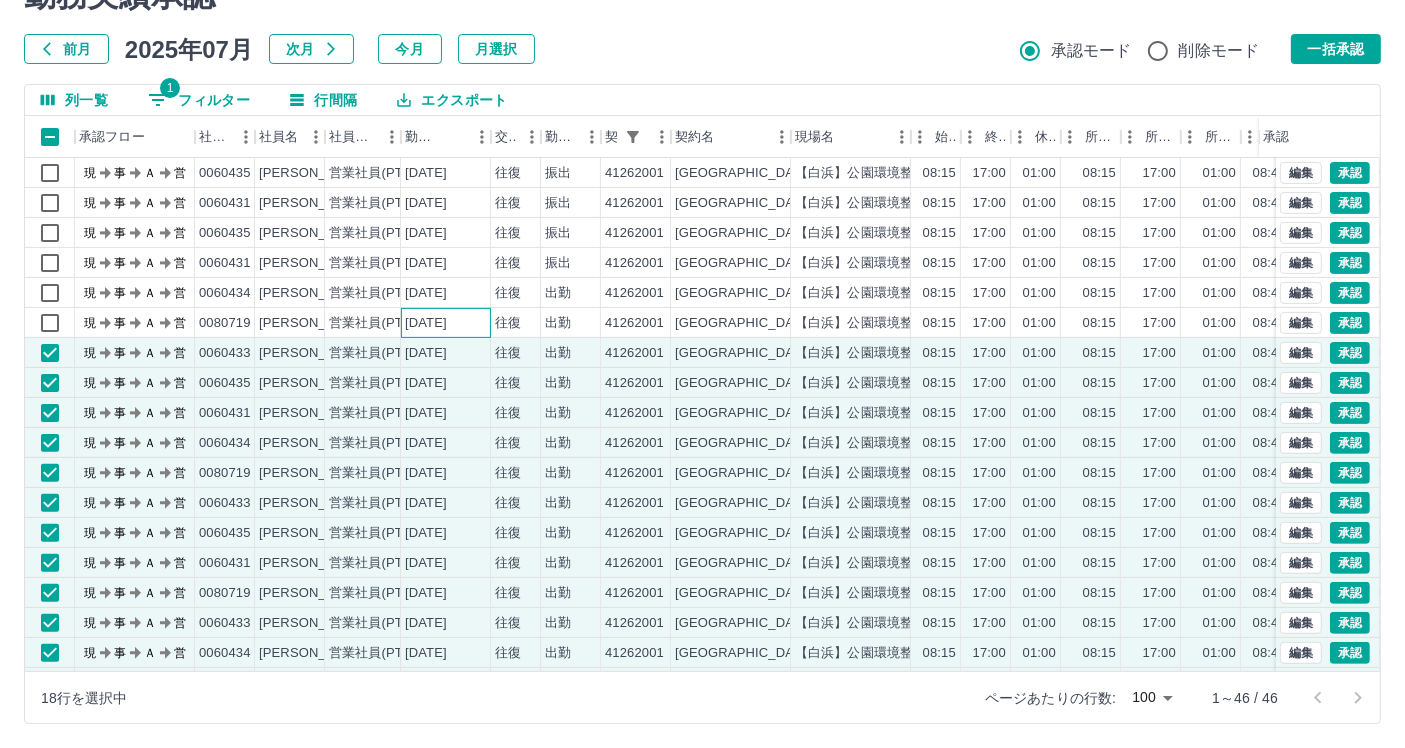 click on "[DATE]" at bounding box center [426, 323] 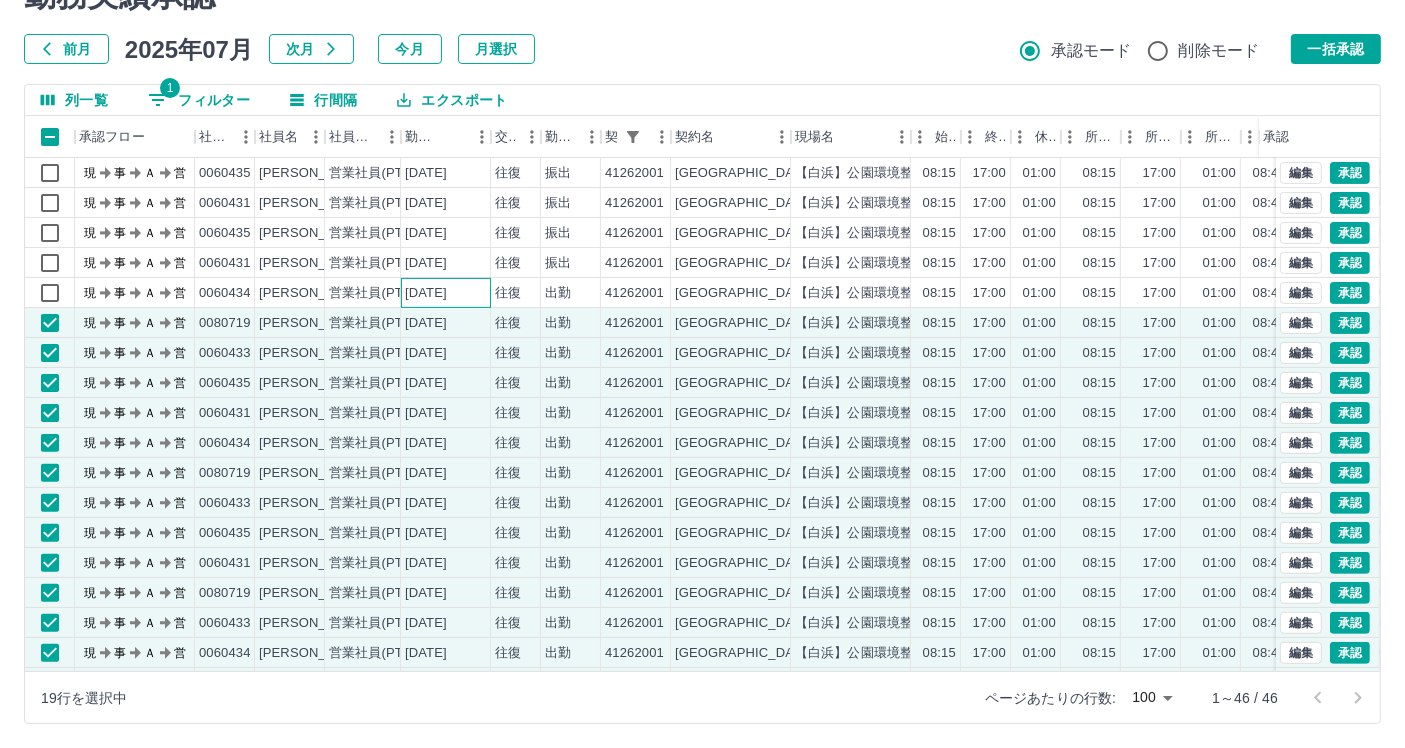 click on "[DATE]" at bounding box center (426, 293) 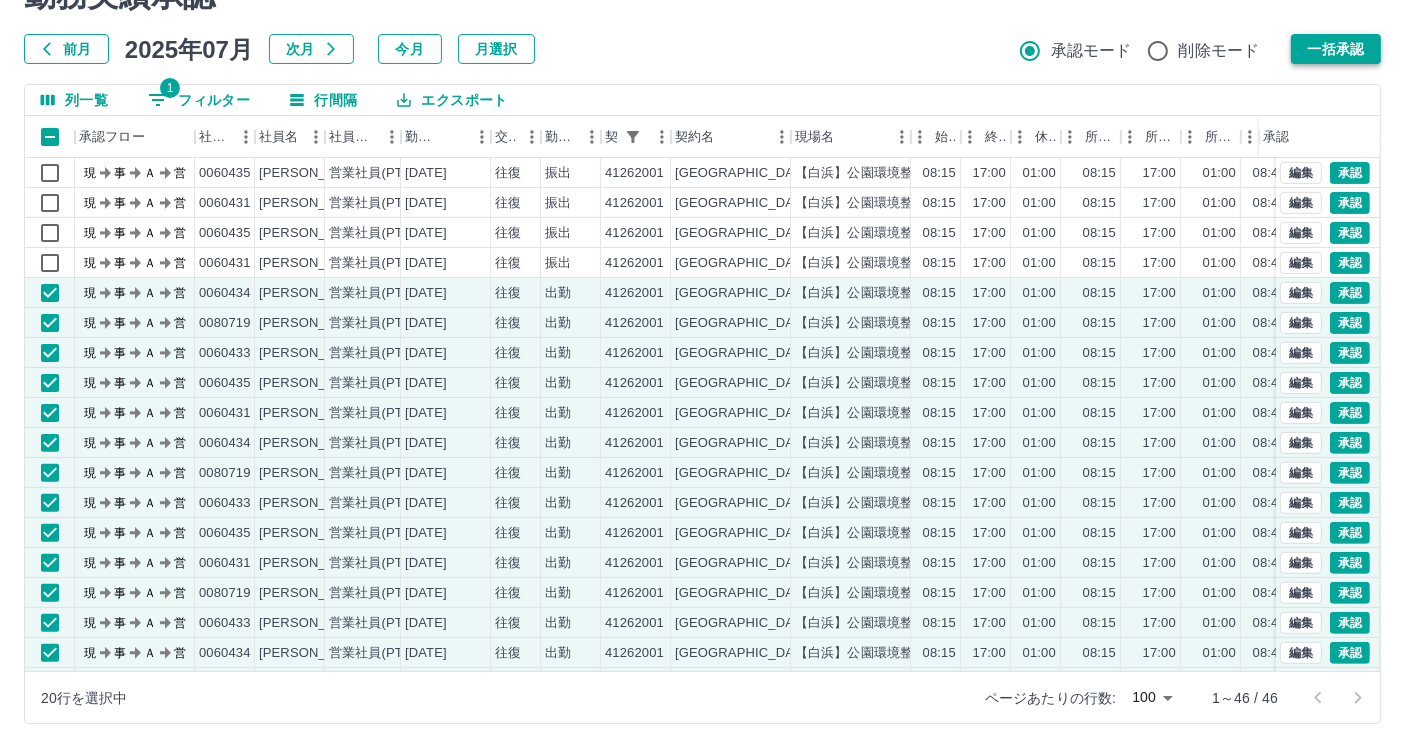 click on "一括承認" at bounding box center [1336, 49] 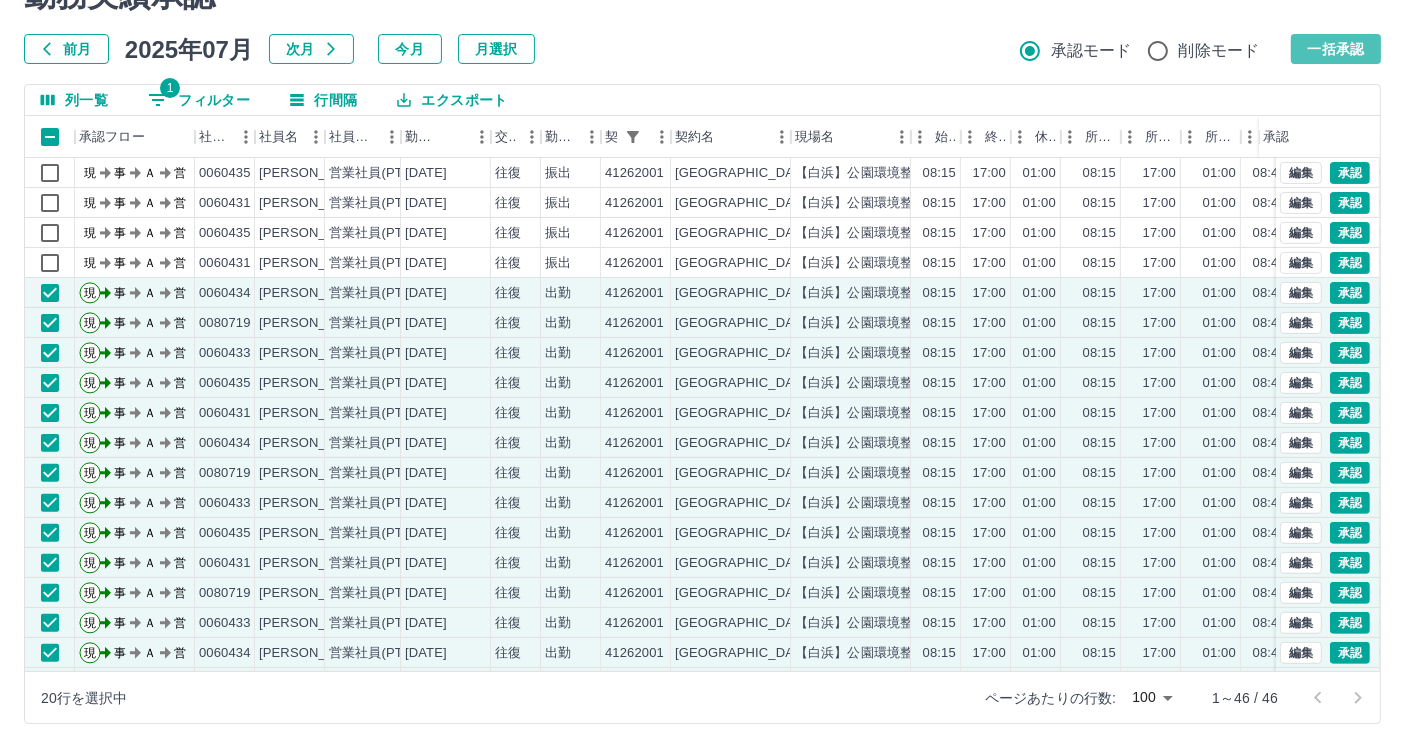 click on "一括承認" at bounding box center (1336, 49) 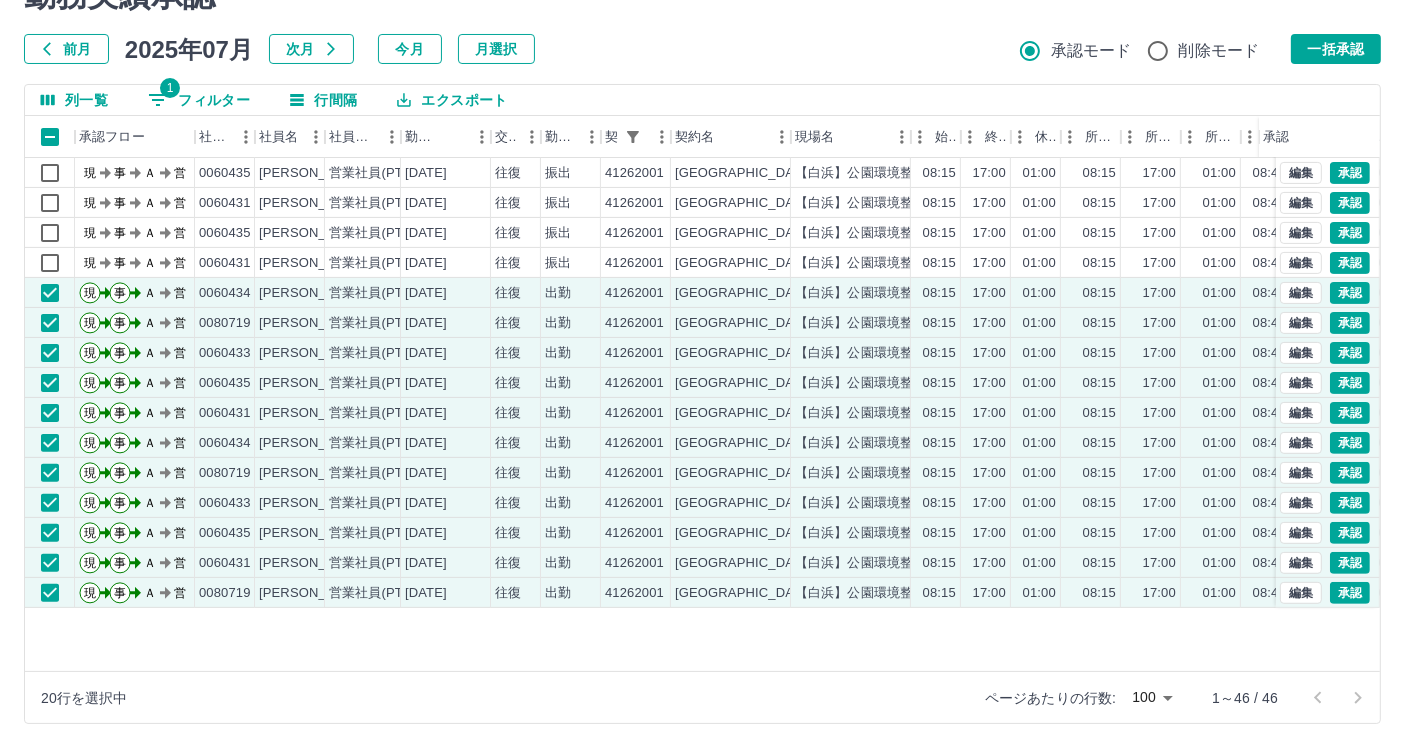 scroll, scrollTop: 498, scrollLeft: 0, axis: vertical 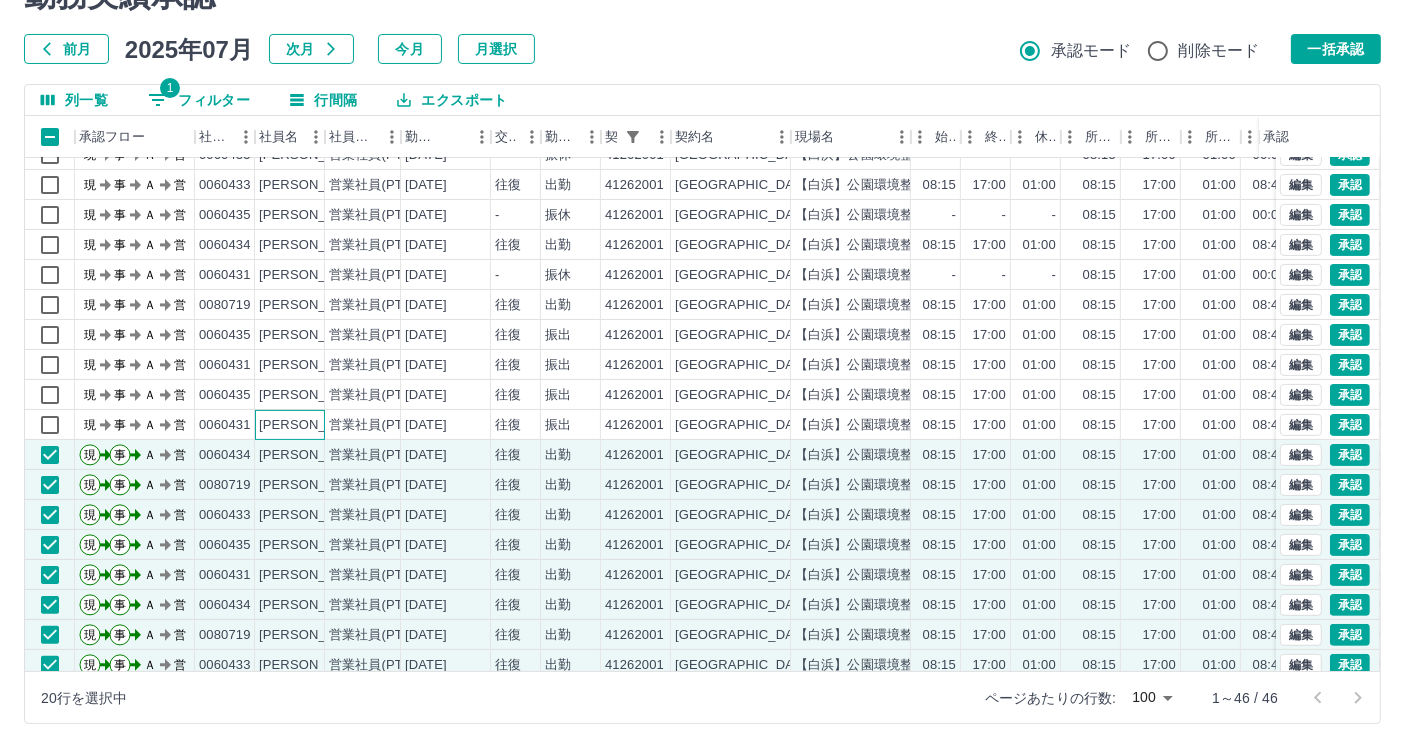 click on "薮中　敏和" at bounding box center (313, 425) 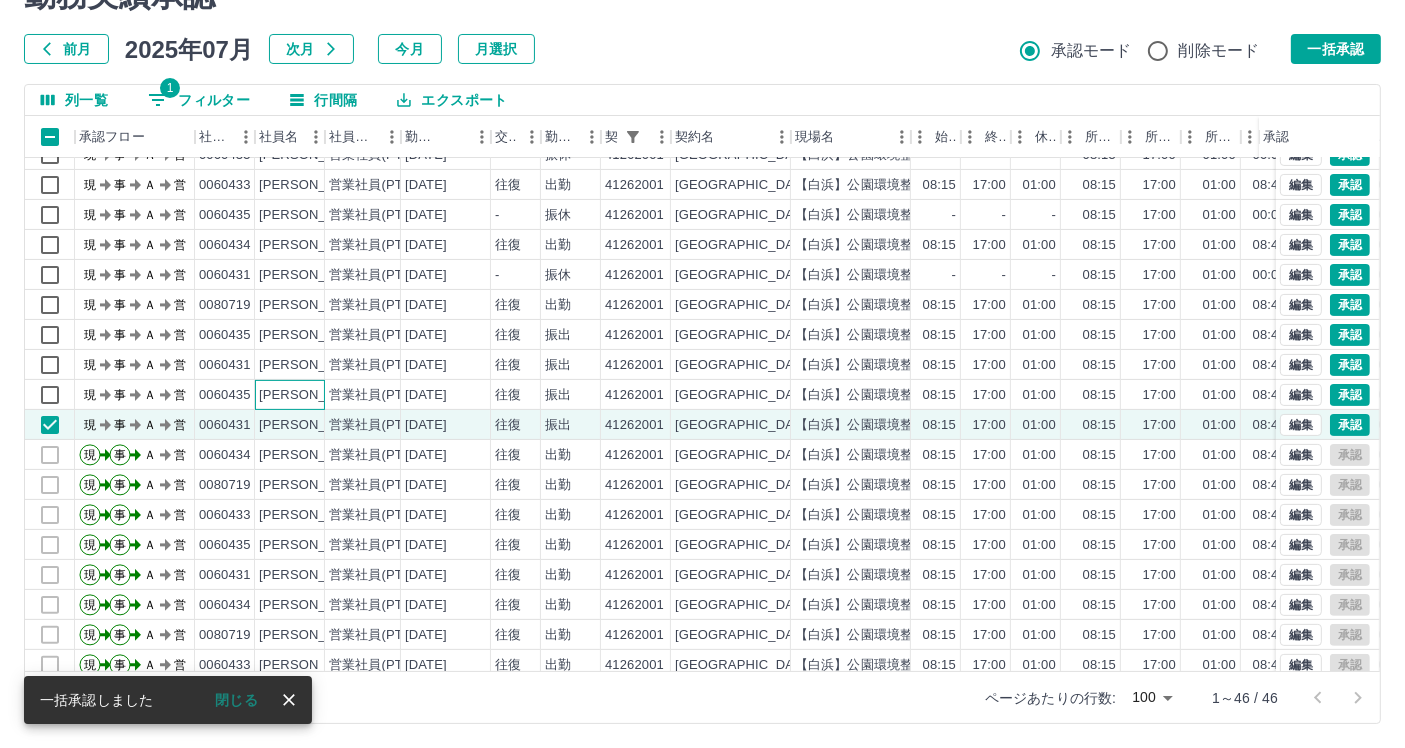 click on "山口　剛" at bounding box center [313, 395] 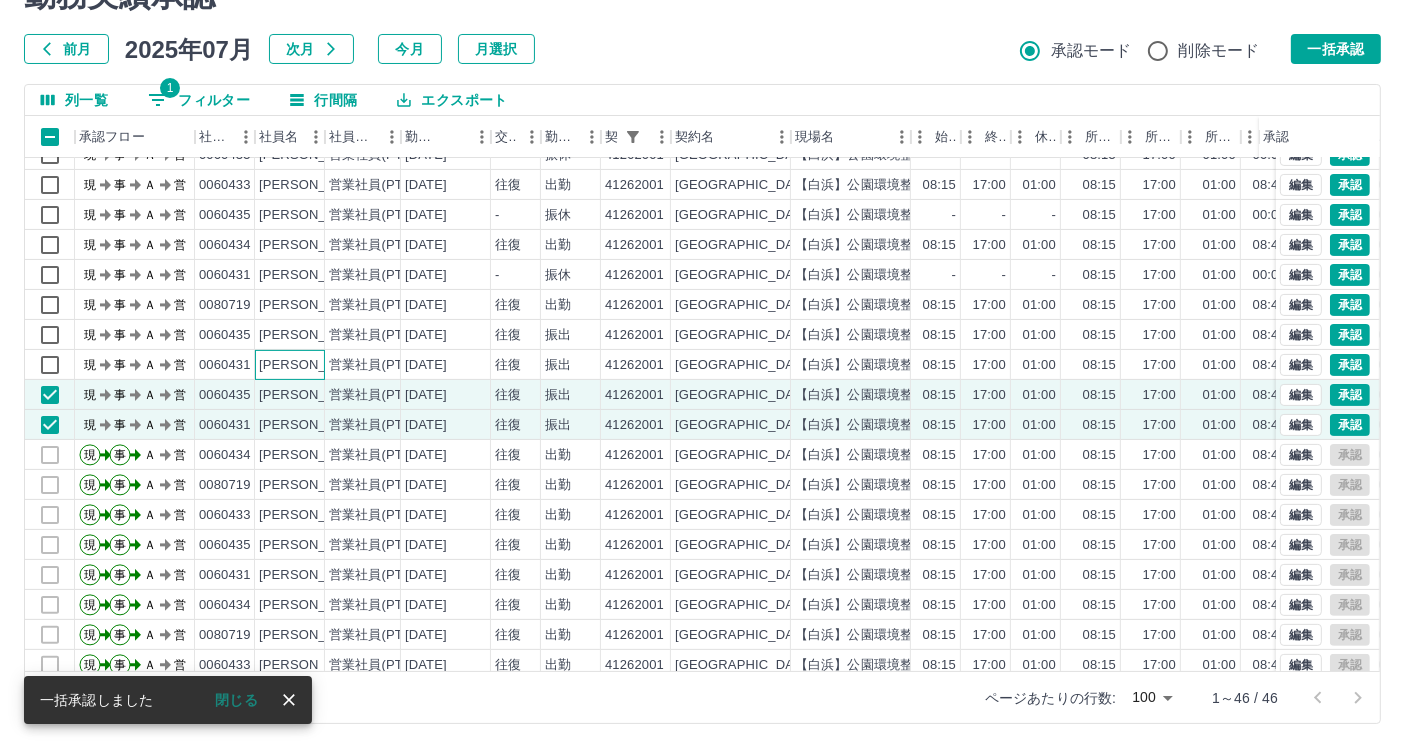 click on "薮中　敏和" at bounding box center [290, 365] 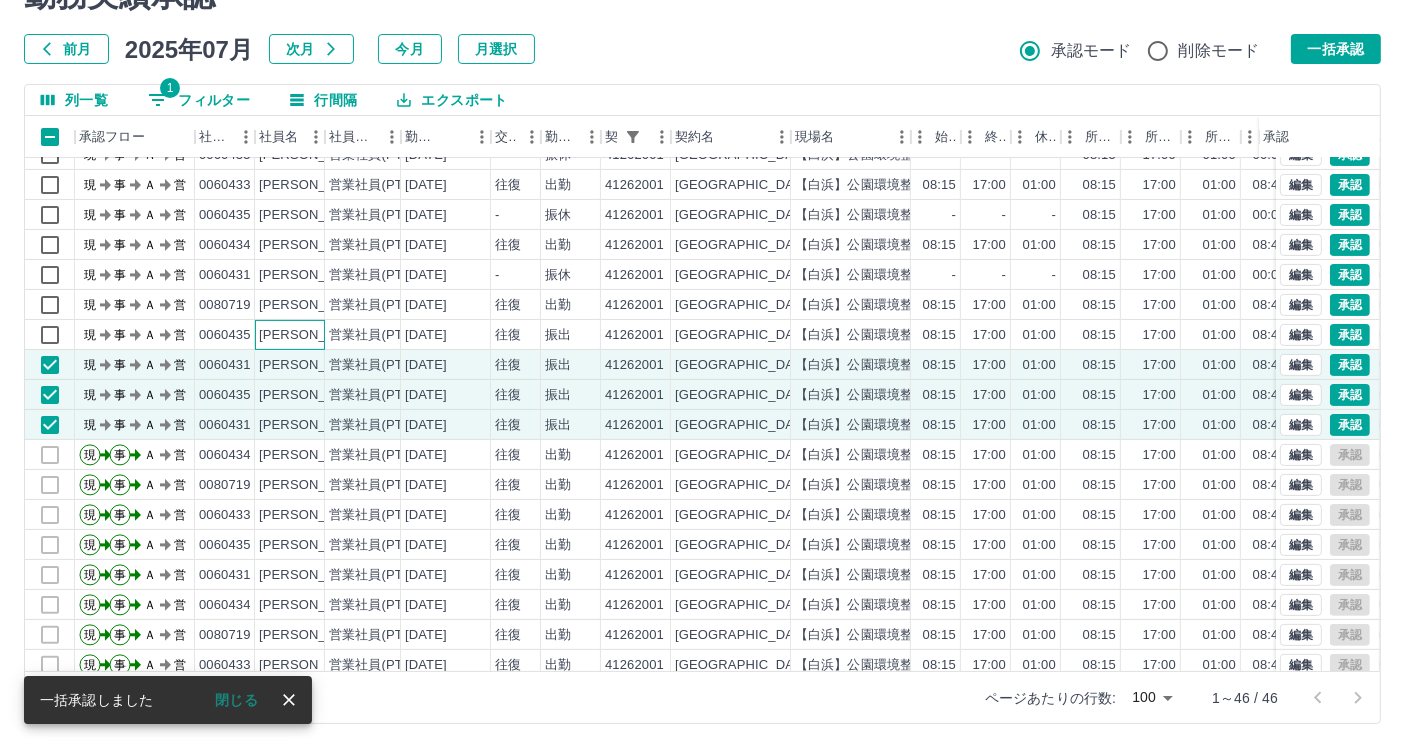 click on "山口　剛" at bounding box center [290, 335] 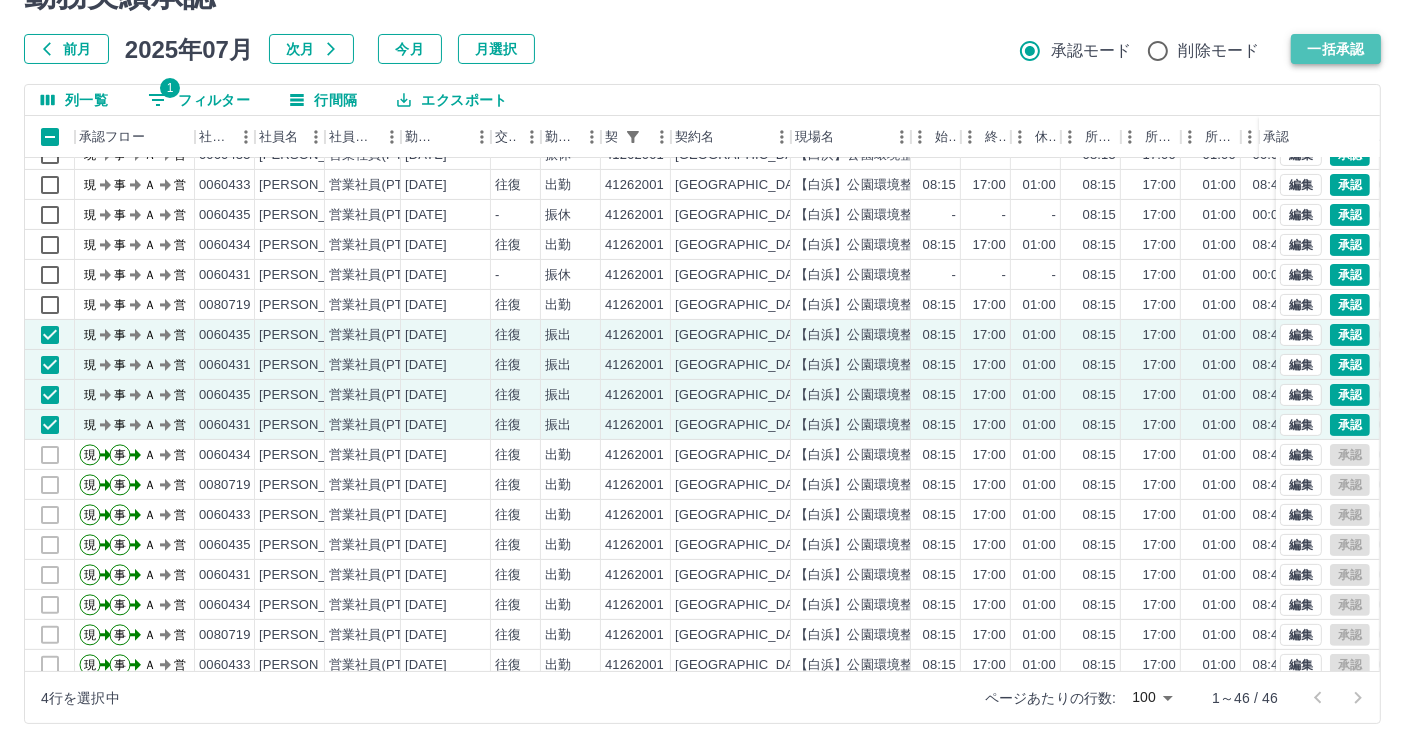 click on "一括承認" at bounding box center [1336, 49] 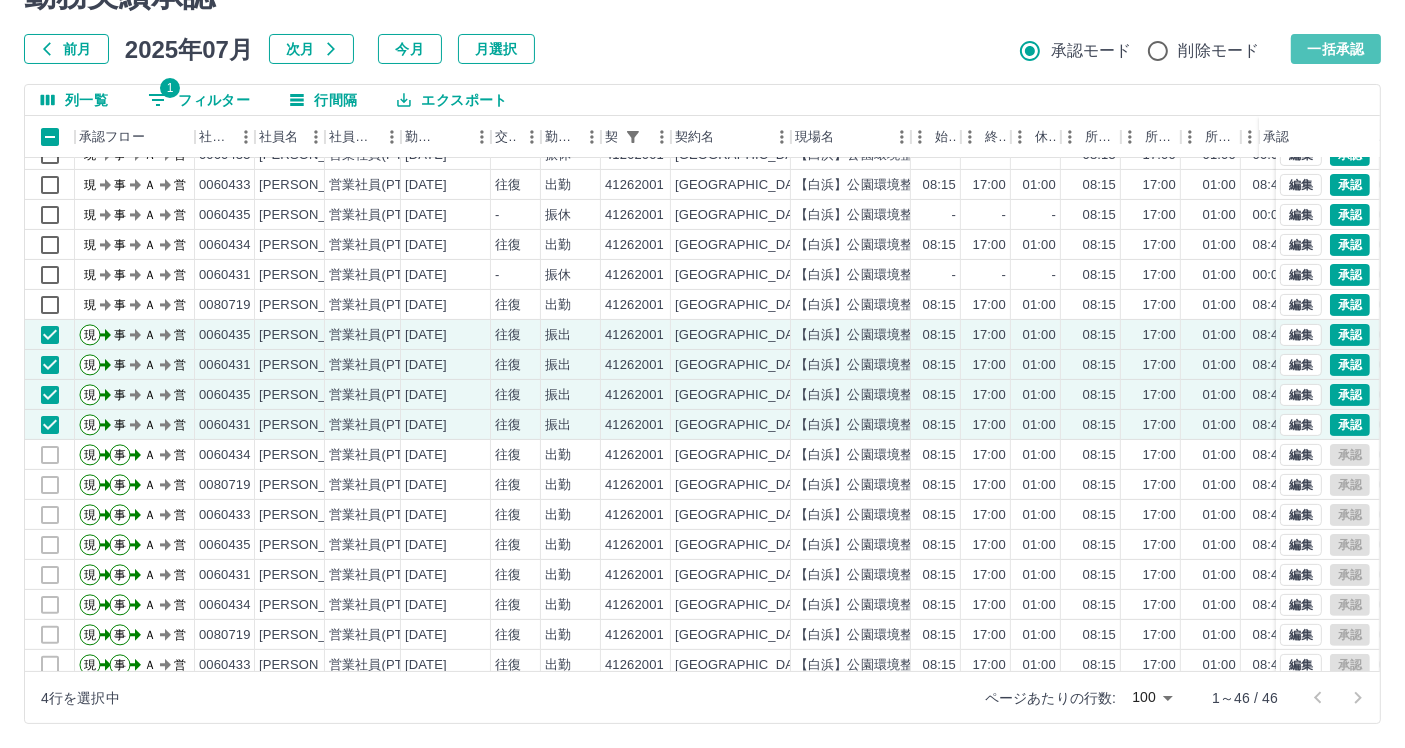 click on "一括承認" at bounding box center (1336, 49) 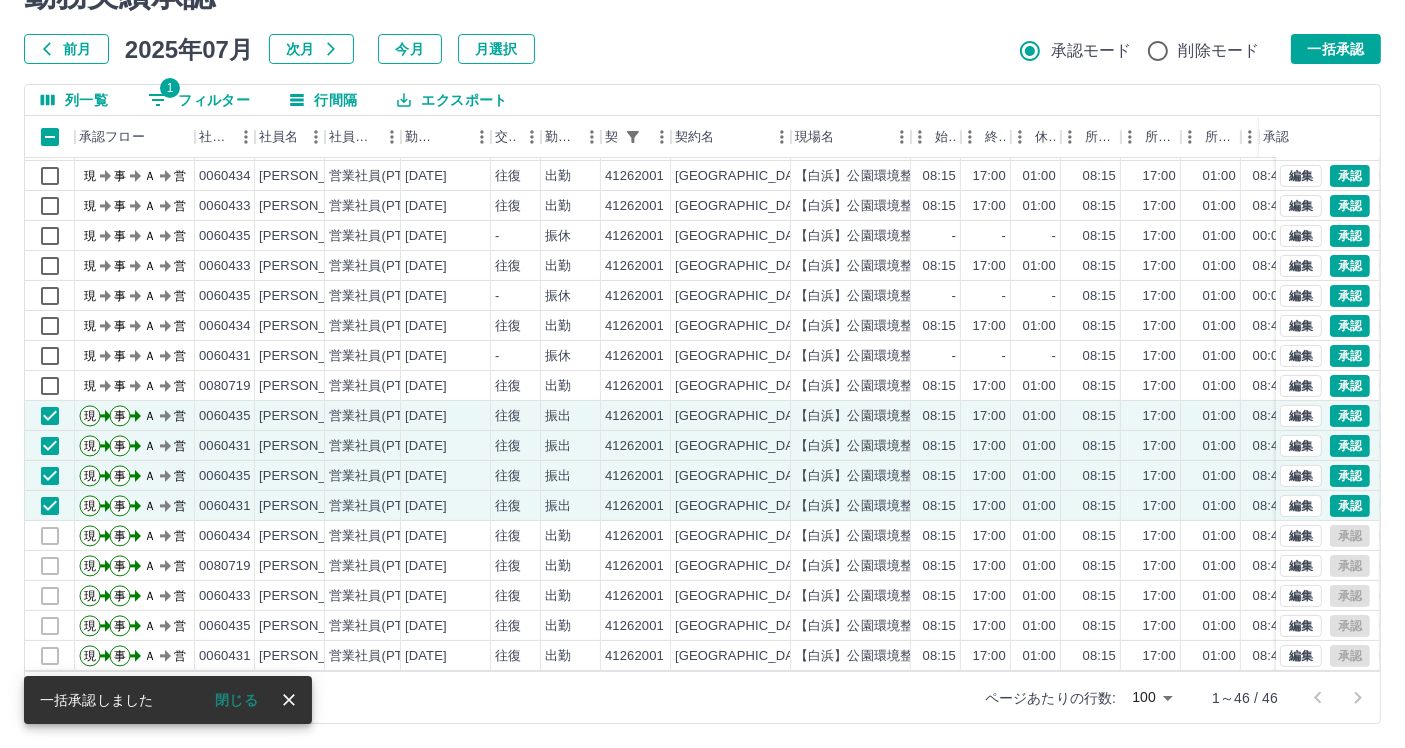 scroll, scrollTop: 387, scrollLeft: 0, axis: vertical 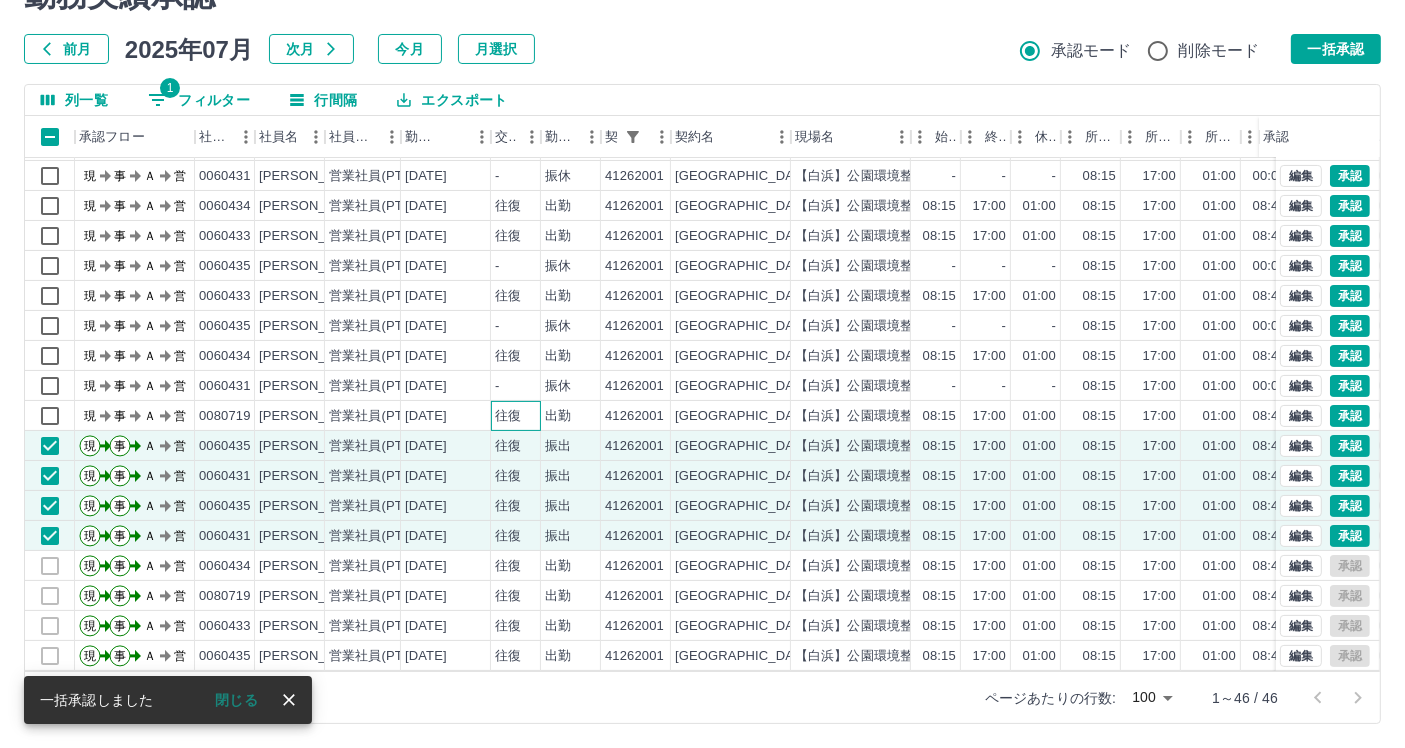click on "往復" at bounding box center (508, 416) 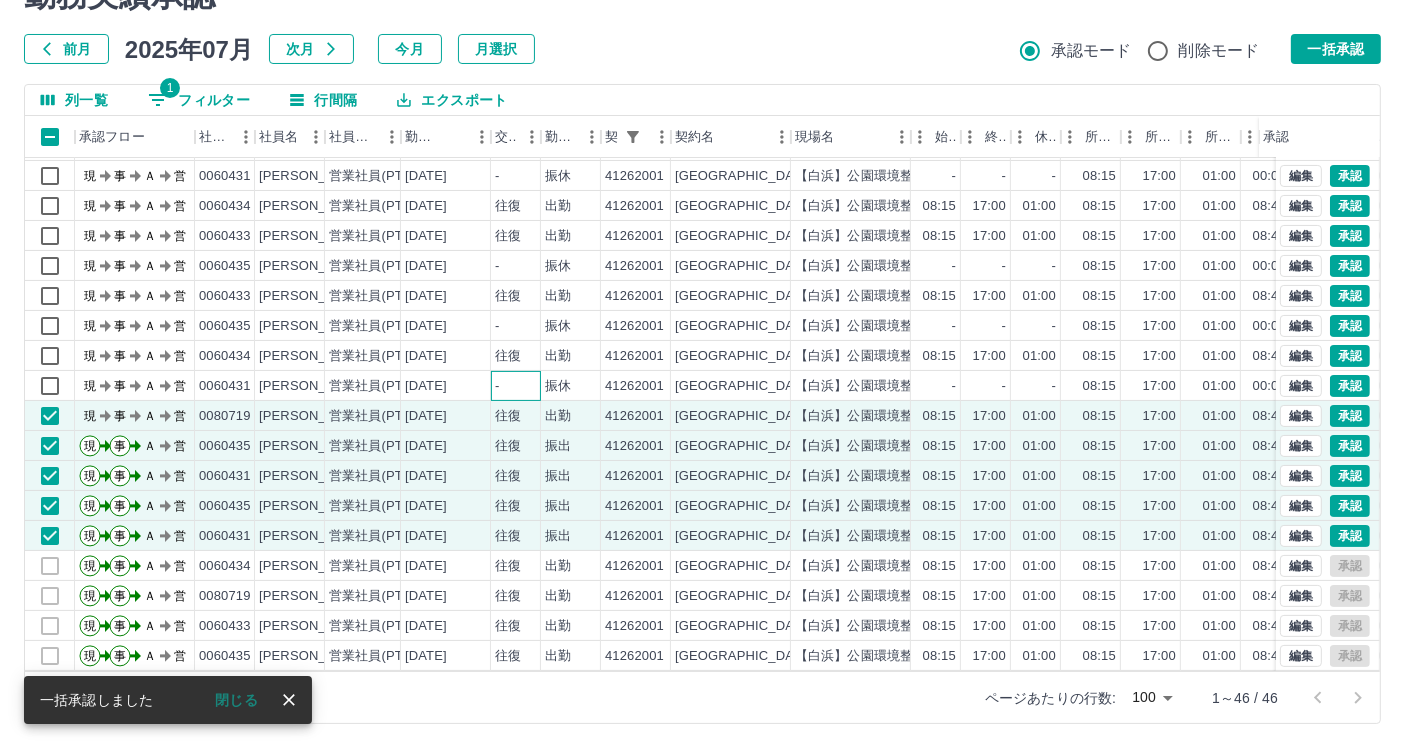 click on "-" at bounding box center (516, 386) 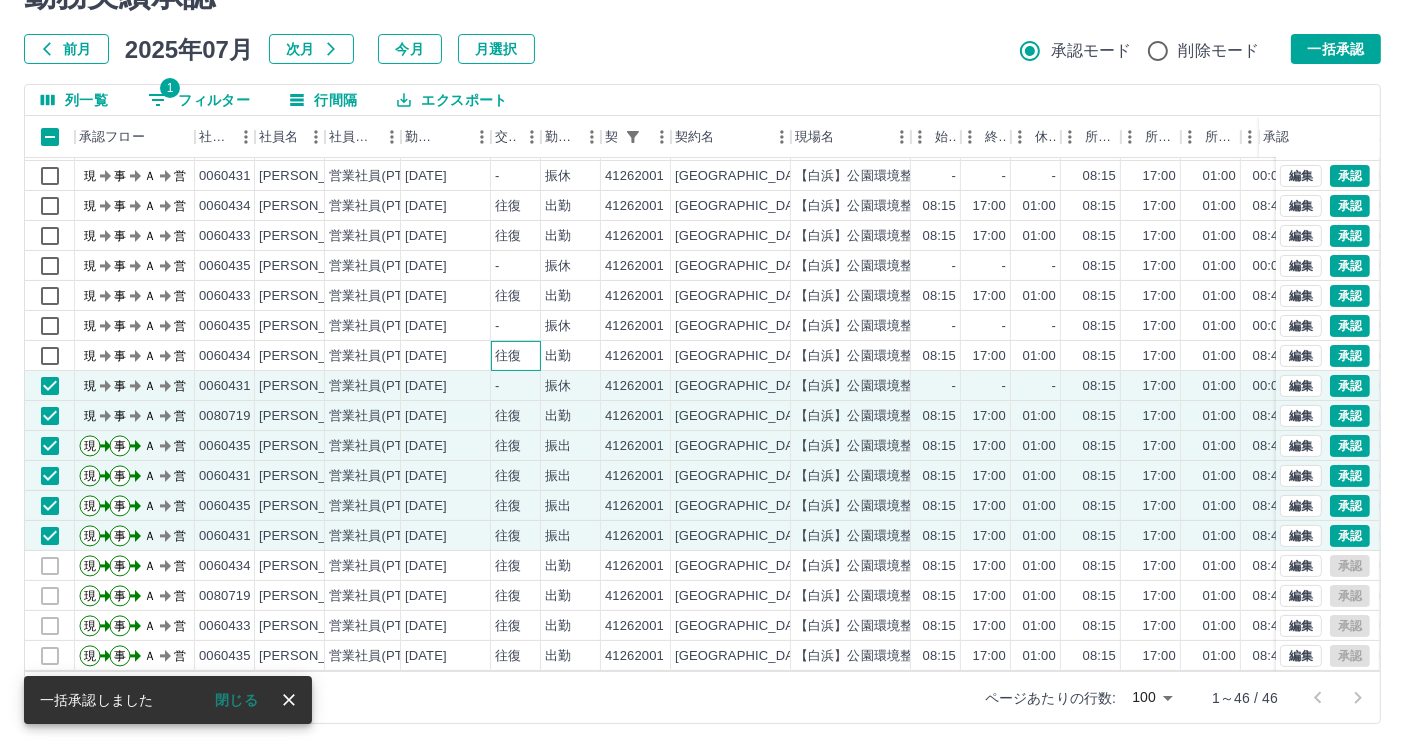 click on "往復" at bounding box center (508, 356) 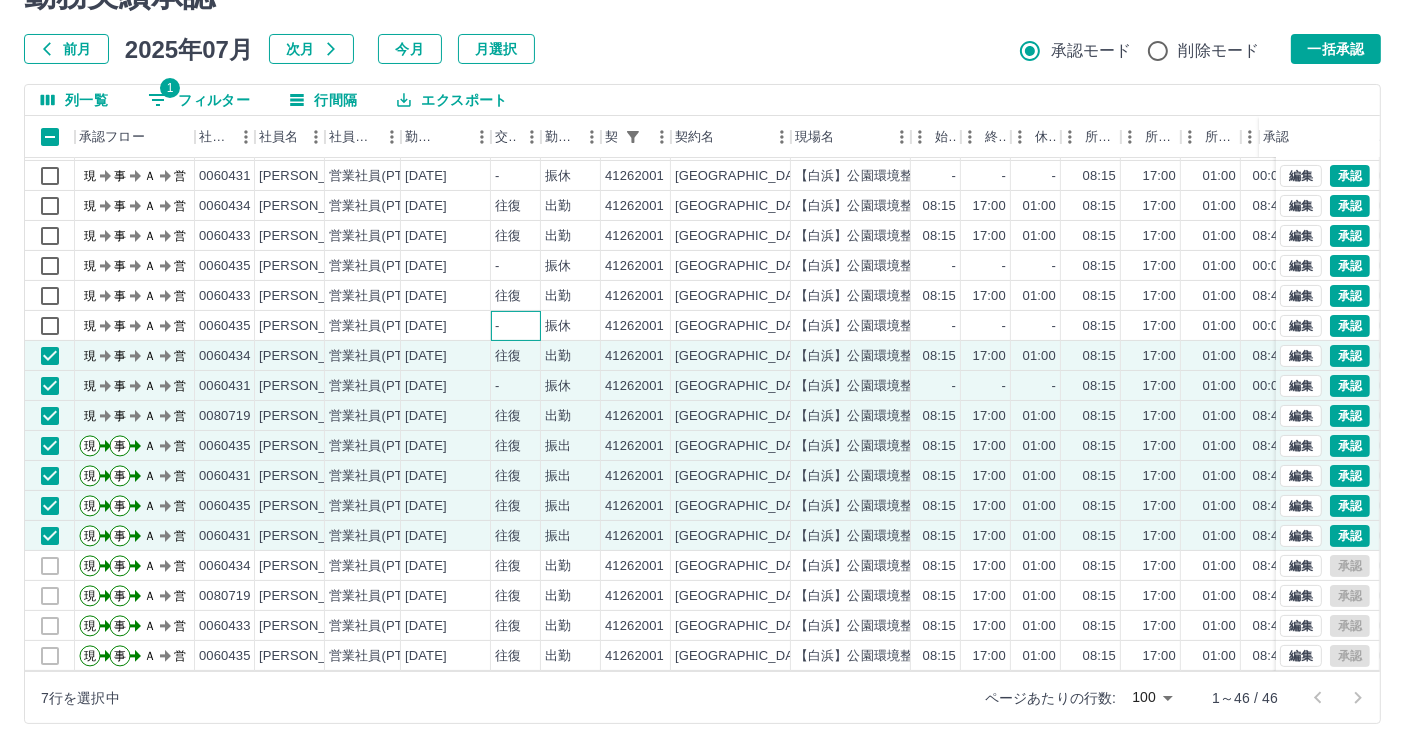 click on "-" at bounding box center [516, 326] 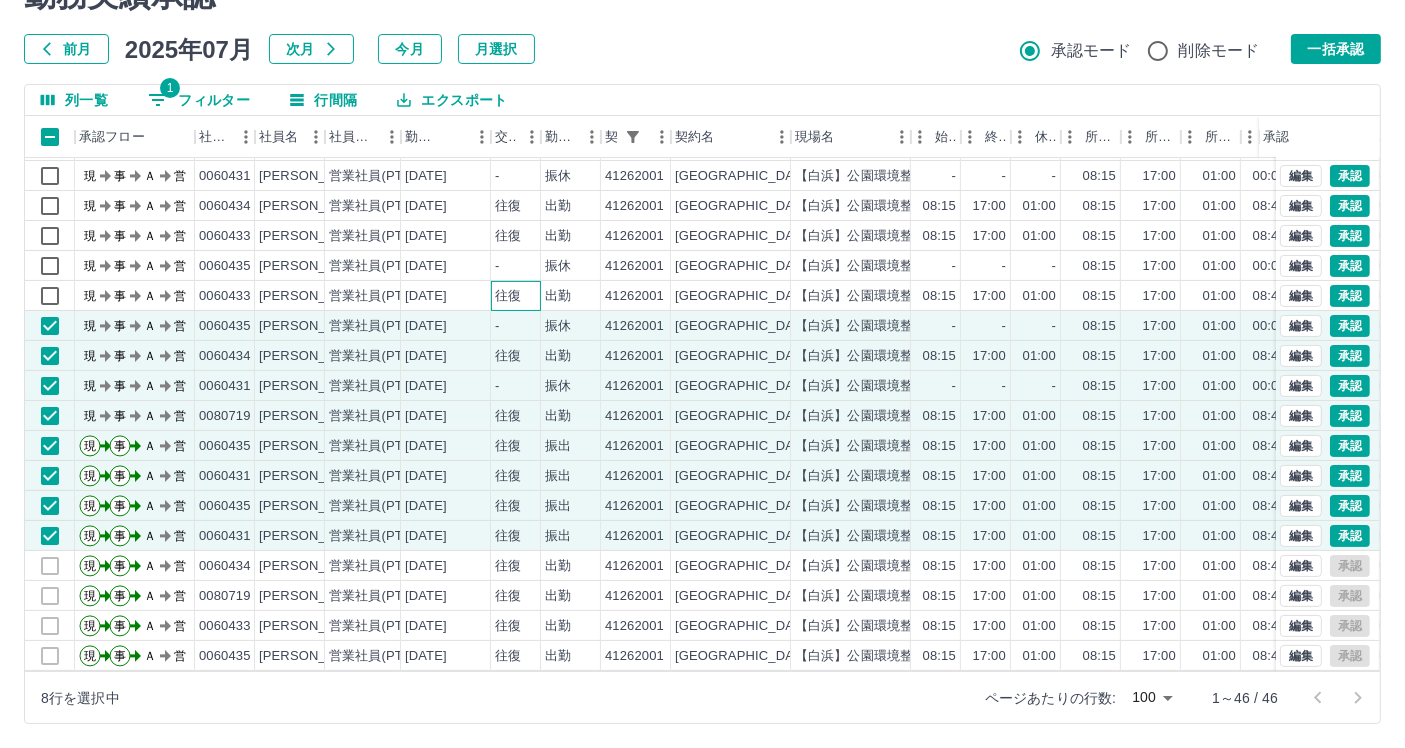 click on "往復" at bounding box center [508, 296] 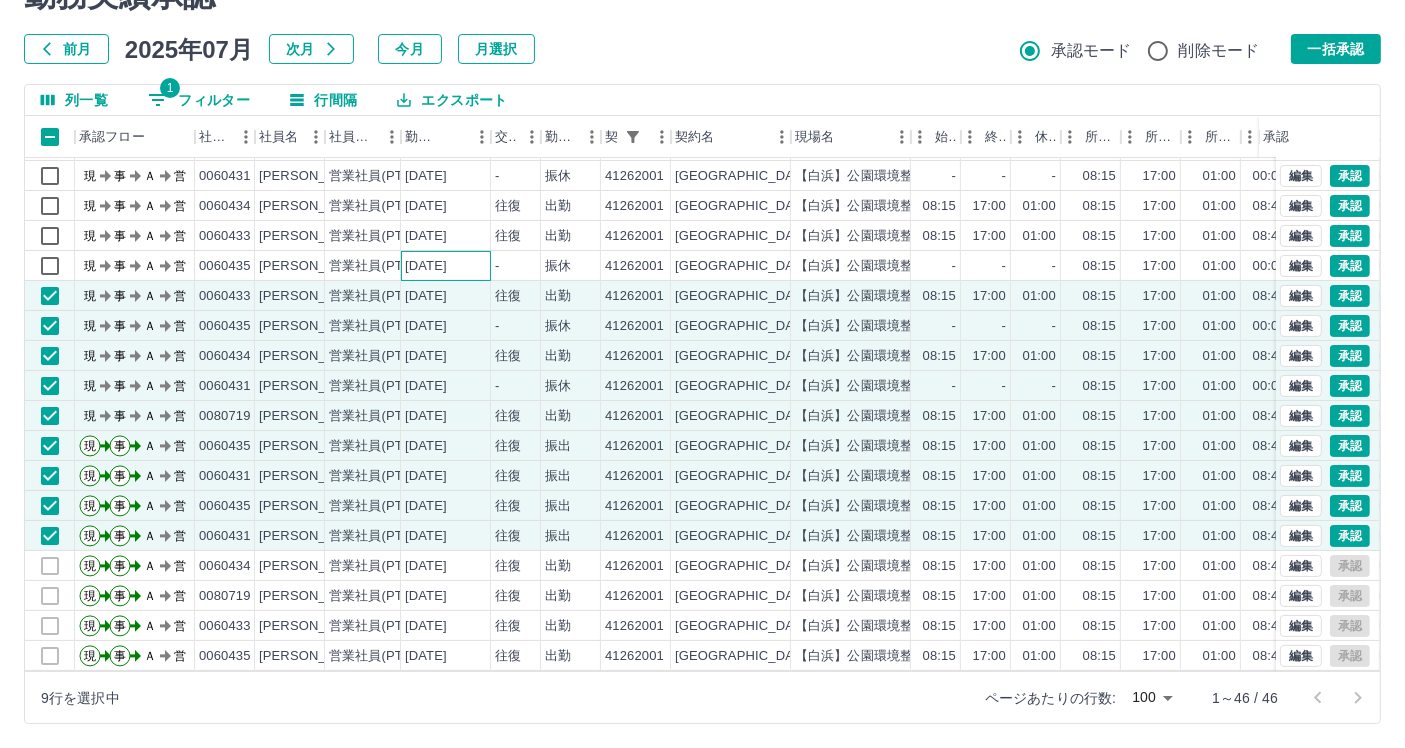 click on "[DATE]" at bounding box center [446, 266] 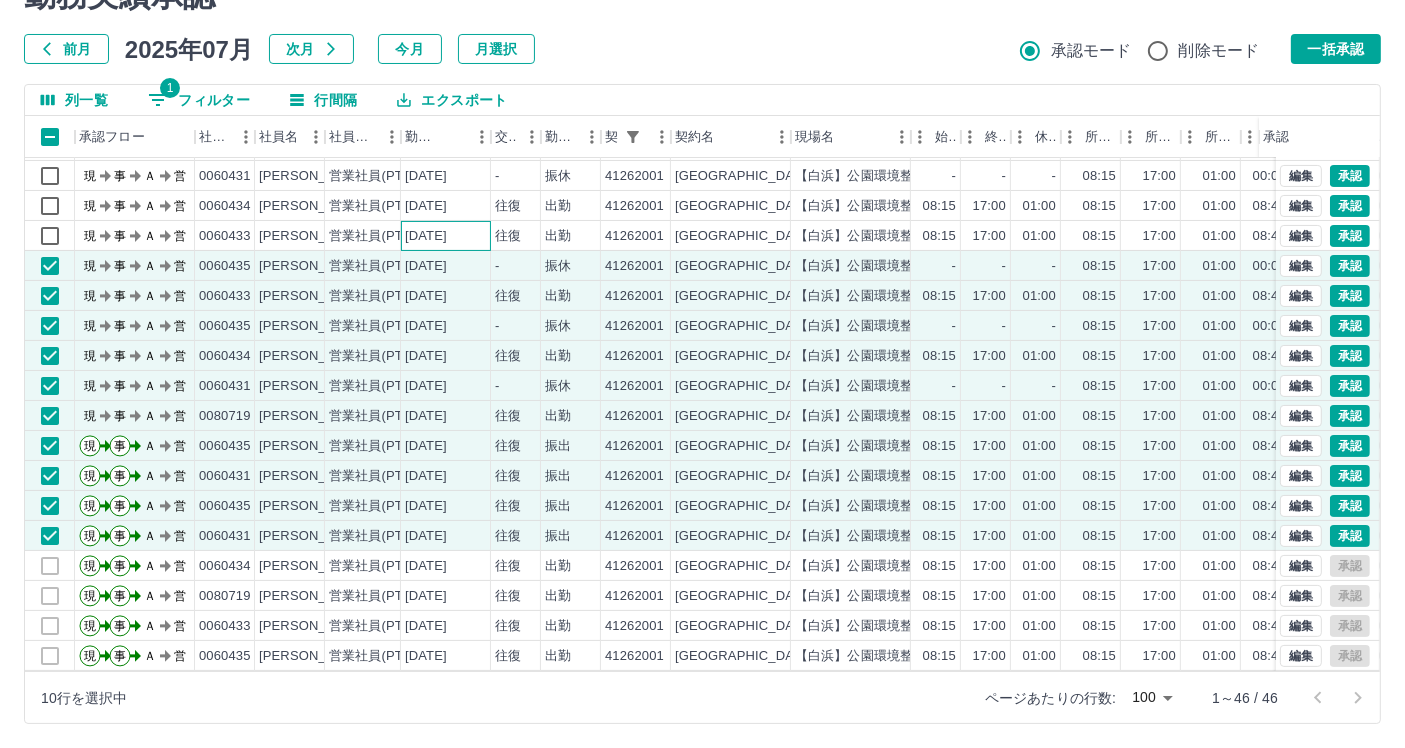 click on "[DATE]" at bounding box center [446, 236] 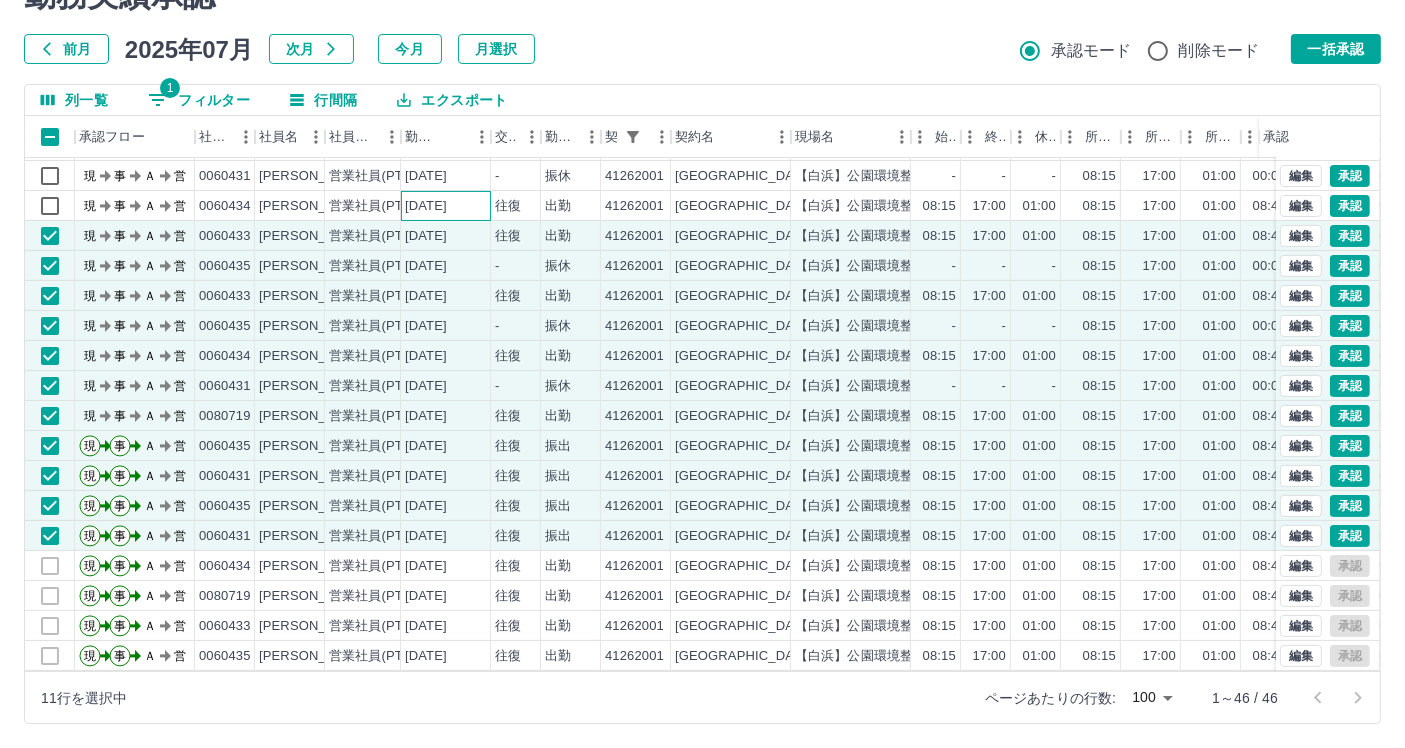 click on "[DATE]" at bounding box center (446, 206) 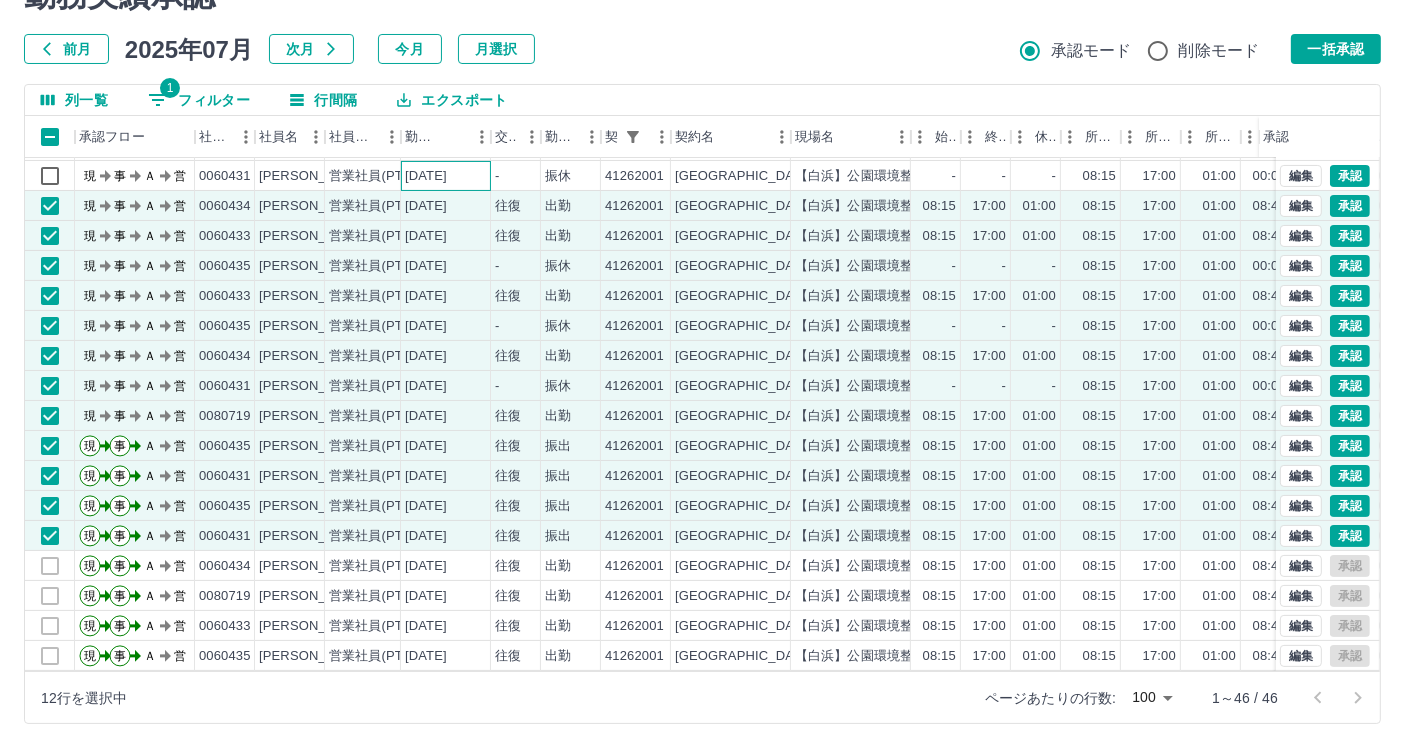 click on "[DATE]" at bounding box center (446, 176) 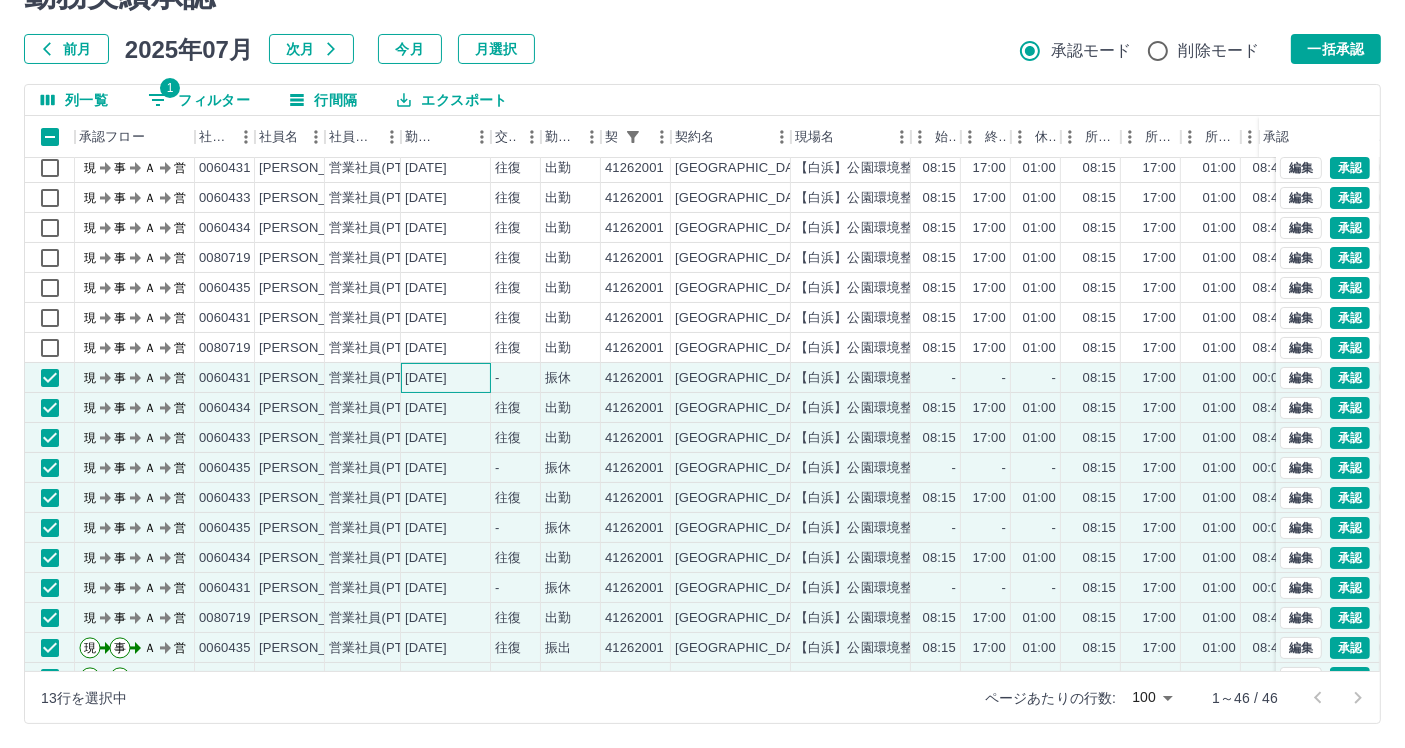 scroll, scrollTop: 165, scrollLeft: 0, axis: vertical 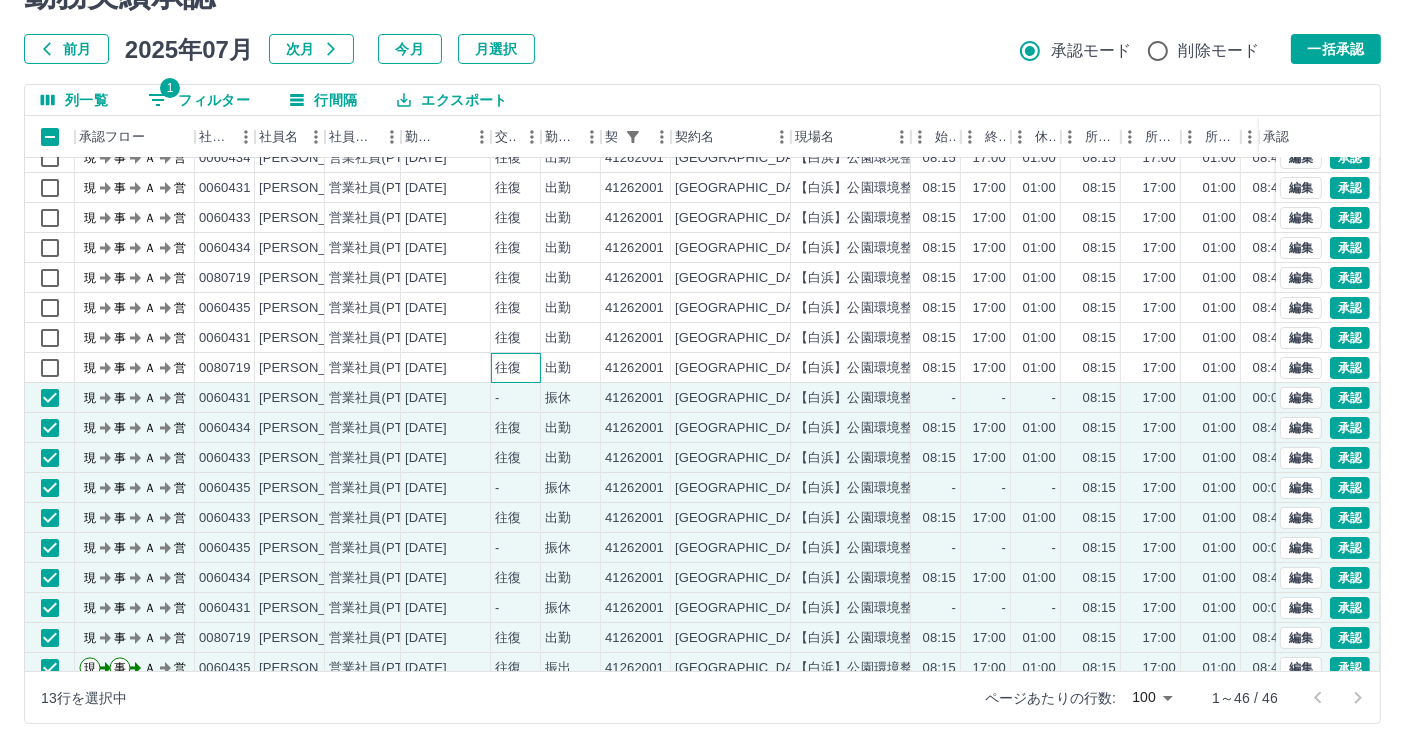click on "往復" at bounding box center [508, 368] 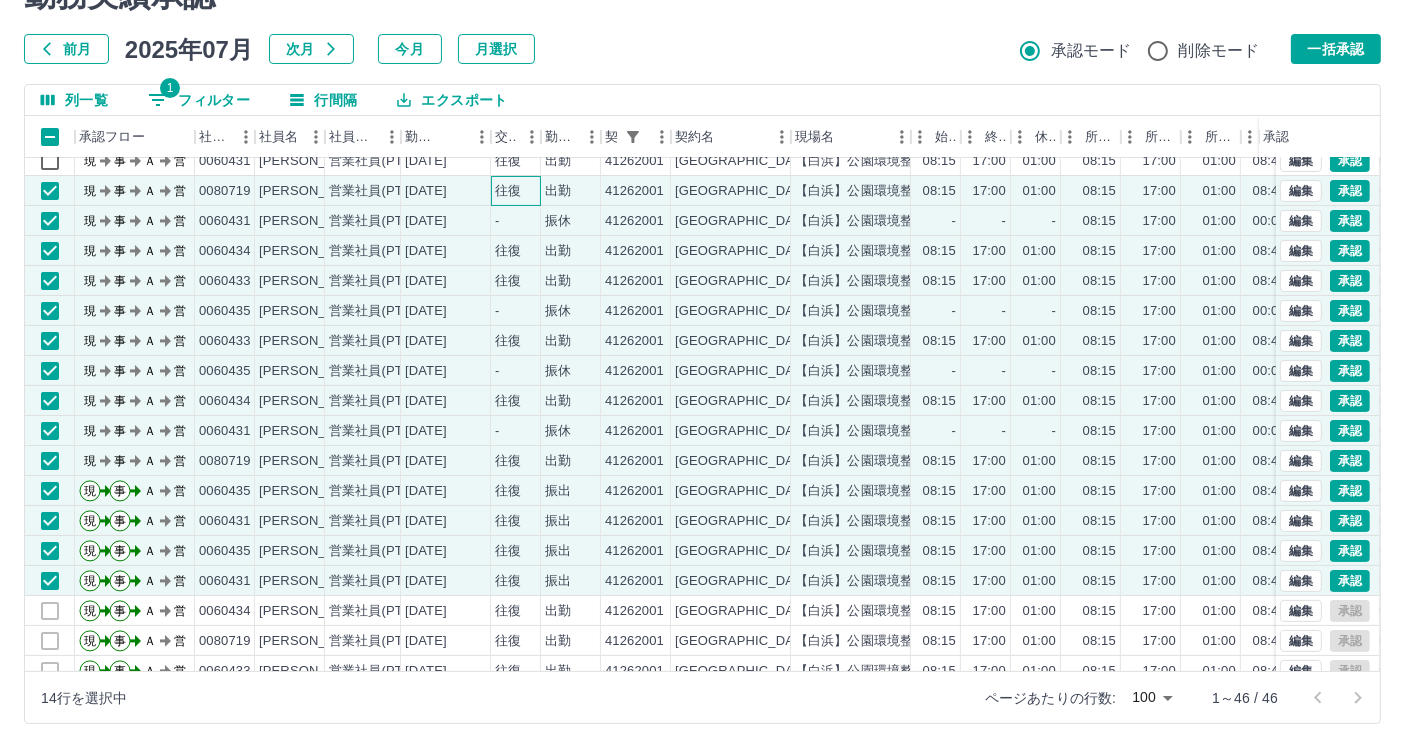 scroll, scrollTop: 498, scrollLeft: 0, axis: vertical 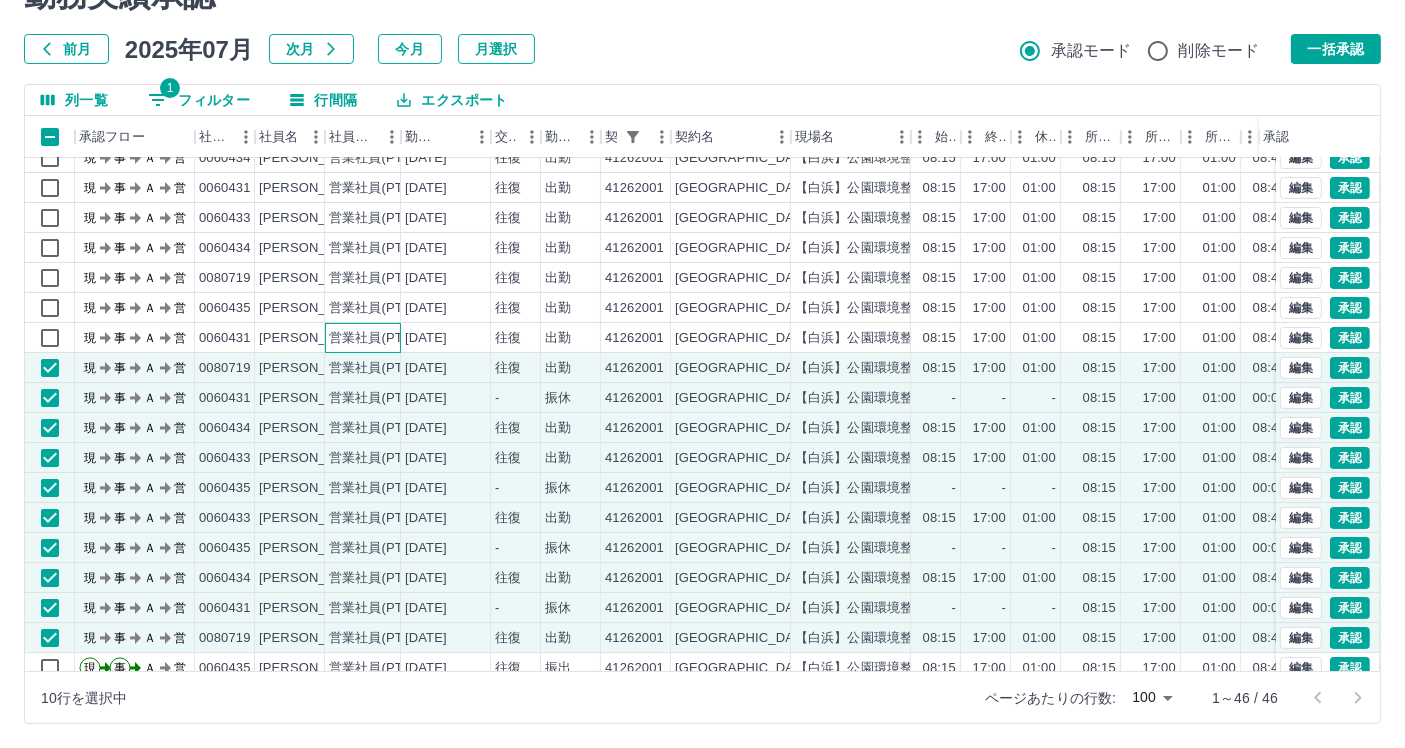 click on "営業社員(PT契約)" at bounding box center (381, 338) 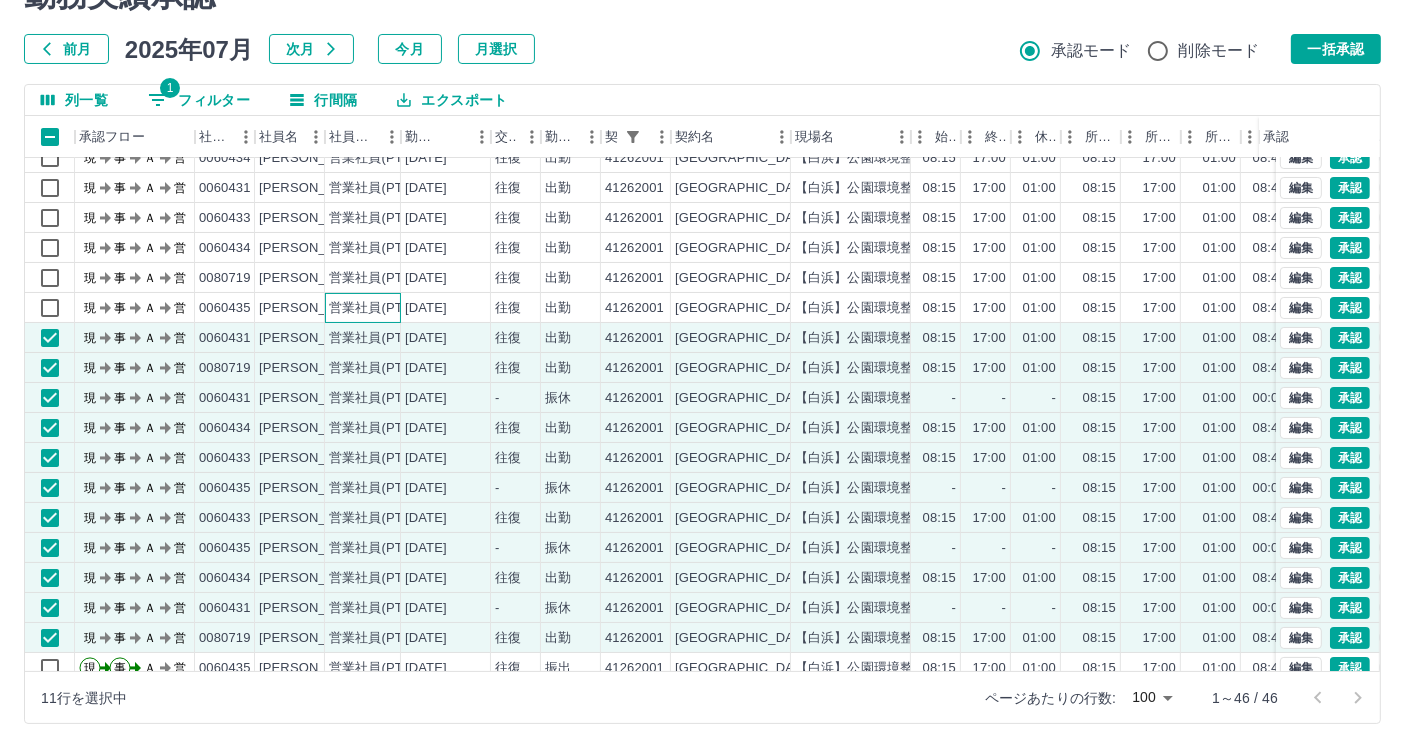 click on "営業社員(PT契約)" at bounding box center [363, 308] 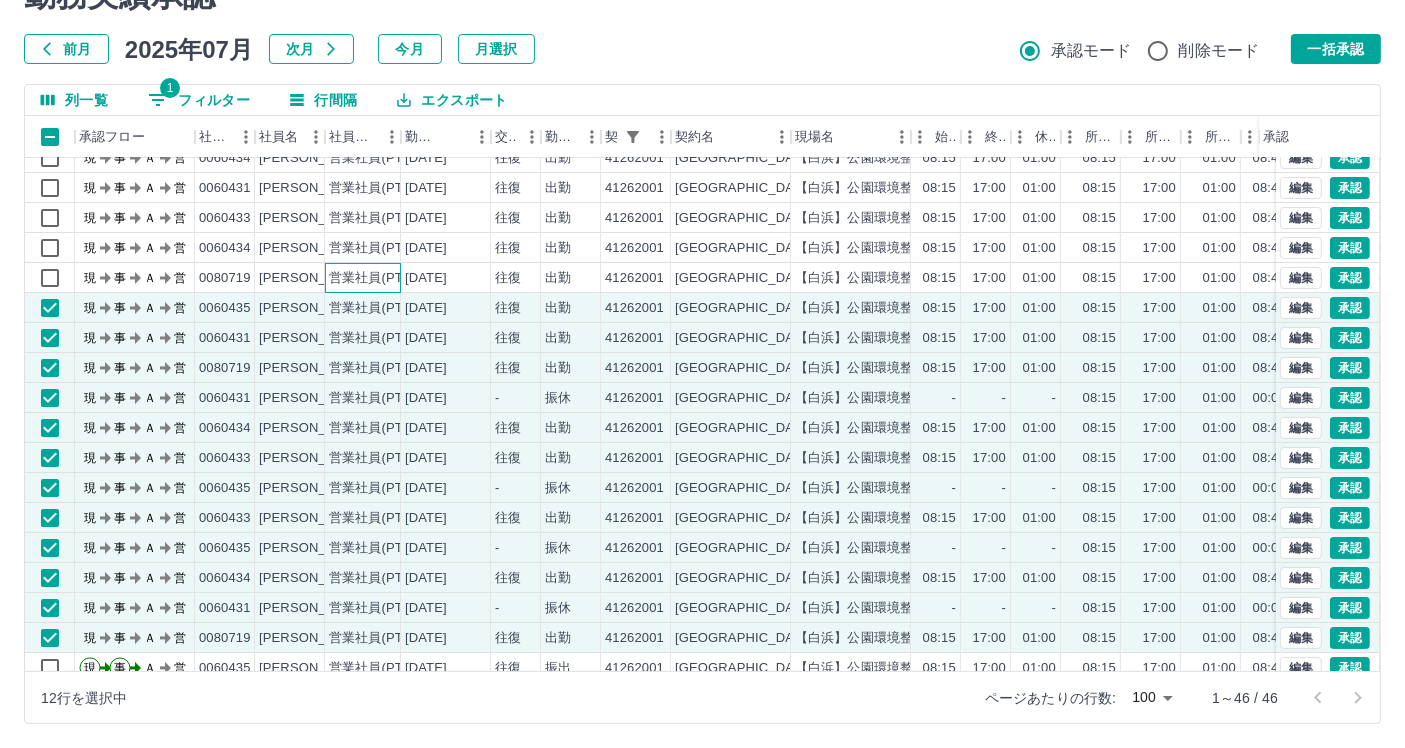click on "営業社員(PT契約)" at bounding box center [381, 278] 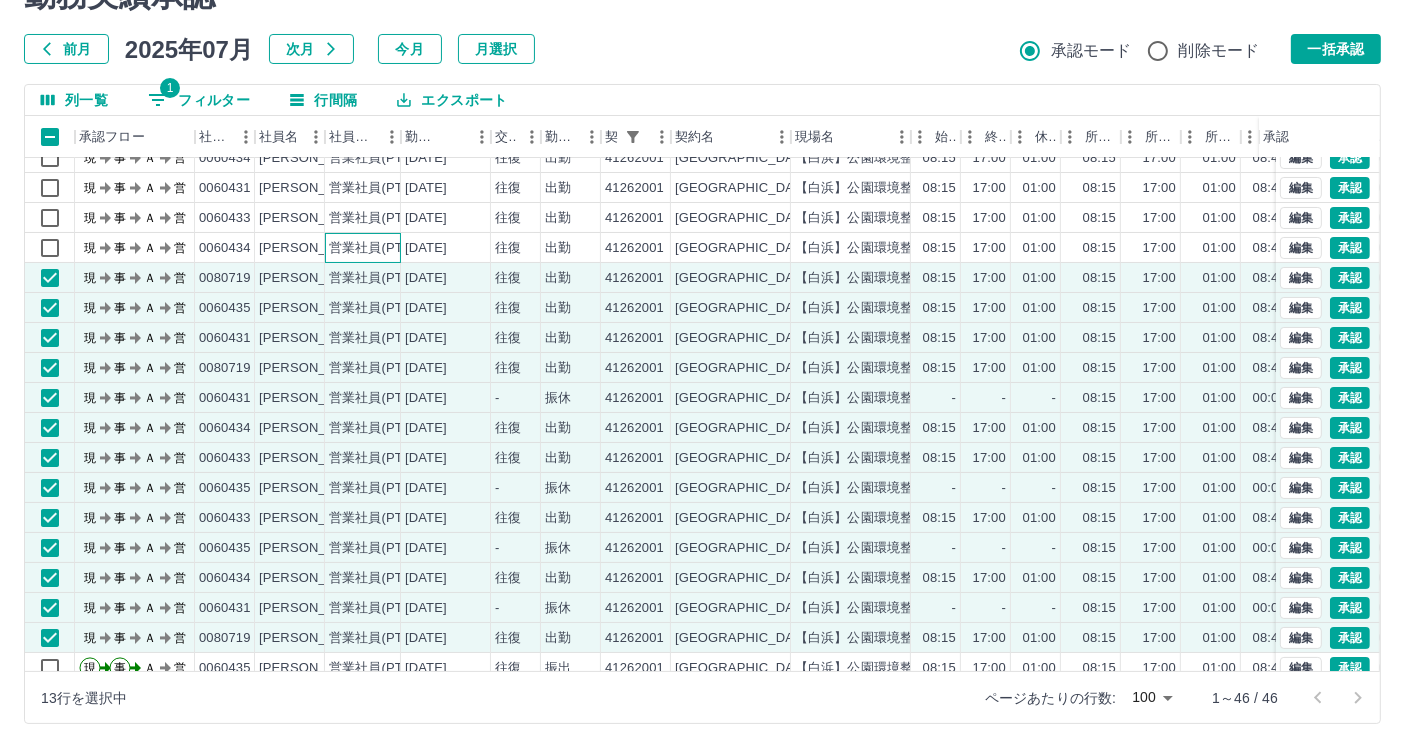 click on "営業社員(PT契約)" at bounding box center (381, 248) 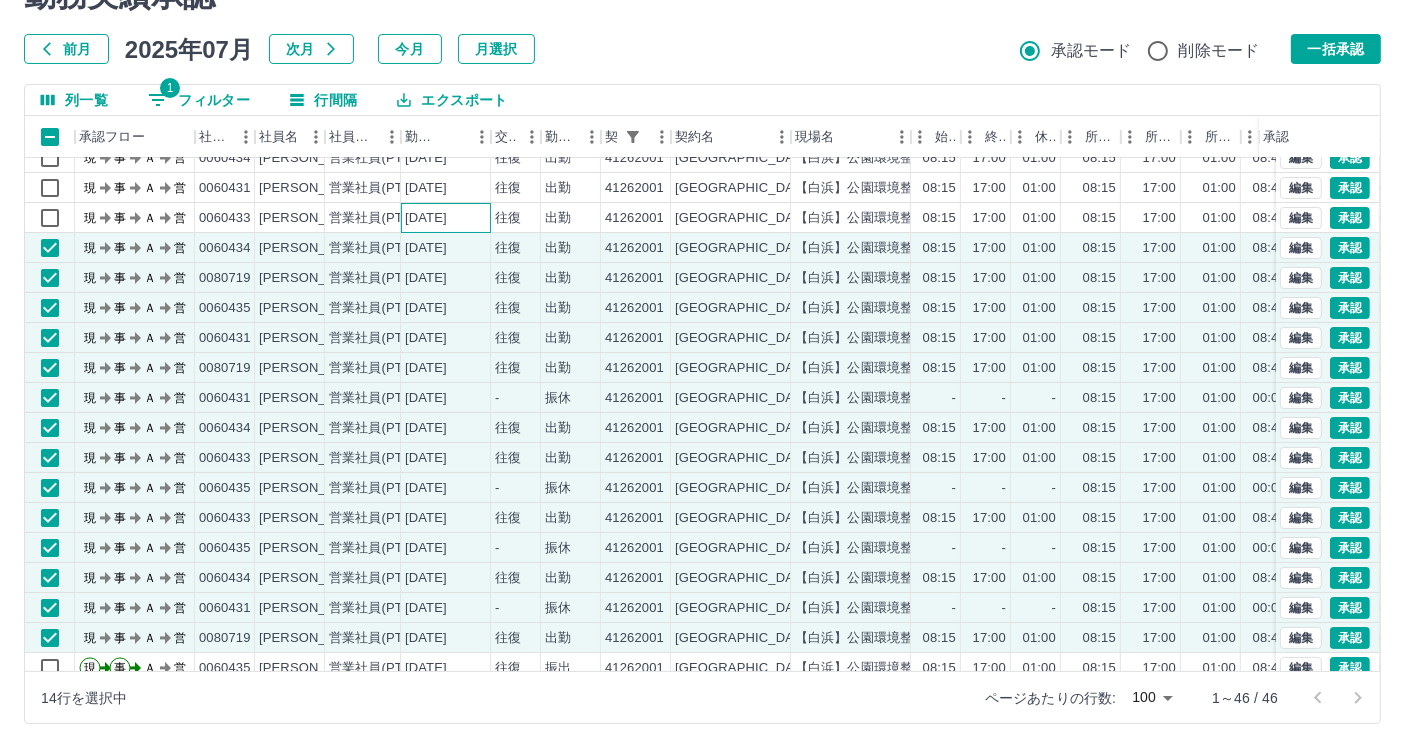 click on "[DATE]" at bounding box center [426, 218] 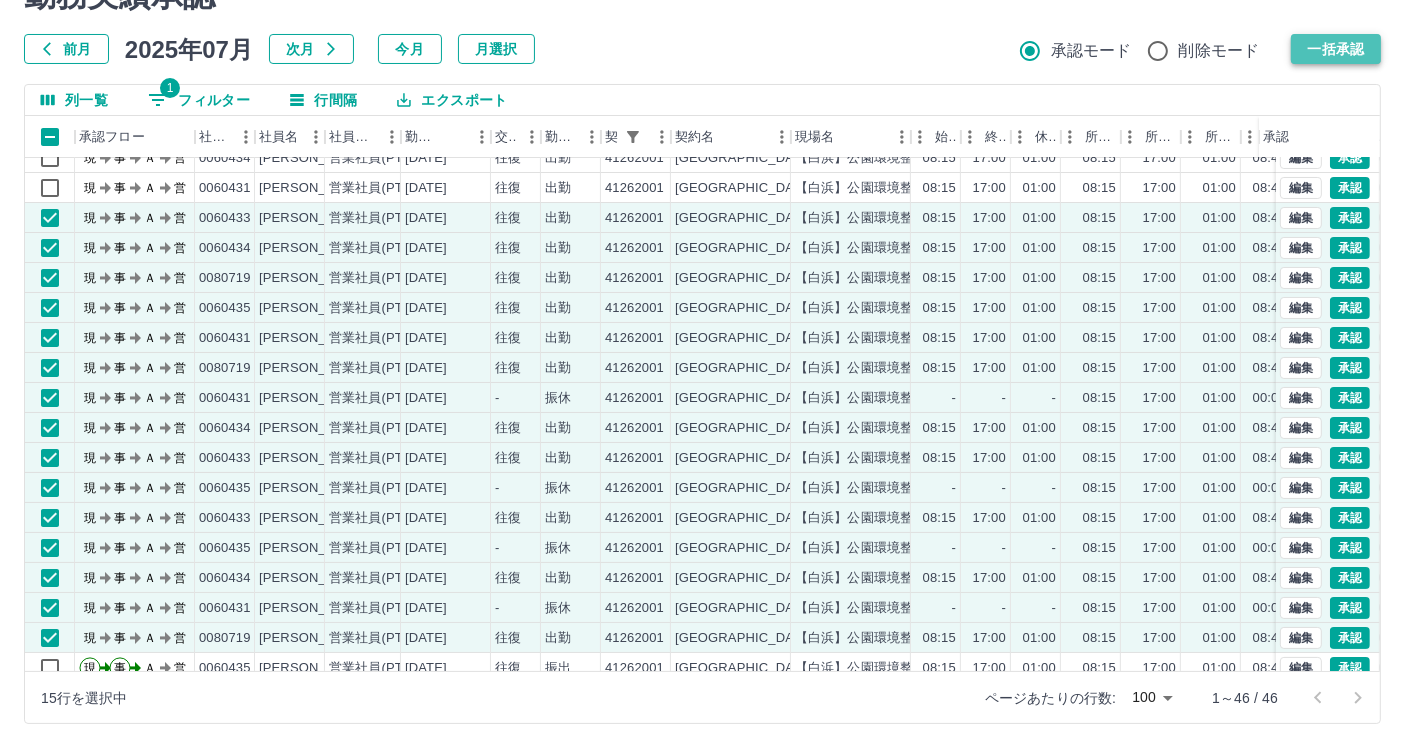 click on "一括承認" at bounding box center [1336, 49] 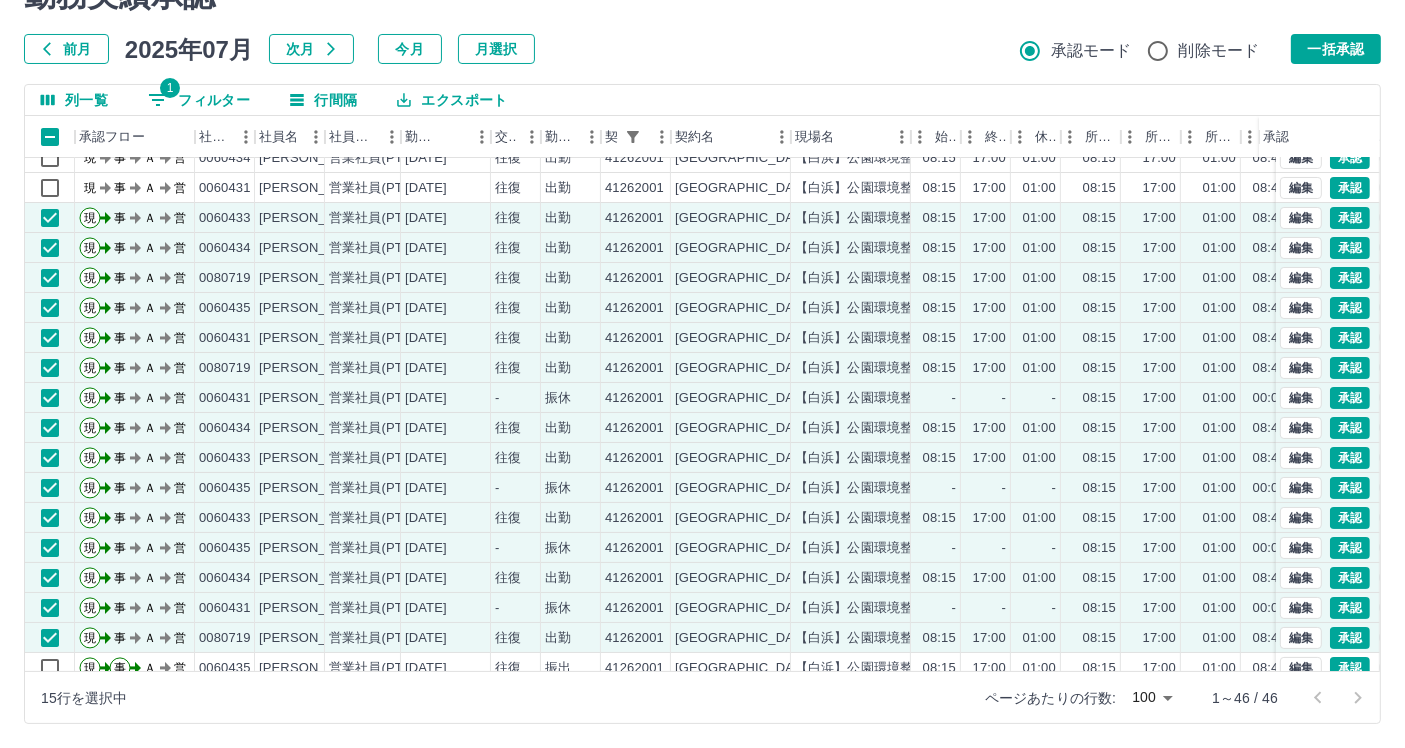 click on "一括承認" at bounding box center [1336, 49] 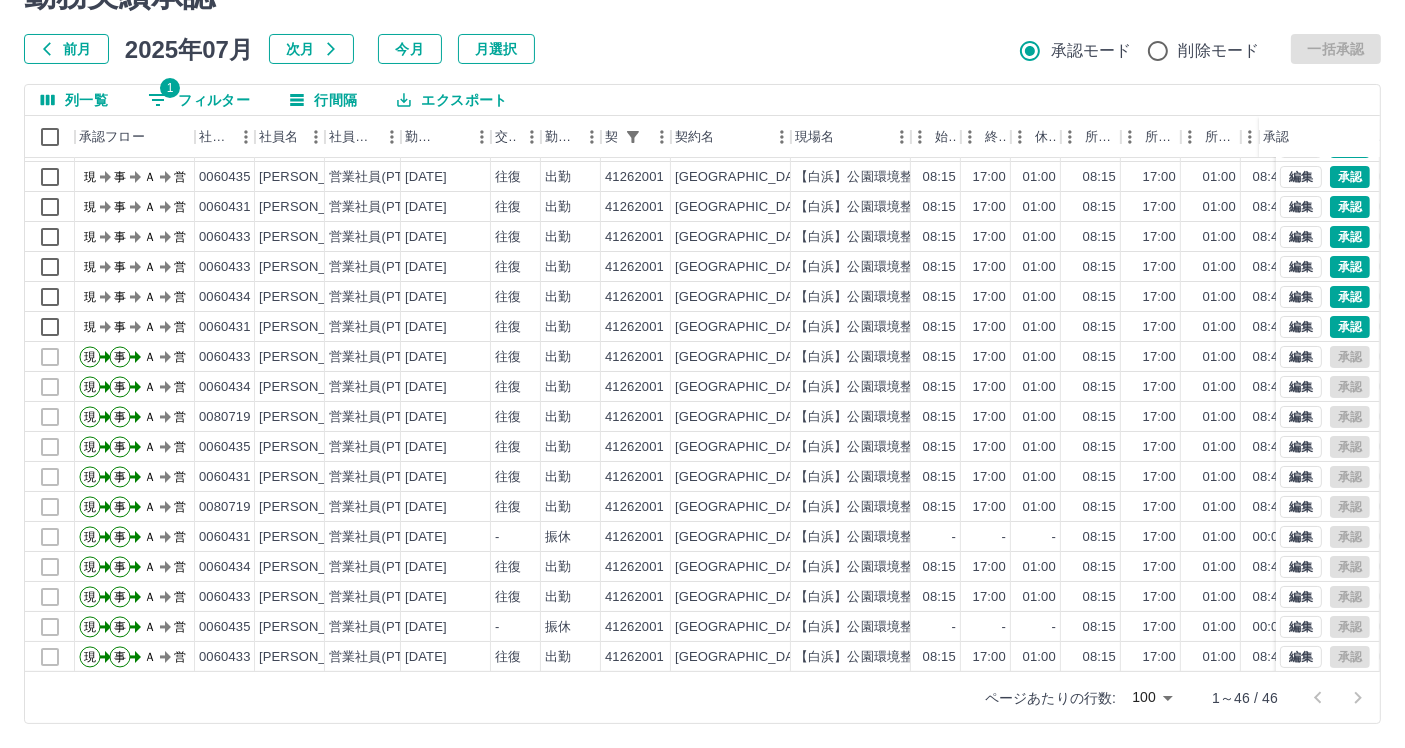 scroll, scrollTop: 0, scrollLeft: 0, axis: both 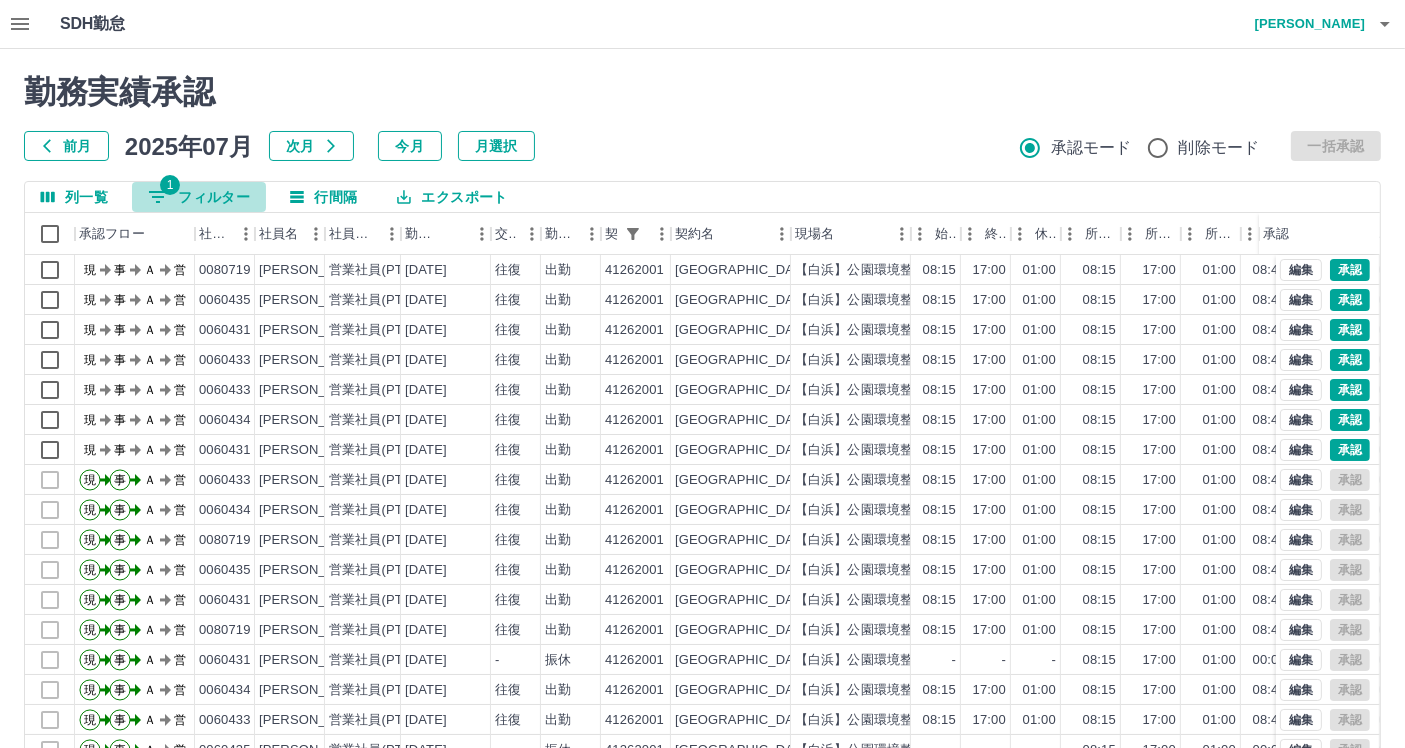 click on "1 フィルター" at bounding box center [199, 197] 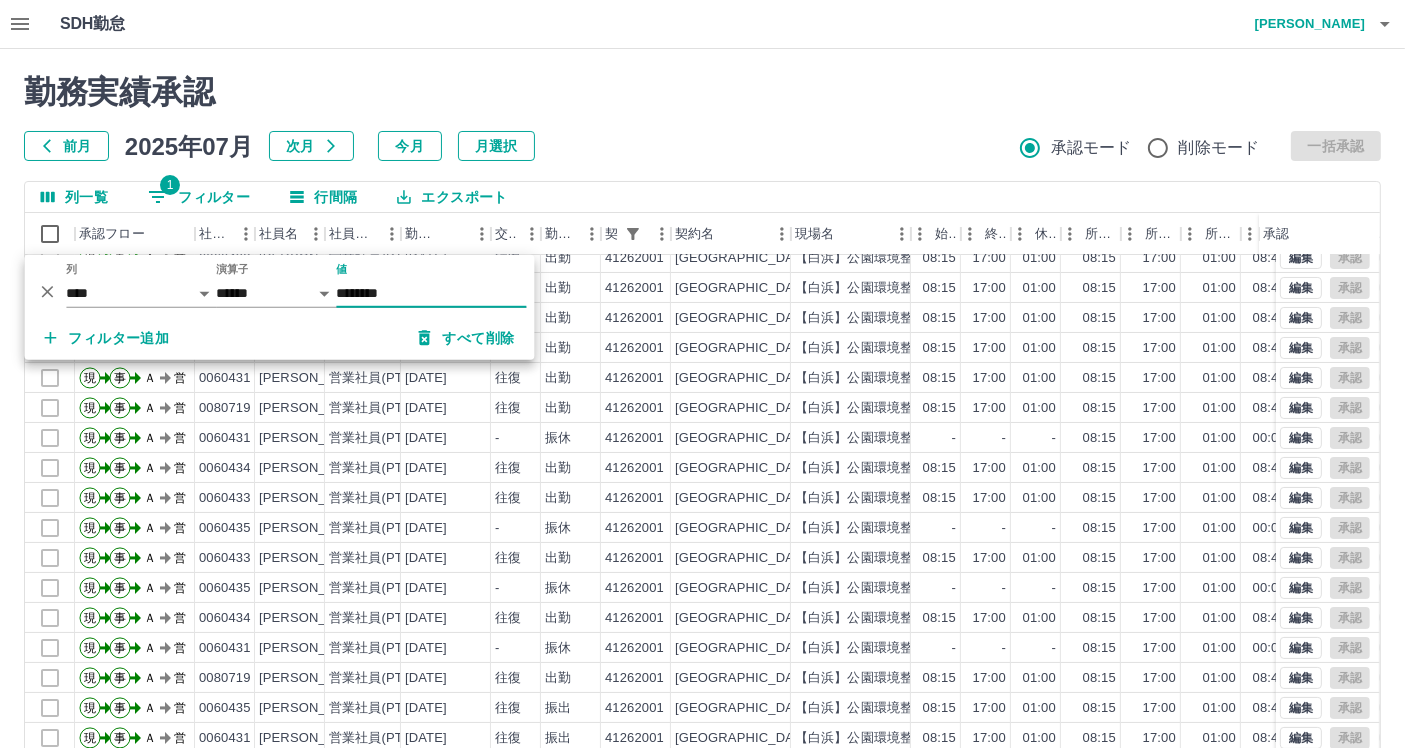 scroll, scrollTop: 0, scrollLeft: 0, axis: both 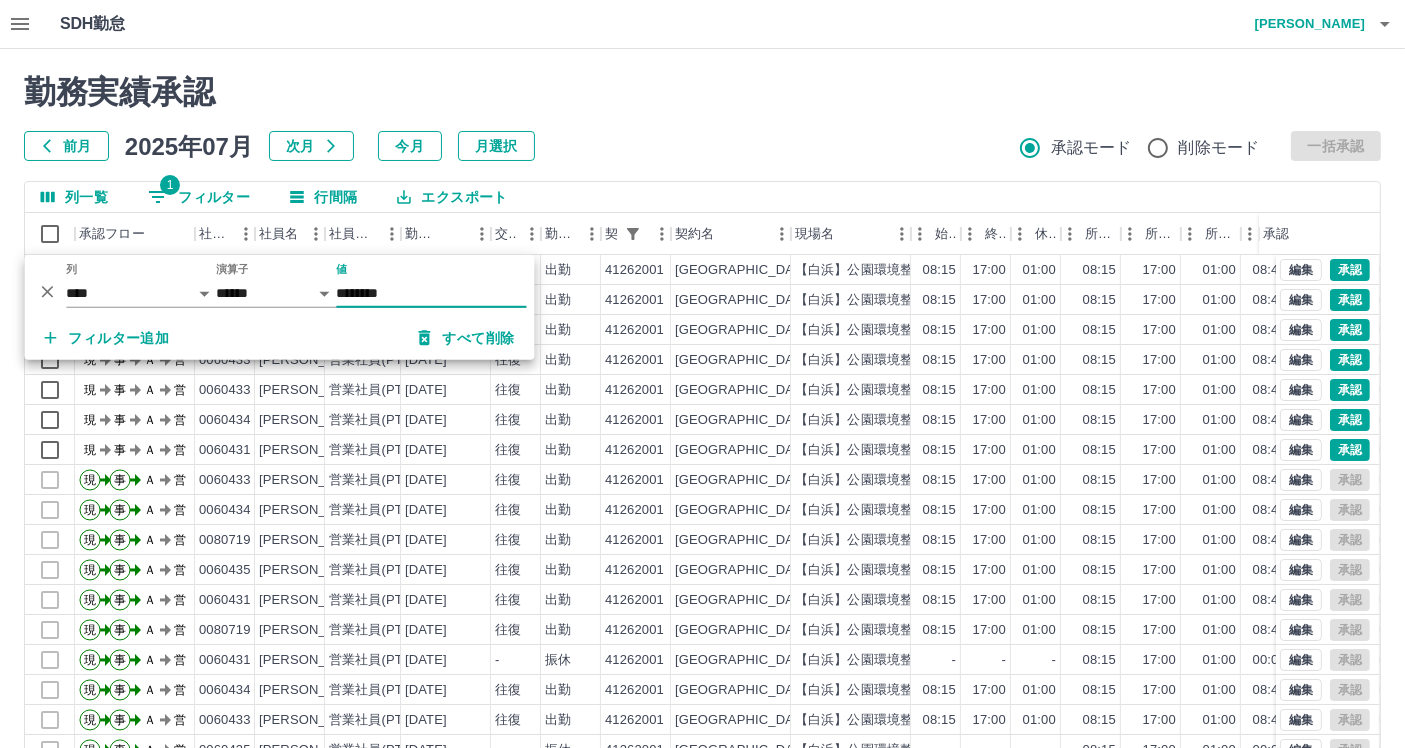 click on "勤務実績承認 前月 2025年07月 次月 今月 月選択 承認モード 削除モード 一括承認 列一覧 1 フィルター 行間隔 エクスポート 承認フロー 社員番号 社員名 社員区分 勤務日 交通費 勤務区分 契約コード 契約名 現場名 始業 終業 休憩 所定開始 所定終業 所定休憩 拘束 勤務 遅刻等 コメント ステータス 承認 現 事 Ａ 営 0080719 藤本　光彦 営業社員(PT契約) 2025-07-11 往復 出勤 41262001 白浜町 【白浜】公園環境整備等業務　平草原公園 08:15 17:00 01:00 08:15 17:00 01:00 08:45 07:45 00:00 現場責任者承認待 現 事 Ａ 営 0060435 山口　剛 営業社員(PT契約) 2025-07-11 往復 出勤 41262001 白浜町 【白浜】公園環境整備等業務　平草原公園 08:15 17:00 01:00 08:15 17:00 01:00 08:45 07:45 00:00 現場責任者承認待 現 事 Ａ 営 0060431 薮中　敏和 営業社員(PT契約) 2025-07-11 往復 出勤 41262001 白浜町 08:15 17:00 01:00 08:15 -" at bounding box center (702, 447) 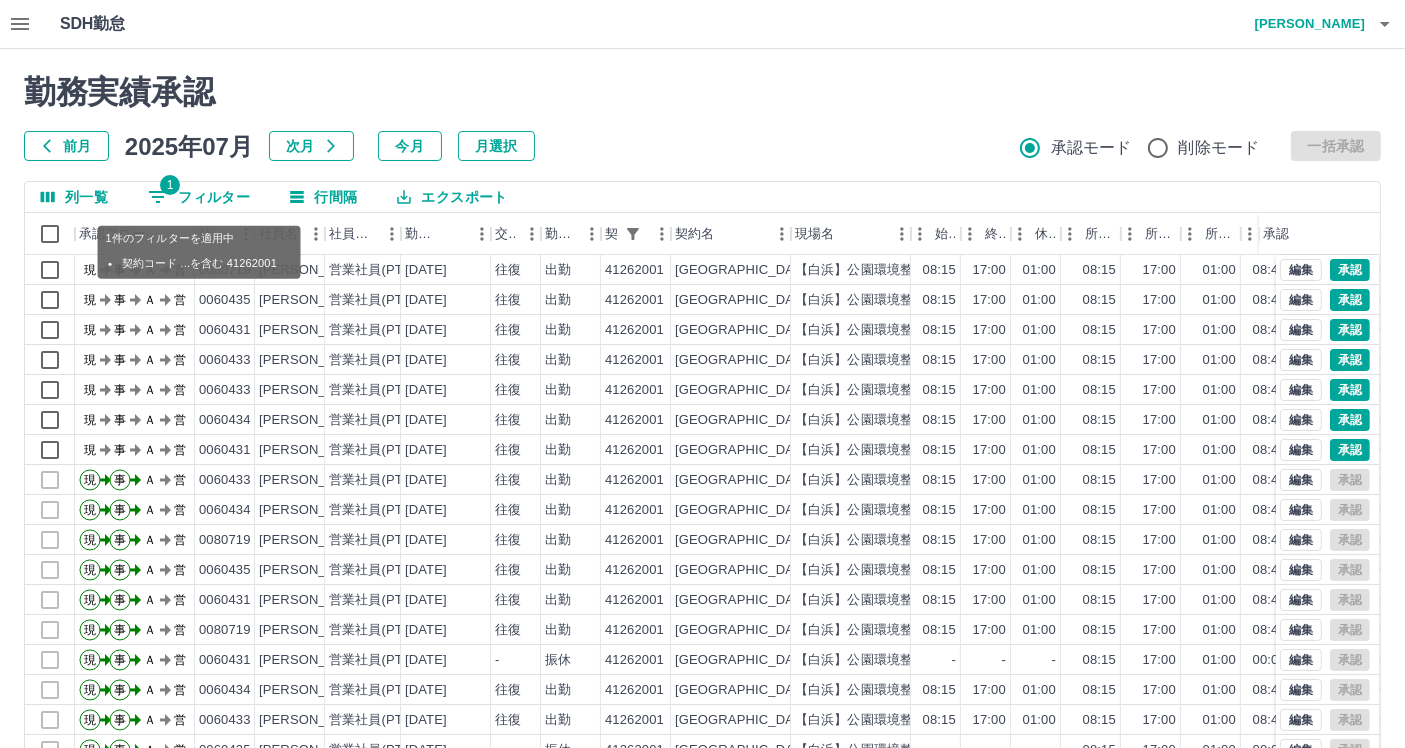 click 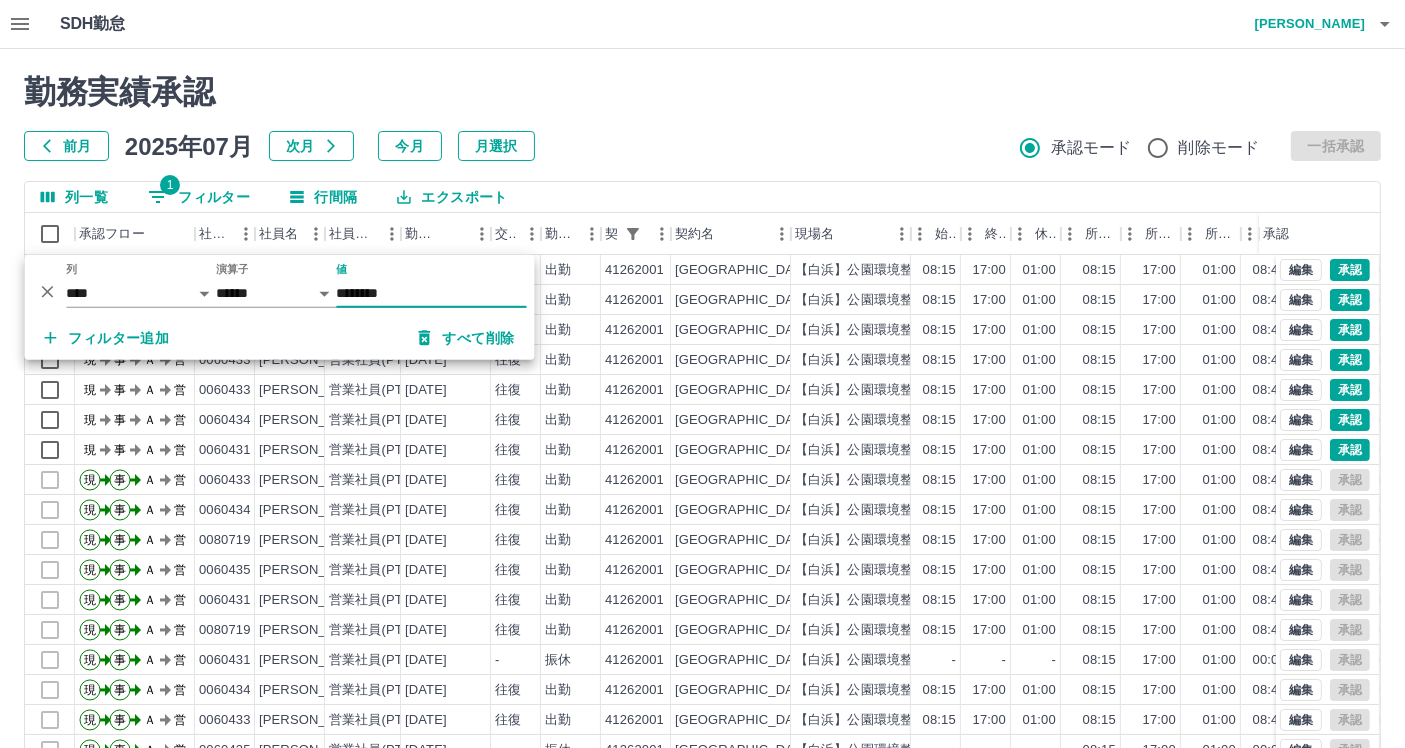 drag, startPoint x: 374, startPoint y: 292, endPoint x: 369, endPoint y: 384, distance: 92.13577 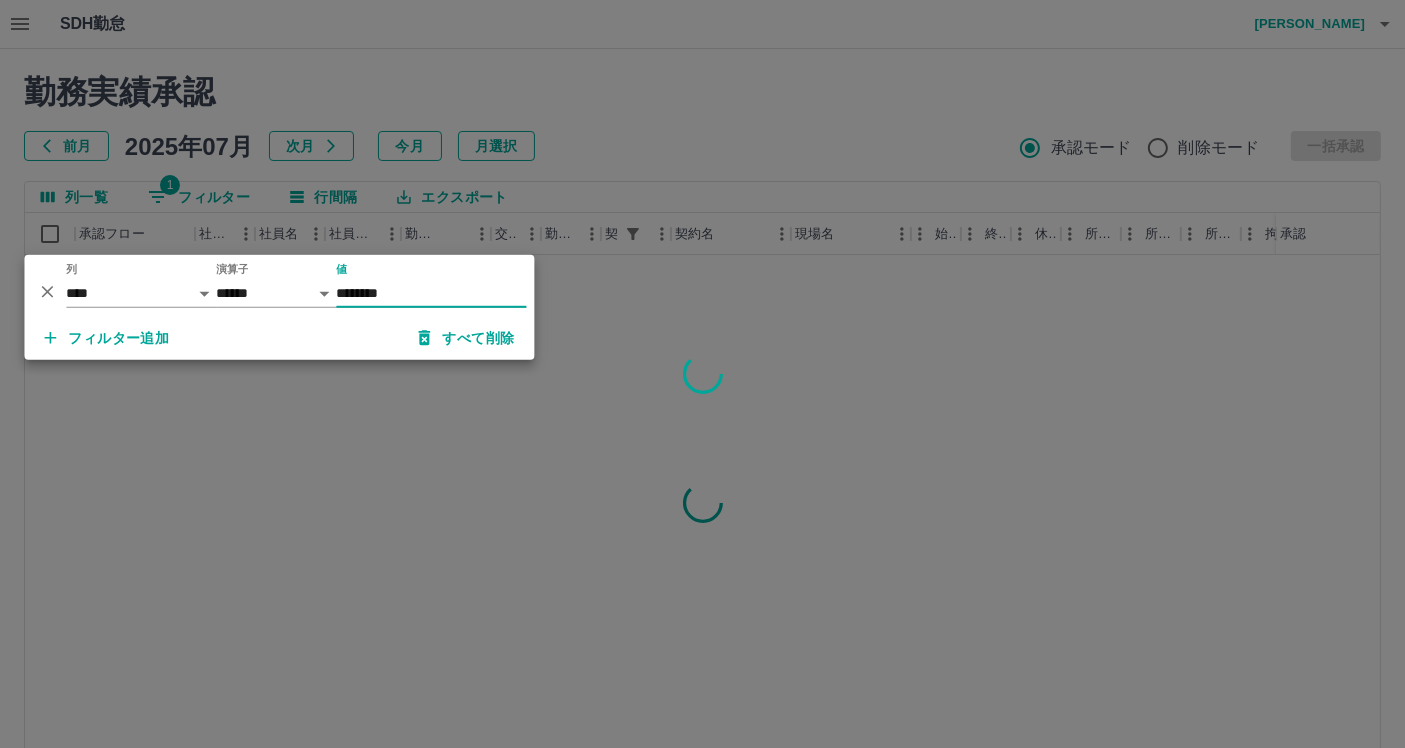 type on "********" 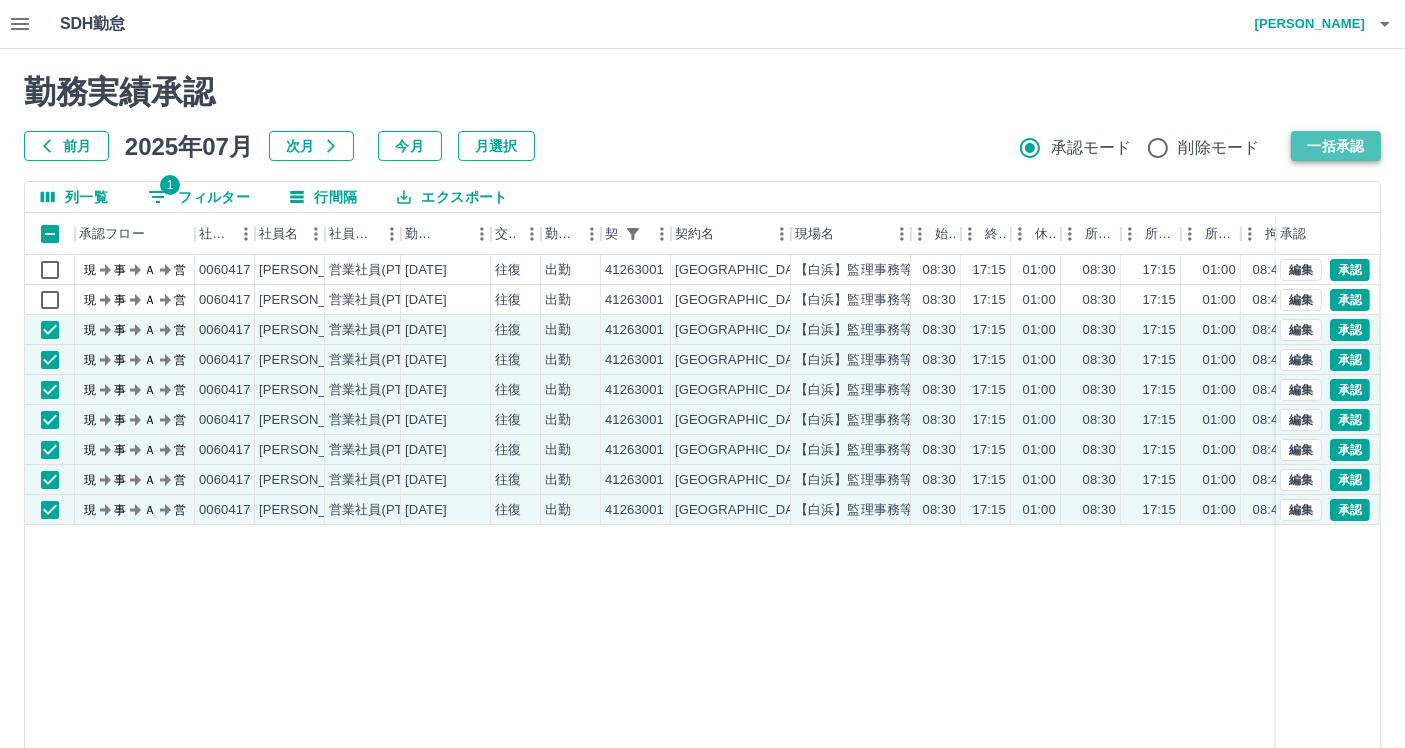 click on "一括承認" at bounding box center (1336, 146) 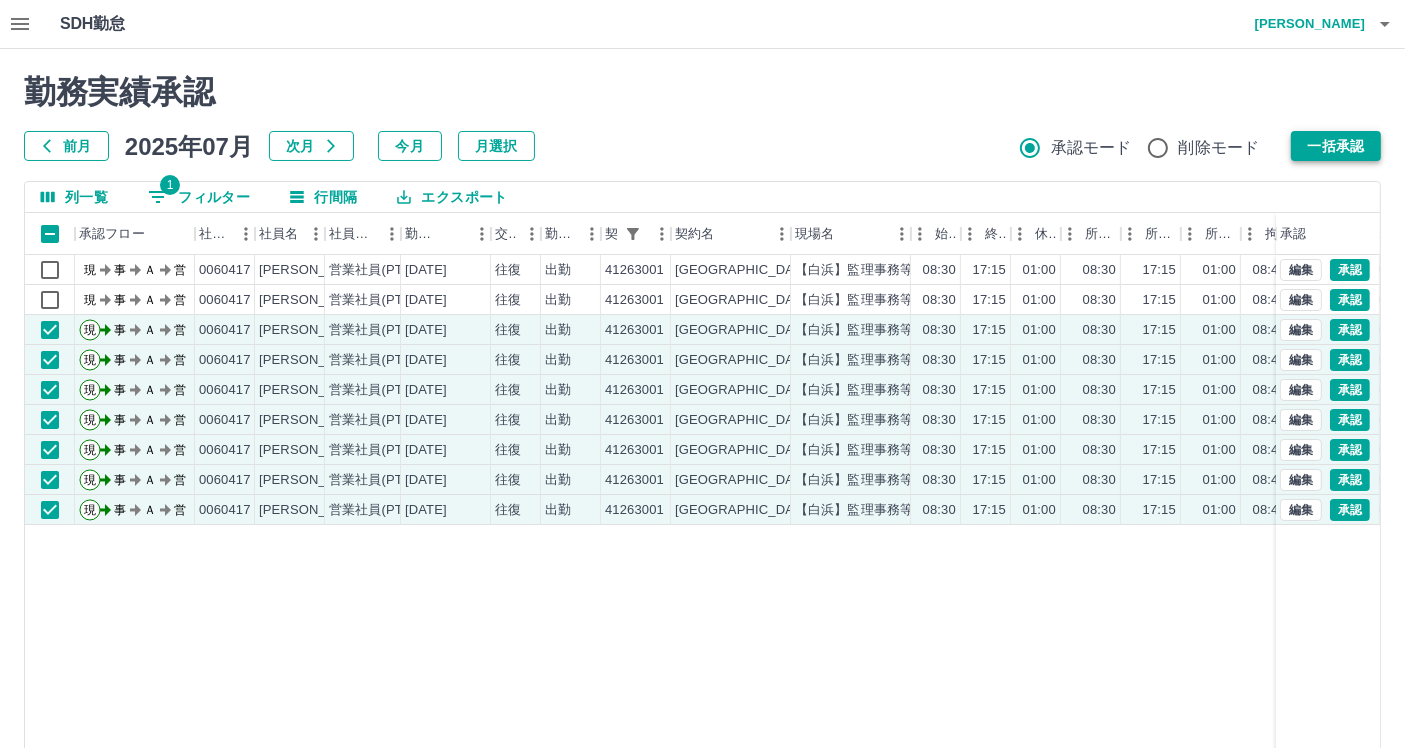 click on "一括承認" at bounding box center [1336, 146] 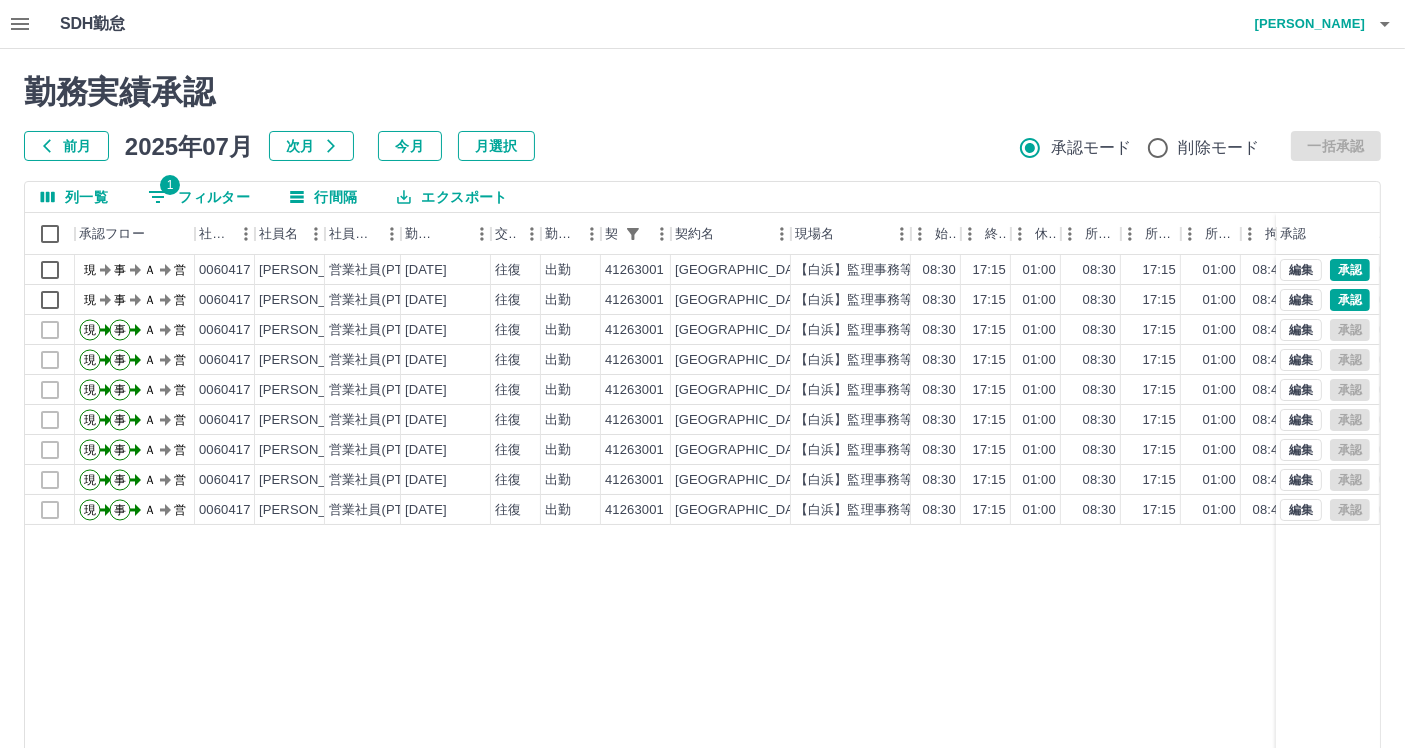 click 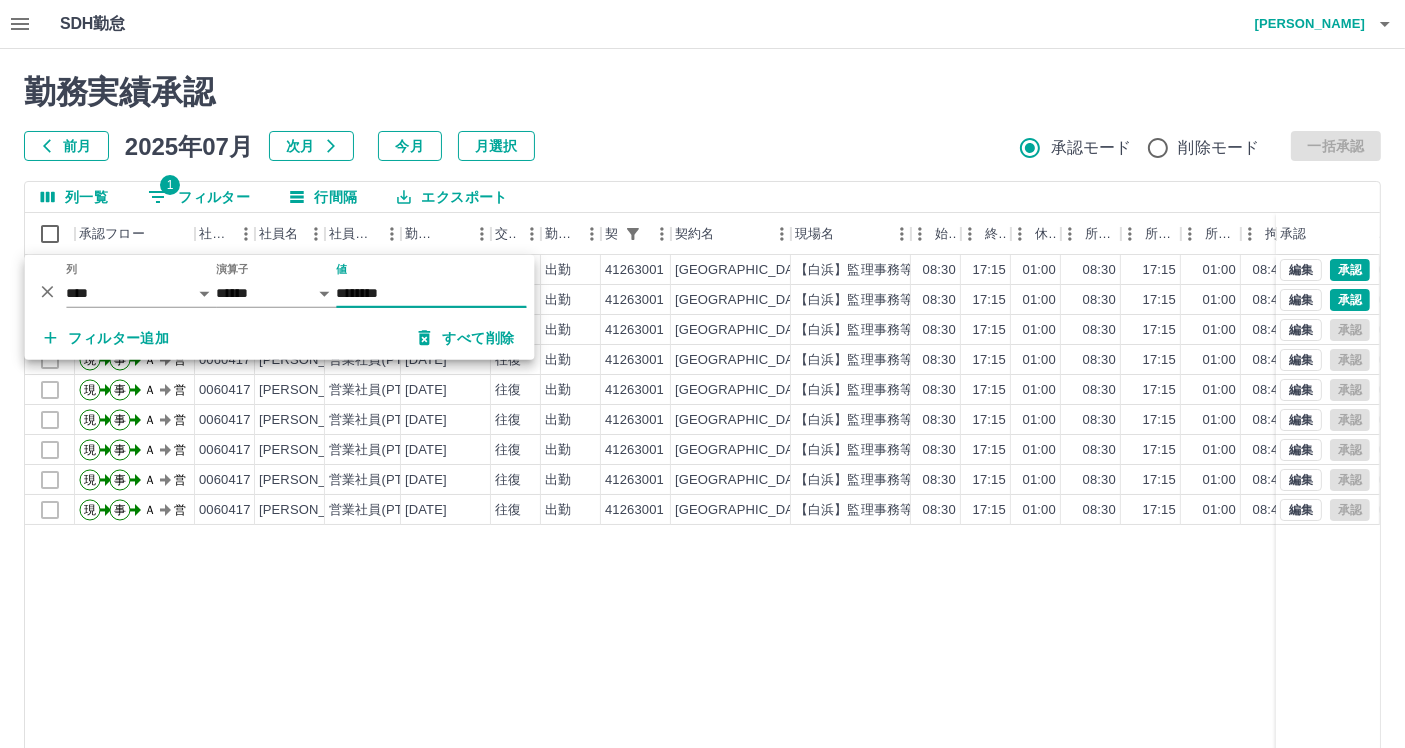 click on "********" at bounding box center (431, 293) 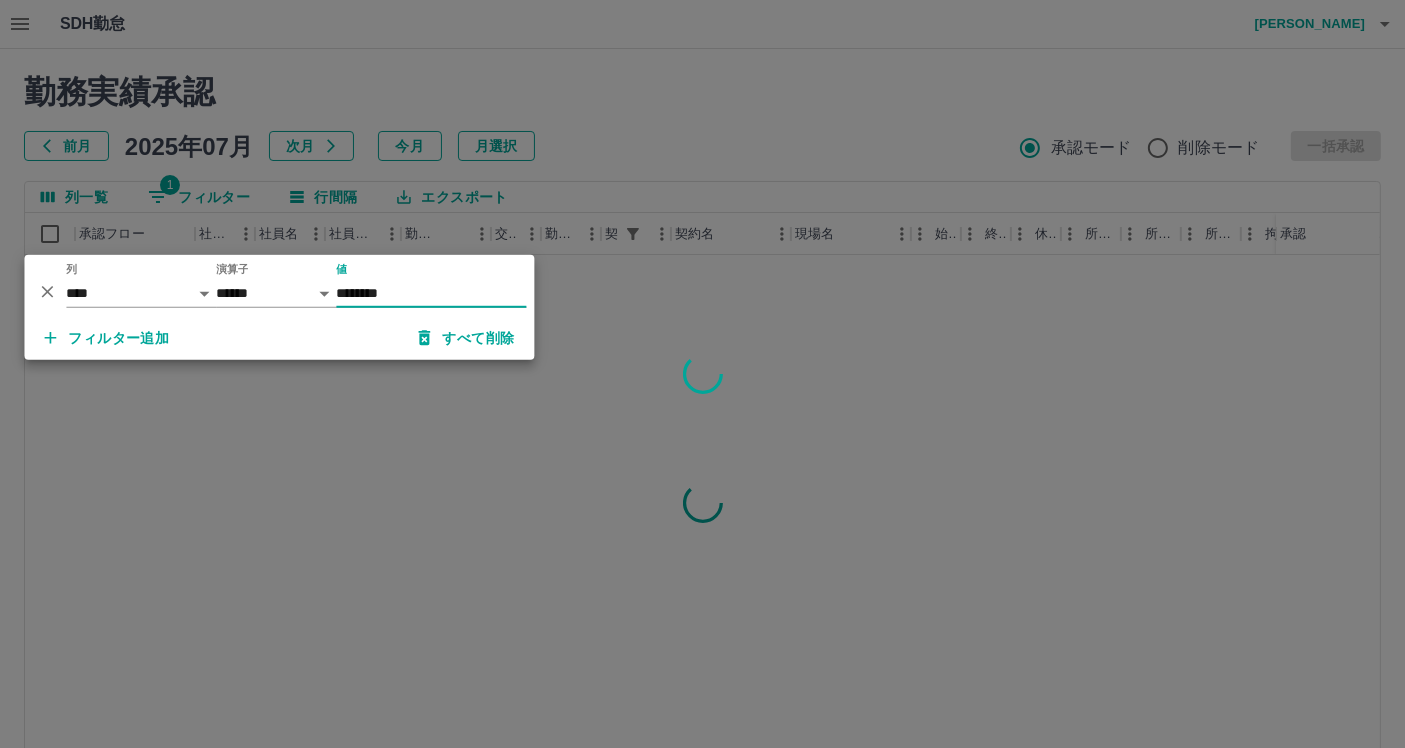 type on "********" 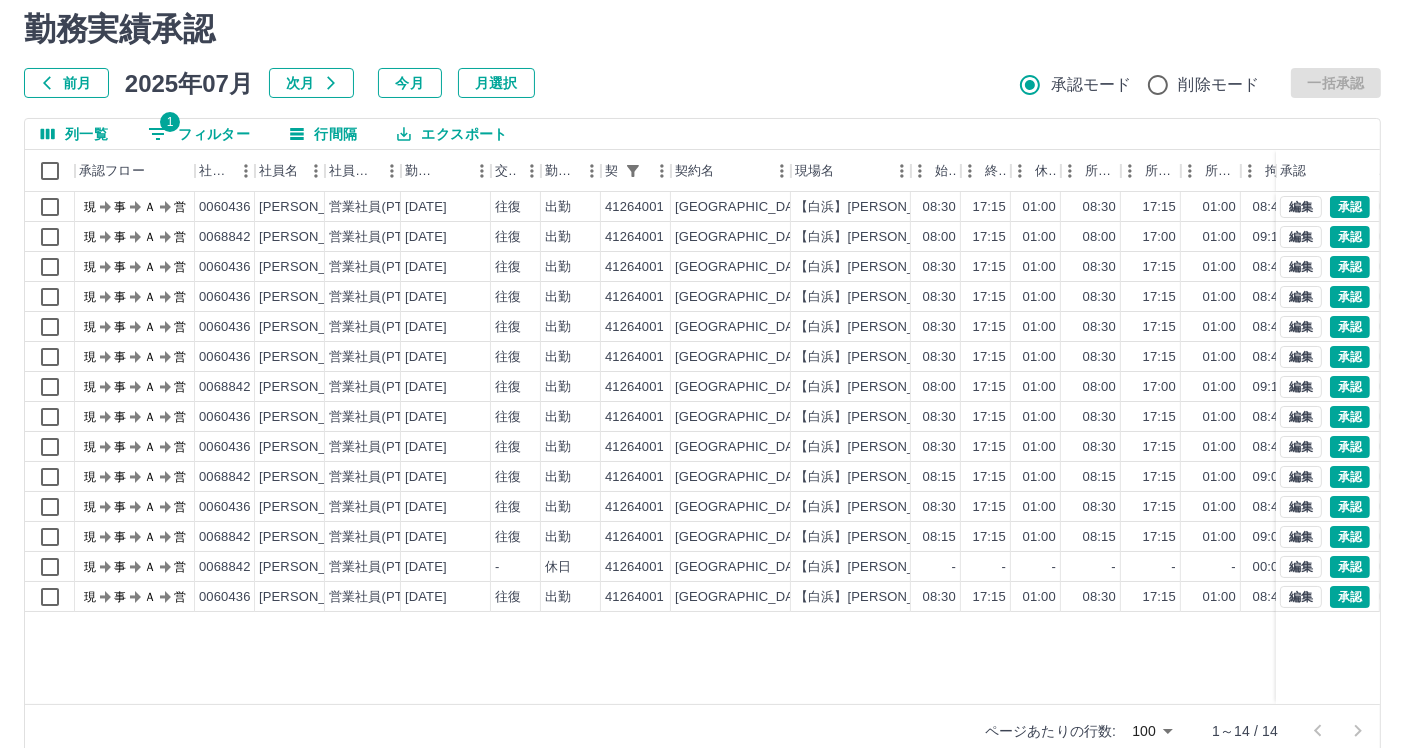 scroll, scrollTop: 97, scrollLeft: 0, axis: vertical 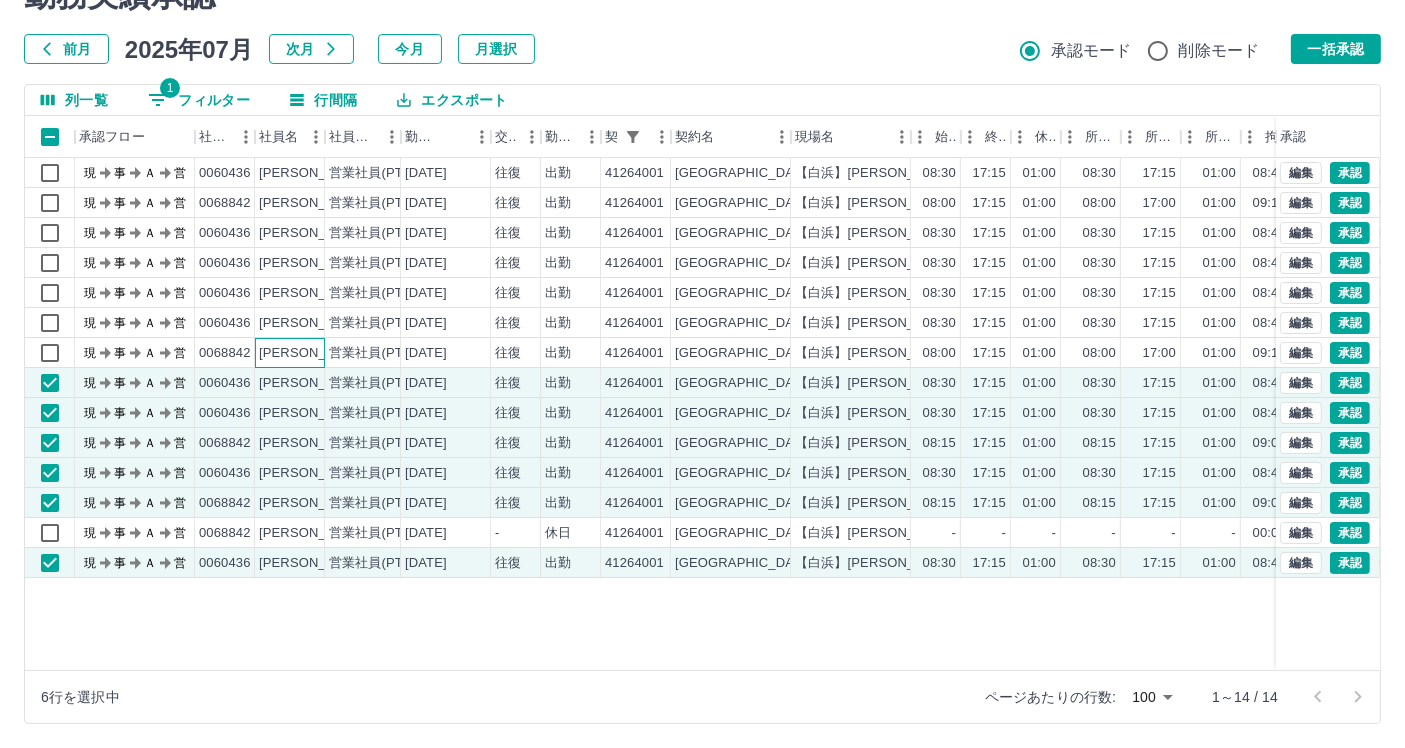 click on "楠本　照美" at bounding box center [313, 353] 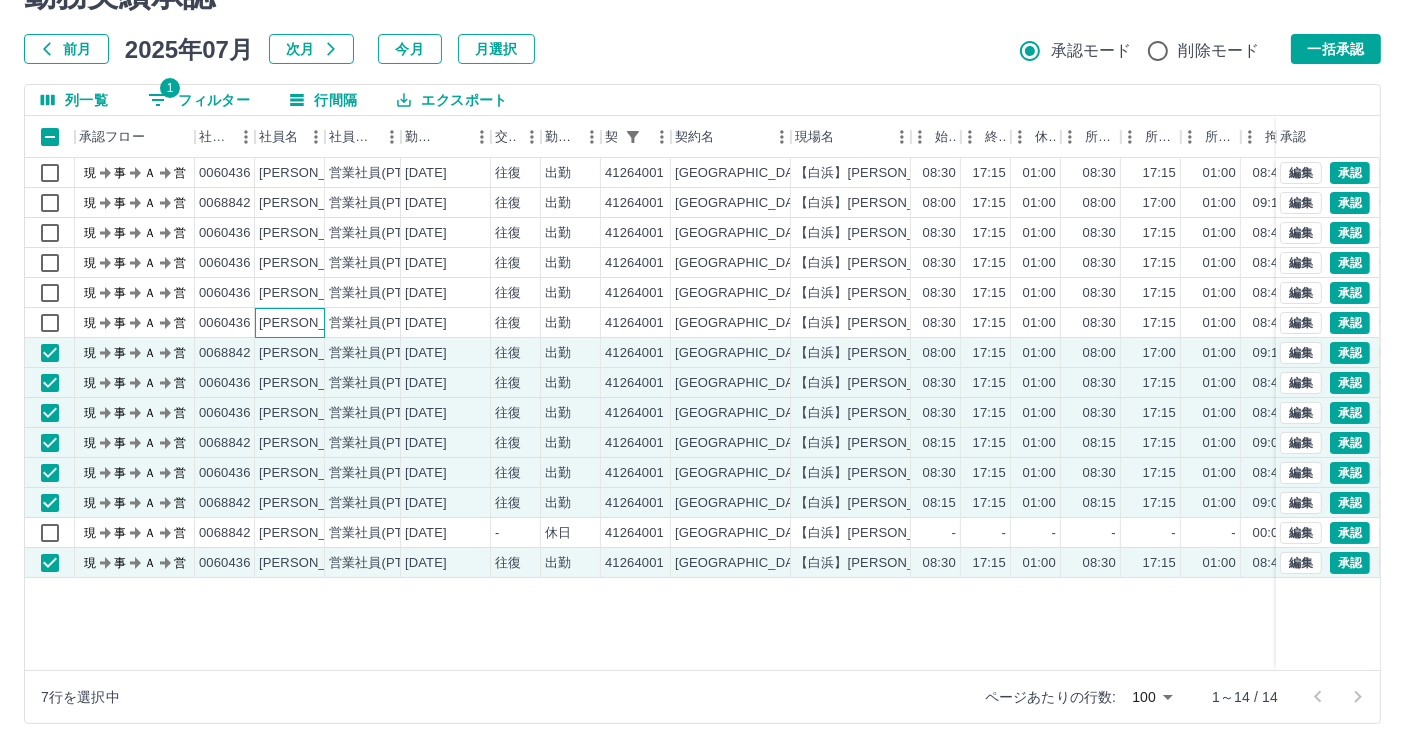 click on "廣井　昭代" at bounding box center [313, 323] 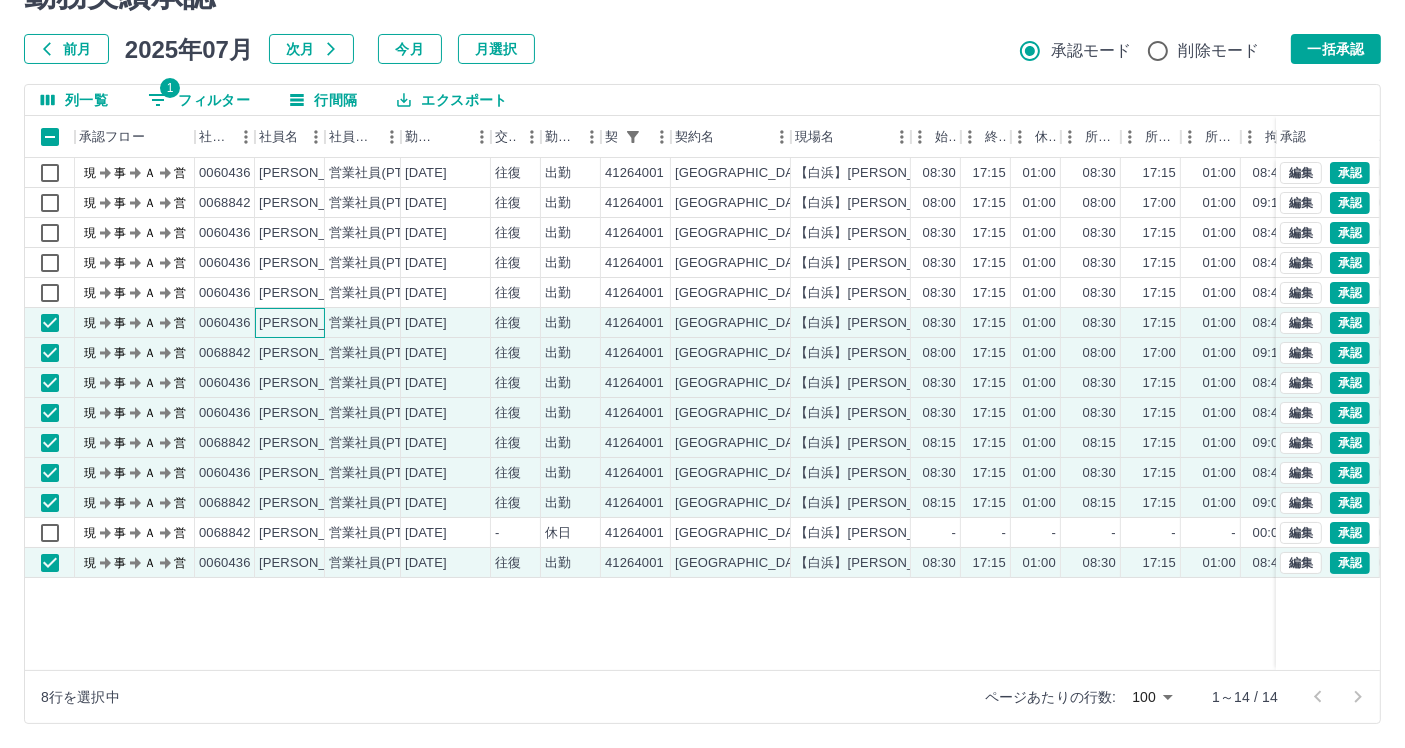 click on "廣井　昭代" at bounding box center (290, 323) 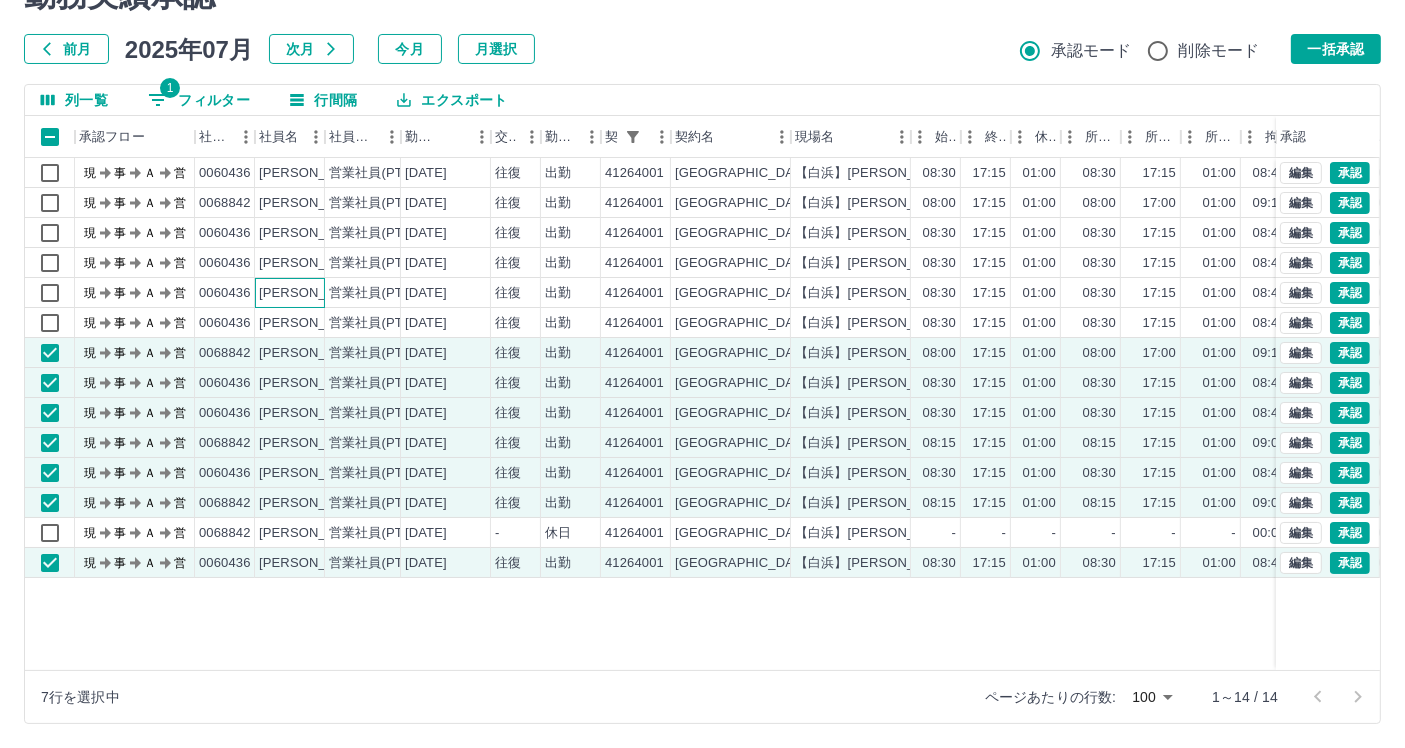 click on "廣井　昭代" at bounding box center (313, 293) 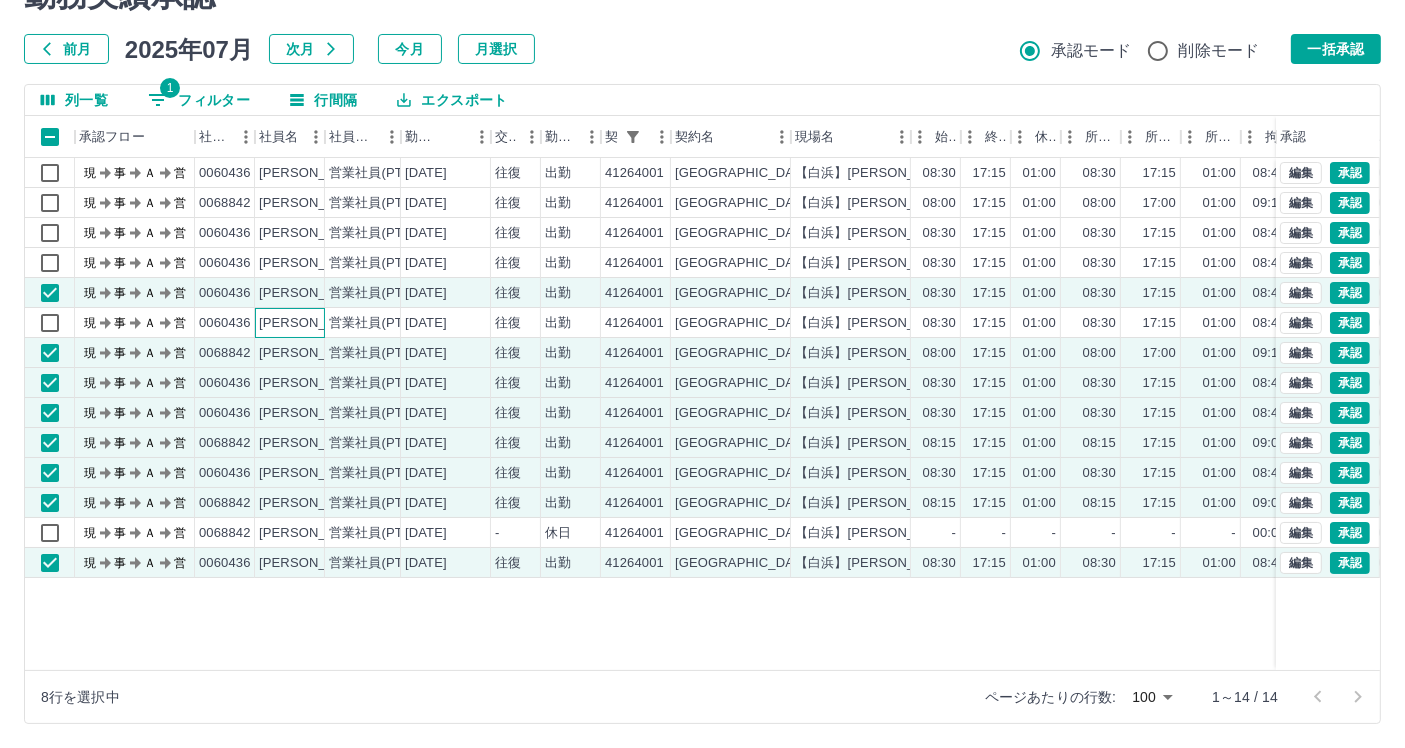 click on "廣井　昭代" at bounding box center (313, 323) 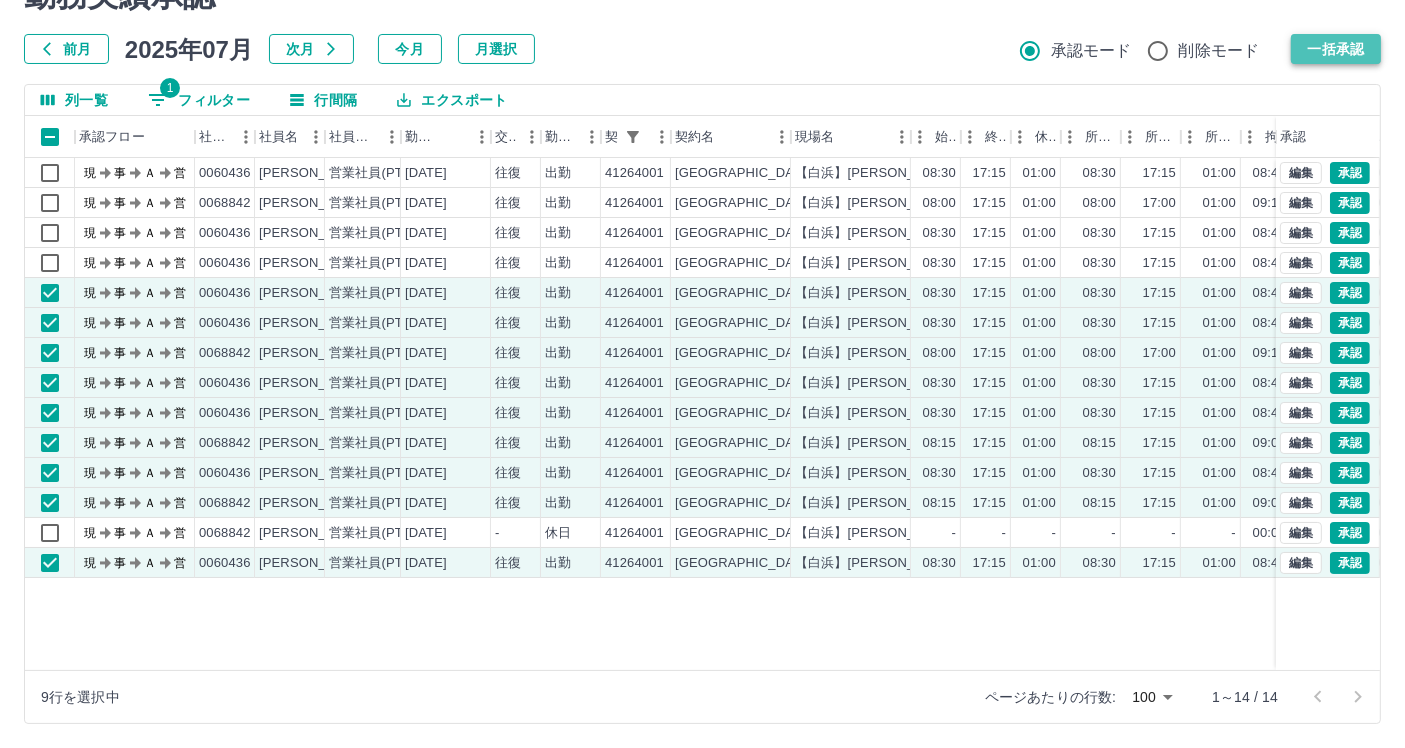 click on "一括承認" at bounding box center (1336, 49) 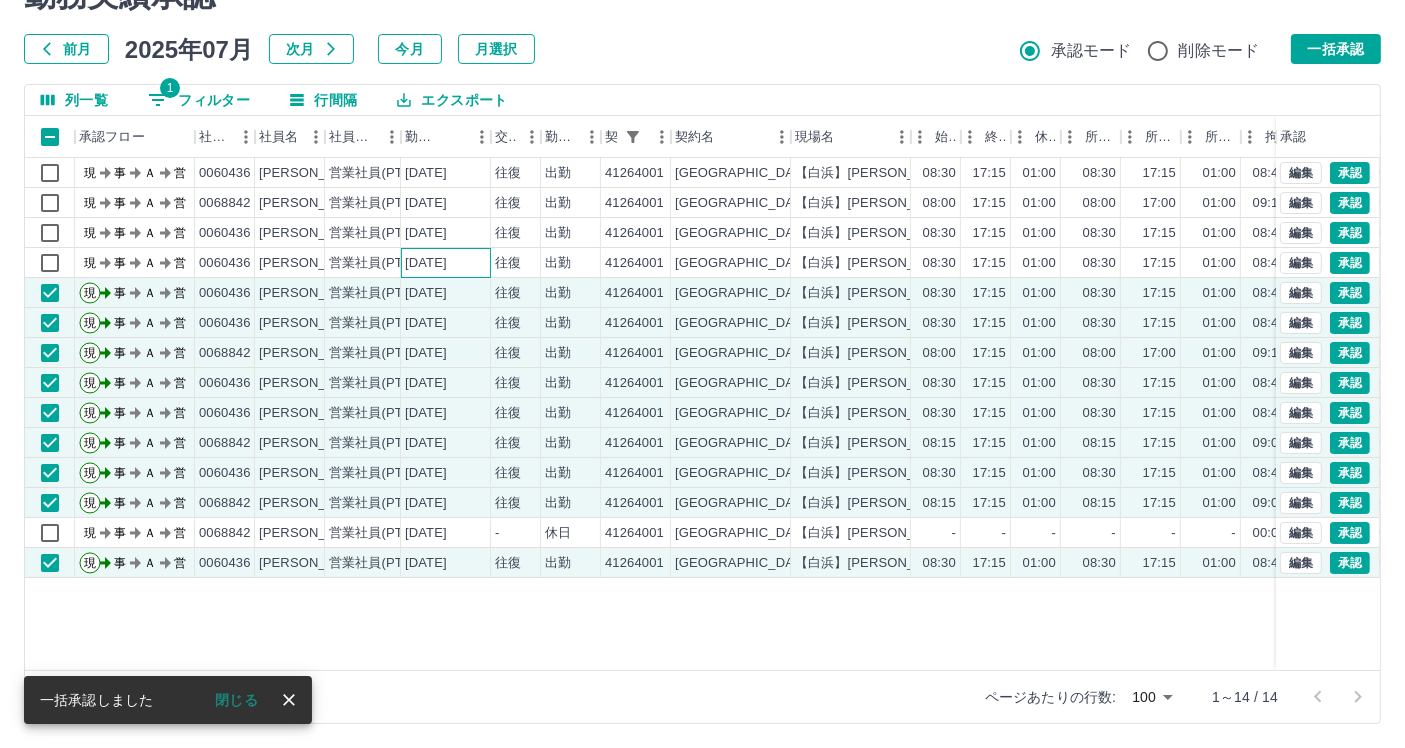 click on "[DATE]" at bounding box center [446, 263] 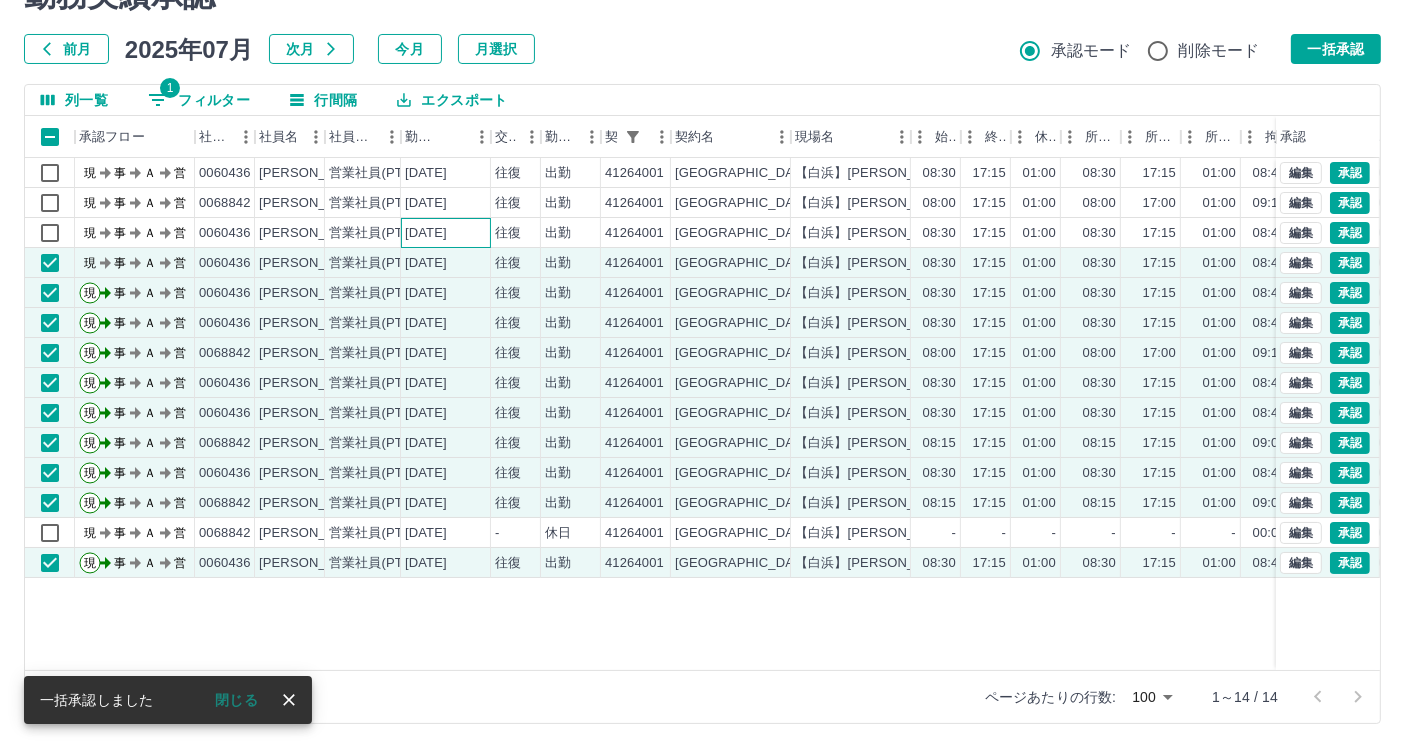 click on "[DATE]" at bounding box center [446, 233] 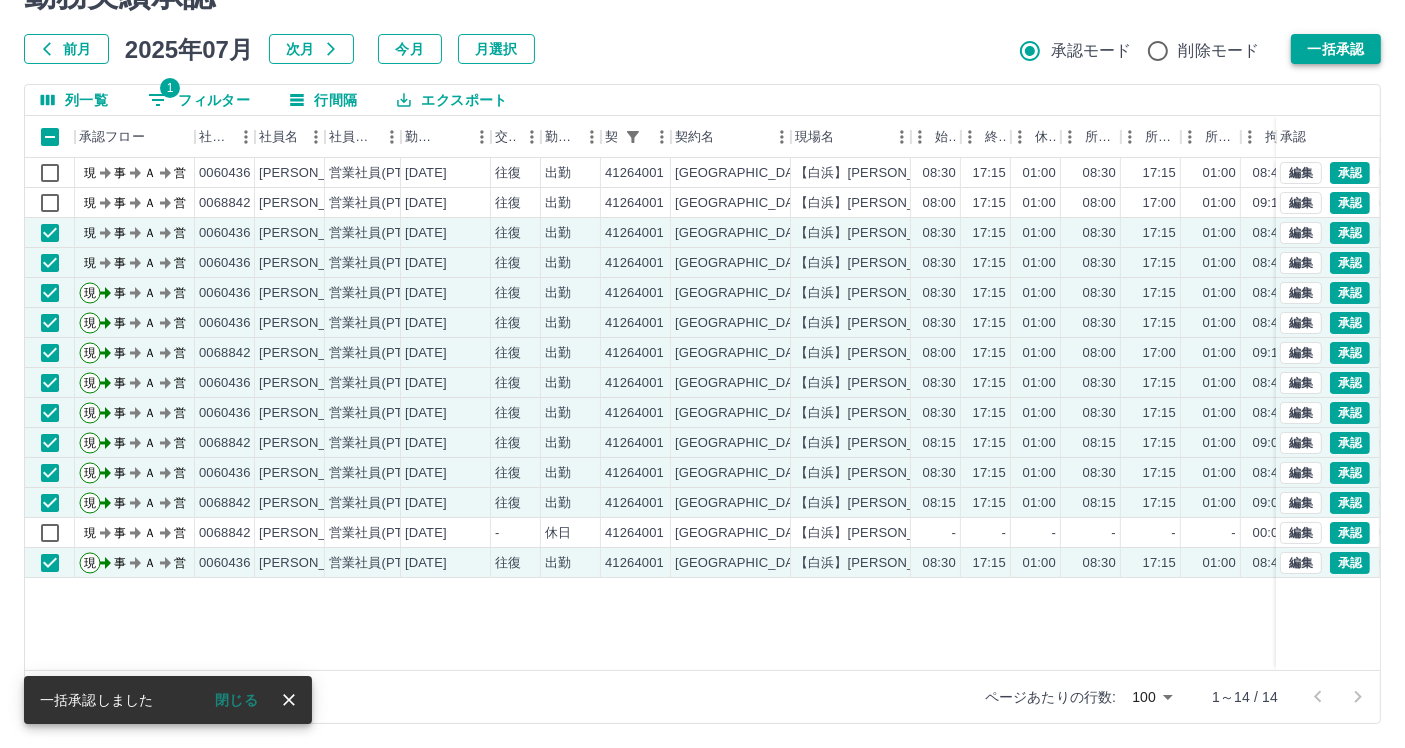click on "一括承認" at bounding box center (1336, 49) 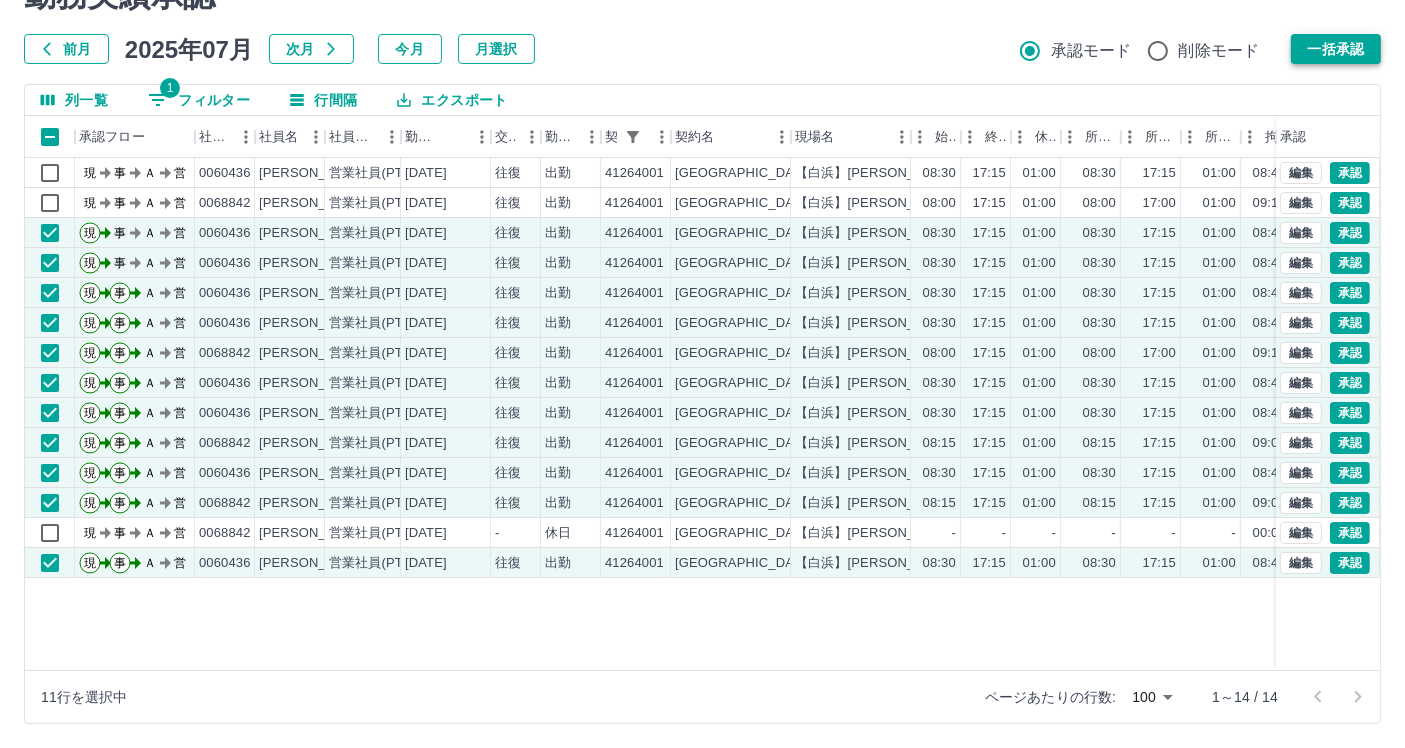 click on "一括承認" at bounding box center (1336, 49) 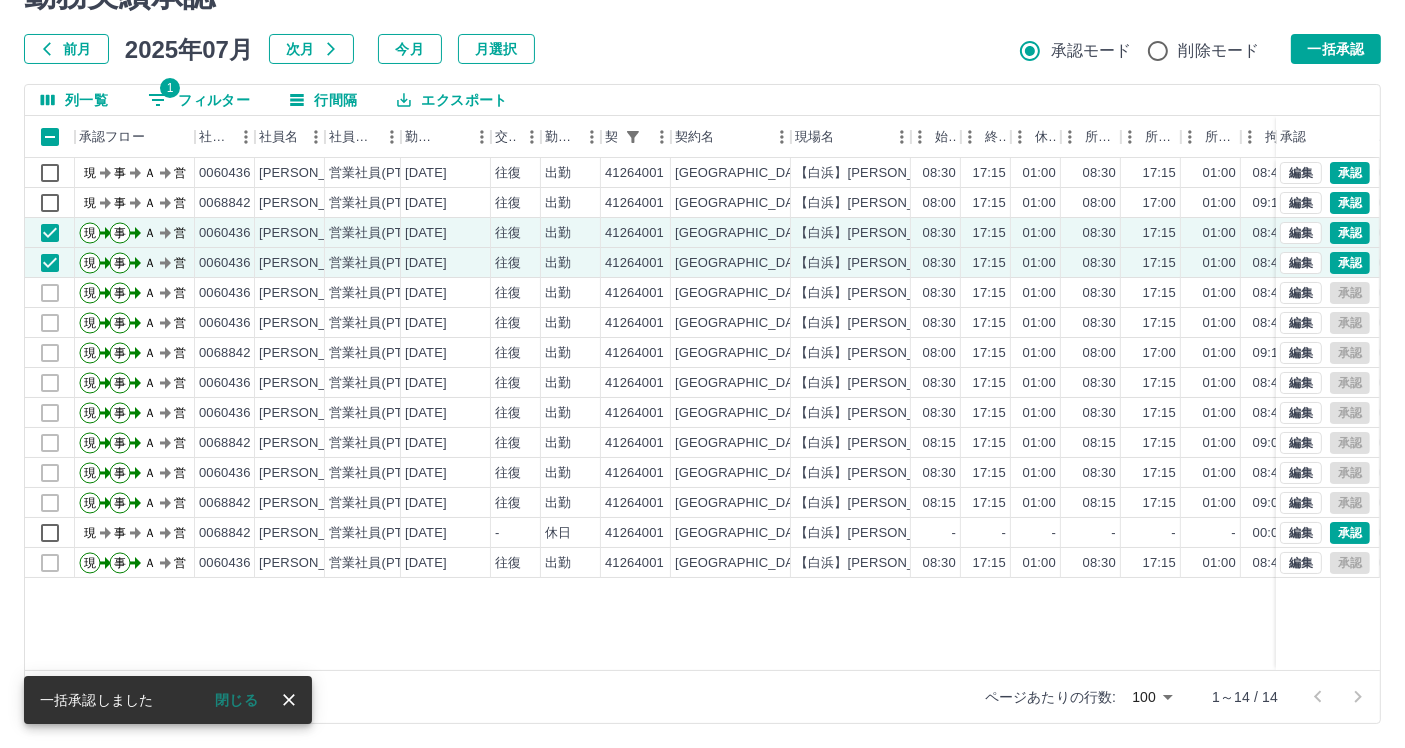 click on "現 事 Ａ 営 0060436 廣井　昭代 営業社員(PT契約) 2025-07-10 往復 出勤 41264001 白浜町 【白浜】阪田町営施設受付対応等業務 08:30 17:15 01:00 08:30 17:15 01:00 08:45 07:45 00:00 現場責任者承認待 現 事 Ａ 営 0068842 楠本　照美 営業社員(PT契約) 2025-07-10 往復 出勤 41264001 白浜町 【白浜】阪田町営施設受付対応等業務 08:00 17:15 01:00 08:00 17:00 01:00 09:15 08:15 00:00 現場責任者承認待 現 事 Ａ 営 0060436 廣井　昭代 営業社員(PT契約) 2025-07-09 往復 出勤 41264001 白浜町 【白浜】阪田町営施設受付対応等業務 08:30 17:15 01:00 08:30 17:15 01:00 08:45 07:45 00:00 事務担当者承認待 現 事 Ａ 営 0060436 廣井　昭代 営業社員(PT契約) 2025-07-08 往復 出勤 41264001 白浜町 【白浜】阪田町営施設受付対応等業務 08:30 17:15 01:00 08:30 17:15 01:00 08:45 07:45 00:00 事務担当者承認待 現 事 Ａ 営 0060436 廣井　昭代 営業社員(PT契約) 往復 -" at bounding box center (898, 414) 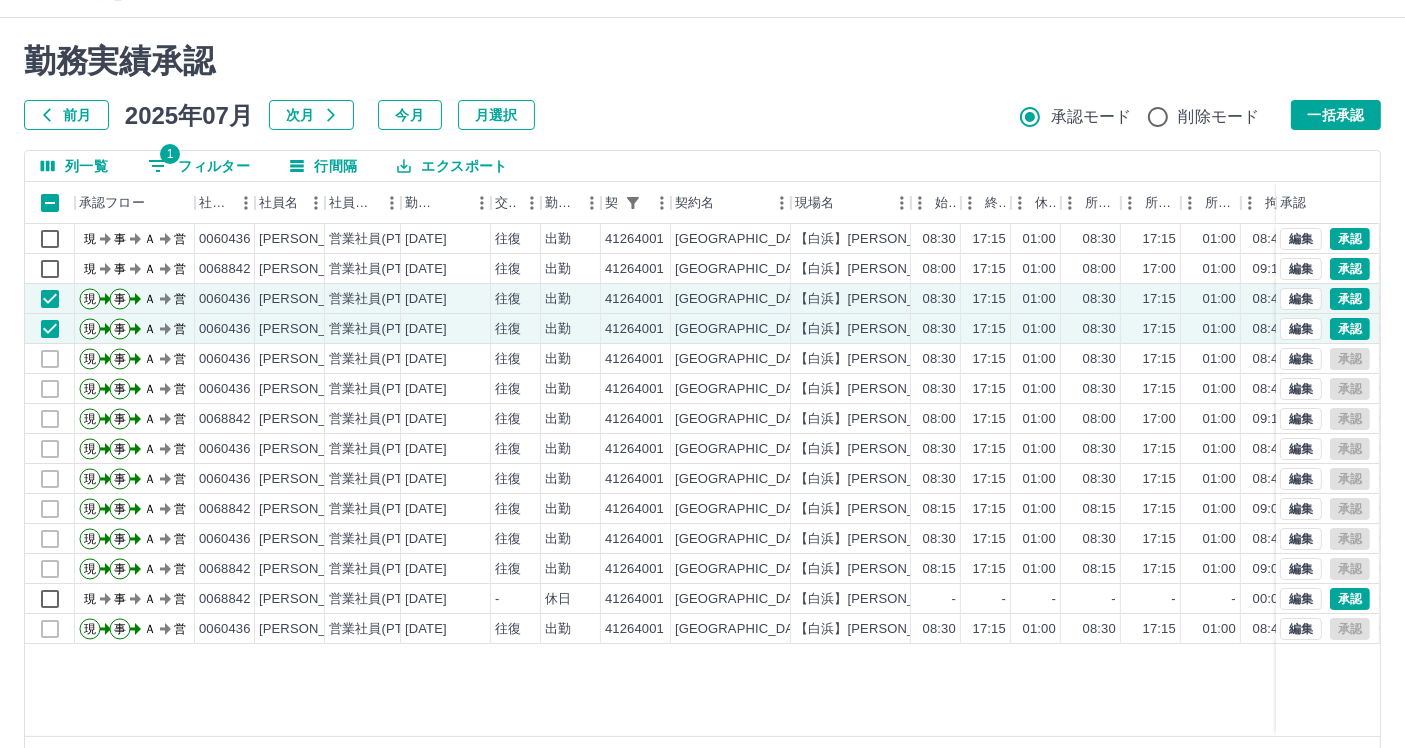 scroll, scrollTop: 0, scrollLeft: 0, axis: both 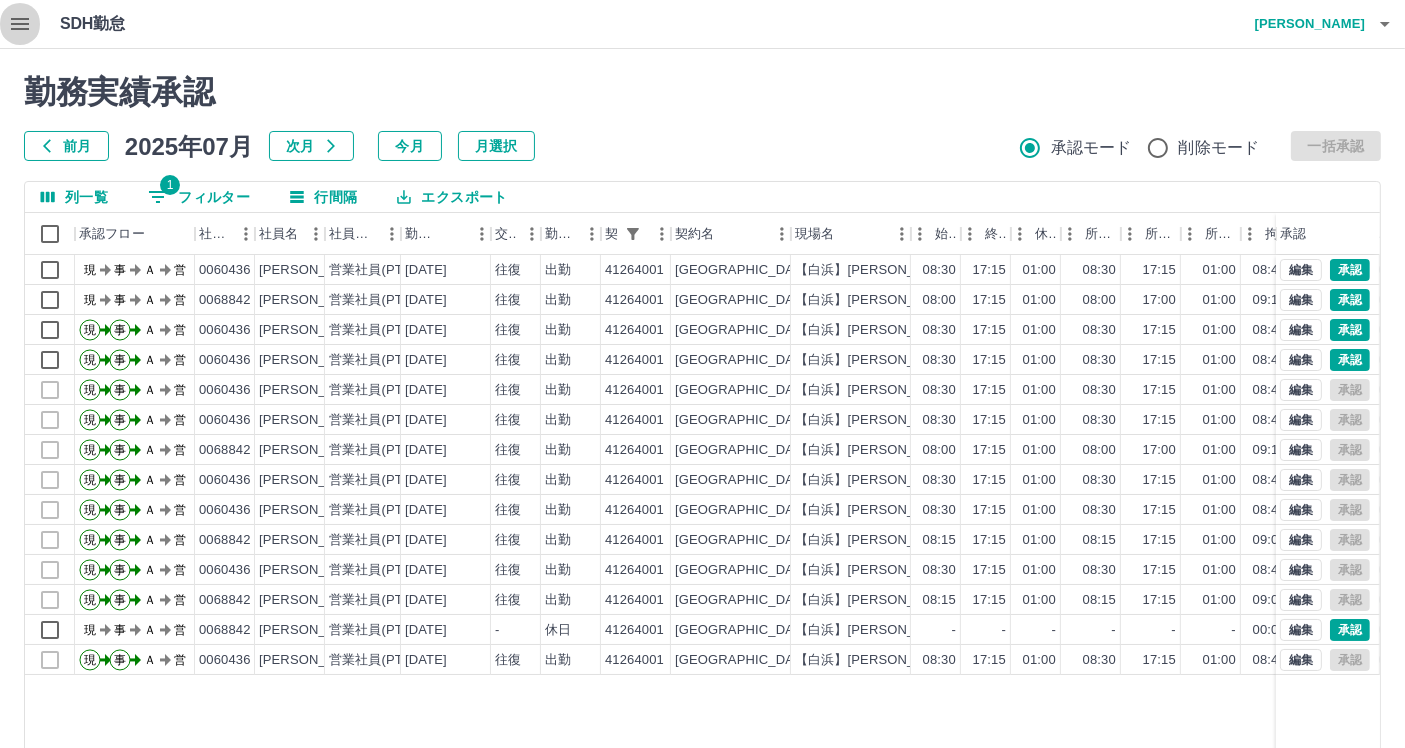 click 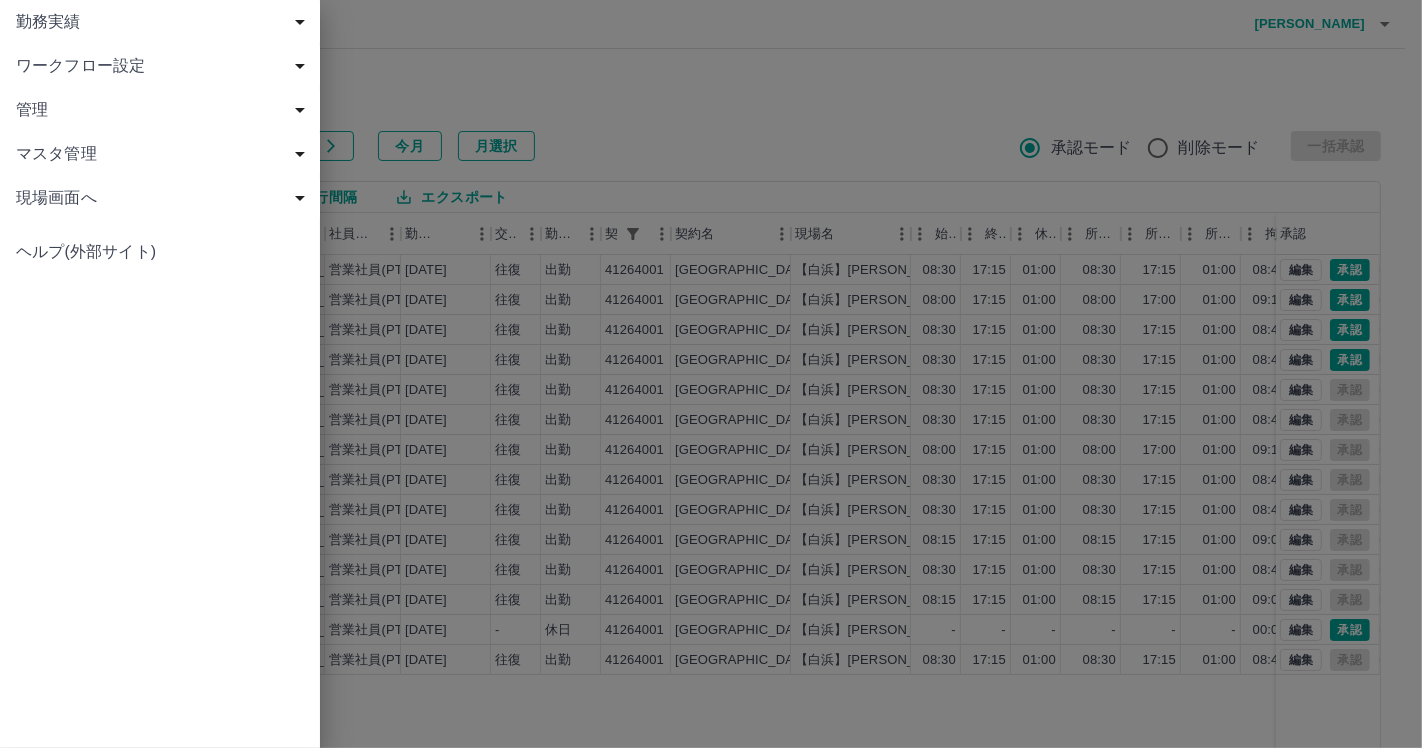 click at bounding box center [711, 374] 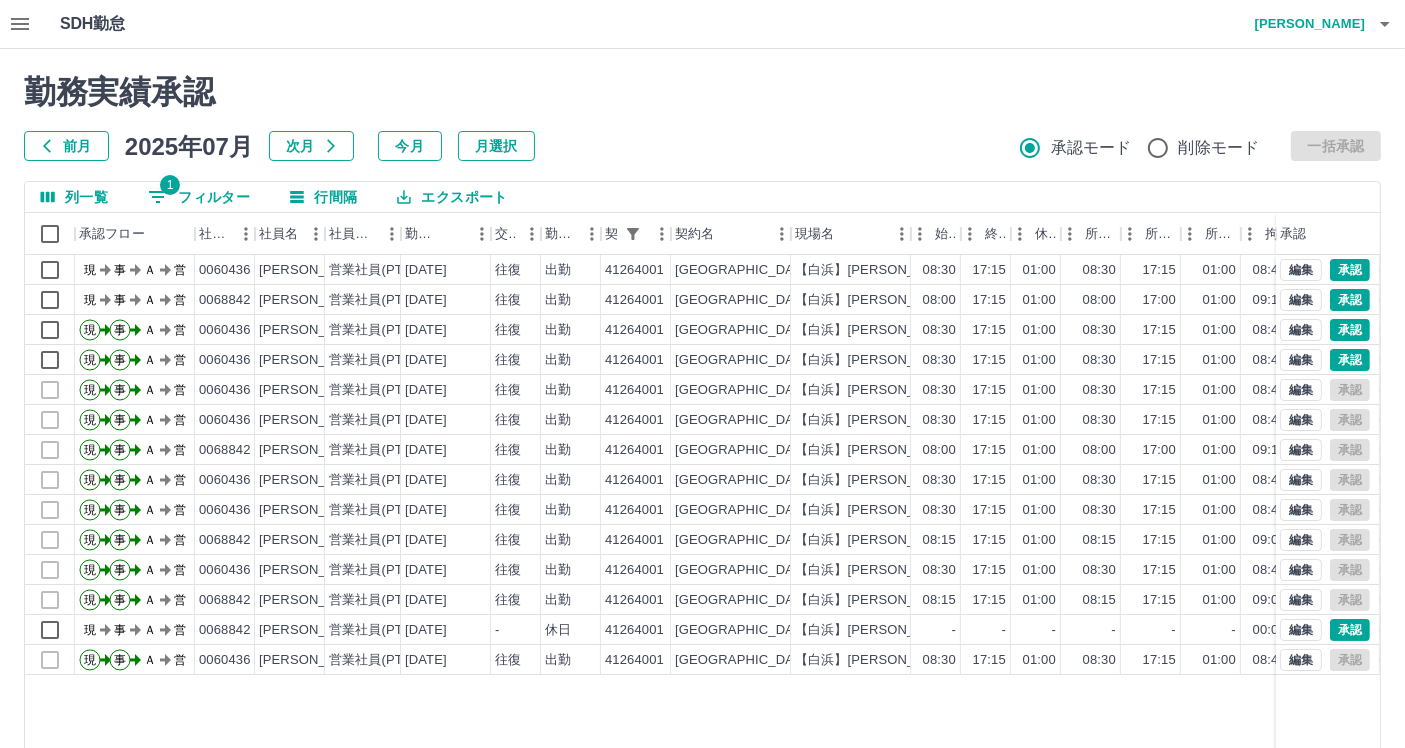 click on "1 フィルター" at bounding box center (199, 197) 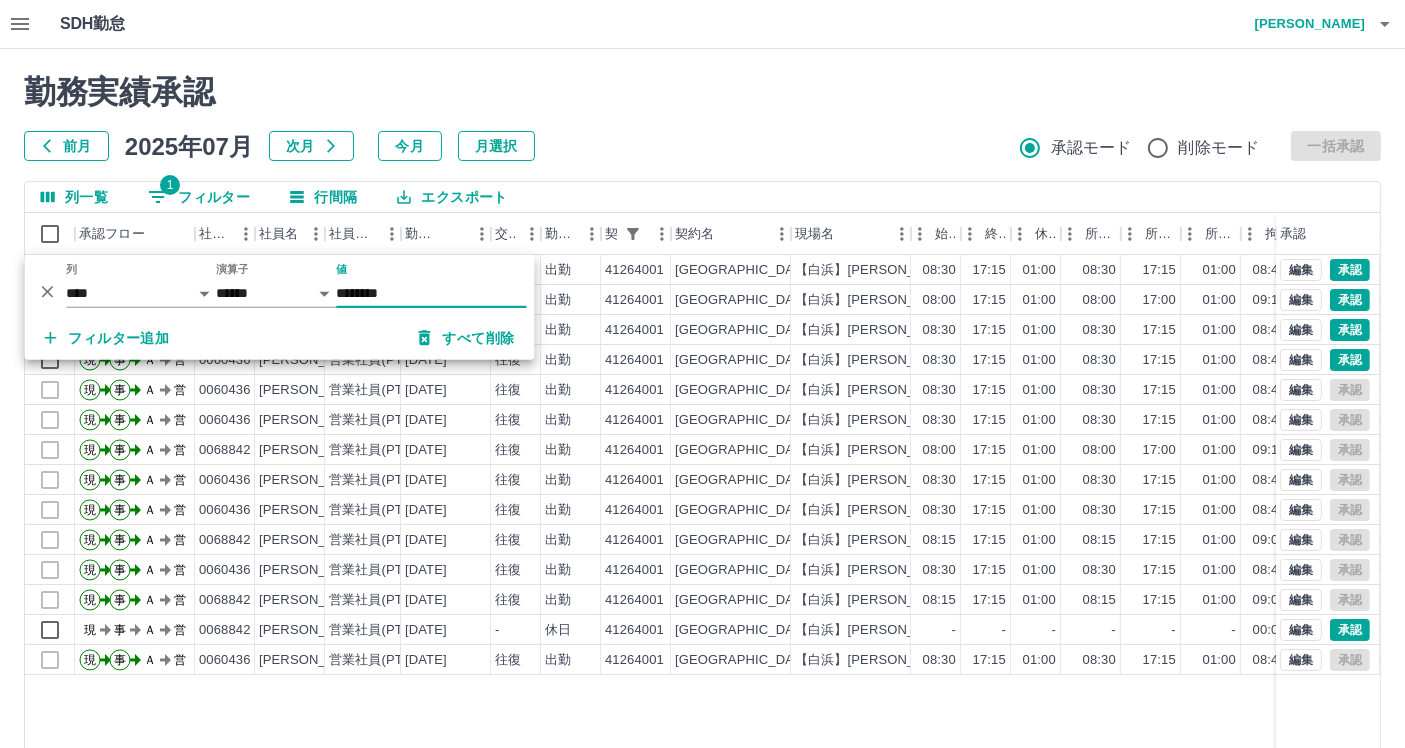 click on "********" at bounding box center [431, 293] 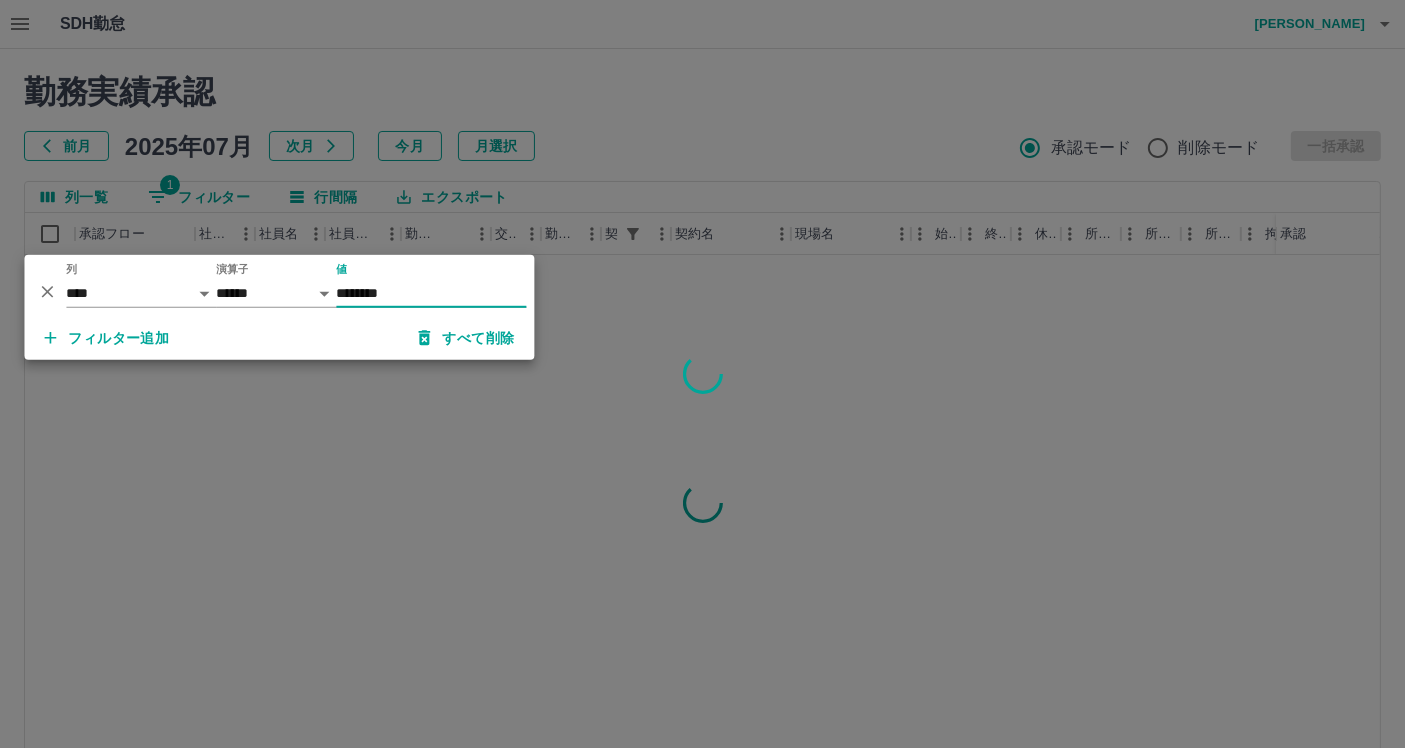 type on "********" 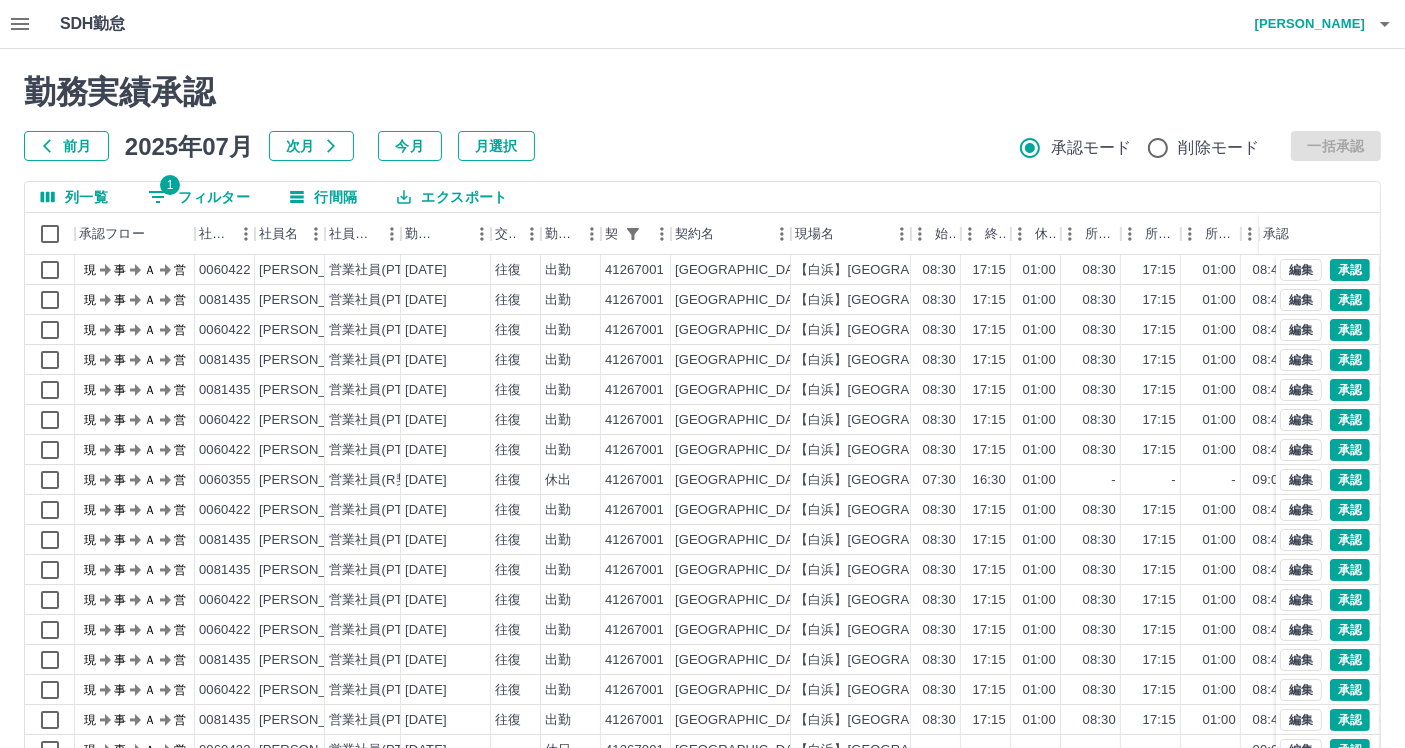scroll, scrollTop: 12, scrollLeft: 0, axis: vertical 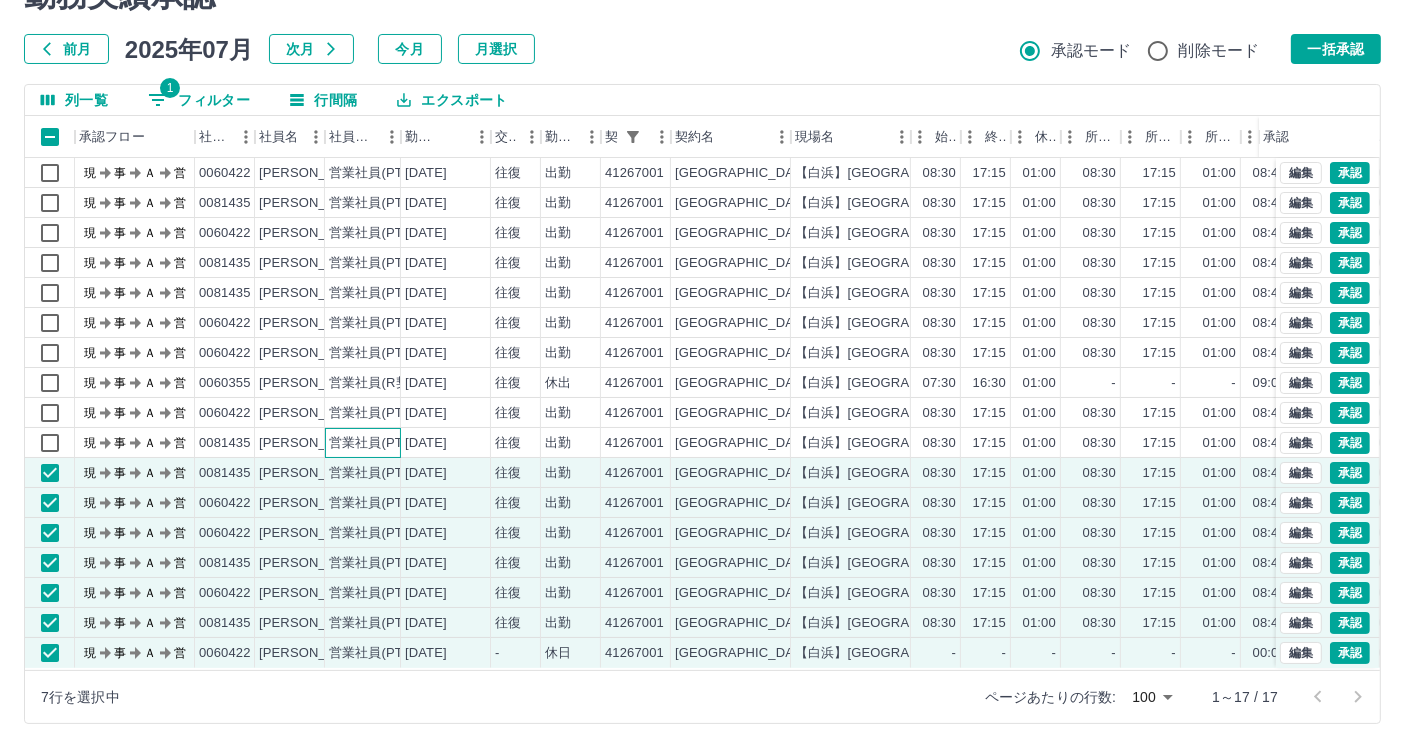 click on "営業社員(PT契約)" at bounding box center [381, 443] 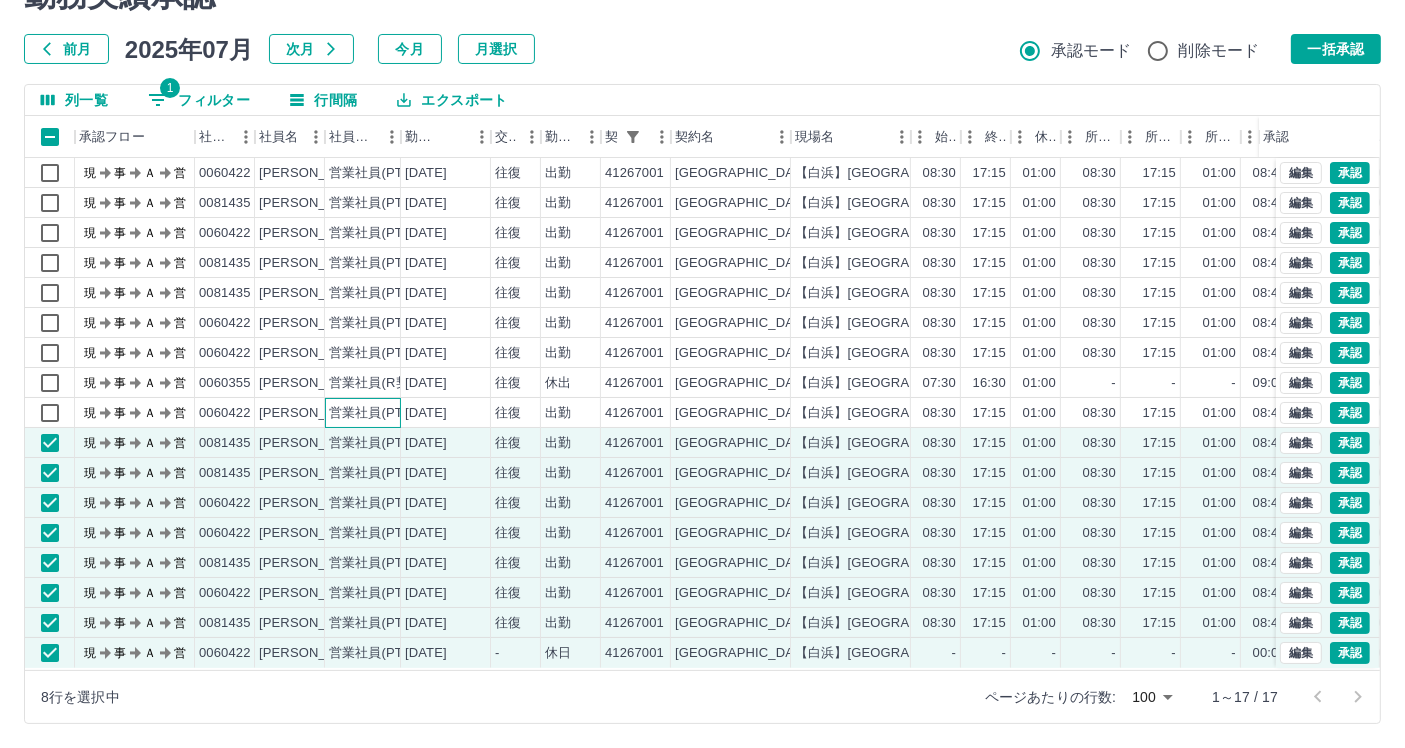 click on "営業社員(PT契約)" at bounding box center [363, 413] 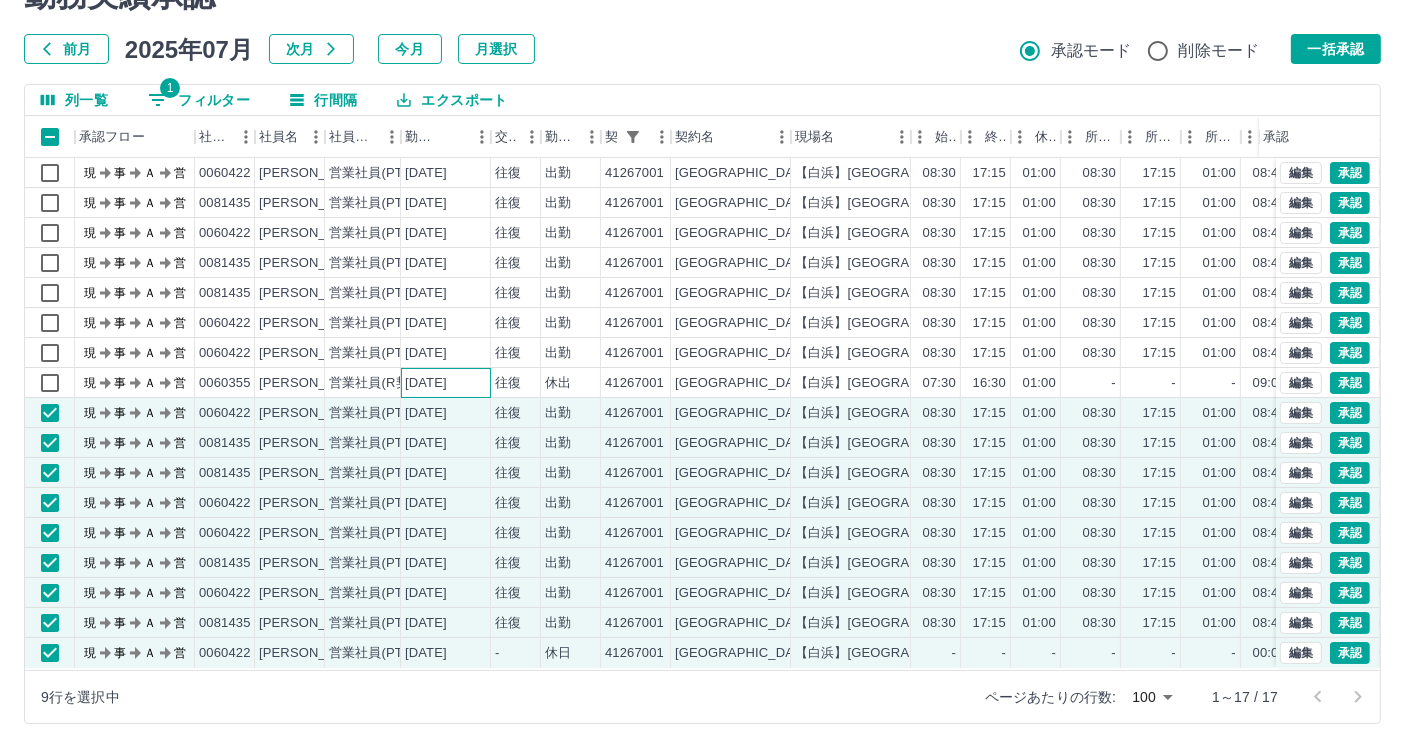 click on "[DATE]" at bounding box center (426, 383) 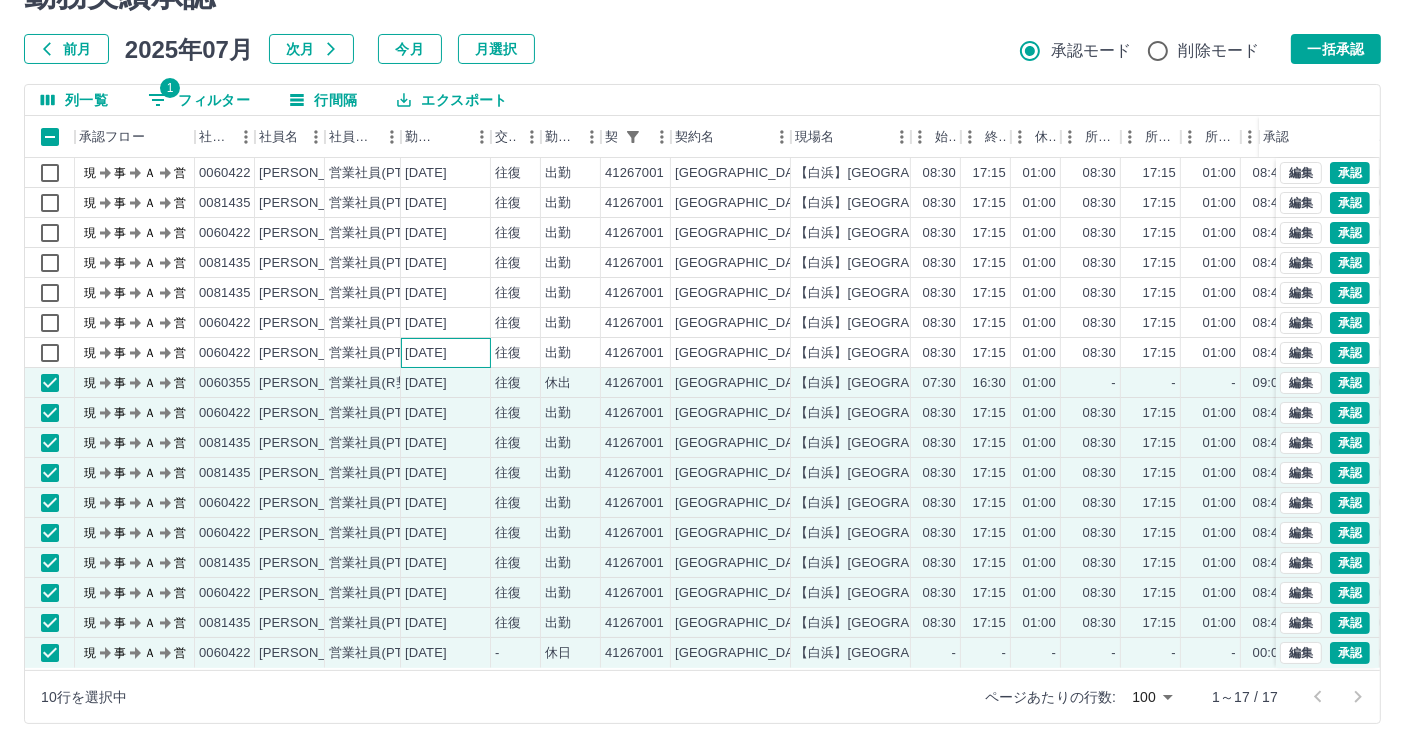click on "[DATE]" at bounding box center [426, 353] 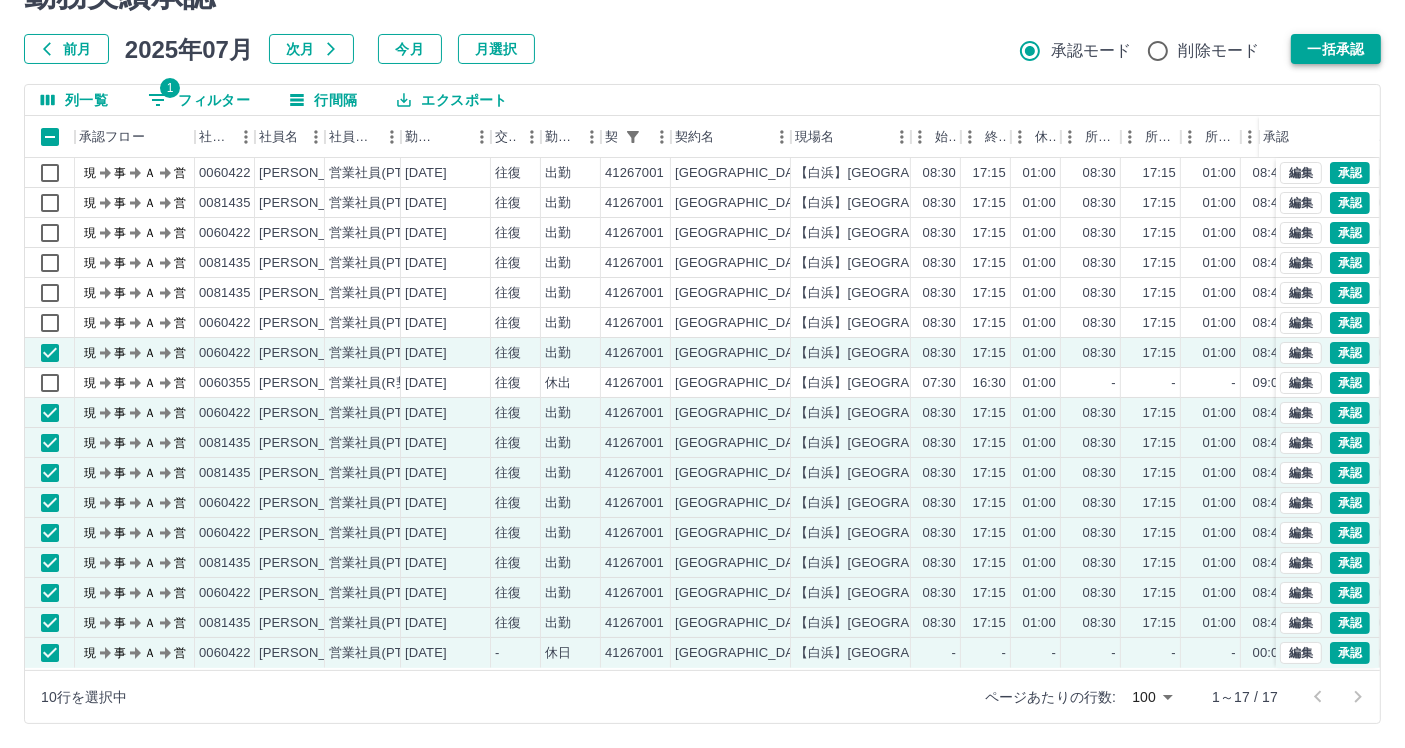 click on "一括承認" at bounding box center (1336, 49) 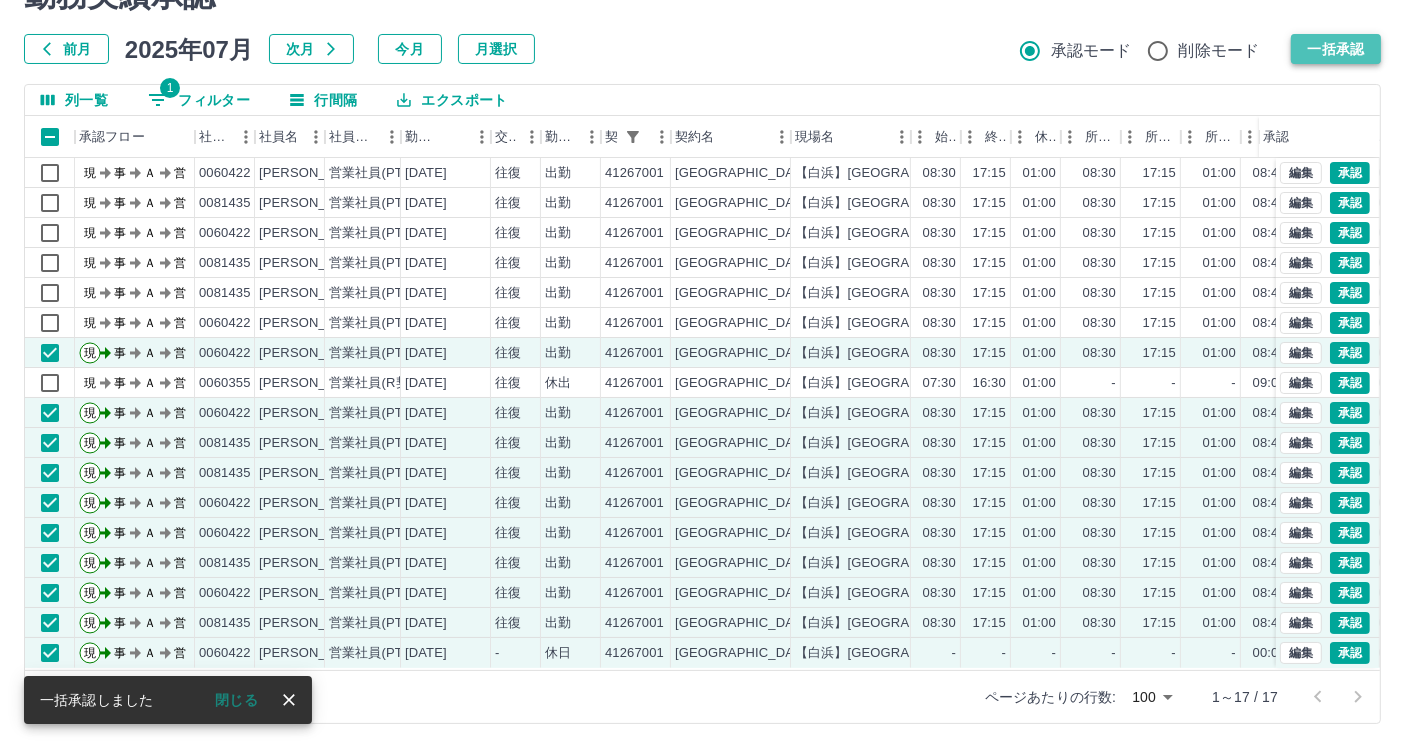 click on "一括承認" at bounding box center [1336, 49] 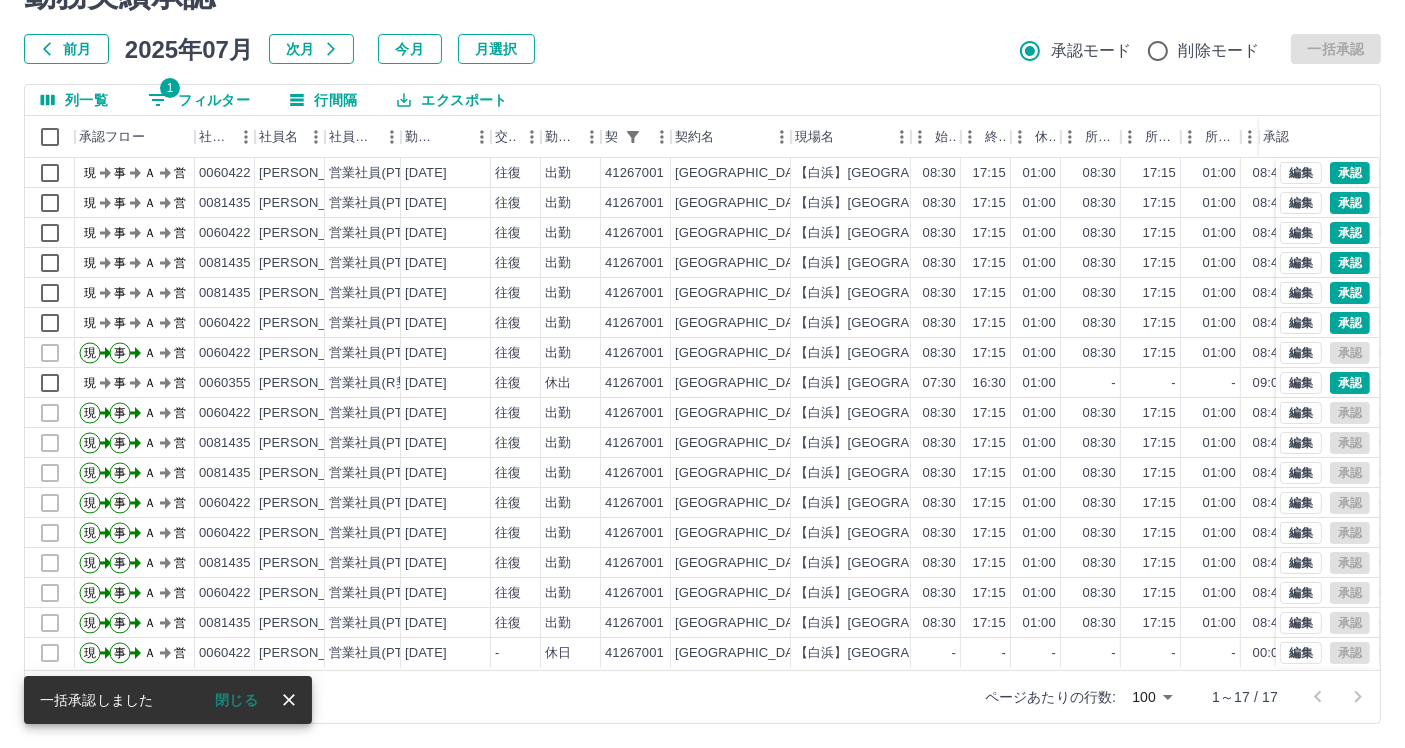 scroll, scrollTop: 0, scrollLeft: 0, axis: both 